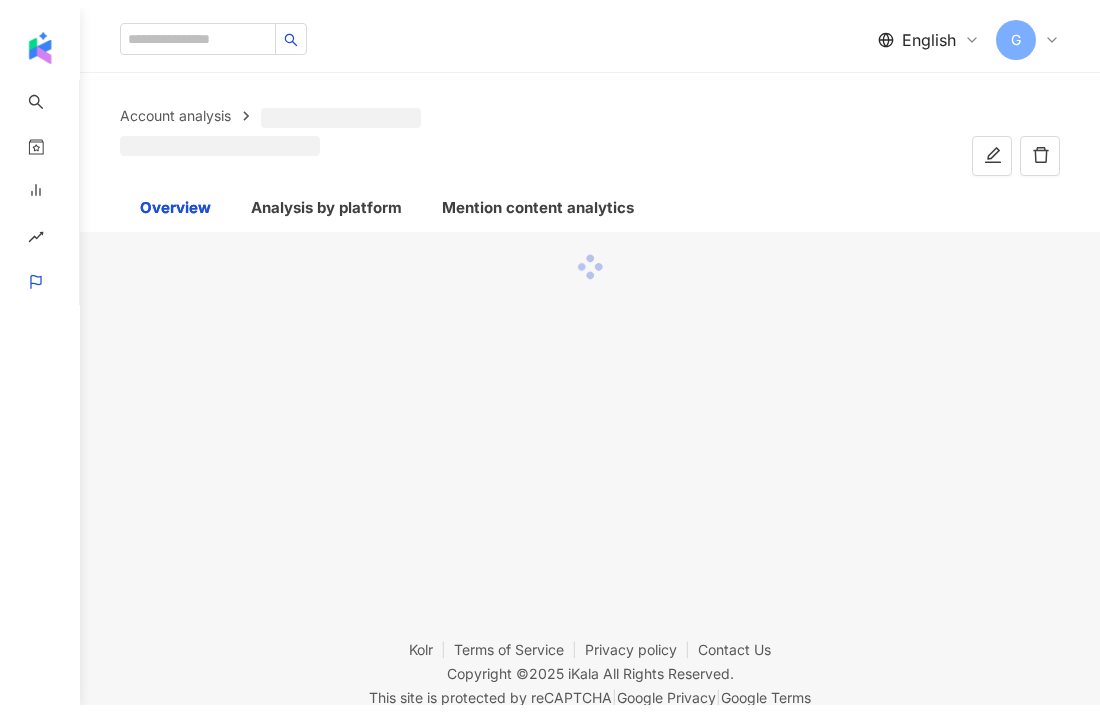 scroll, scrollTop: 0, scrollLeft: 0, axis: both 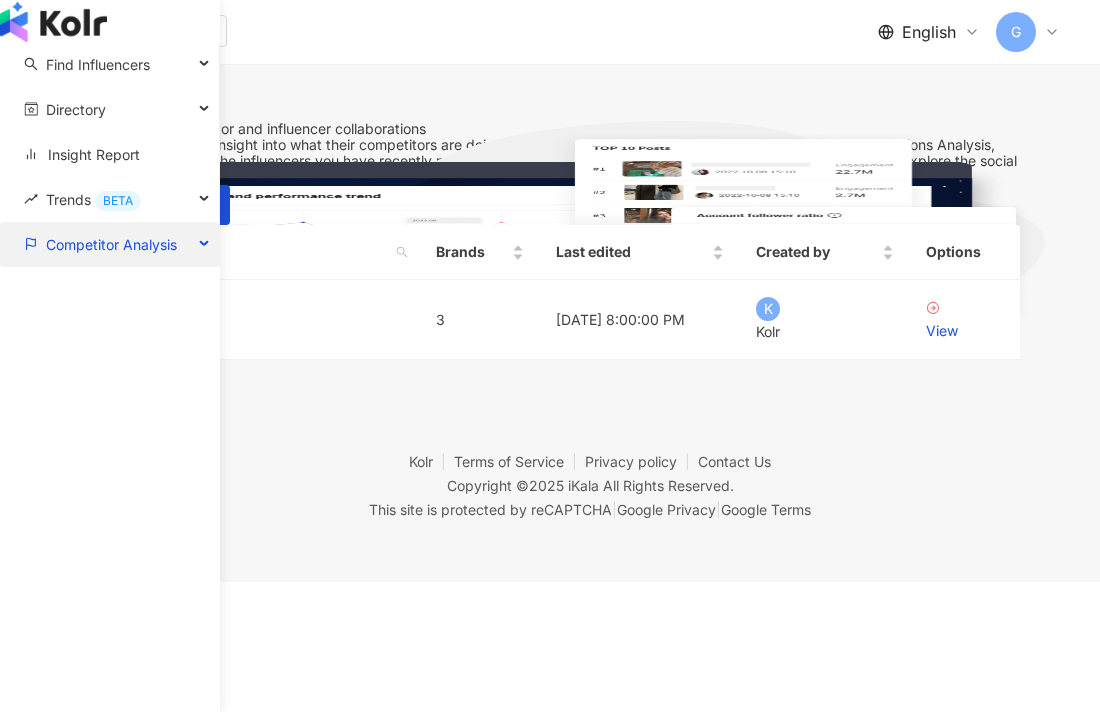 drag, startPoint x: 67, startPoint y: 287, endPoint x: 77, endPoint y: 286, distance: 10.049875 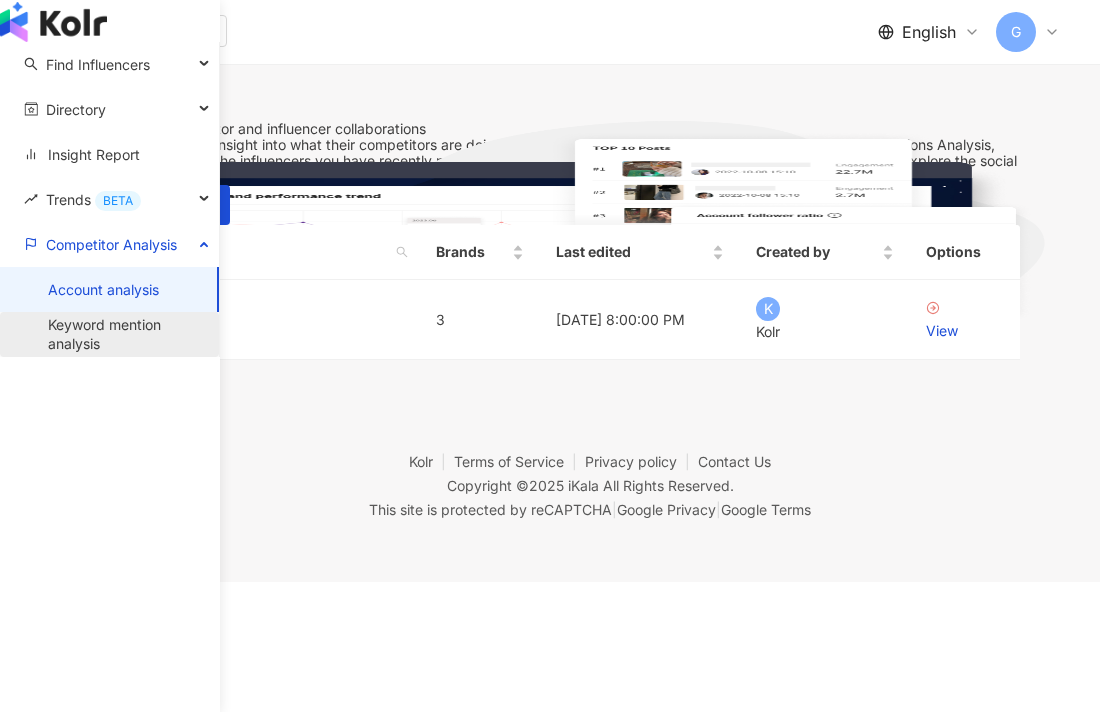 click on "Keyword mention analysis" at bounding box center [125, 334] 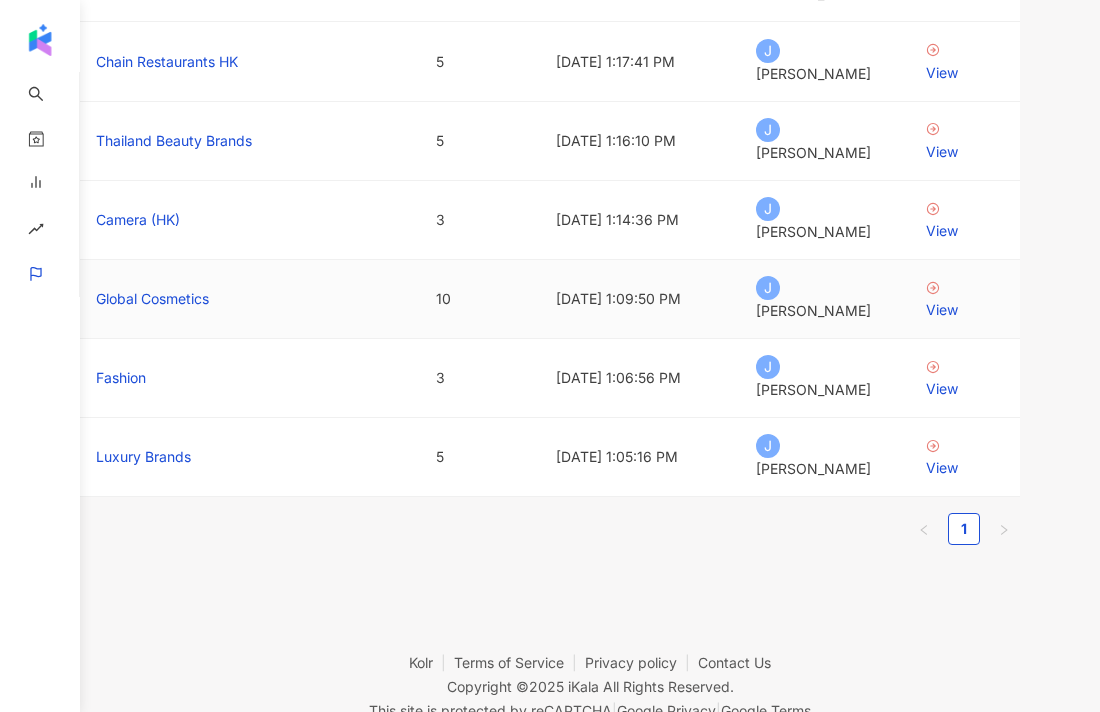 scroll, scrollTop: 316, scrollLeft: 0, axis: vertical 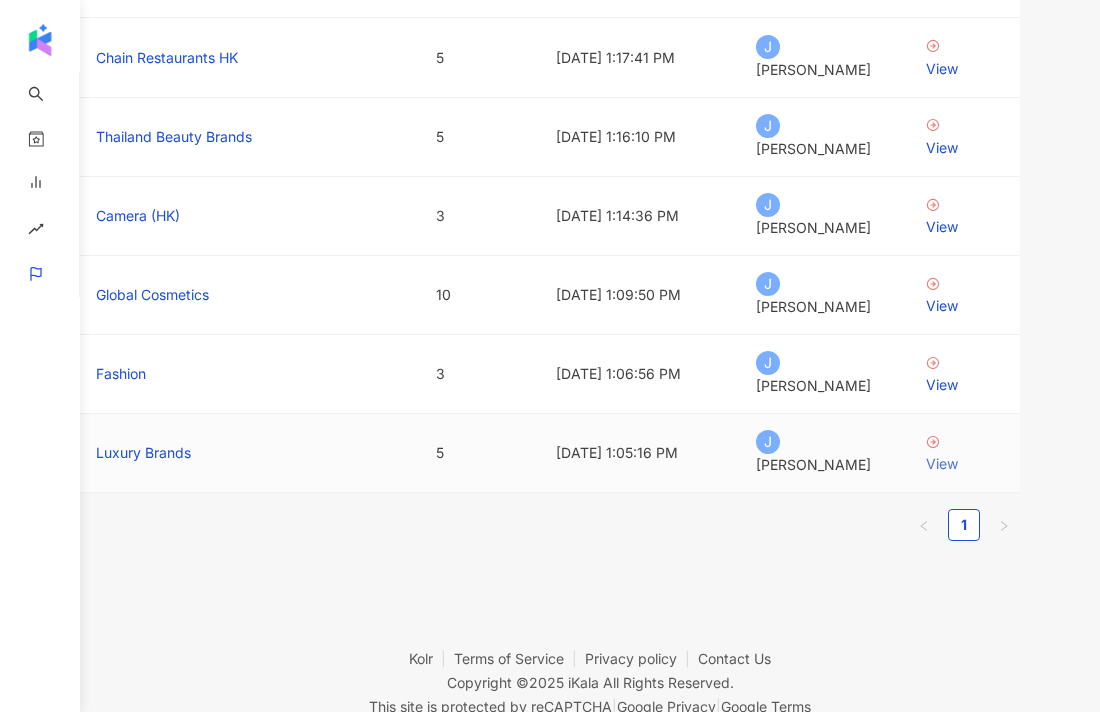 click on "View" at bounding box center [965, 464] 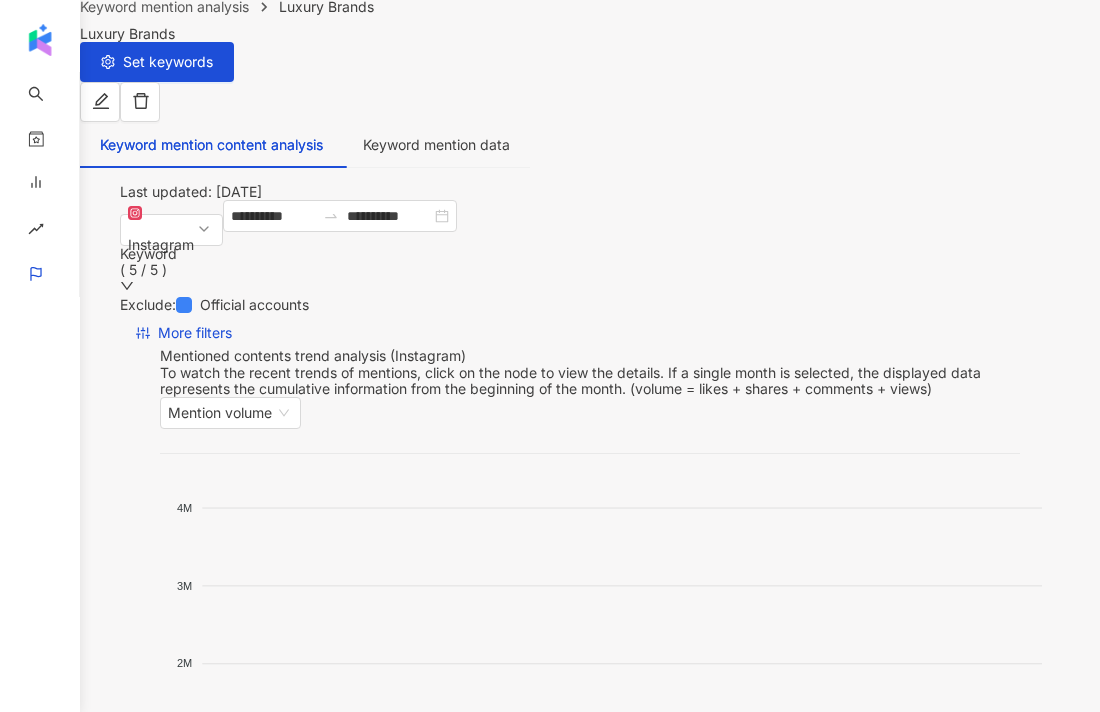 scroll, scrollTop: 0, scrollLeft: 0, axis: both 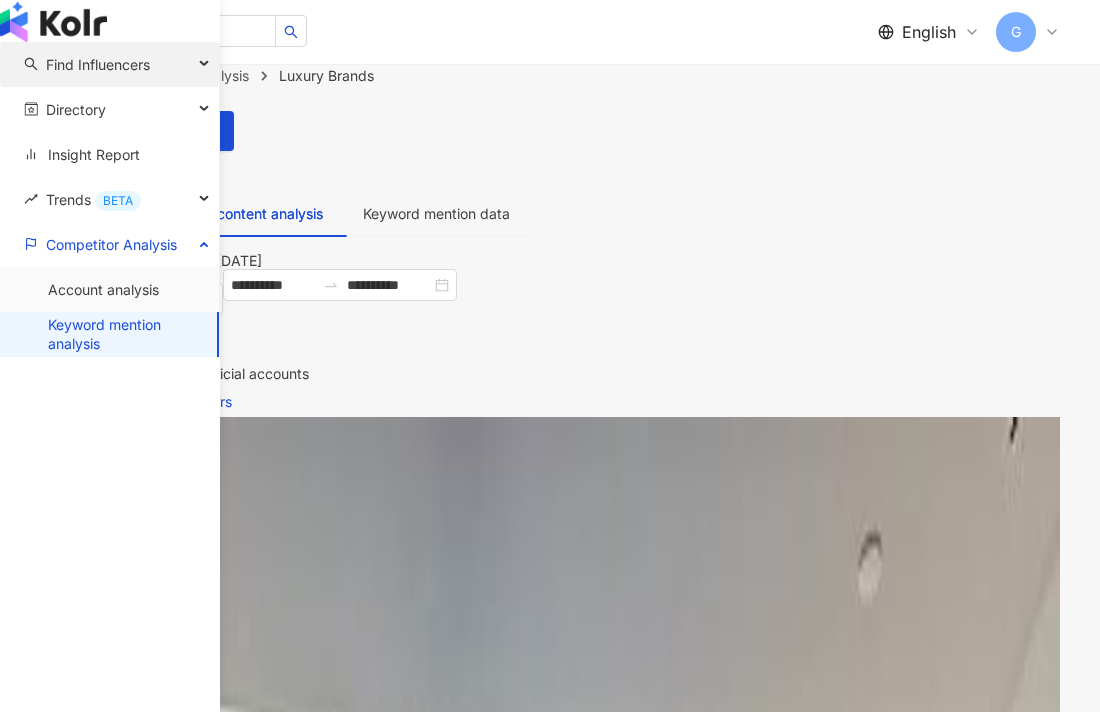 click on "Find Influencers" at bounding box center (98, 64) 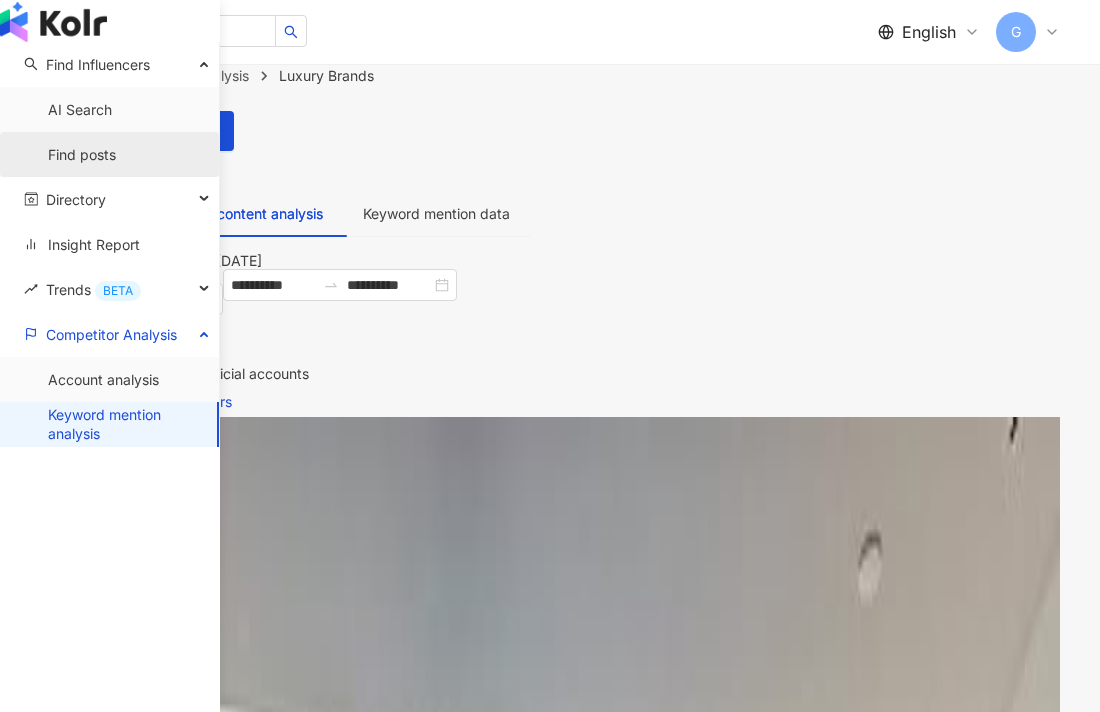 click on "Find posts" at bounding box center (82, 155) 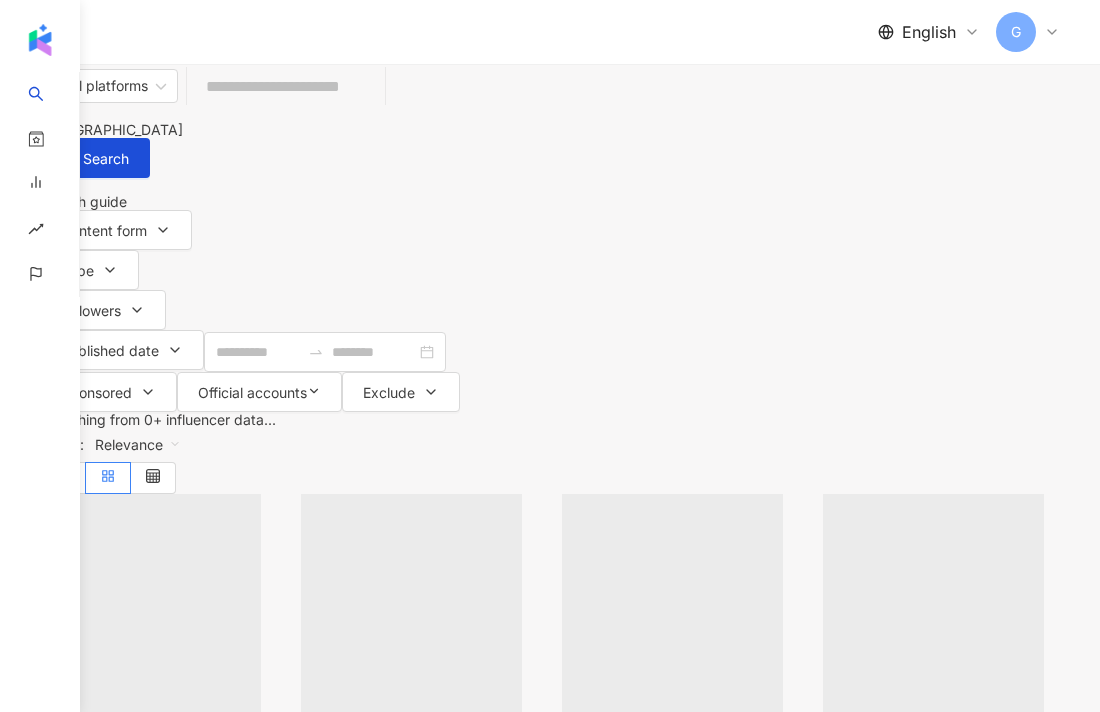 click at bounding box center (286, 86) 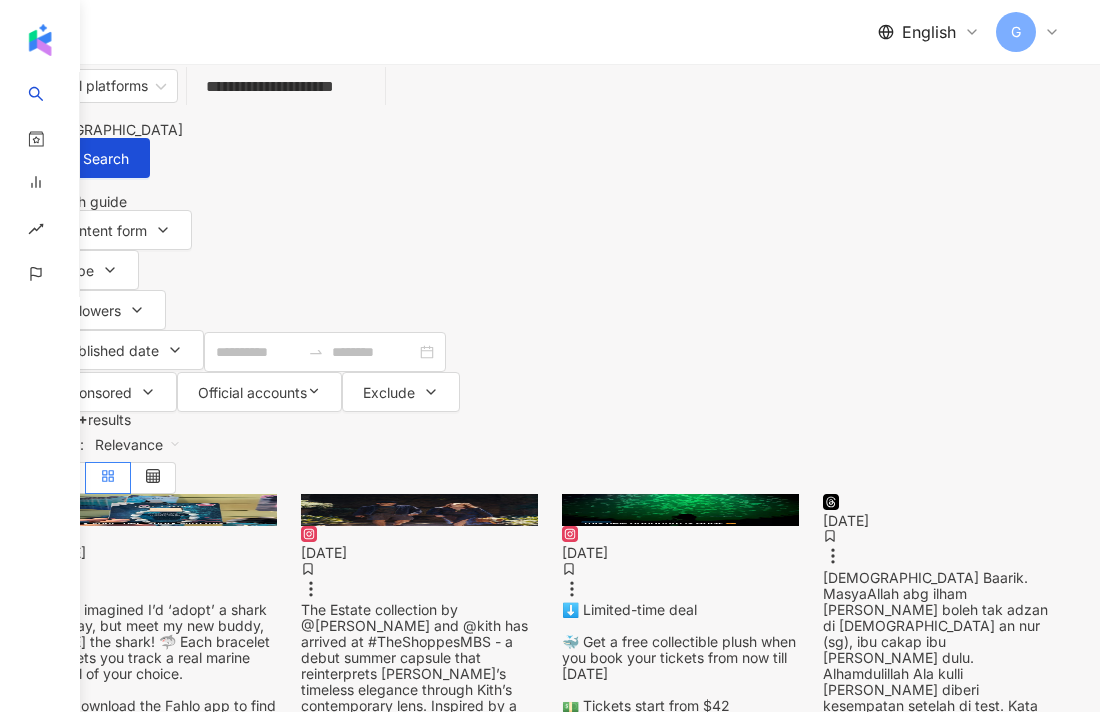 type on "**********" 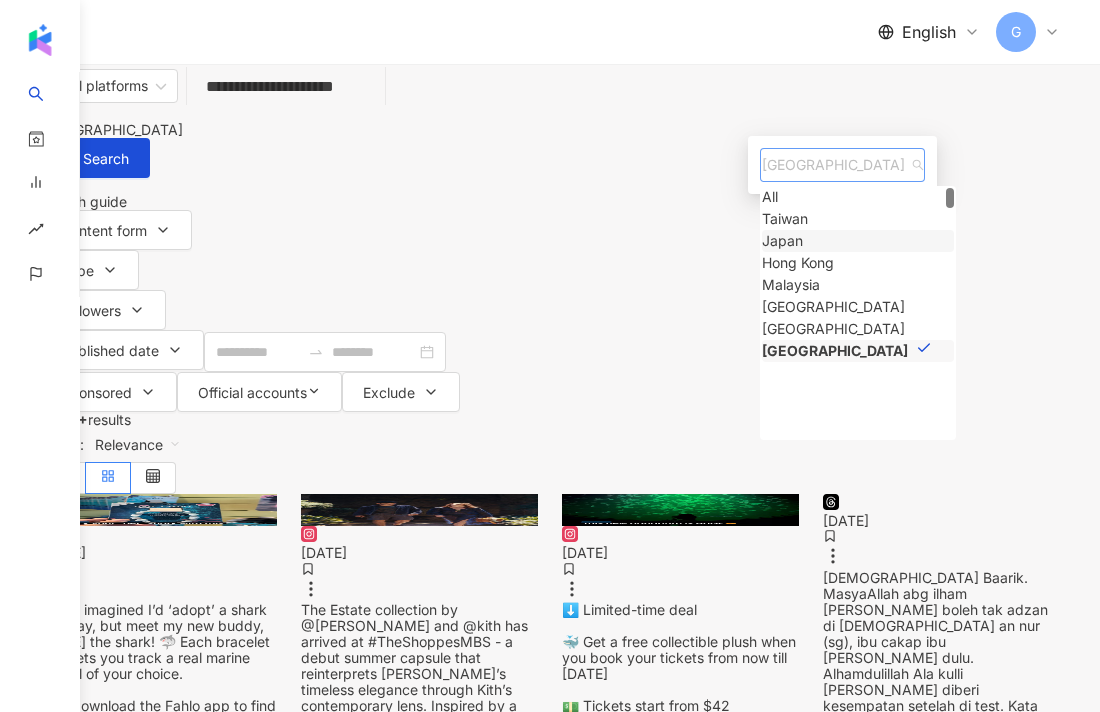 scroll, scrollTop: 0, scrollLeft: 0, axis: both 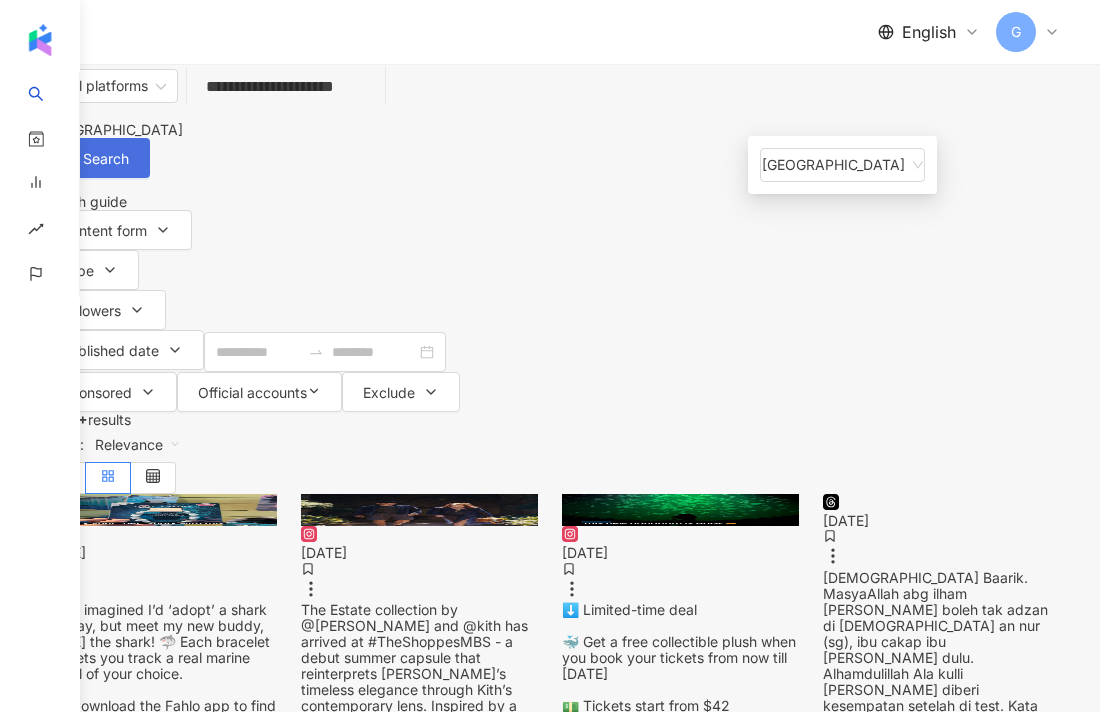 click on "Search" at bounding box center [95, 158] 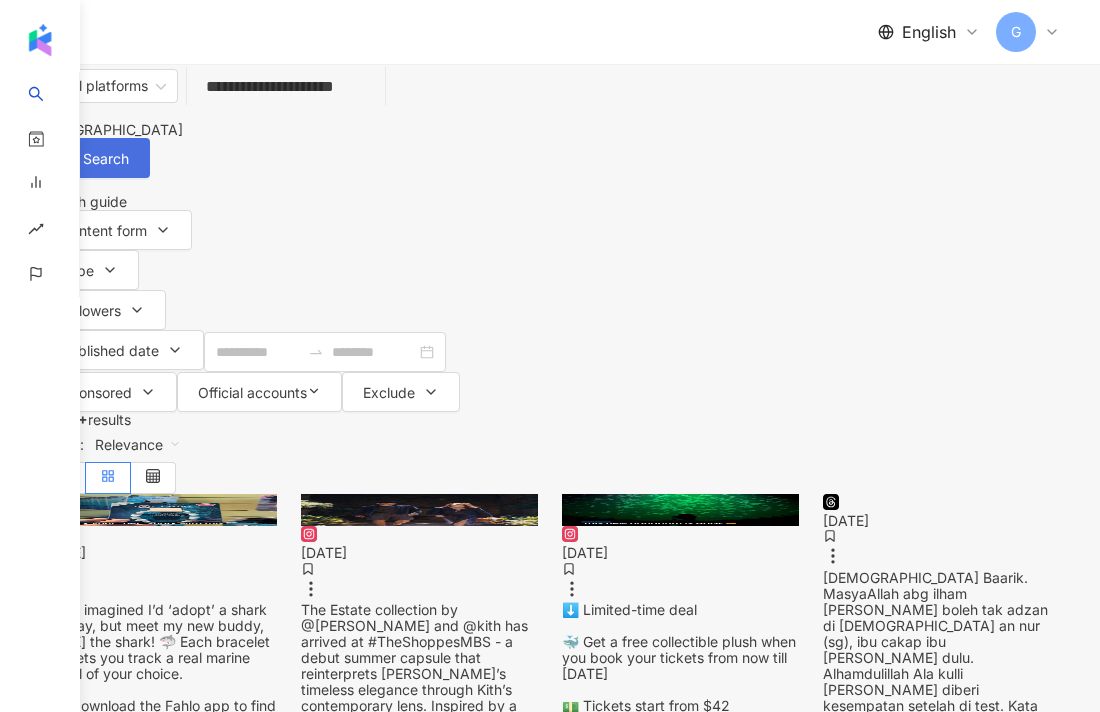 click 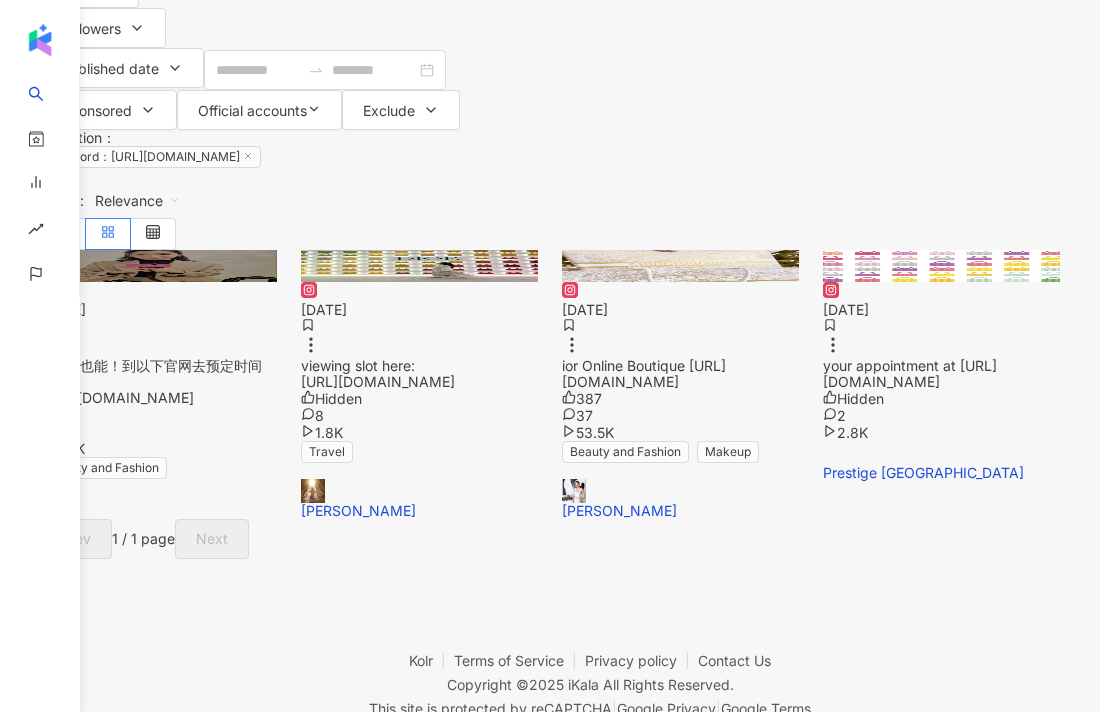 scroll, scrollTop: 344, scrollLeft: 0, axis: vertical 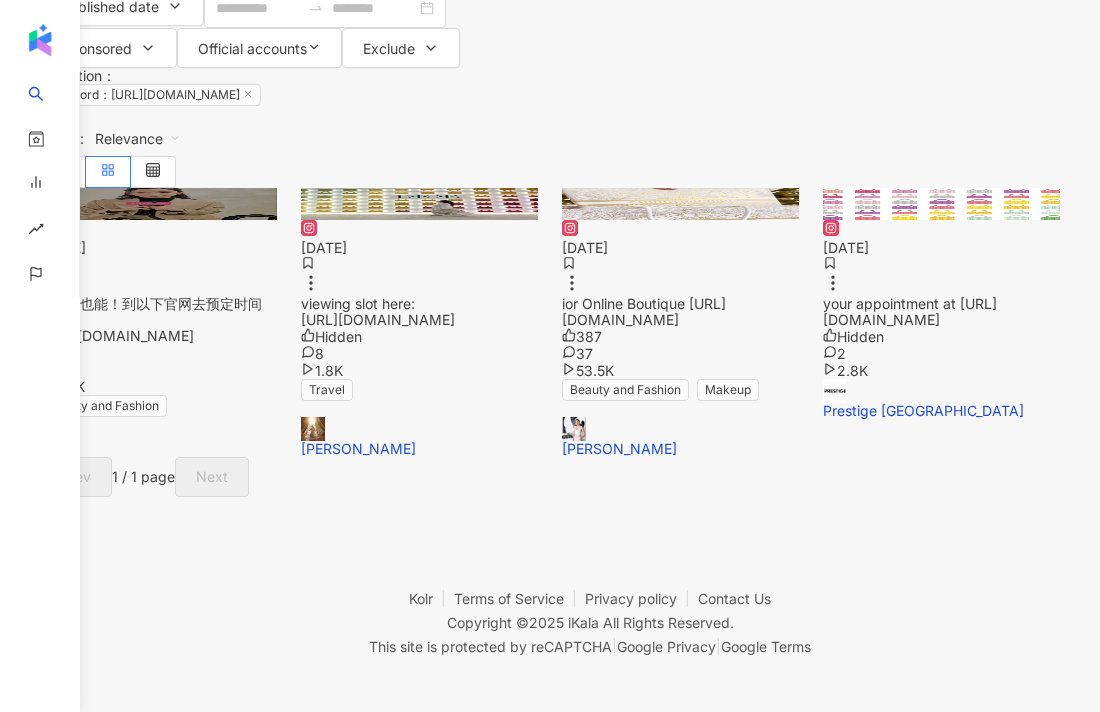 click on "11日你也能！到以下官网去预定时间哦：
https://www.dior.com" at bounding box center (151, 319) 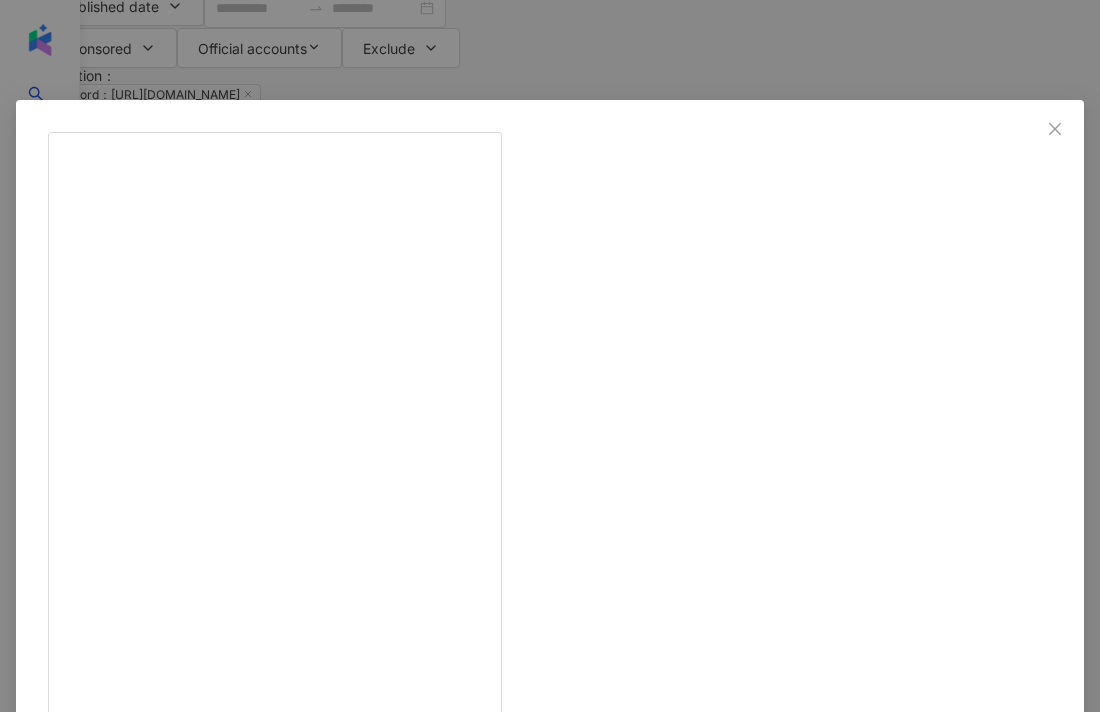 click on "7/21/24 太可爱啦！法国品牌 @dior 泰籍品牌大使 @tontawan 日前来本地出席品牌的Lady Dior House限时展览，告诉《女友》最让她印象深刻的艺术版Lady Dior手袋是哪个！
也想参观这次的精彩展览？从即日起至8月11日你也能！到以下官网去预定时间哦：
https://www.dior.com/fashion/stores/en_sg/singapore/singapore/5-jiak-kim-street?appointment
#ladydior @dior 111 30 3.2K See original" at bounding box center [550, 356] 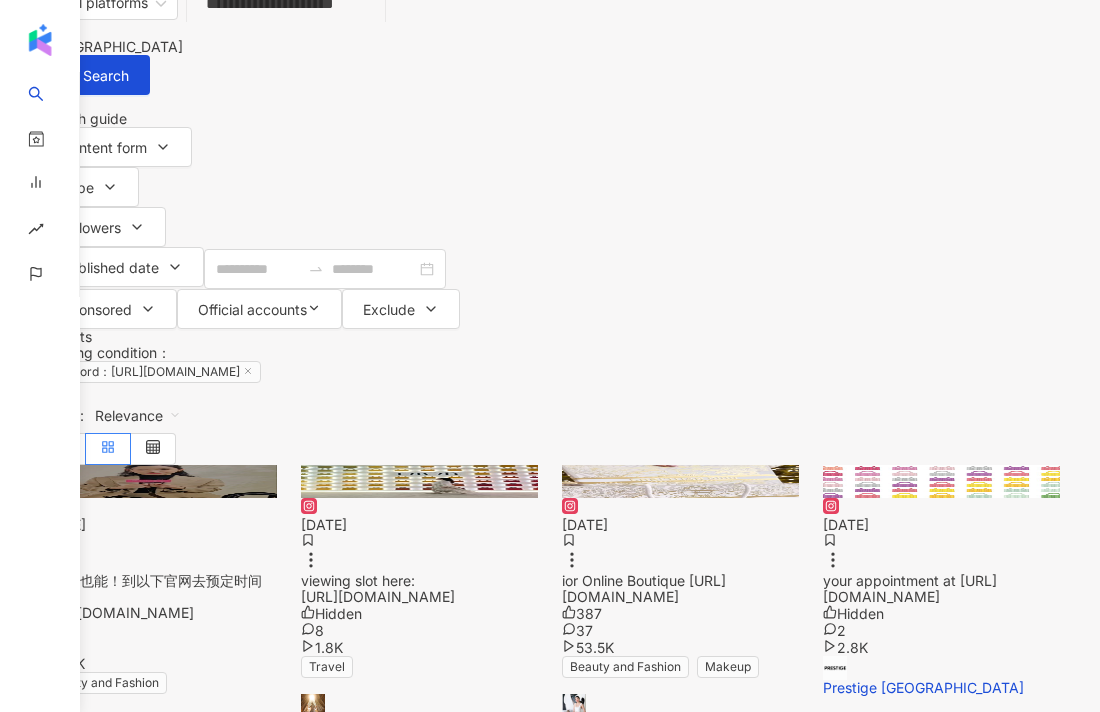 scroll, scrollTop: 0, scrollLeft: 0, axis: both 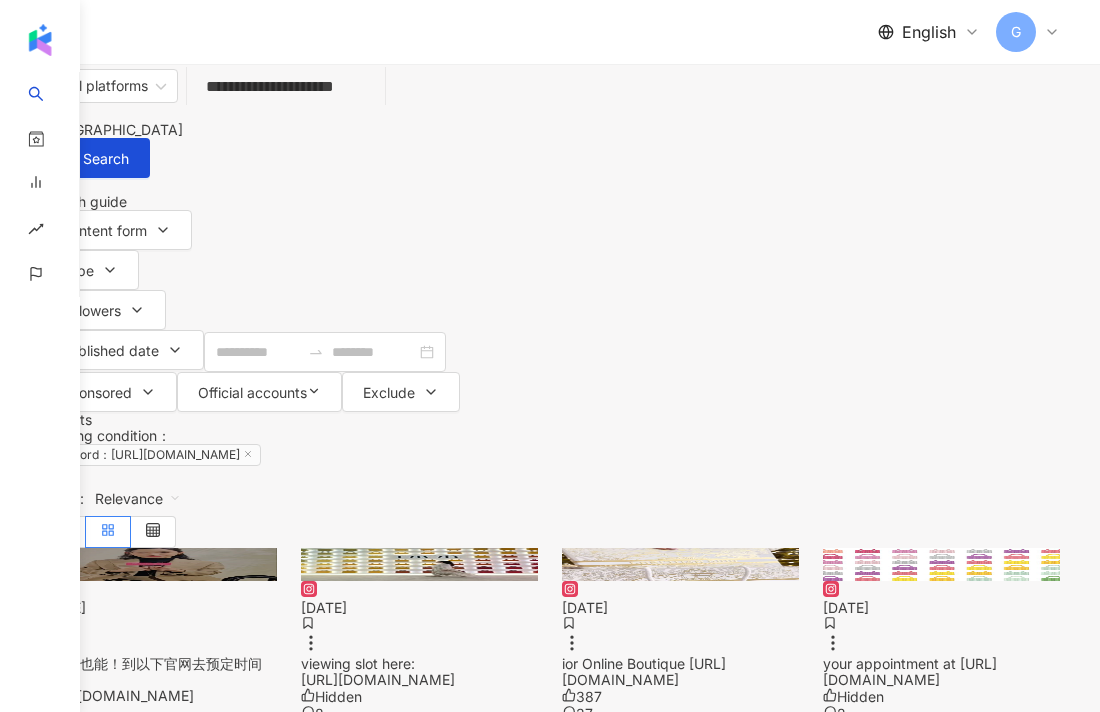 click on "Singapore" at bounding box center [550, 122] 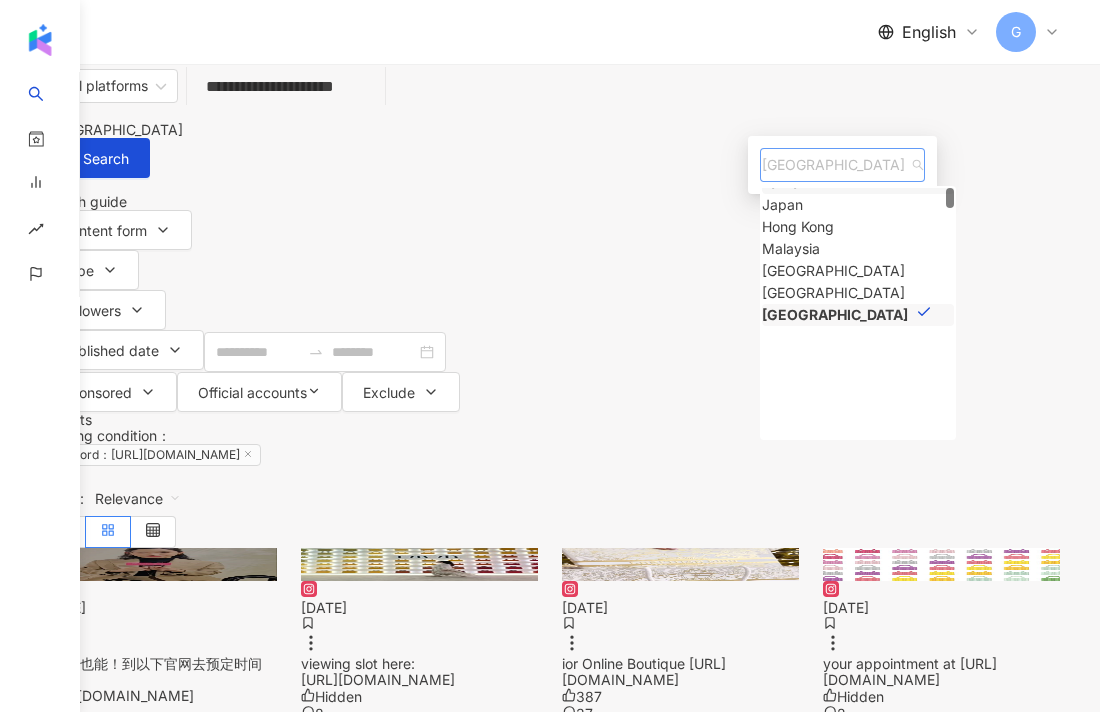 scroll, scrollTop: 0, scrollLeft: 0, axis: both 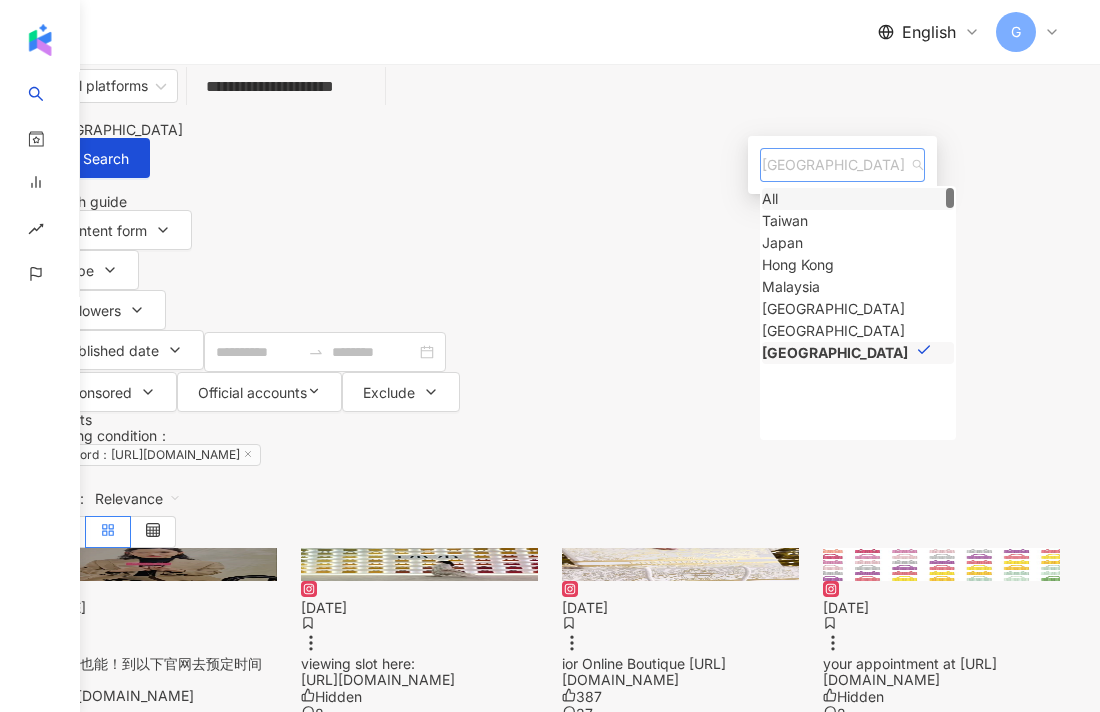 click on "All" at bounding box center (770, 199) 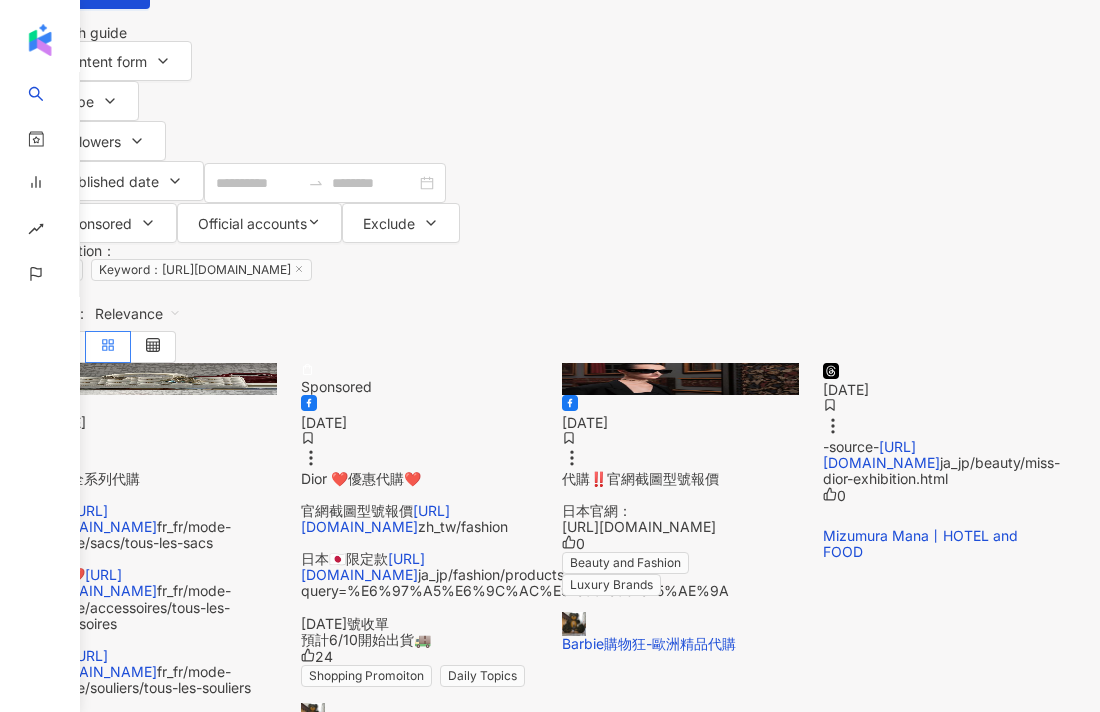 scroll, scrollTop: 376, scrollLeft: 0, axis: vertical 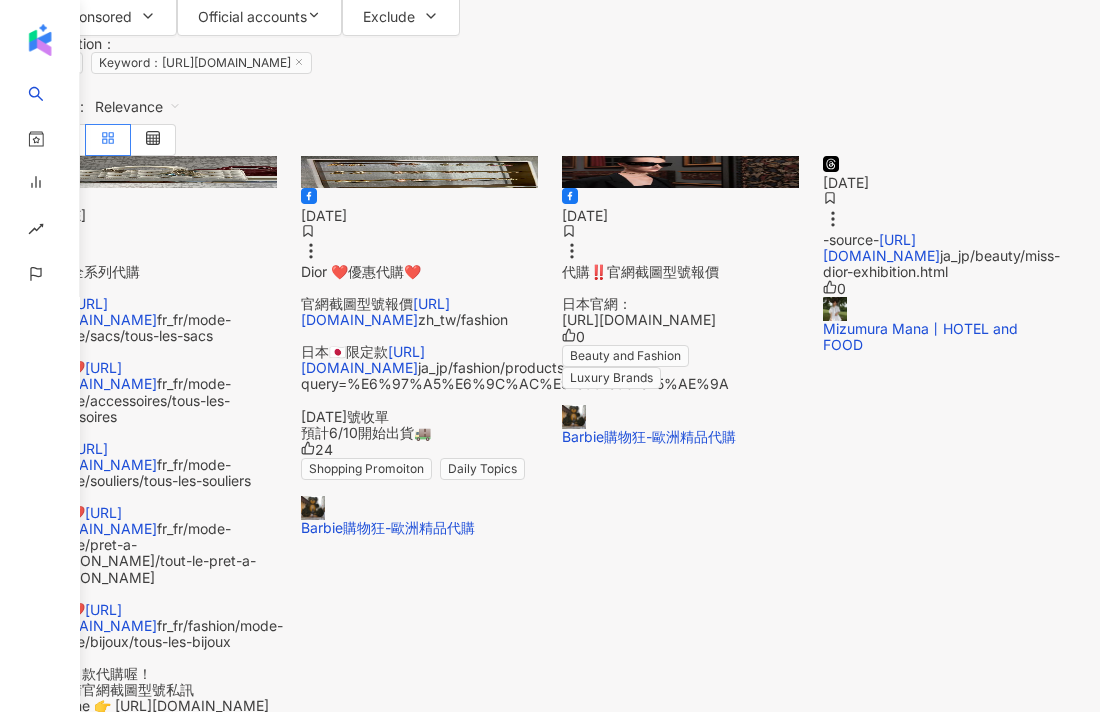 click on "https://www.dior.com/" at bounding box center (881, 247) 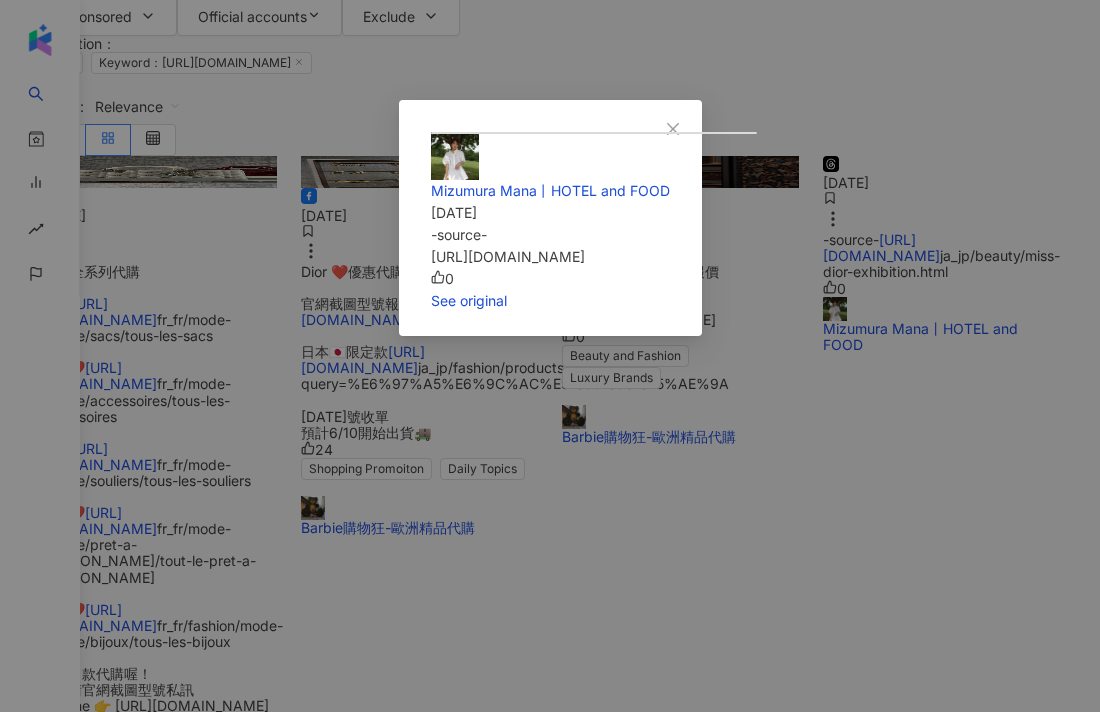 drag, startPoint x: 1023, startPoint y: 281, endPoint x: 964, endPoint y: 286, distance: 59.211487 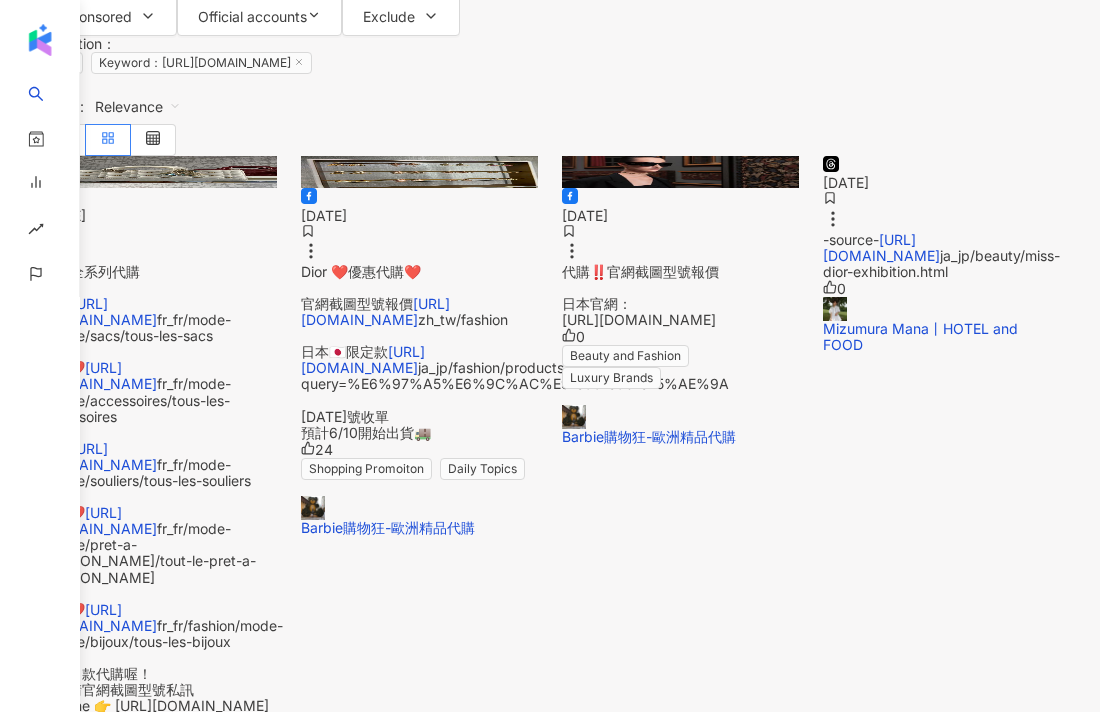 scroll, scrollTop: 559, scrollLeft: 0, axis: vertical 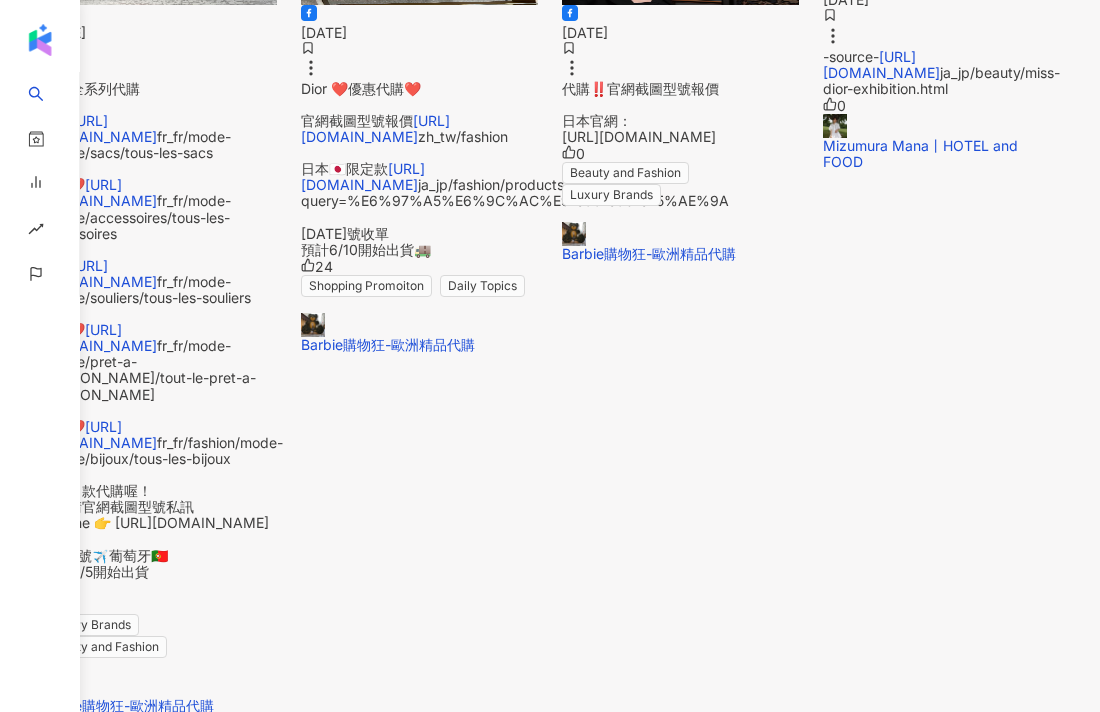 click on "ity-resort-fashion
https://www.dior.com" at bounding box center [378, 869] 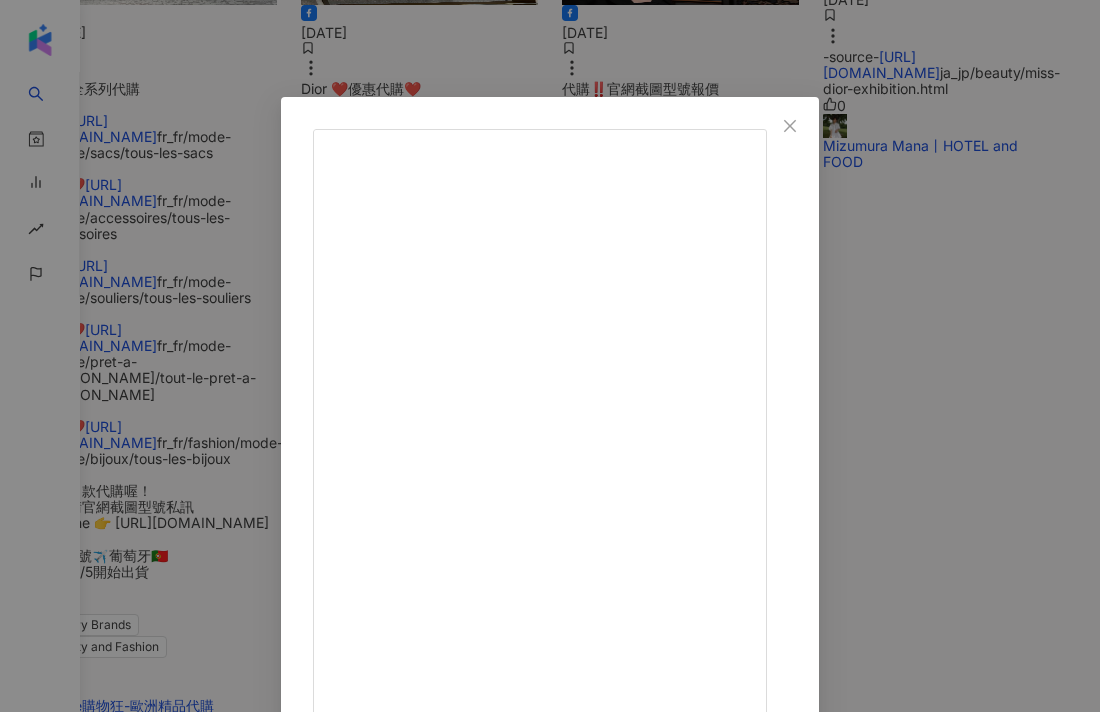 scroll, scrollTop: 0, scrollLeft: 0, axis: both 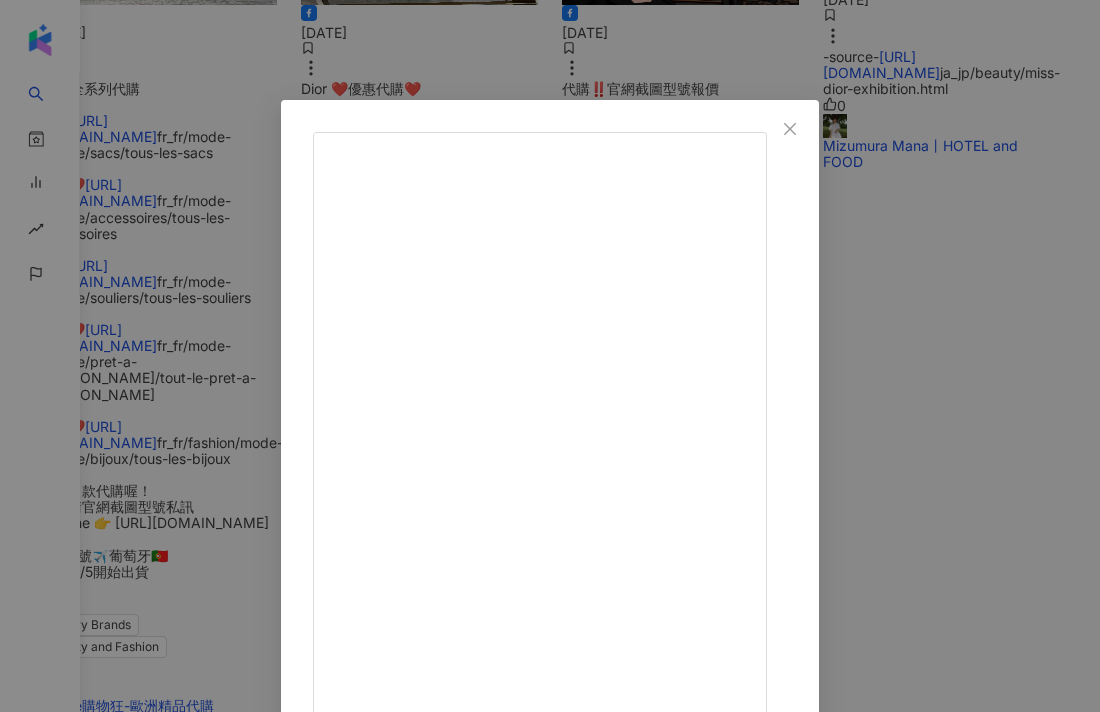click on "ClarysseYokeYee钰贻 11/29/23 Some of the items from the Cruise Collection 2024 which i really love! 💕
@dior #dior #diorcruisecollection2024
https://www.lofficielsingapore.com/fashion/dior-cruise-2024-collection-mexico-city-resort-fashion
https://www.dior.com/en_my/fashion 77 1" at bounding box center (550, 886) 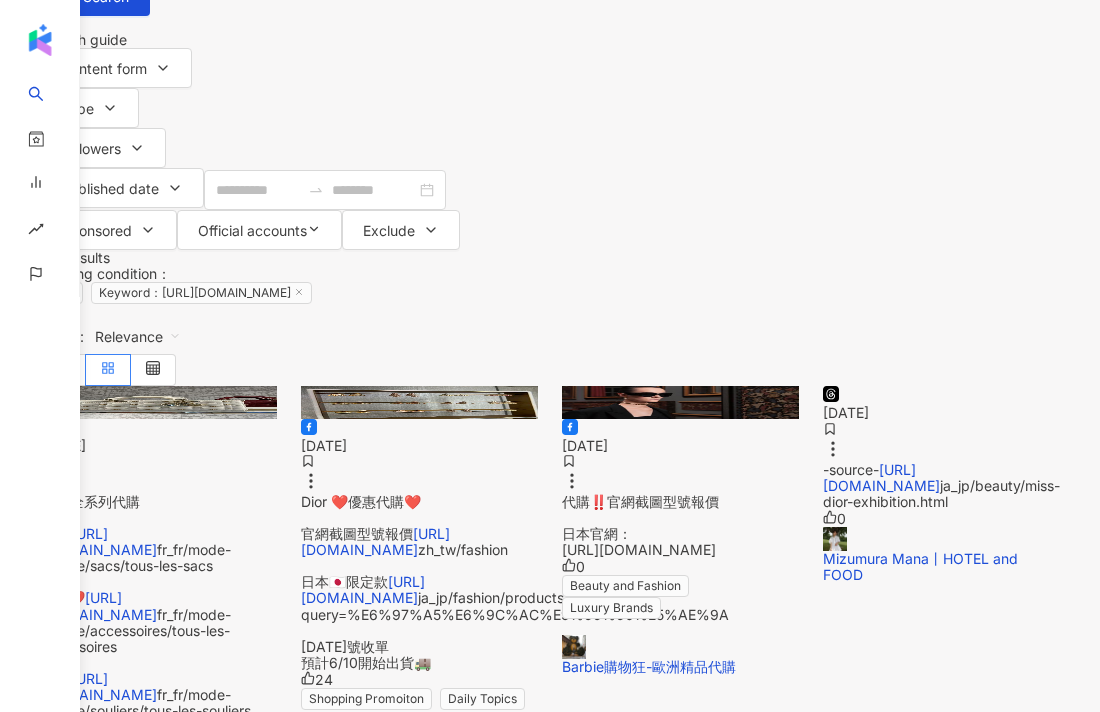 scroll, scrollTop: 0, scrollLeft: 0, axis: both 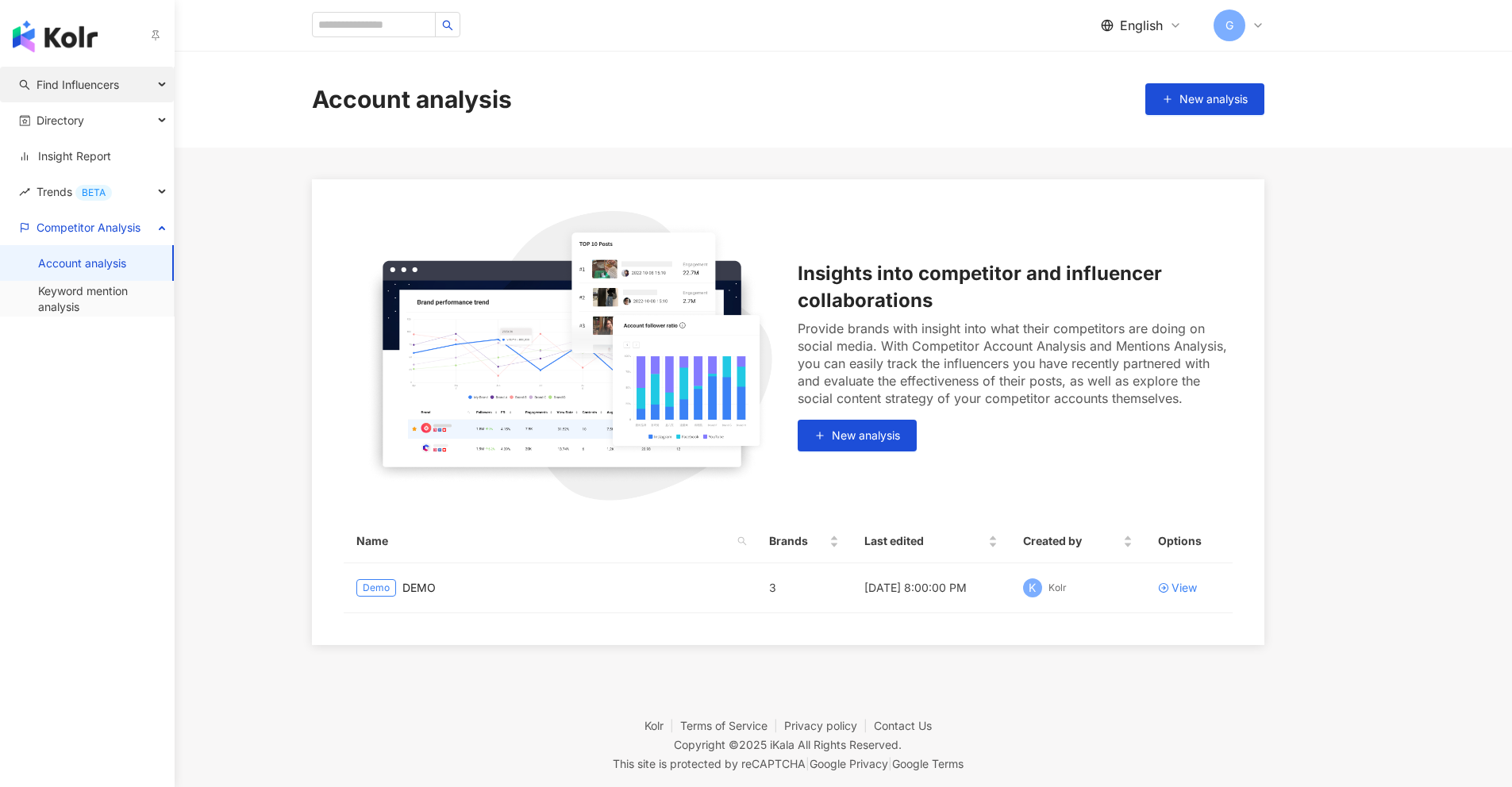 click on "Find Influencers" at bounding box center (78, 84) 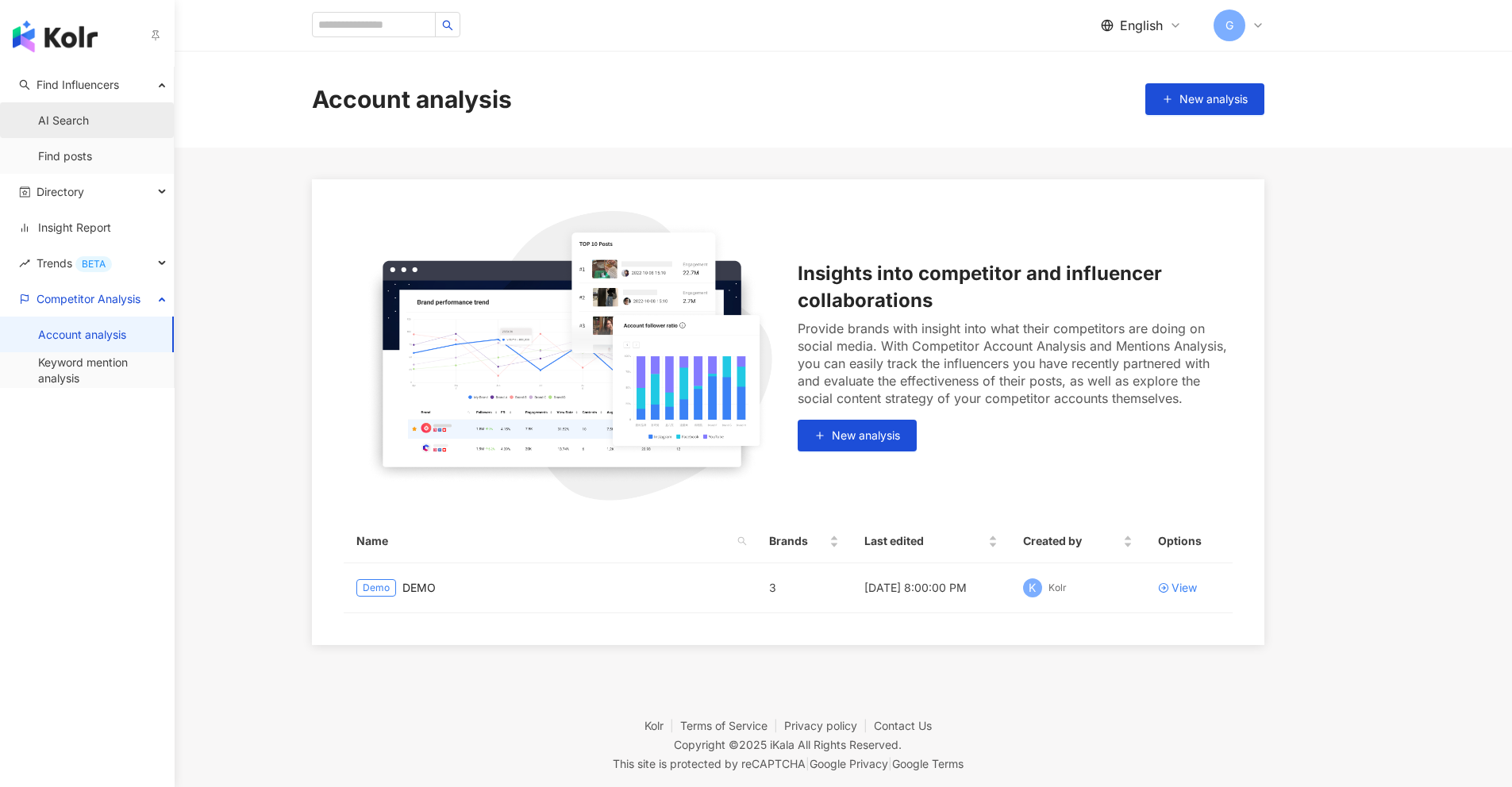 click on "AI Search" at bounding box center (63, 121) 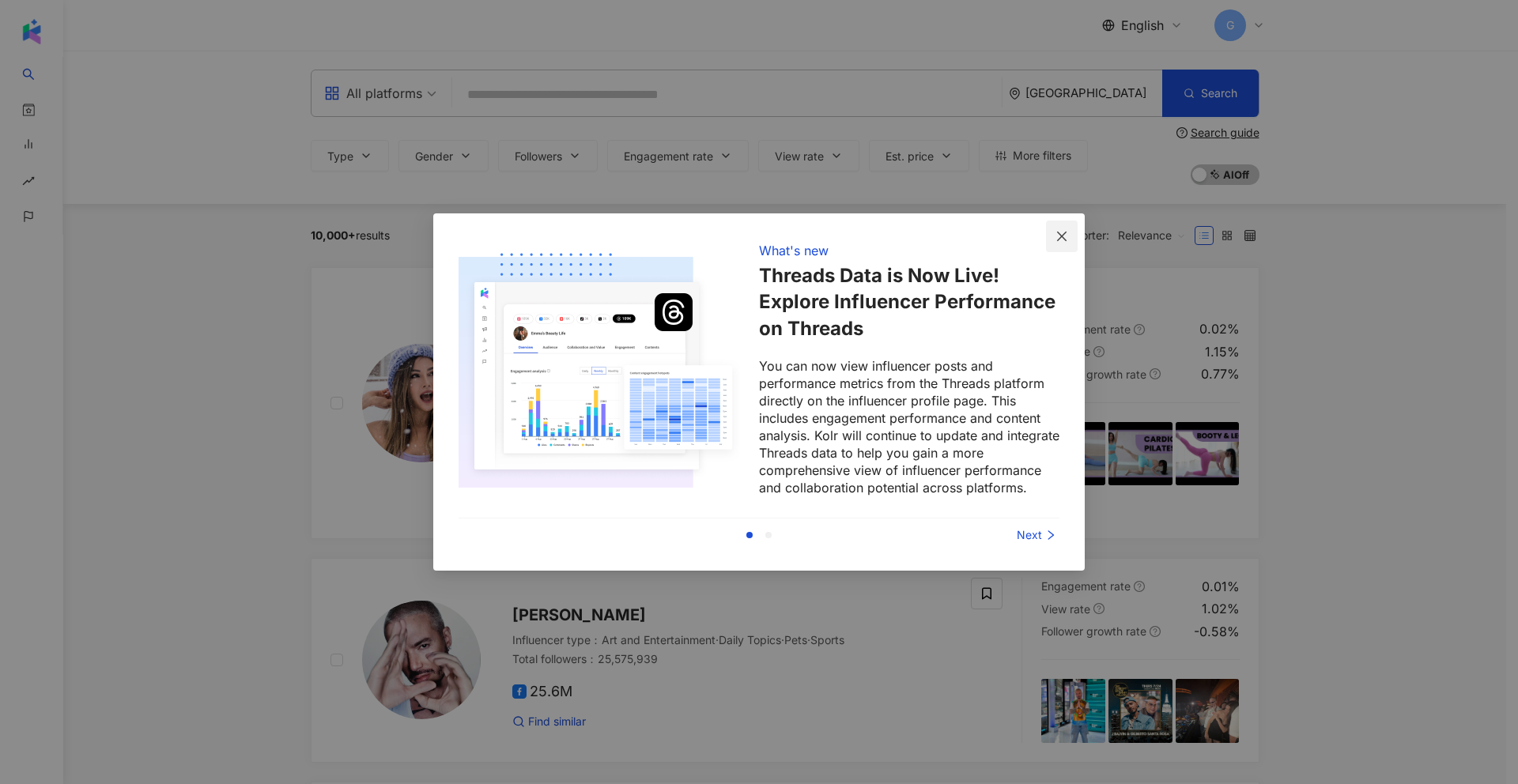 click at bounding box center [1062, 236] 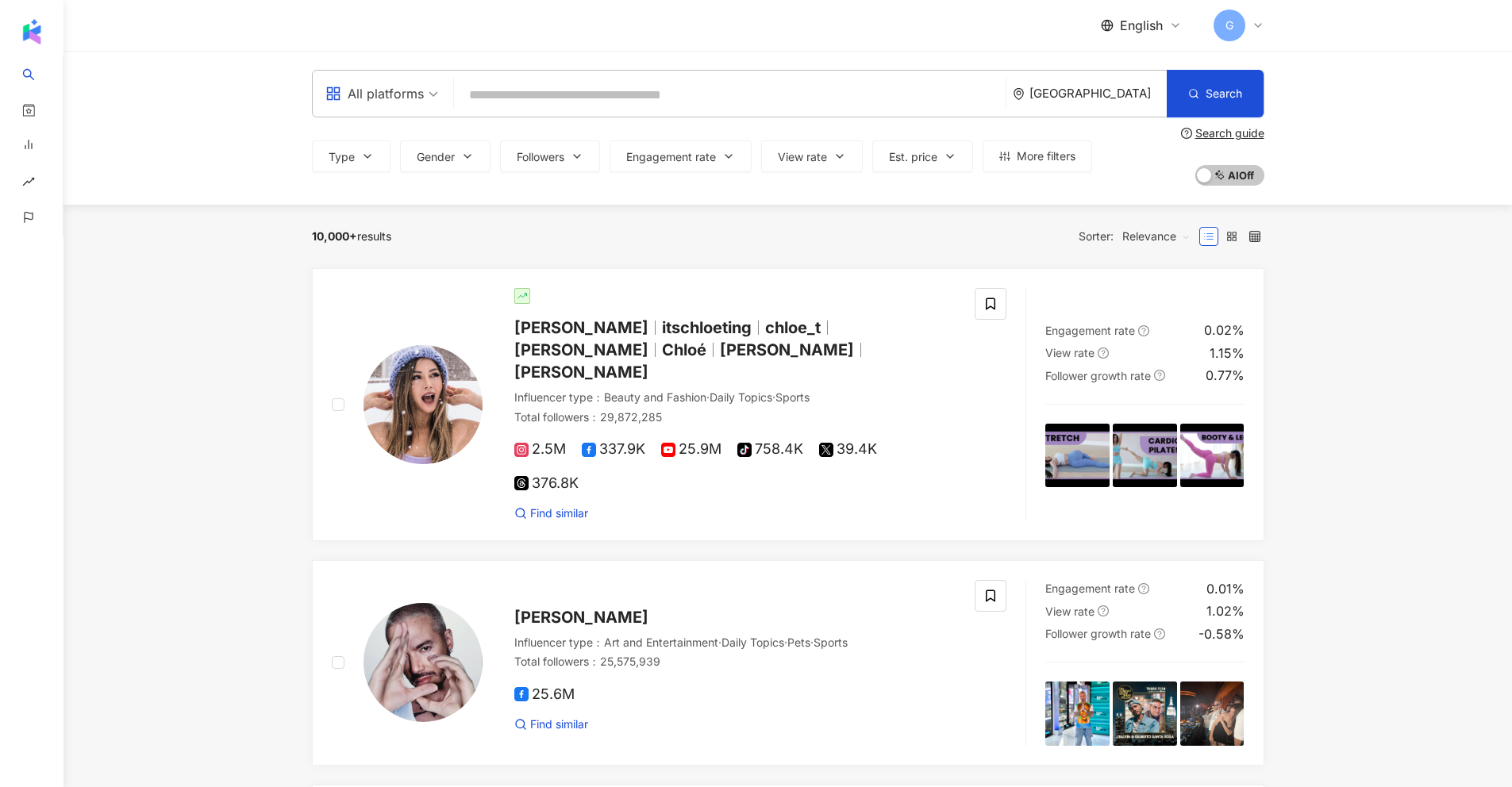 click at bounding box center (729, 95) 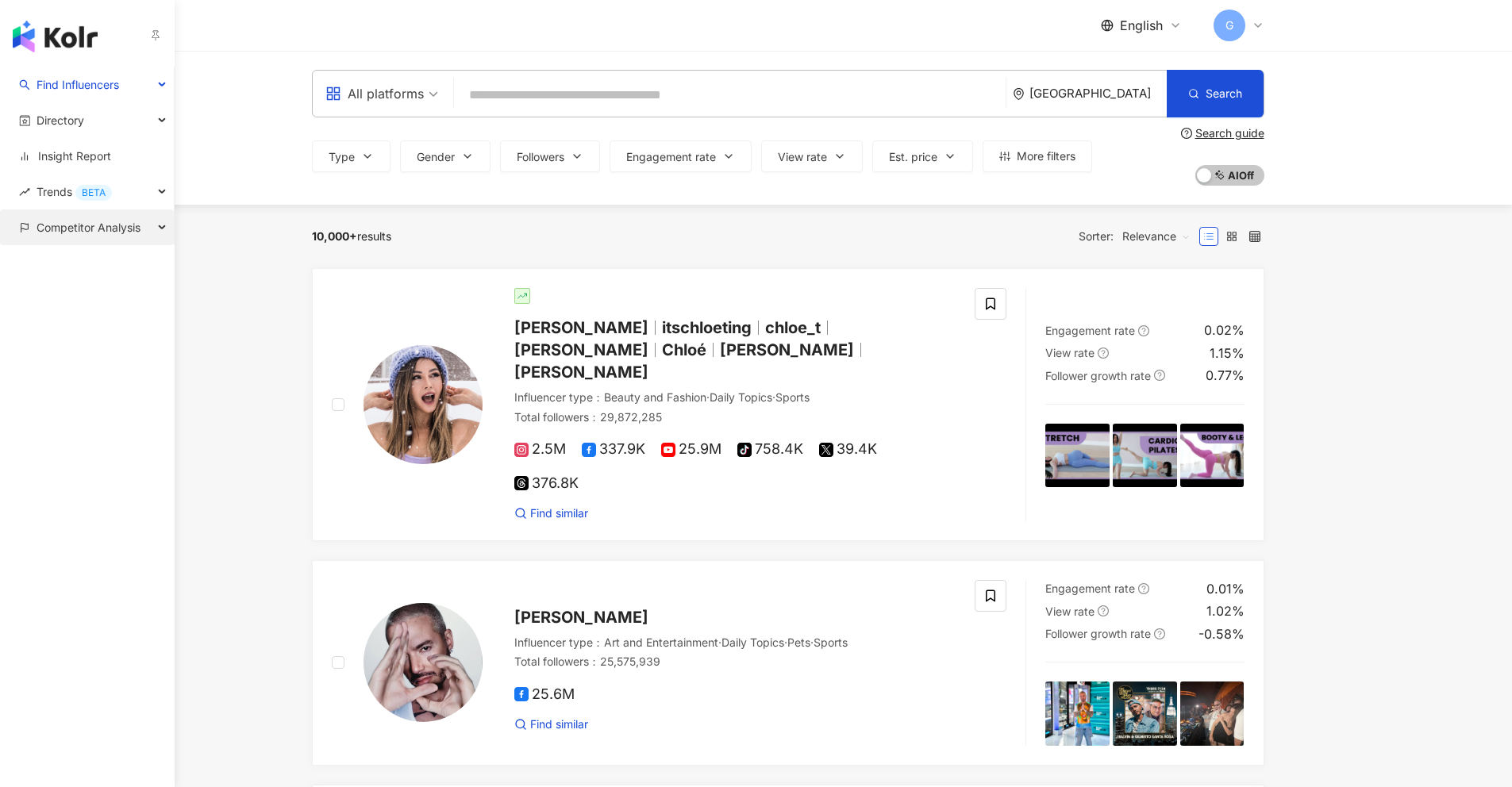 click on "Competitor Analysis" at bounding box center [88, 227] 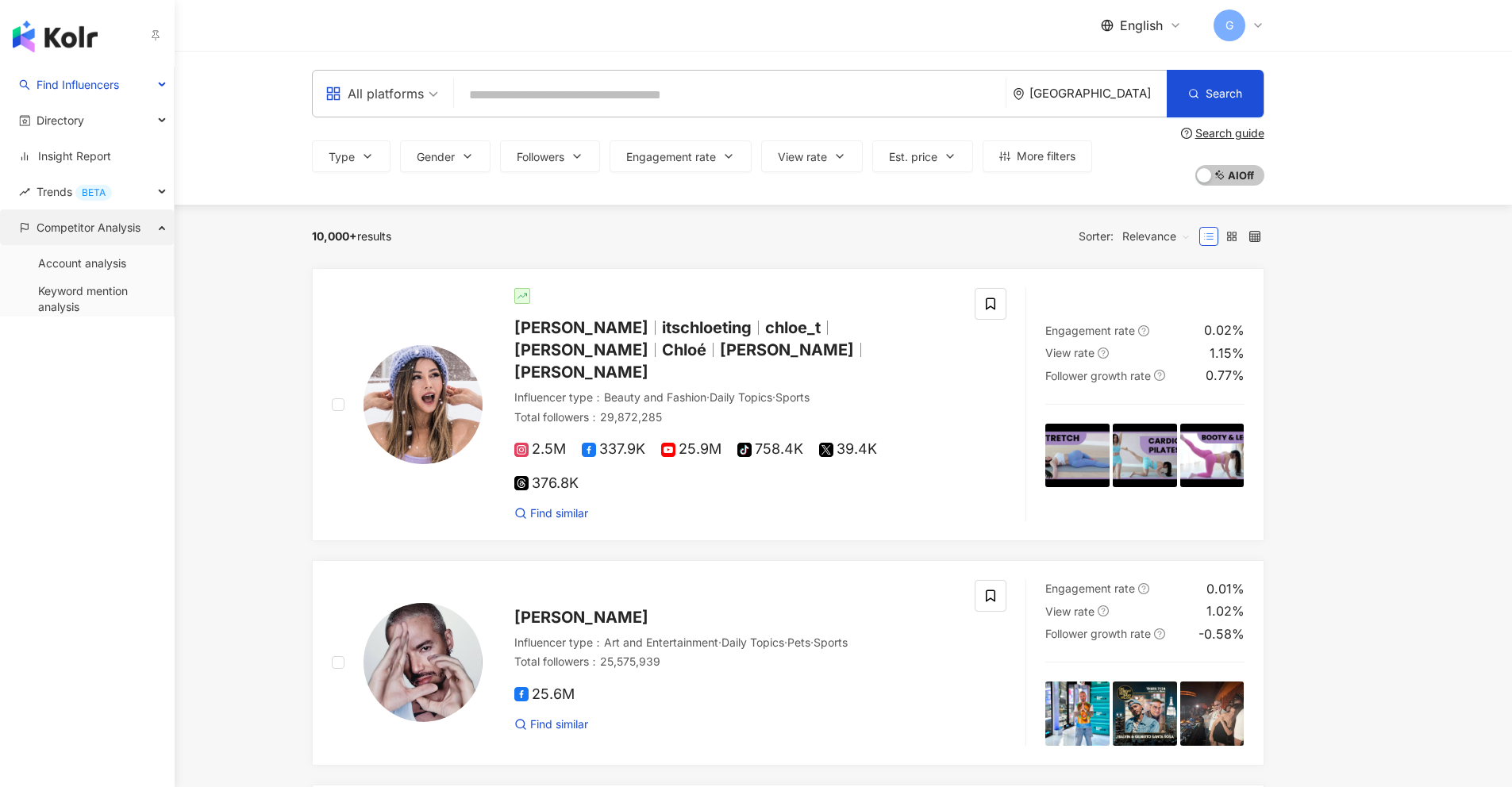 click on "Competitor Analysis" at bounding box center (88, 227) 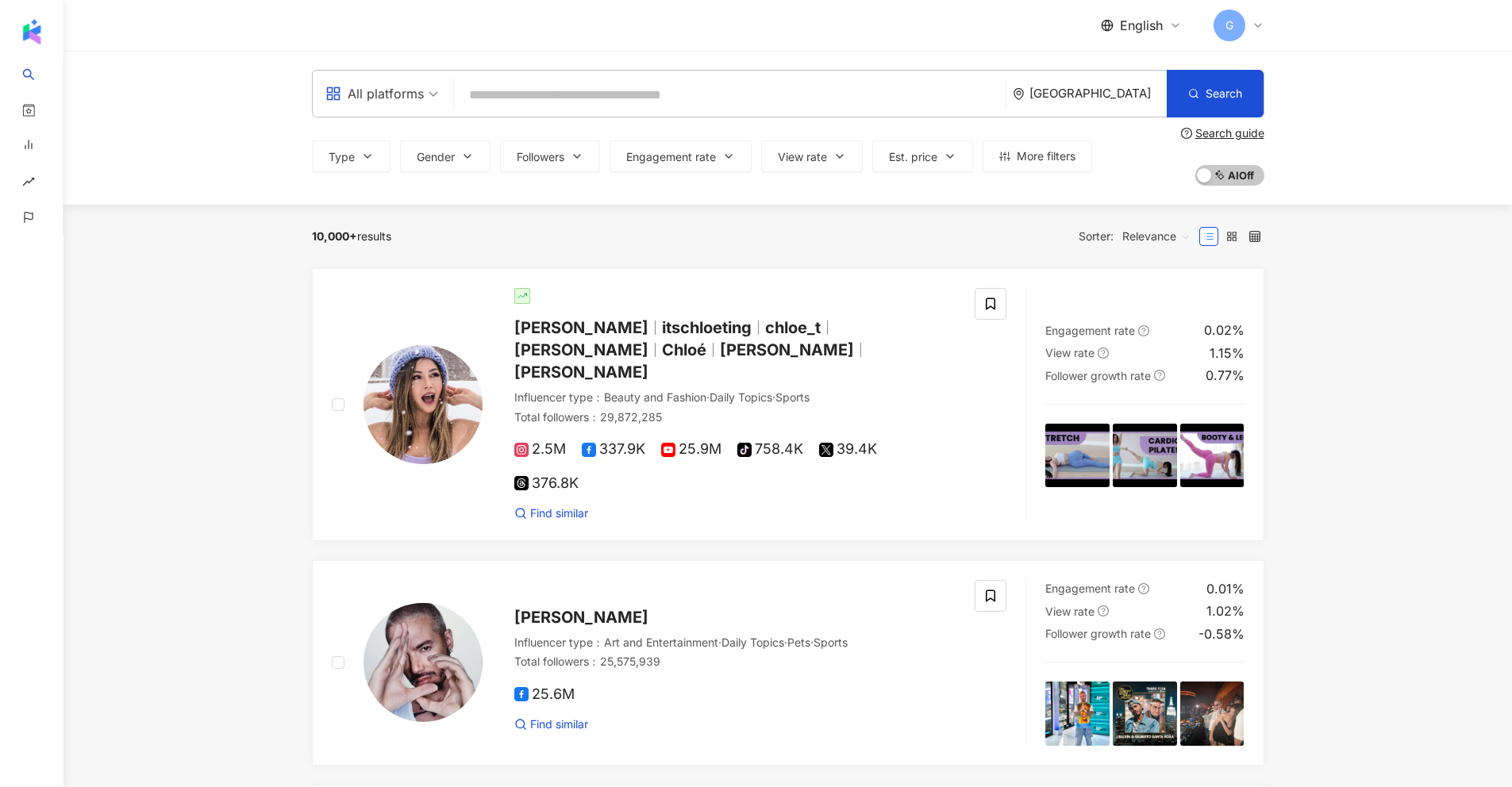 click at bounding box center (729, 95) 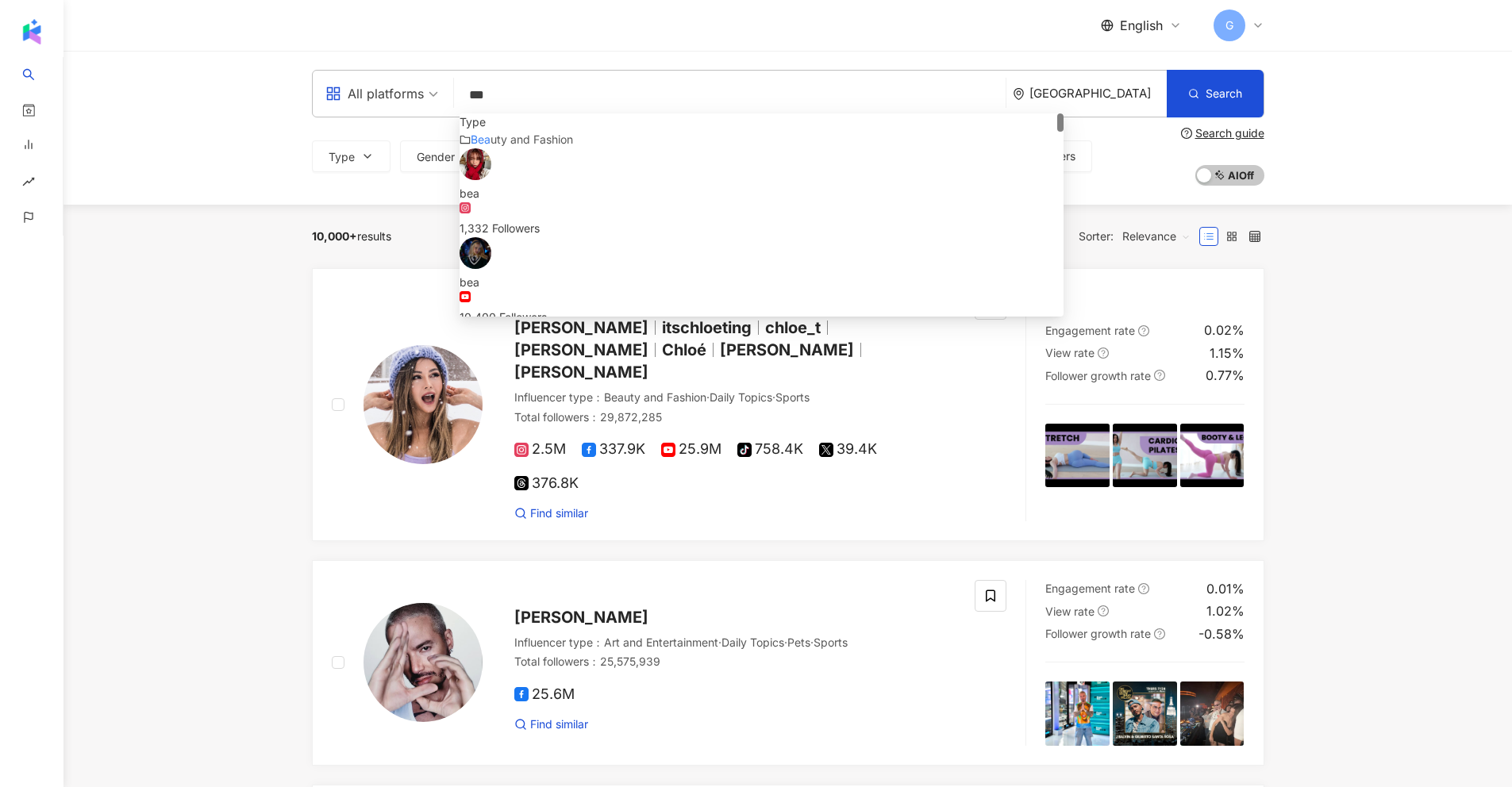 drag, startPoint x: 527, startPoint y: 98, endPoint x: 455, endPoint y: 98, distance: 72 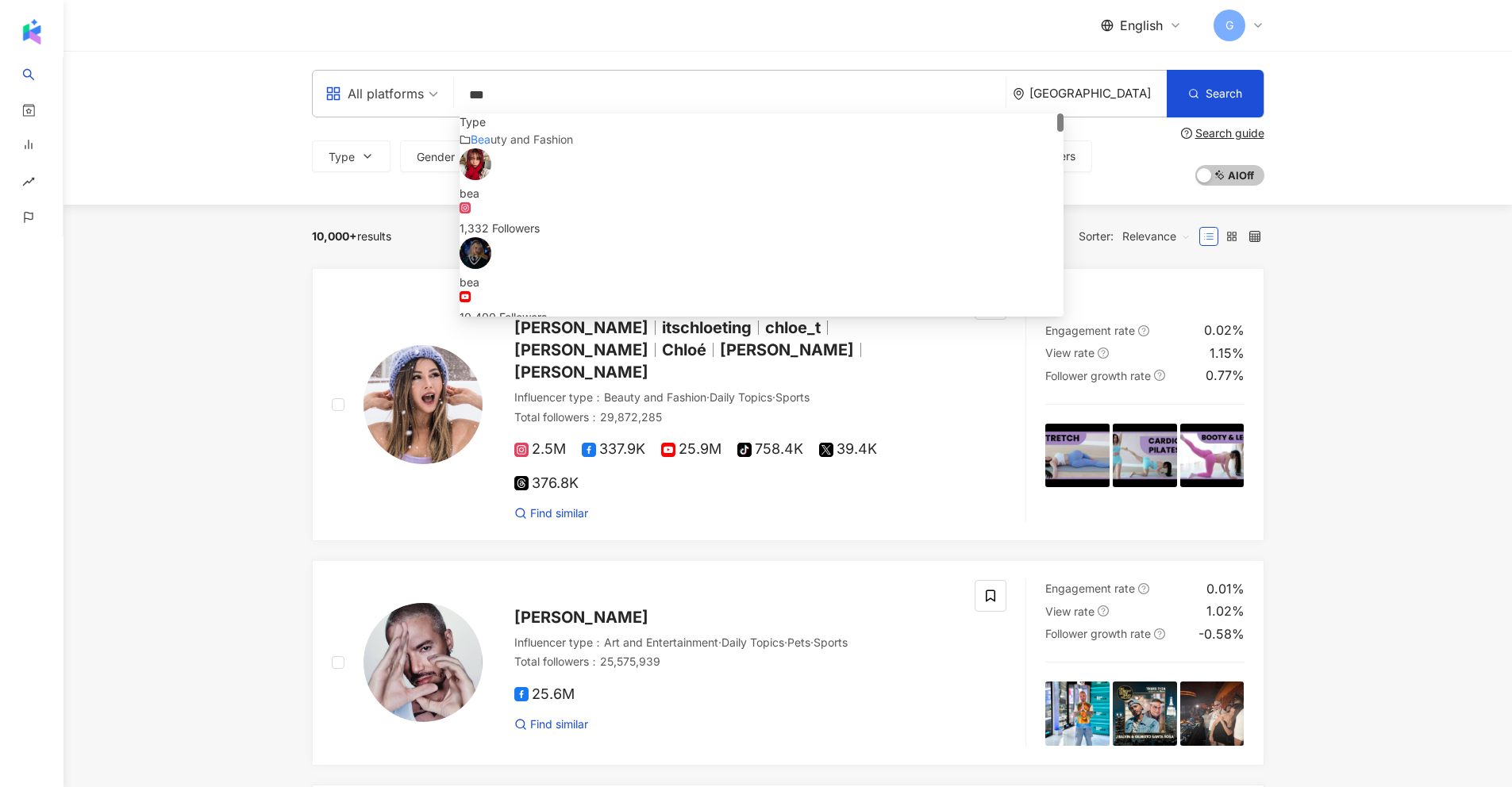 paste on "**********" 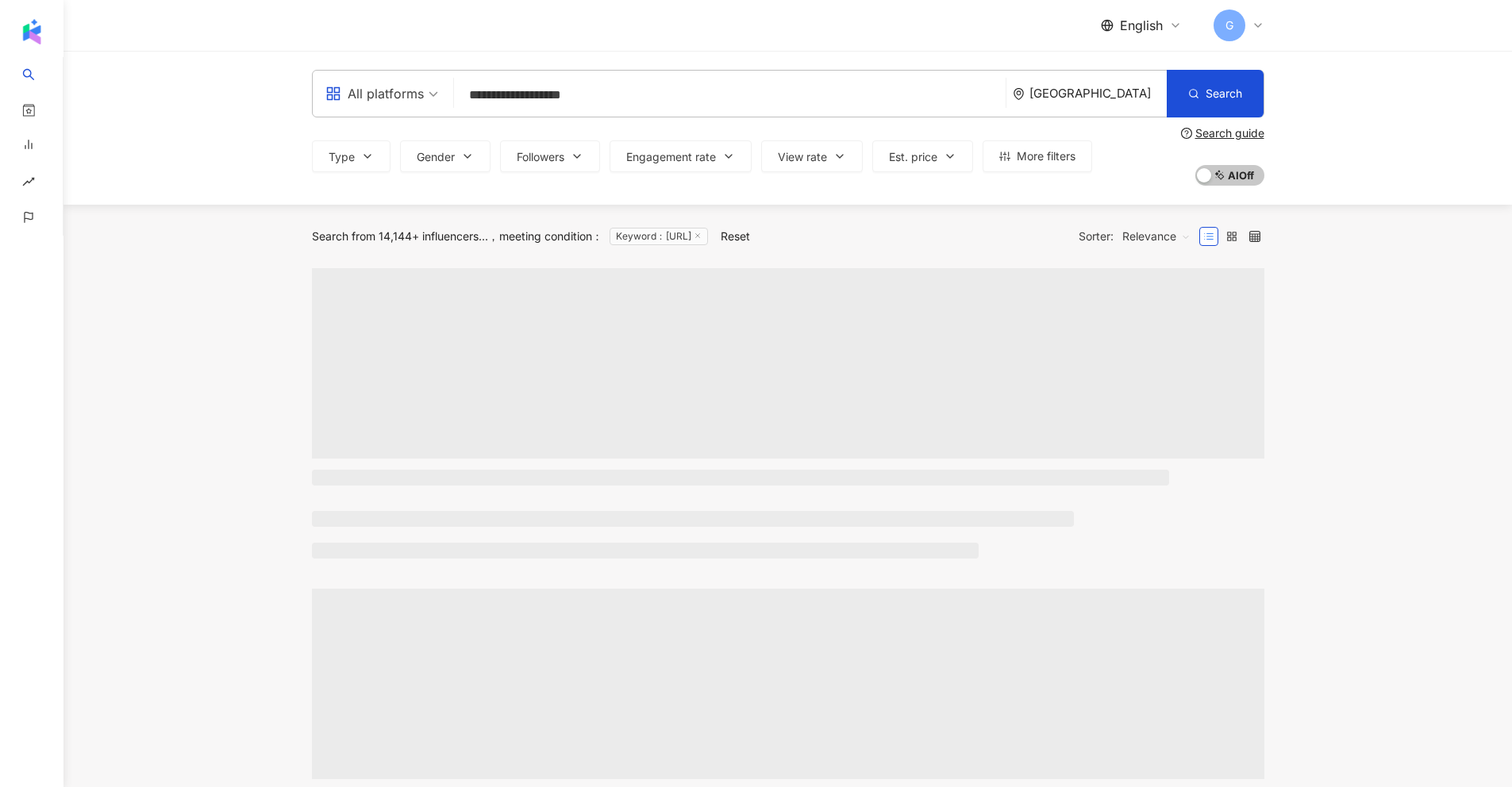 type on "**********" 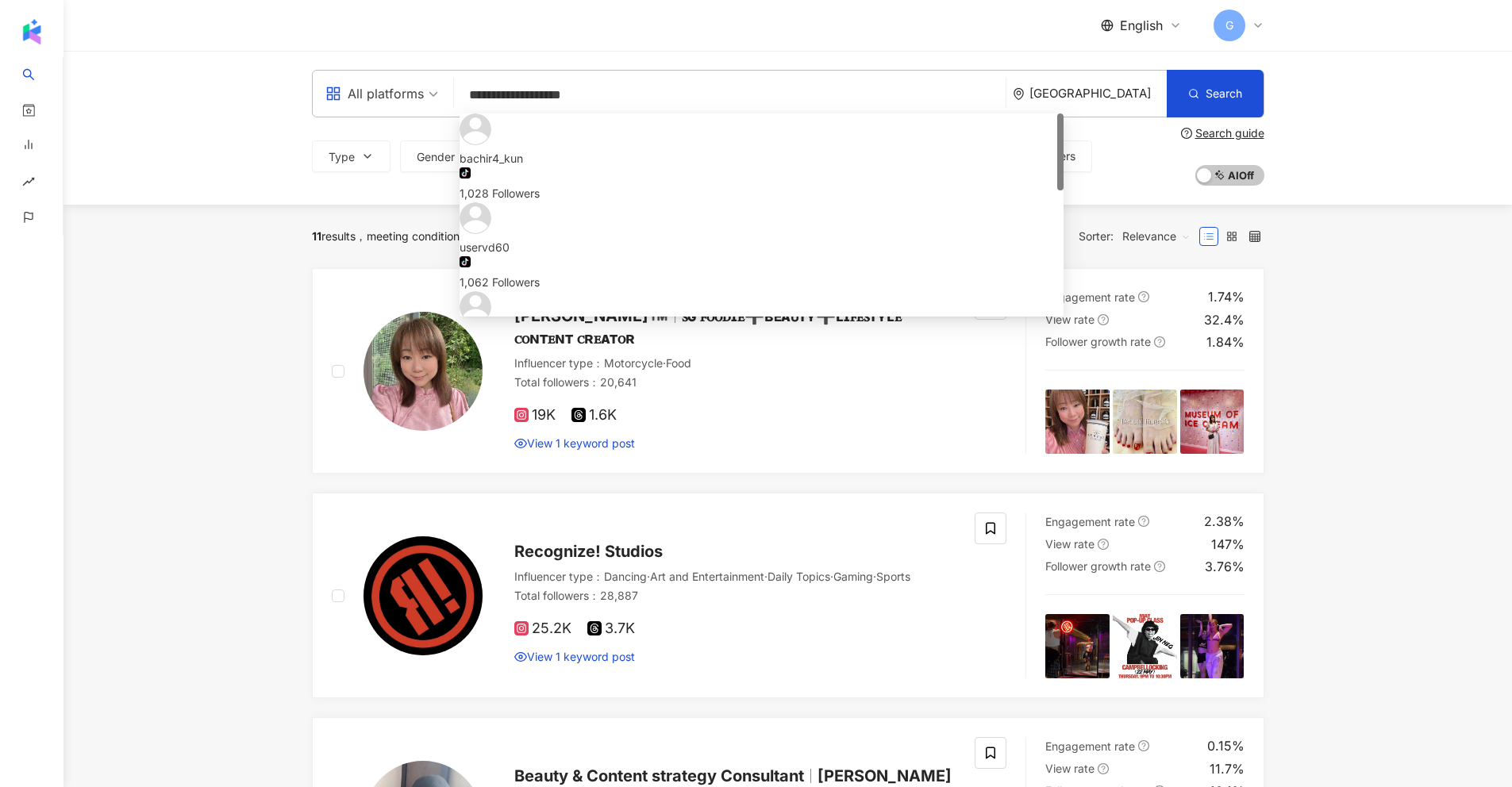 click on "11  results  meeting condition ： Keyword：https://beacons.ai/ Reset Sorter:  Relevance Patricia Bebe™️  ꜱɢ ꜰᴏᴏᴅɪᴇ➕ʙᴇᴀᴜᴛʏ➕ʟɪꜰᴇꜱᴛʏʟᴇ ᴄᴏɴᴛᴇɴᴛ ᴄʀᴇᴀᴛᴏʀ Influencer type ： Motorcycle  ·  Food Total followers ： 20,641 19K 1.6K View 1 keyword post 1/9/25 � Order yours here,  https://beacons.ai/ l  Show more Engagement rate 1.74% View rate 32.4% Follower growth rate 1.84% Recognize! Studios Influencer type ： Dancing  ·  Art and Entertainment  ·  Daily Topics  ·  Gaming  ·  Sports Total followers ： 28,887 25.2K 3.7K View 1 keyword post Engagement rate 2.38% View rate 147% Follower growth rate 3.76% Beauty & Content strategy Consultant   Julia Influencer type ： Daily Topics  ·  Finance  ·  Law and Society  ·  Medical and Health  ·  Sports Total followers ： 8,066 7.8K 294 View 52 keyword posts Engagement rate 0.15% View rate 11.7% Follower growth rate 10.1% Influencer type ： Beauty and Fashion  ·  Food  ·  Recipe  ·  ：" at bounding box center [788, 1660] 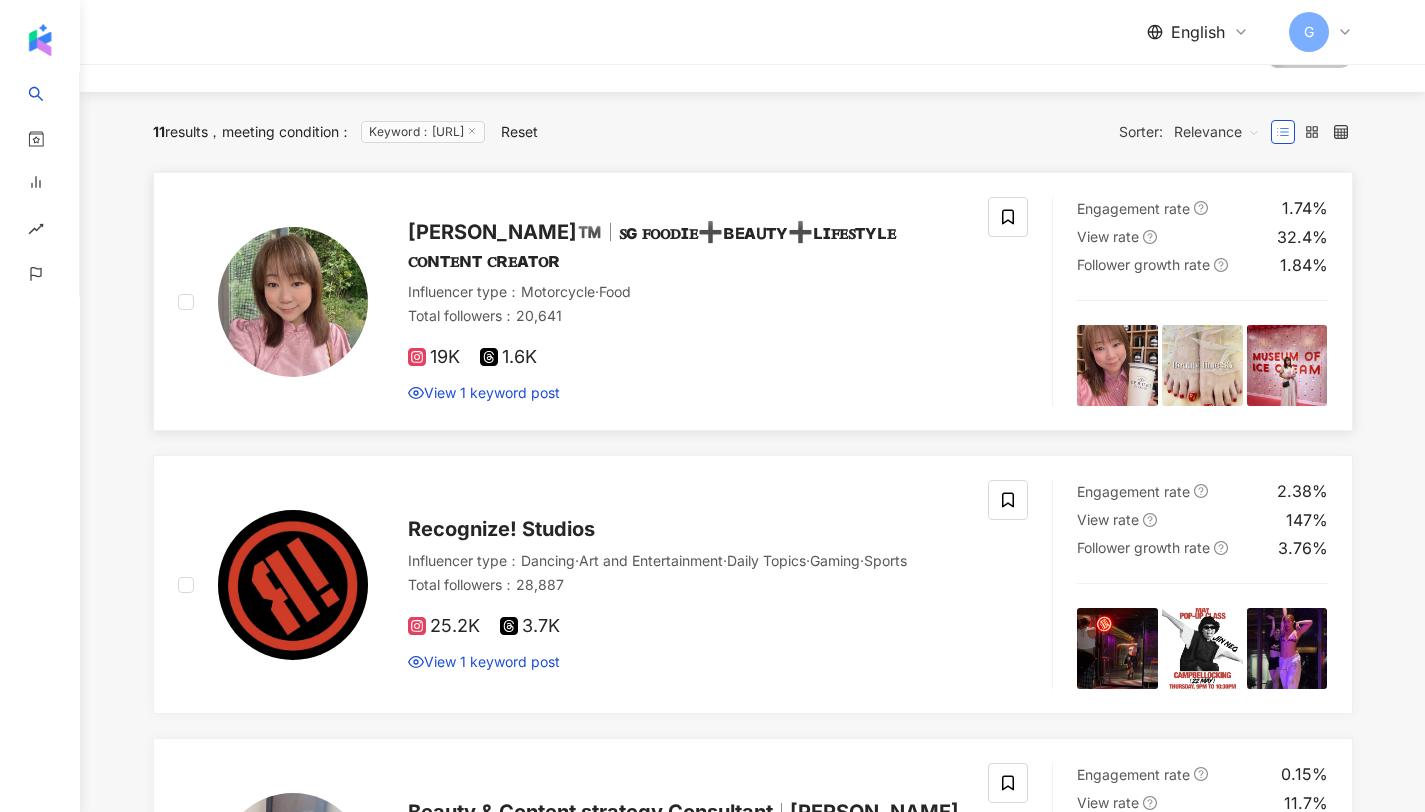 scroll, scrollTop: 0, scrollLeft: 0, axis: both 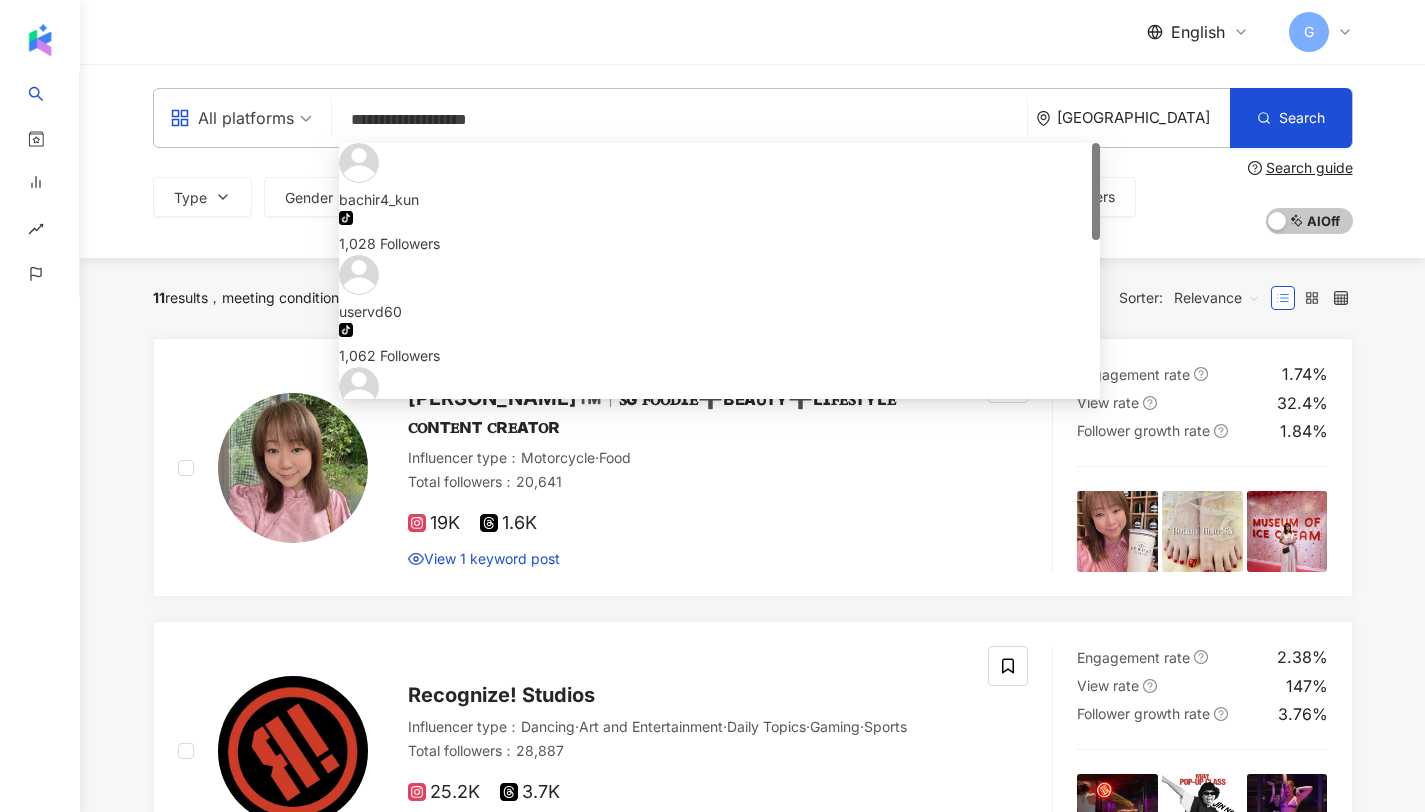 drag, startPoint x: 507, startPoint y: 120, endPoint x: 347, endPoint y: 112, distance: 160.19987 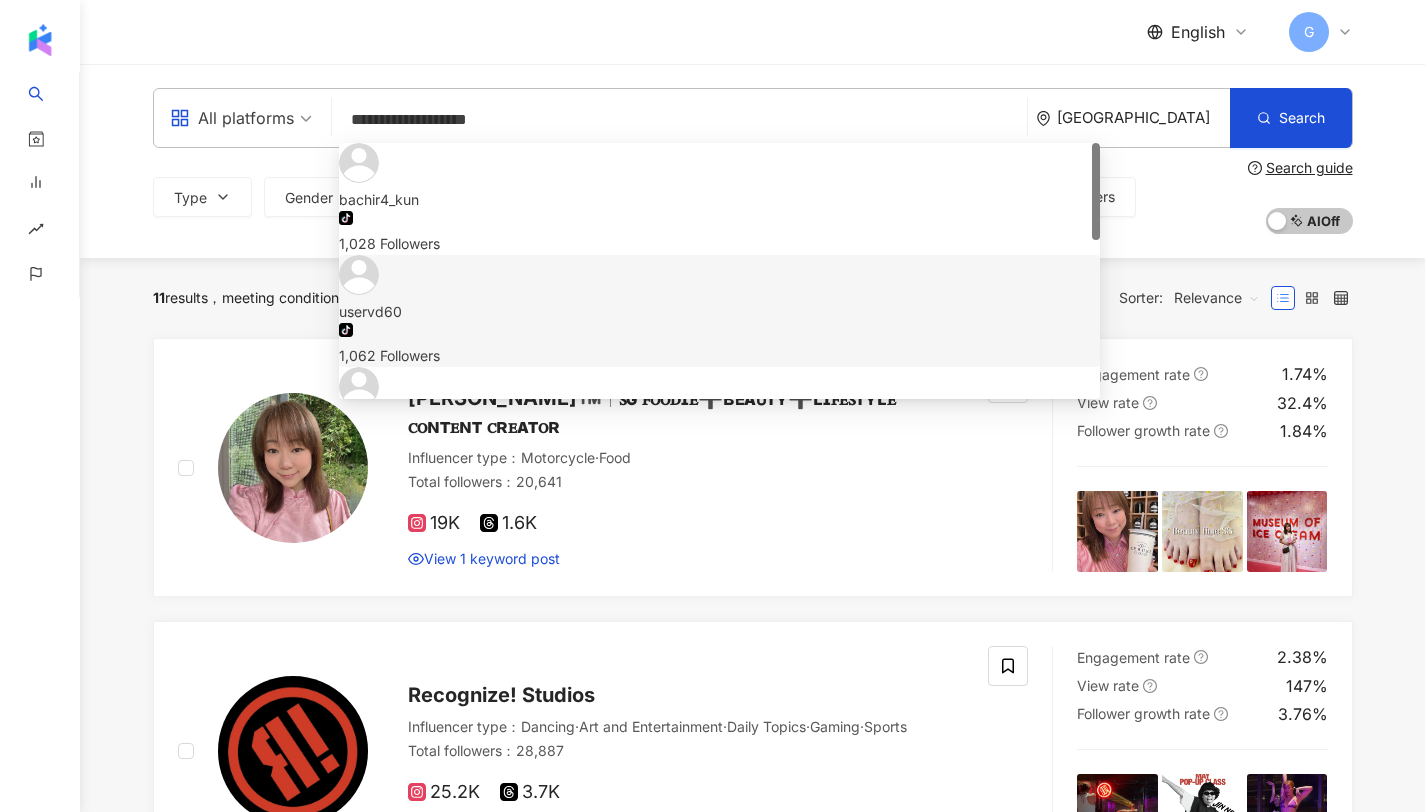 click on "11  results  meeting condition ： Keyword：https://beacons.ai/ Reset Sorter:  Relevance" at bounding box center (753, 298) 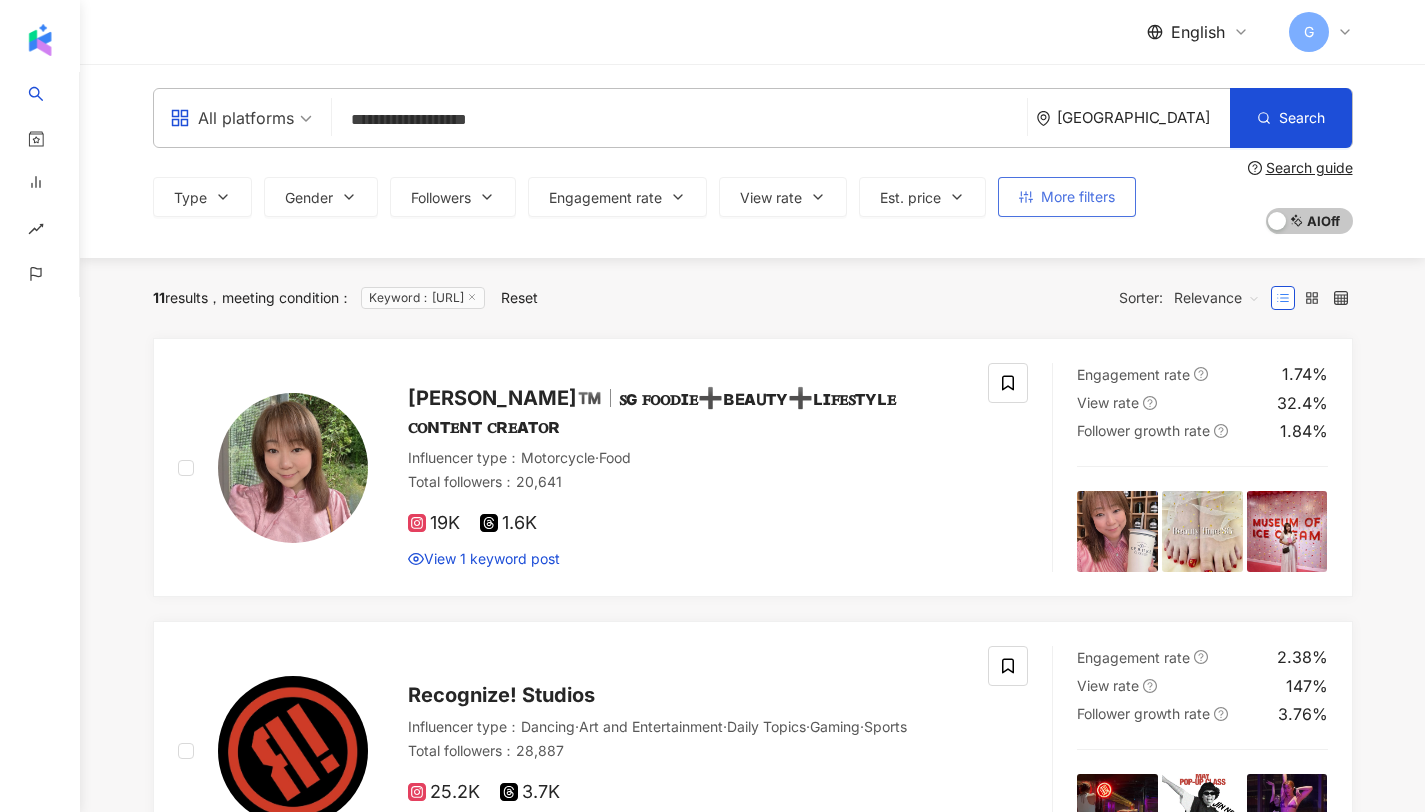 click on "More filters" at bounding box center (1067, 197) 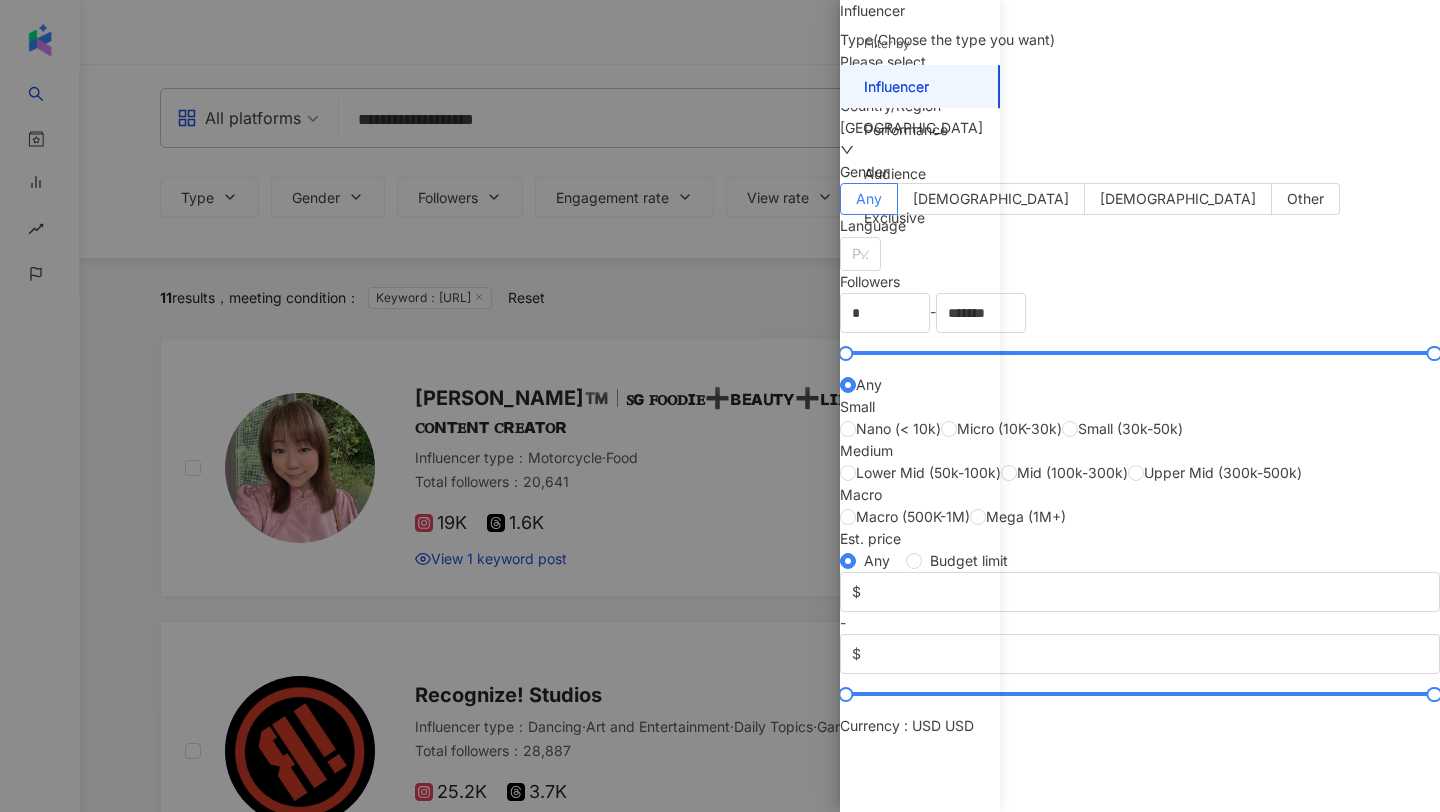 click at bounding box center (720, 406) 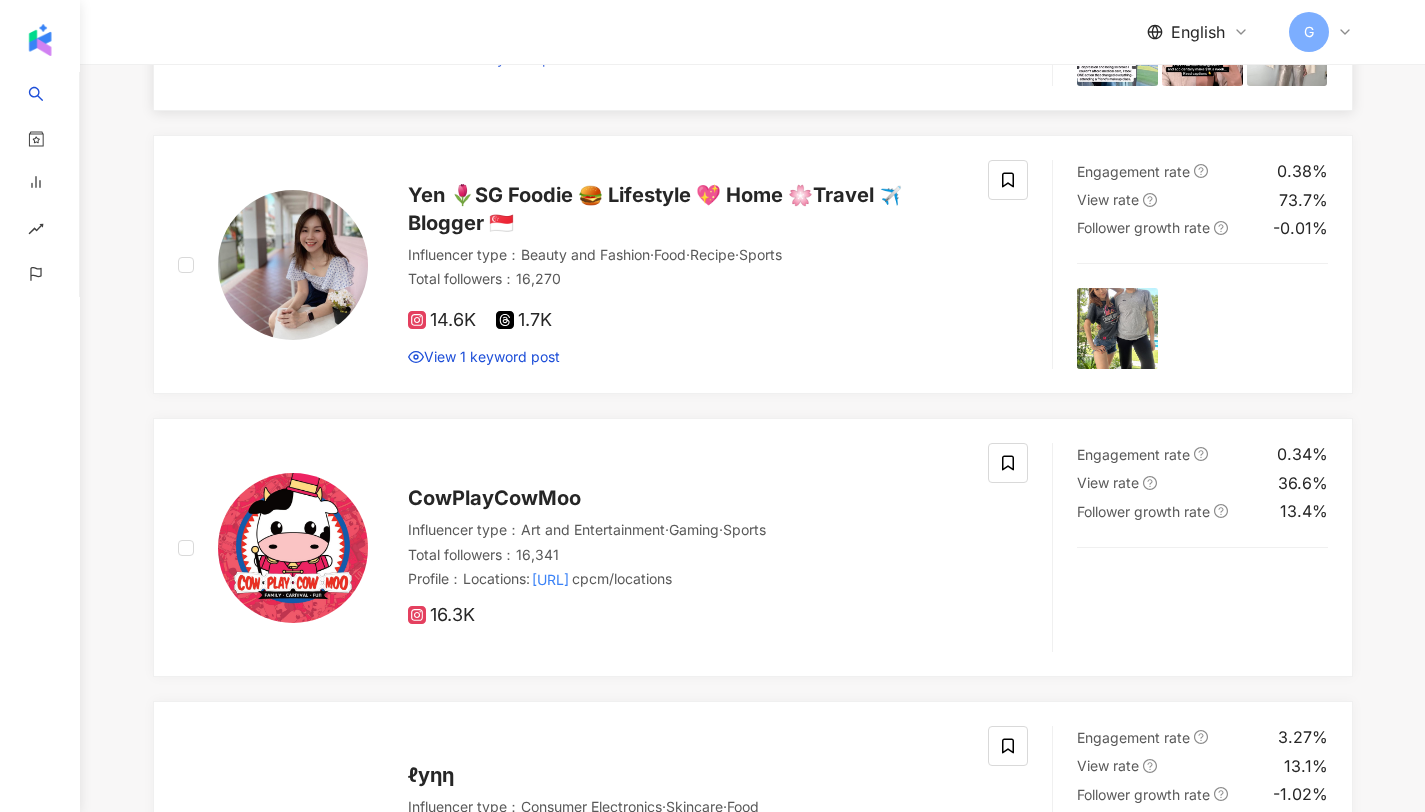 scroll, scrollTop: 1034, scrollLeft: 0, axis: vertical 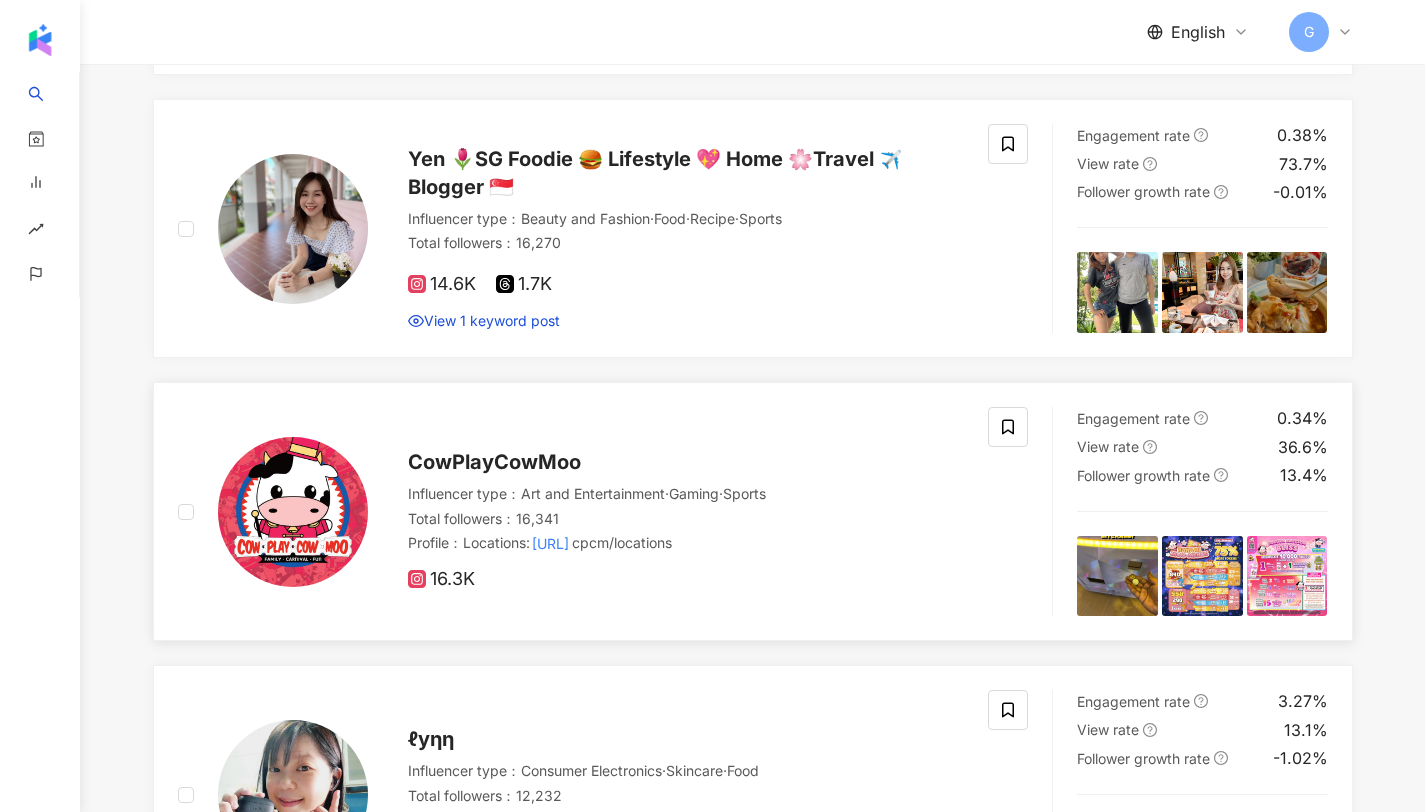 click on "CowPlayCowMoo" at bounding box center (494, 462) 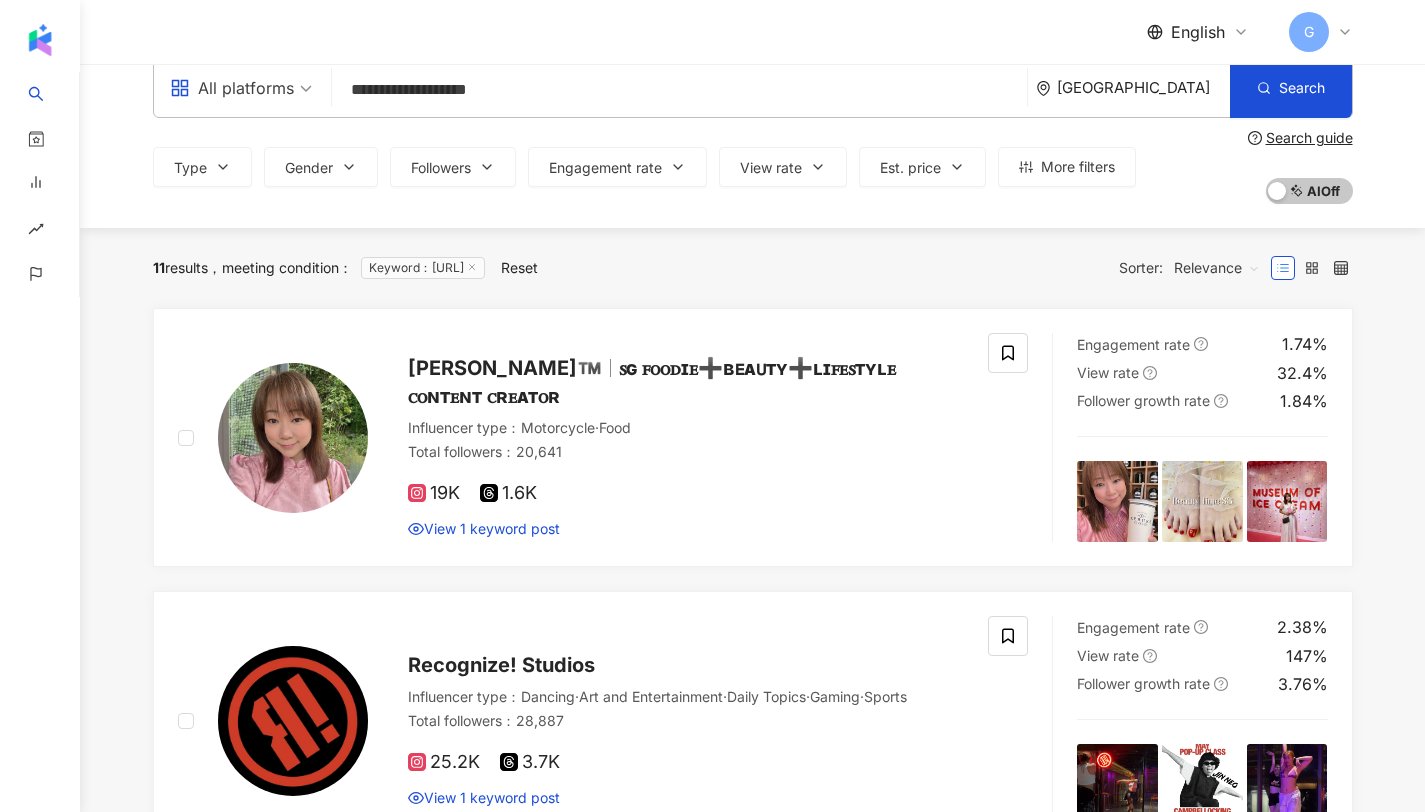 scroll, scrollTop: 0, scrollLeft: 0, axis: both 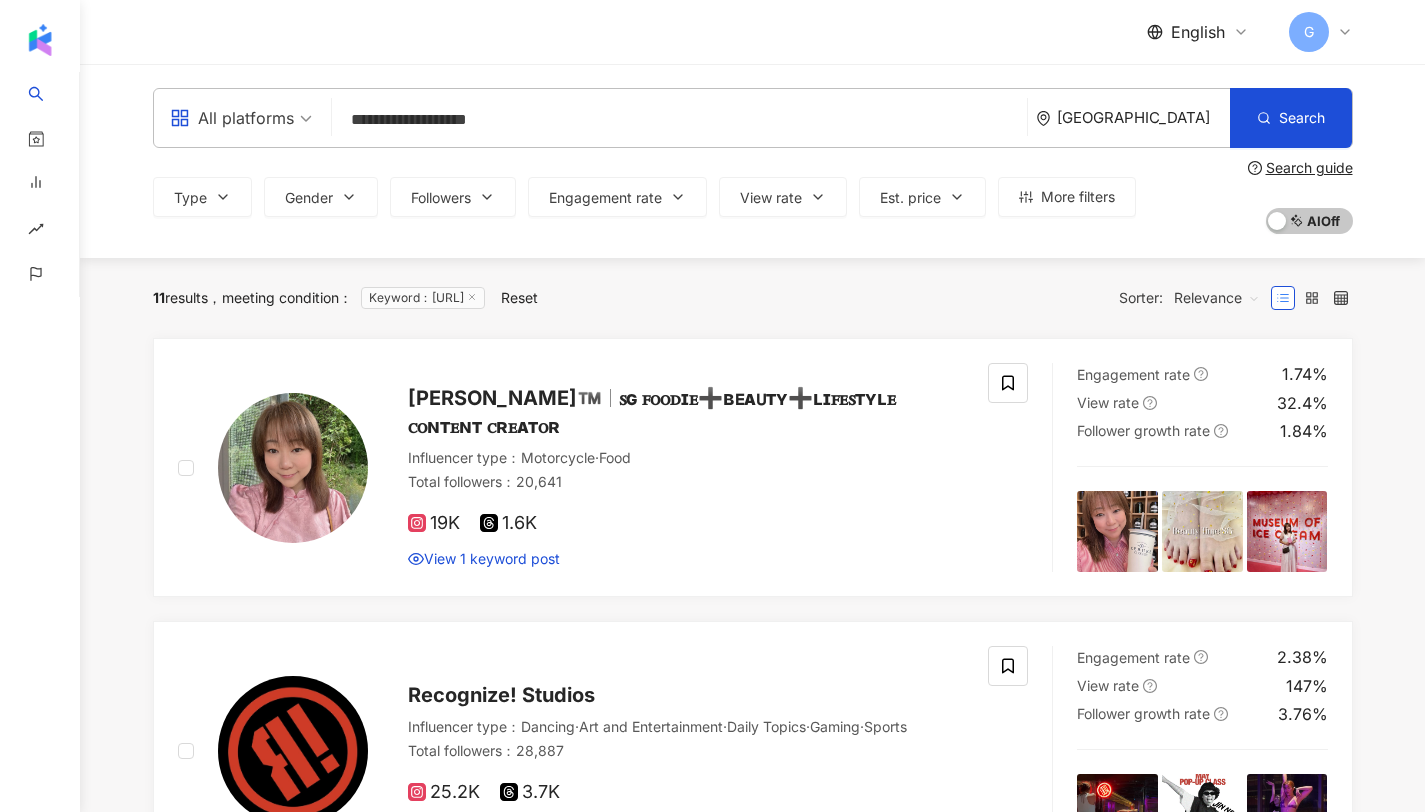 click on "Relevance" at bounding box center (1217, 298) 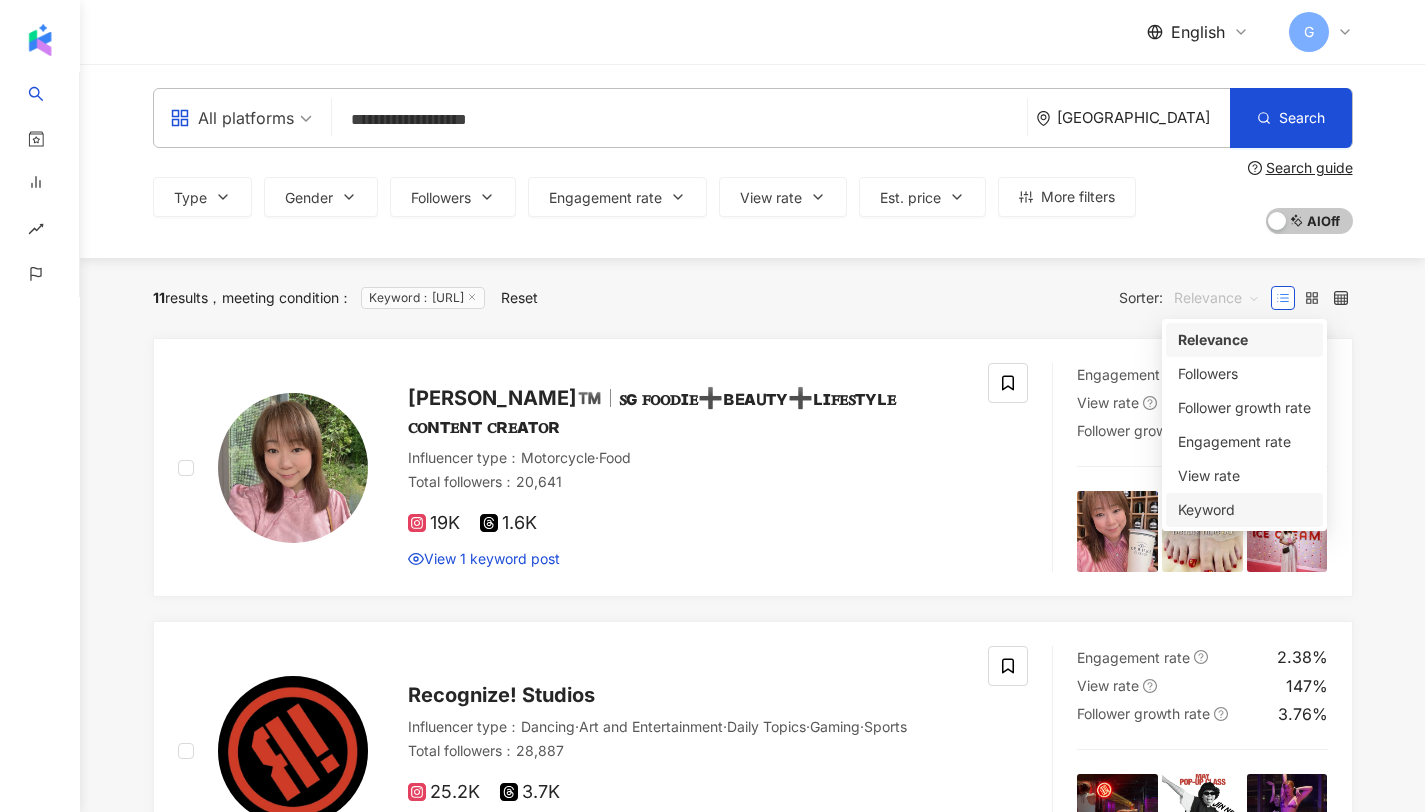 click on "Keyword" at bounding box center (1244, 510) 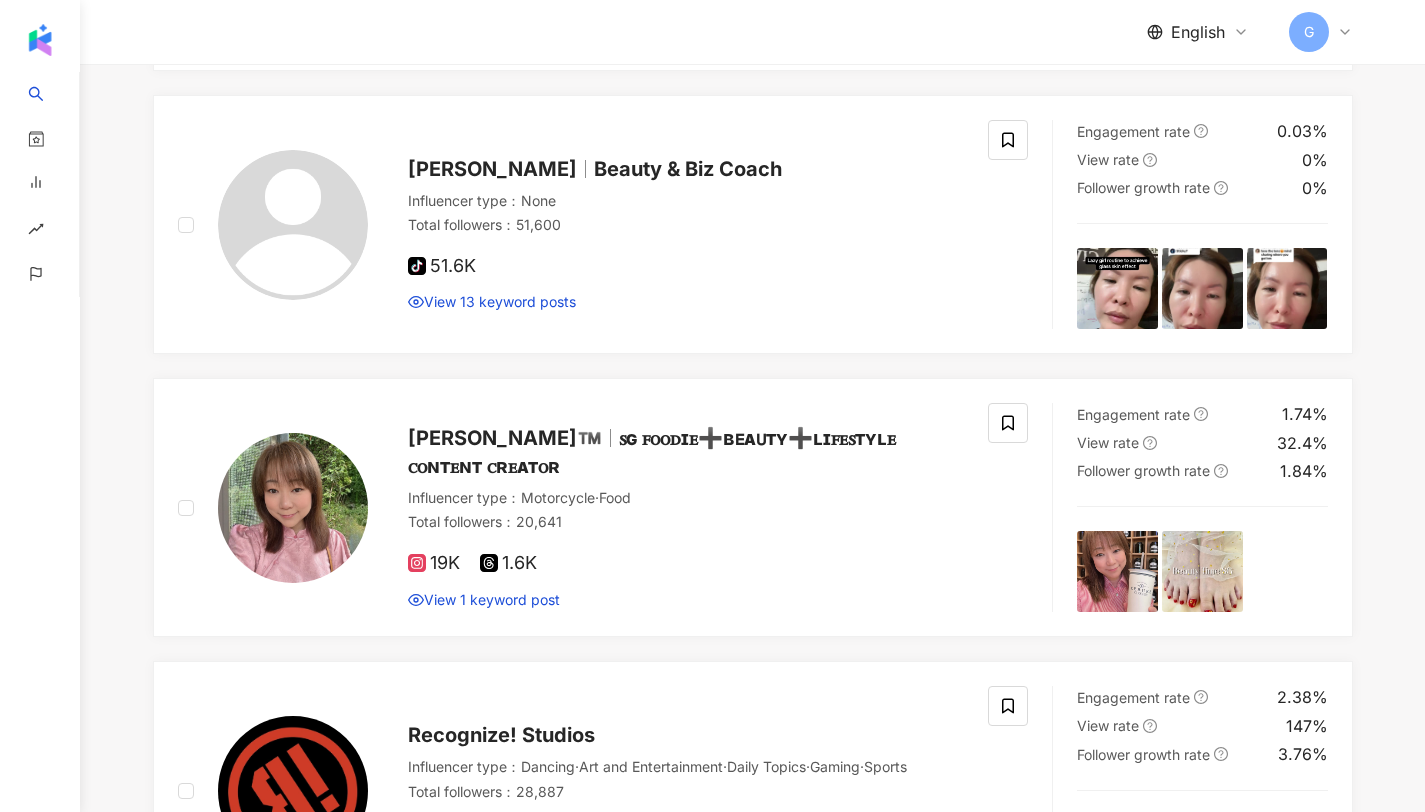 scroll, scrollTop: 0, scrollLeft: 0, axis: both 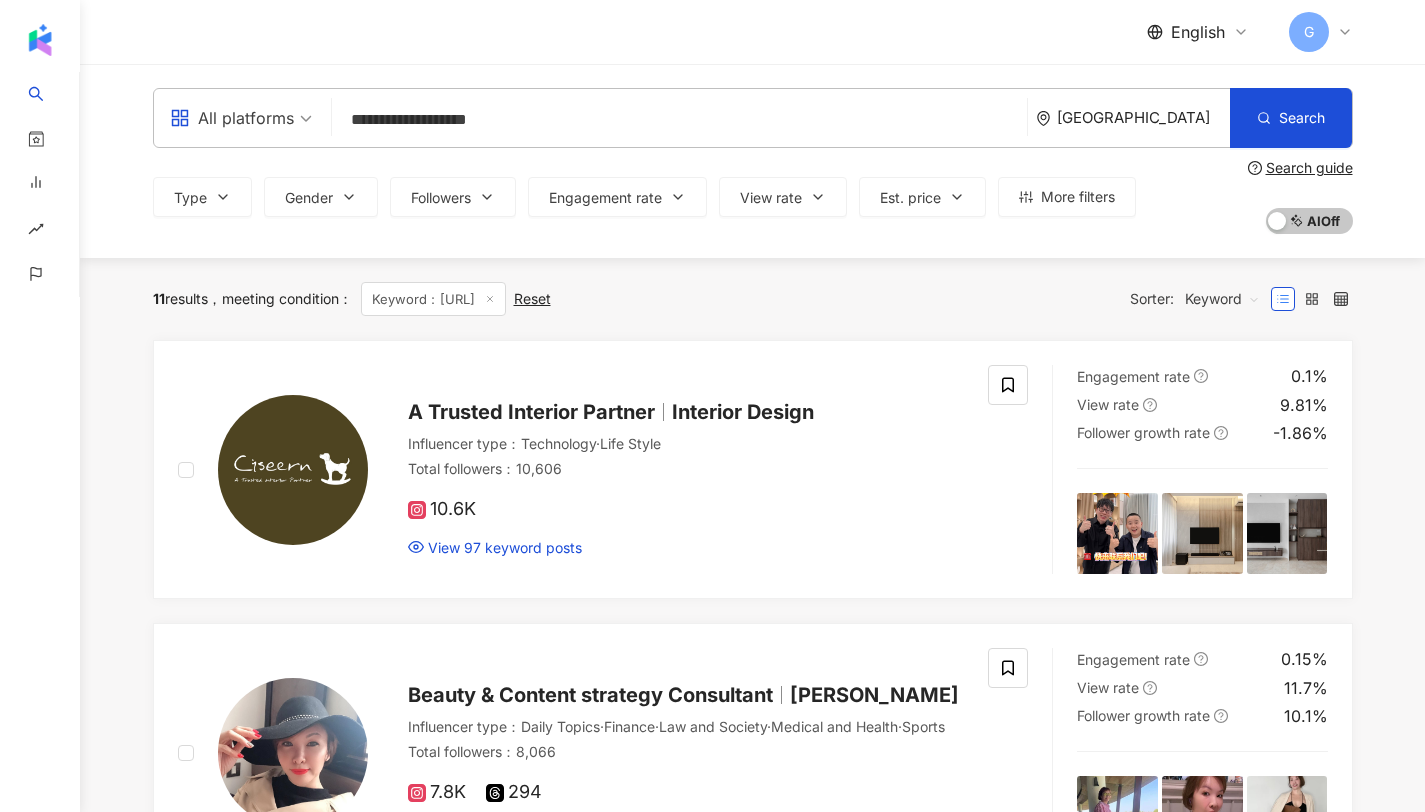 drag, startPoint x: 298, startPoint y: 101, endPoint x: 253, endPoint y: 96, distance: 45.276924 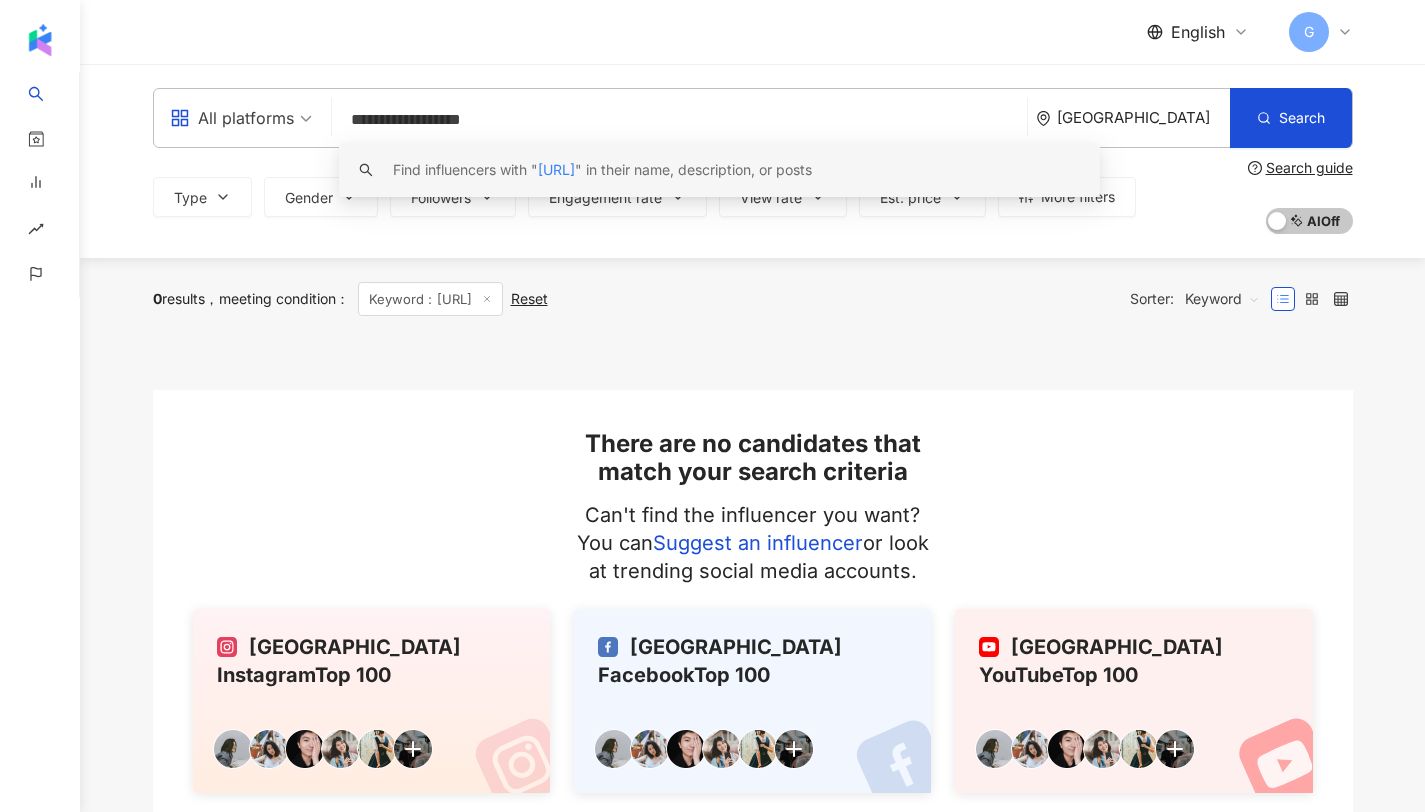 click at bounding box center (753, 365) 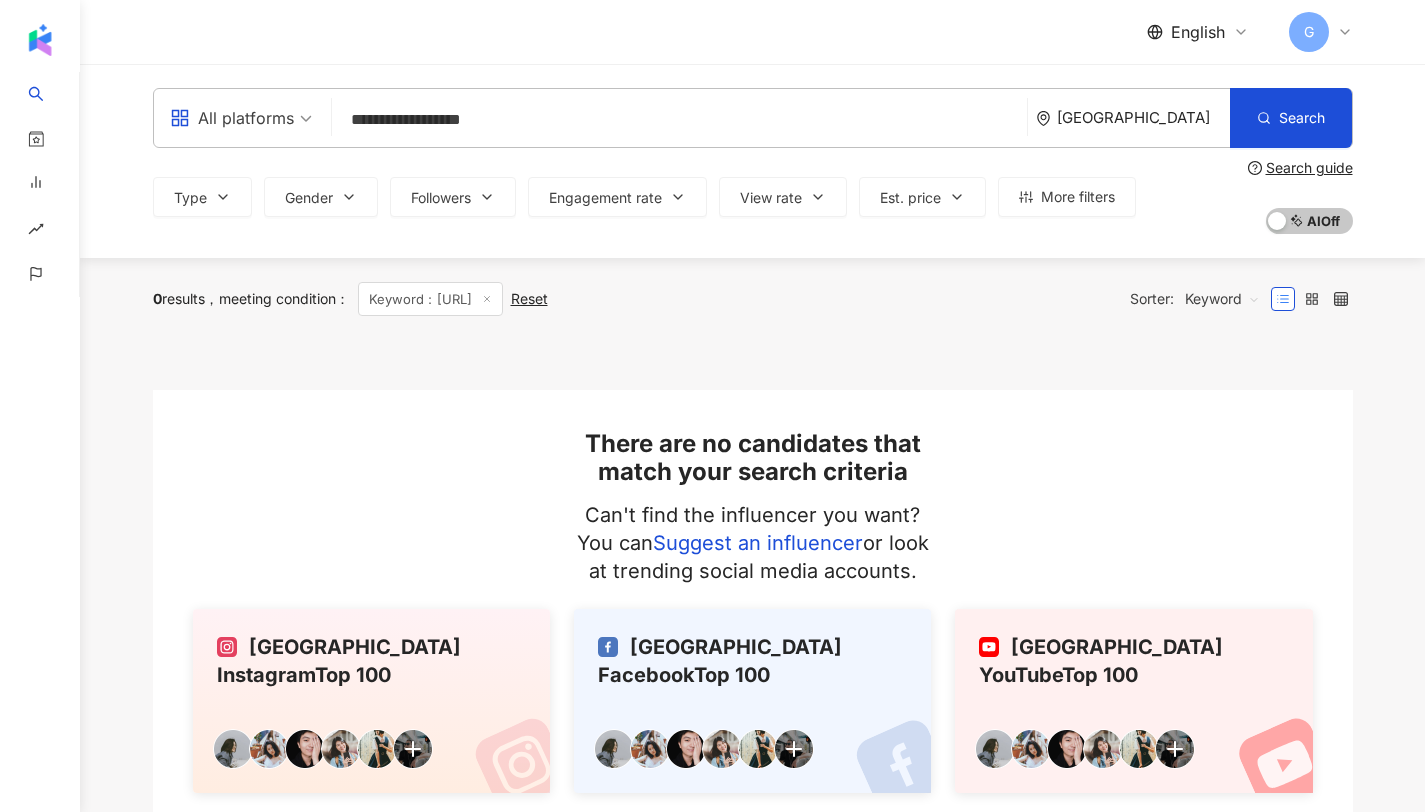 click on "Singapore" at bounding box center [1133, 118] 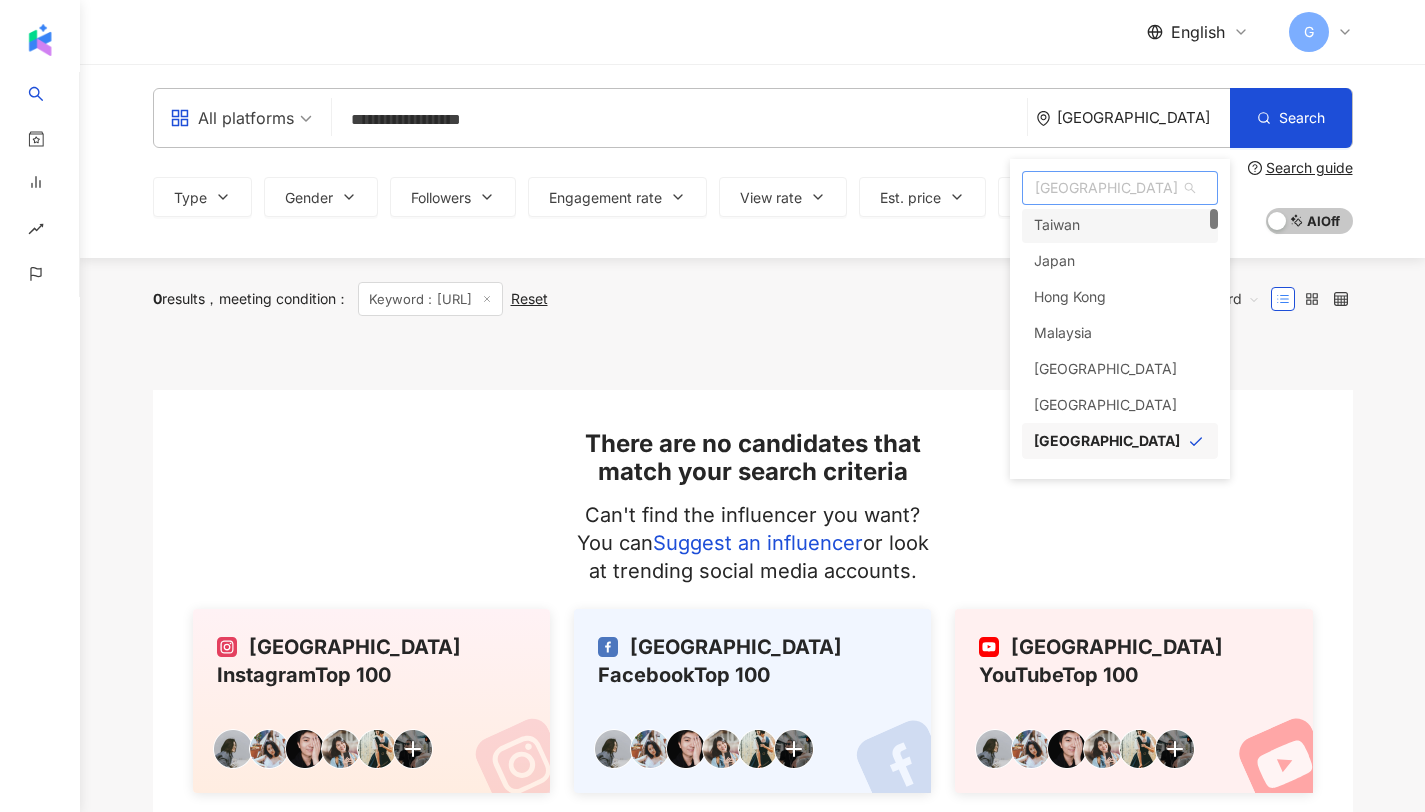 scroll, scrollTop: 0, scrollLeft: 0, axis: both 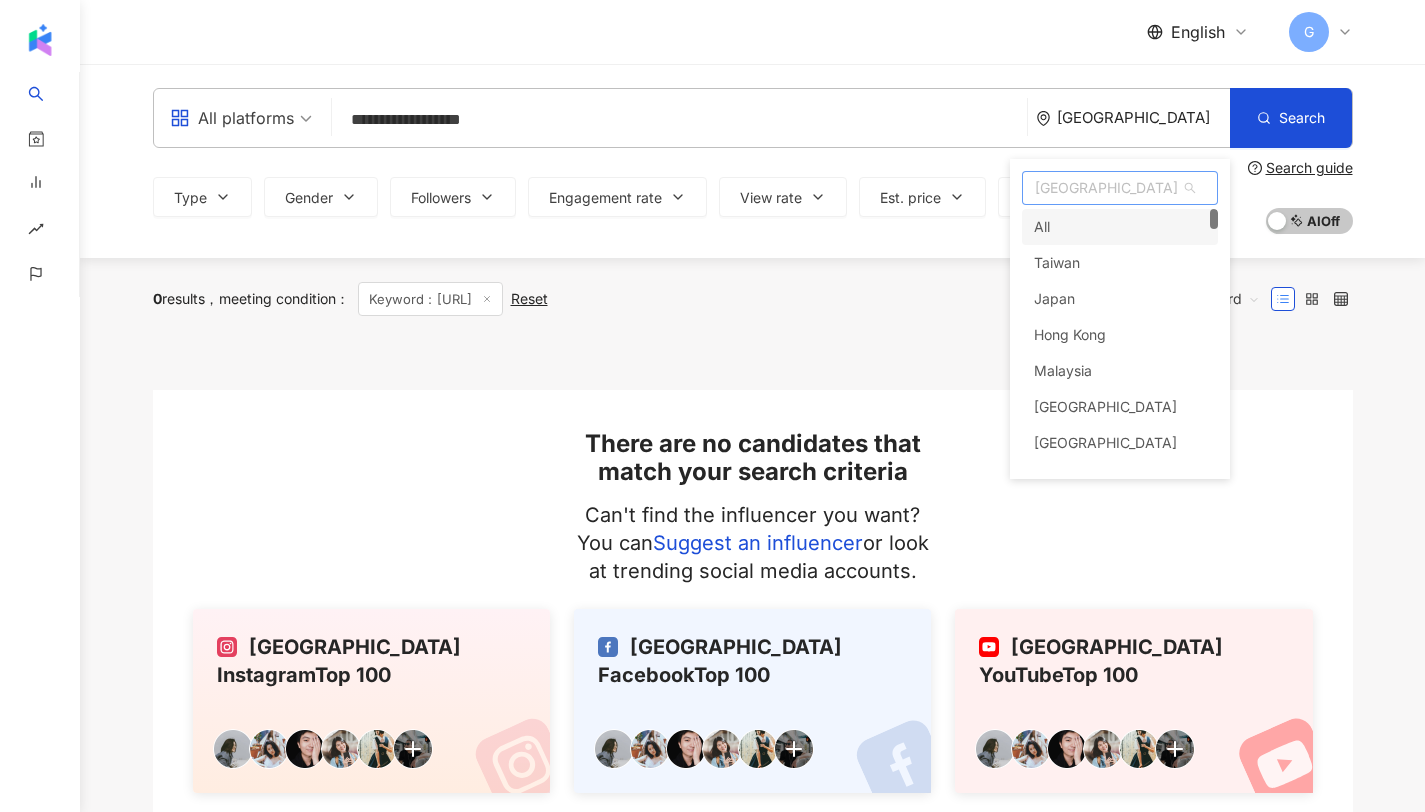 click on "All" at bounding box center [1120, 227] 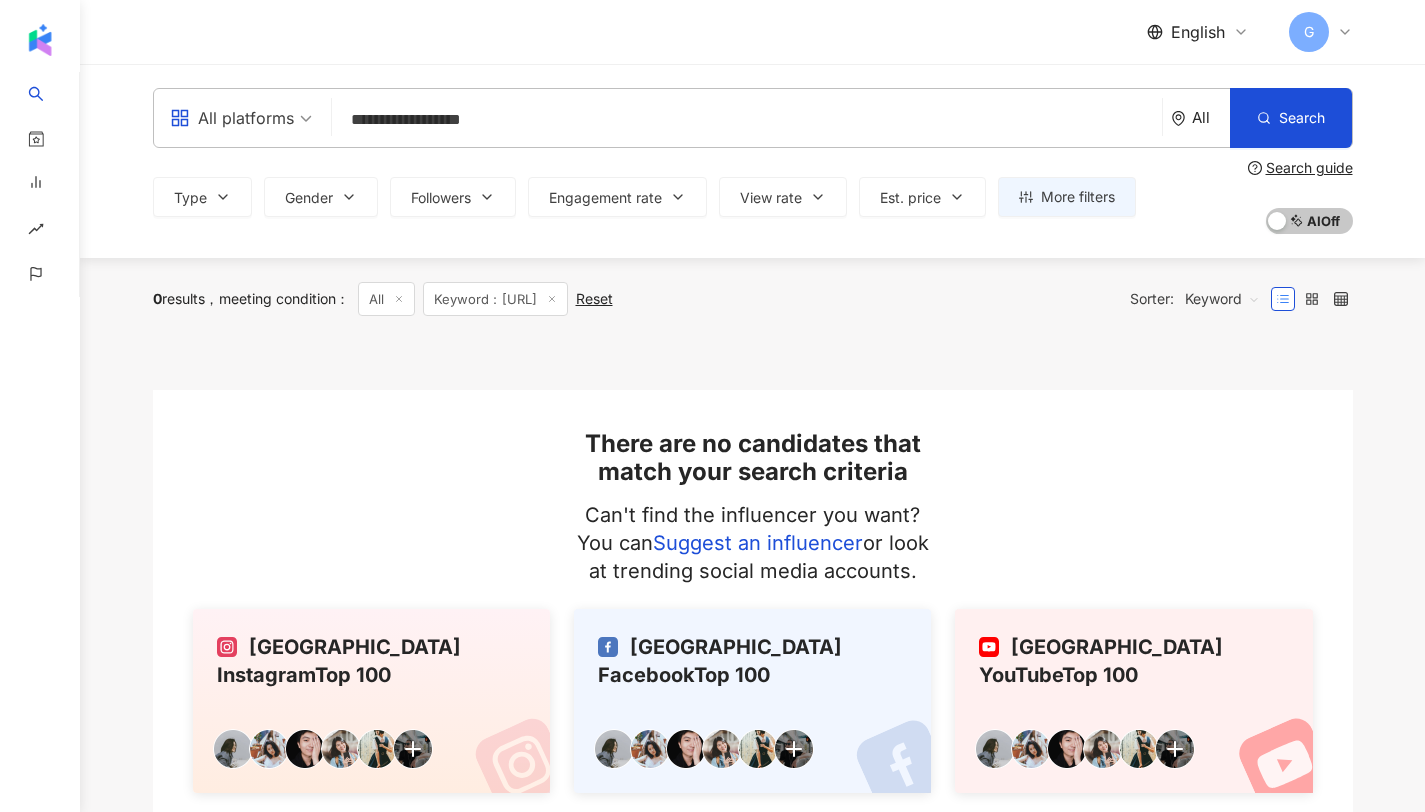 click on "0  results  meeting condition ： All Keyword：beacons.ai/seolahh Reset Sorter:  Keyword" at bounding box center (753, 299) 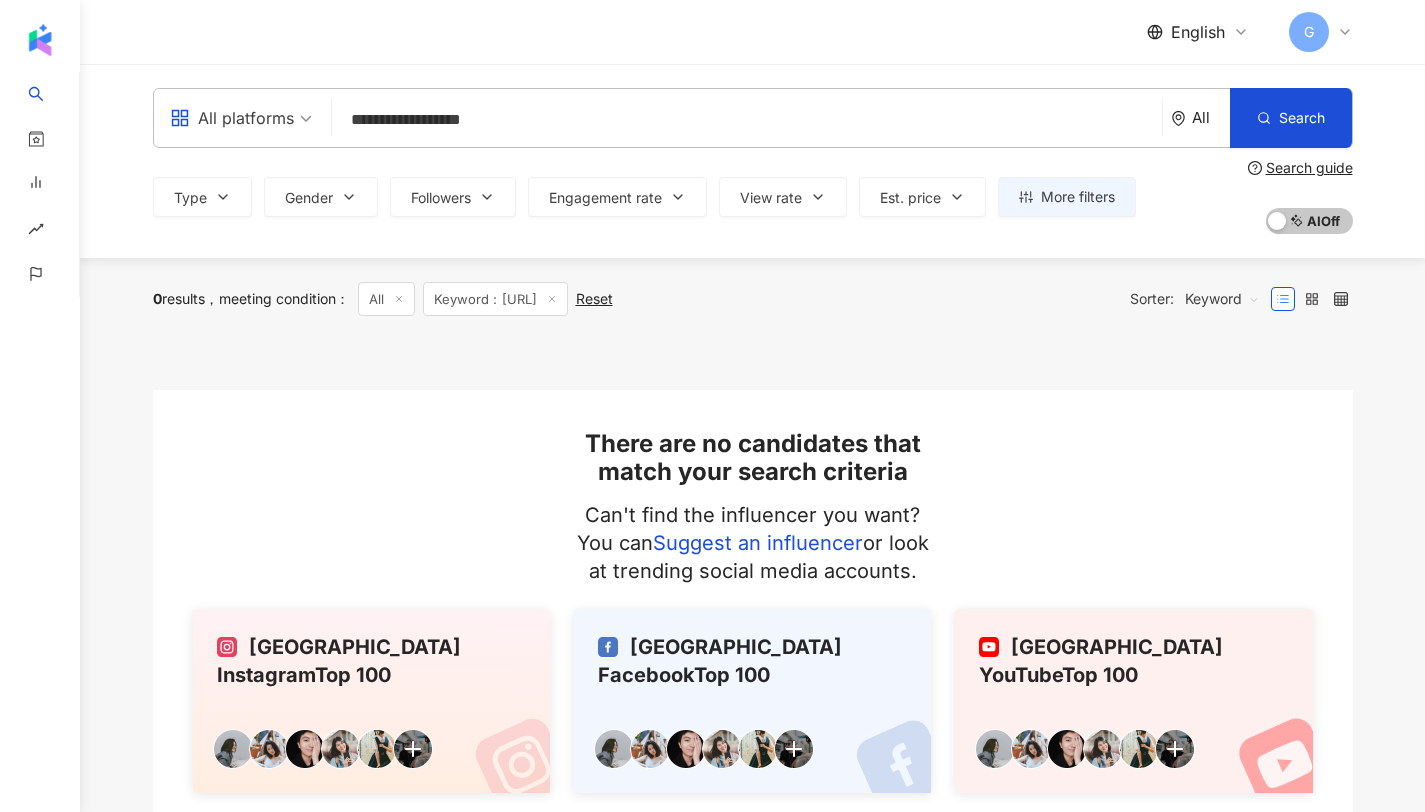 click on "**********" at bounding box center [747, 120] 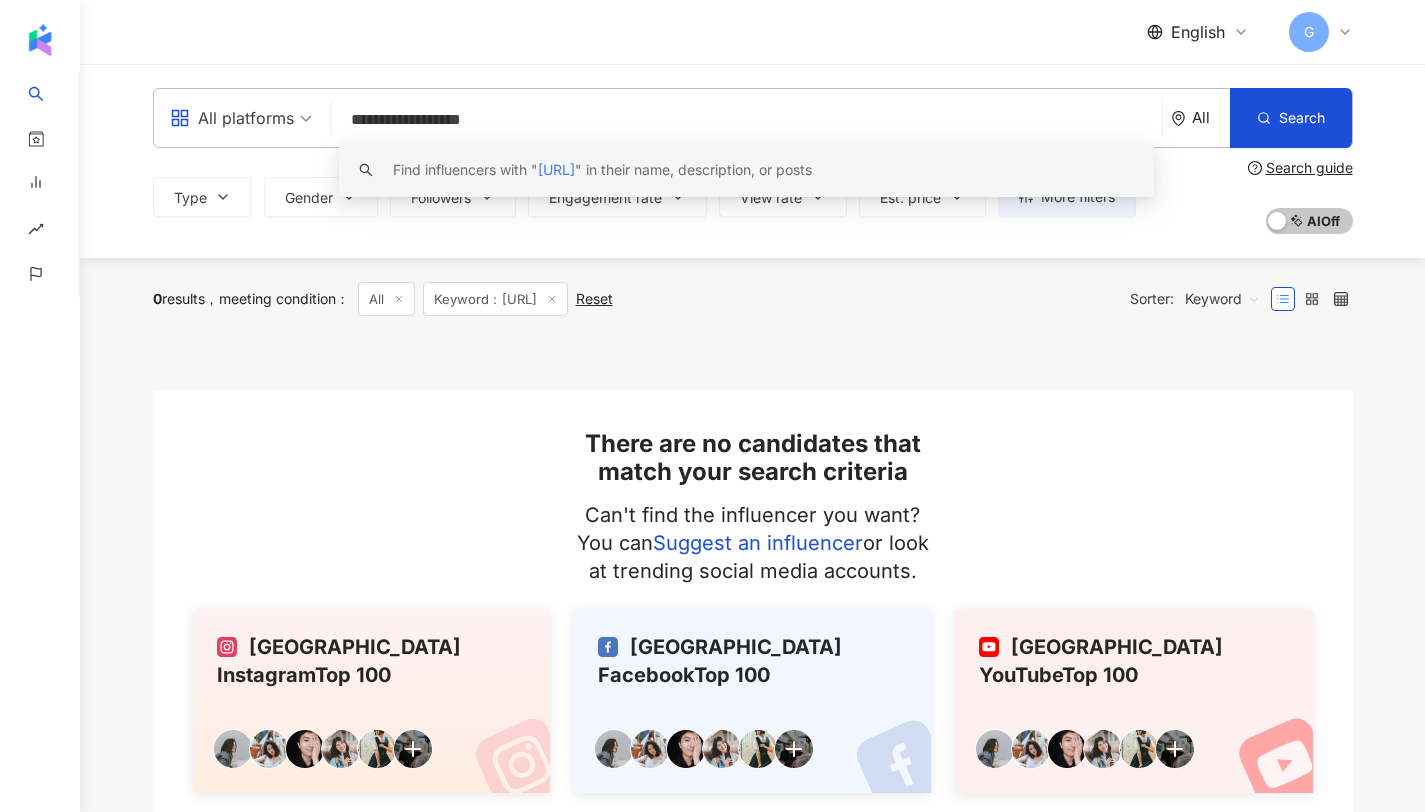 drag, startPoint x: 542, startPoint y: 122, endPoint x: 272, endPoint y: 113, distance: 270.14996 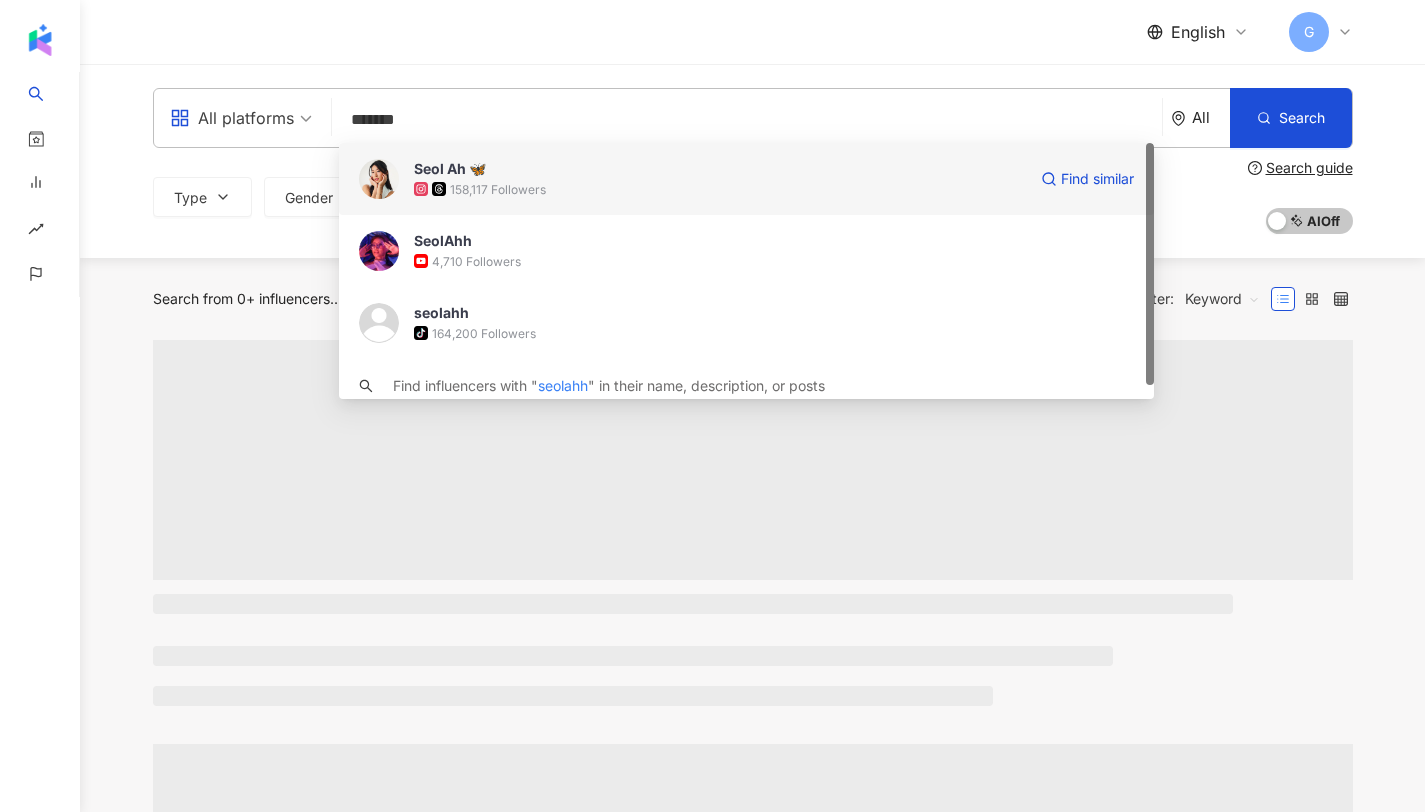 click on "Seol Ah 🦋" at bounding box center (450, 169) 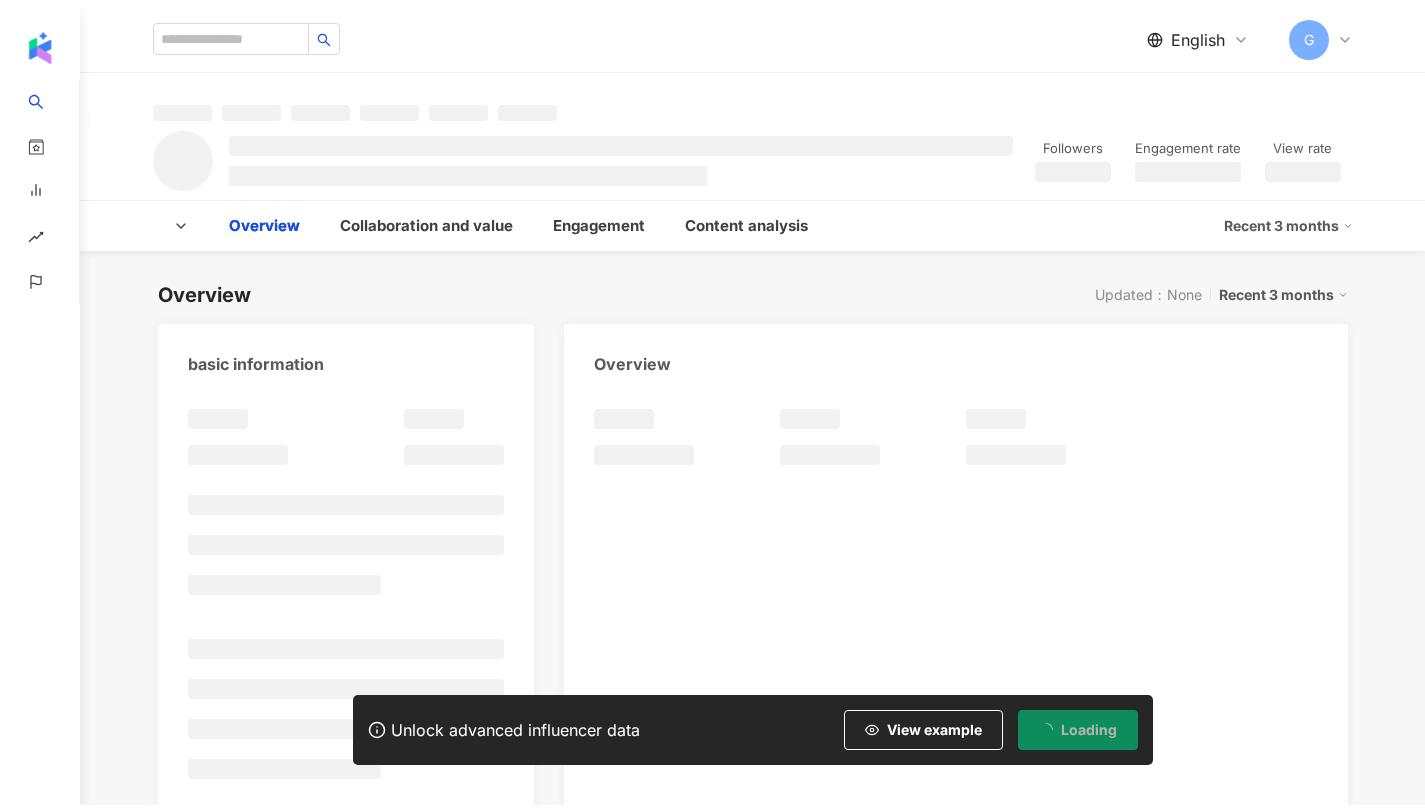 scroll, scrollTop: 0, scrollLeft: 0, axis: both 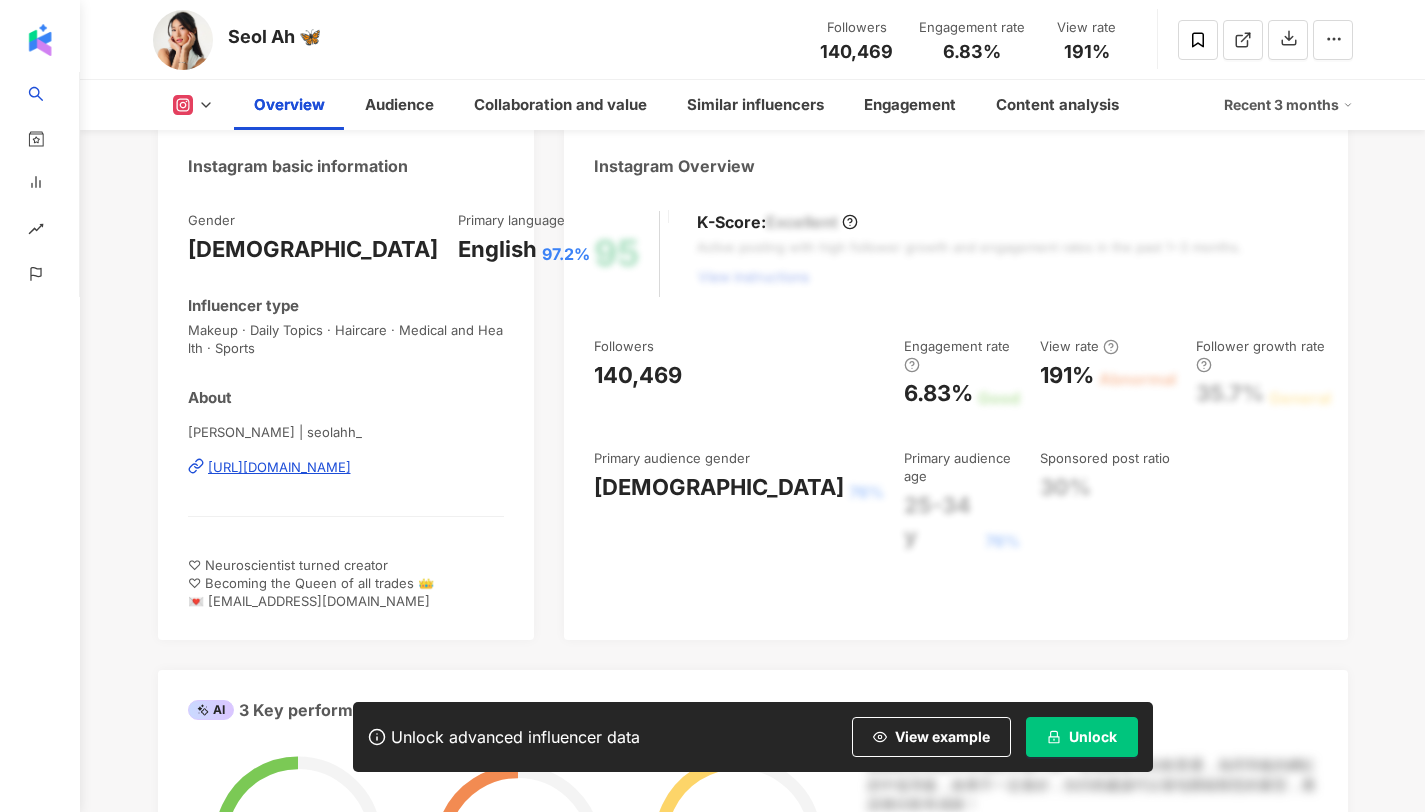 click on "[URL][DOMAIN_NAME]" at bounding box center (279, 467) 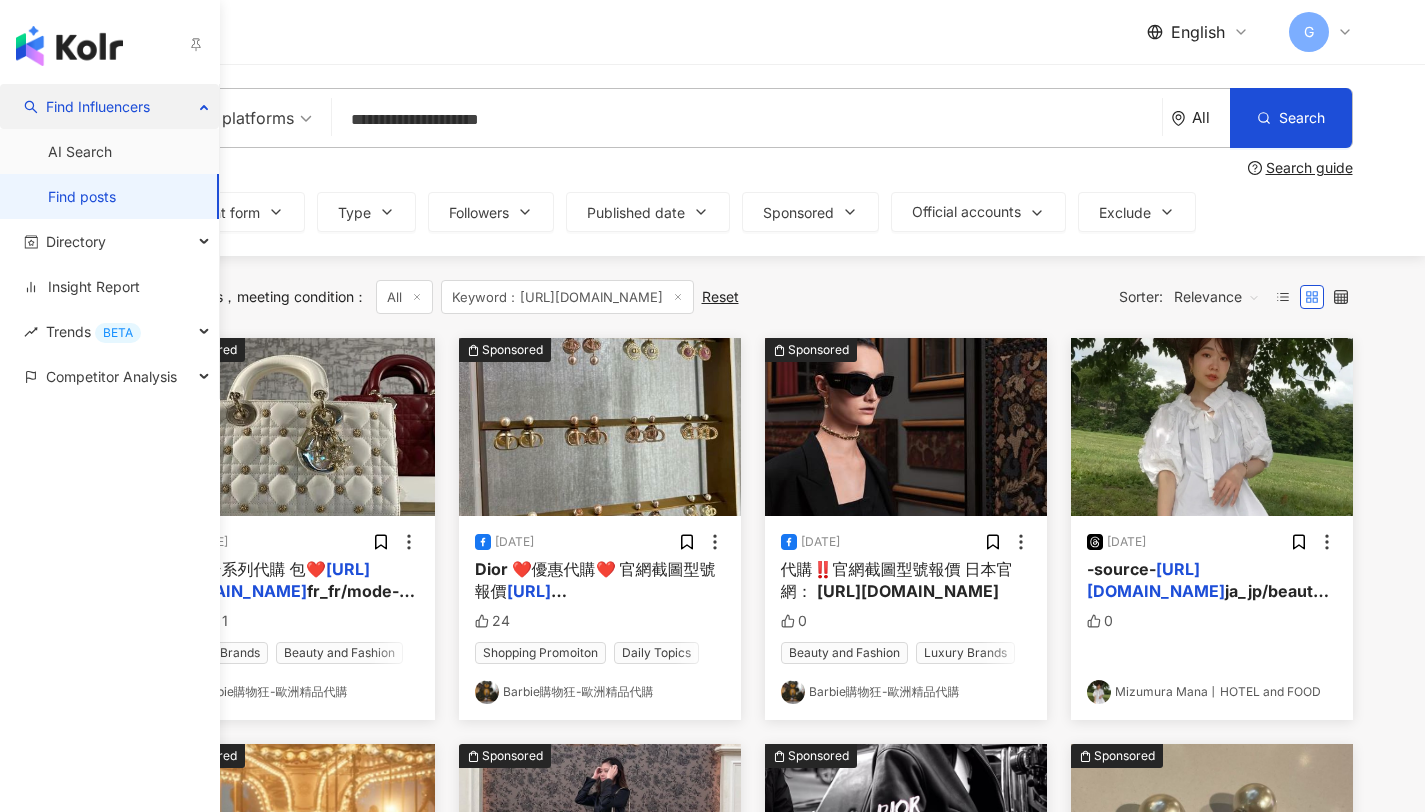 scroll, scrollTop: 0, scrollLeft: 0, axis: both 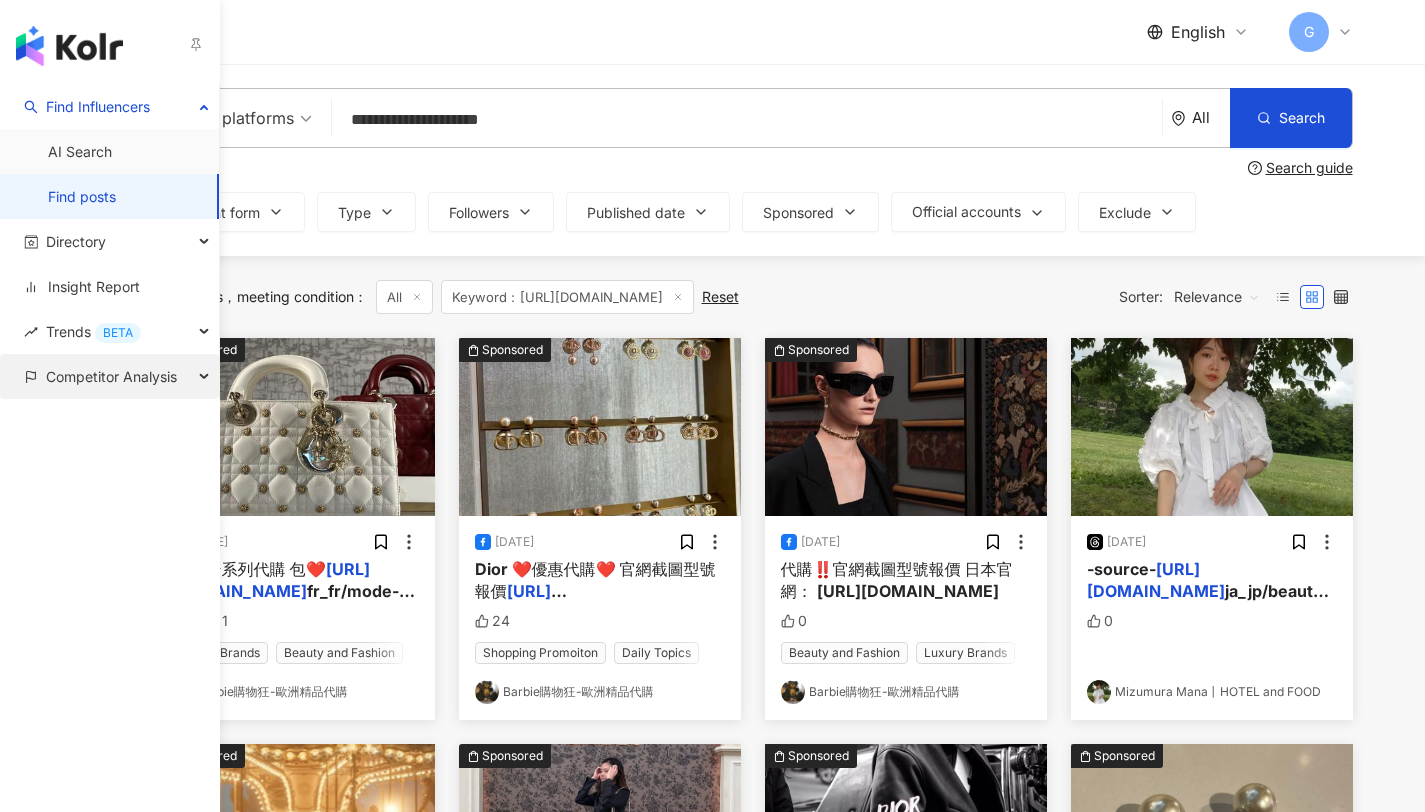click on "Competitor Analysis" at bounding box center [111, 376] 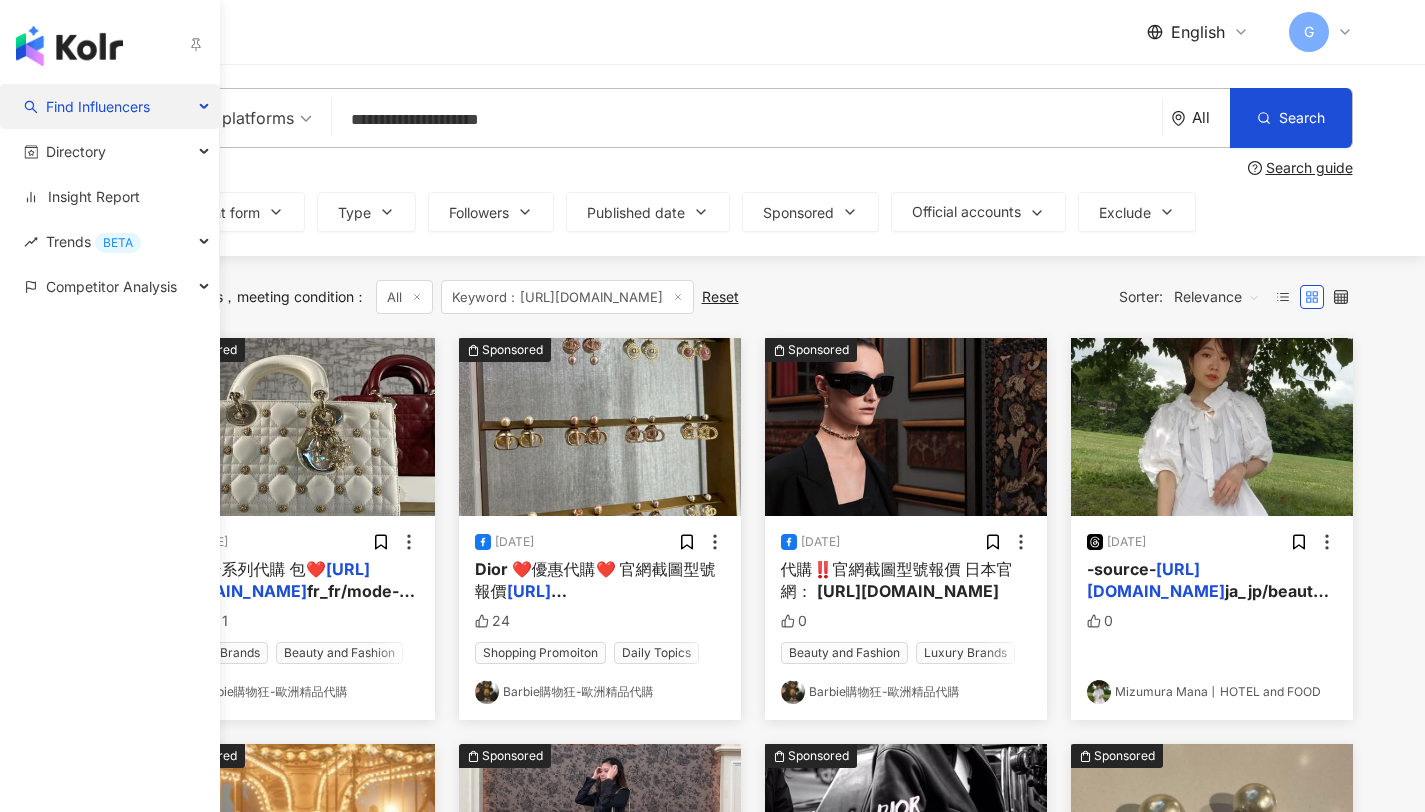 click on "Find Influencers" at bounding box center [98, 106] 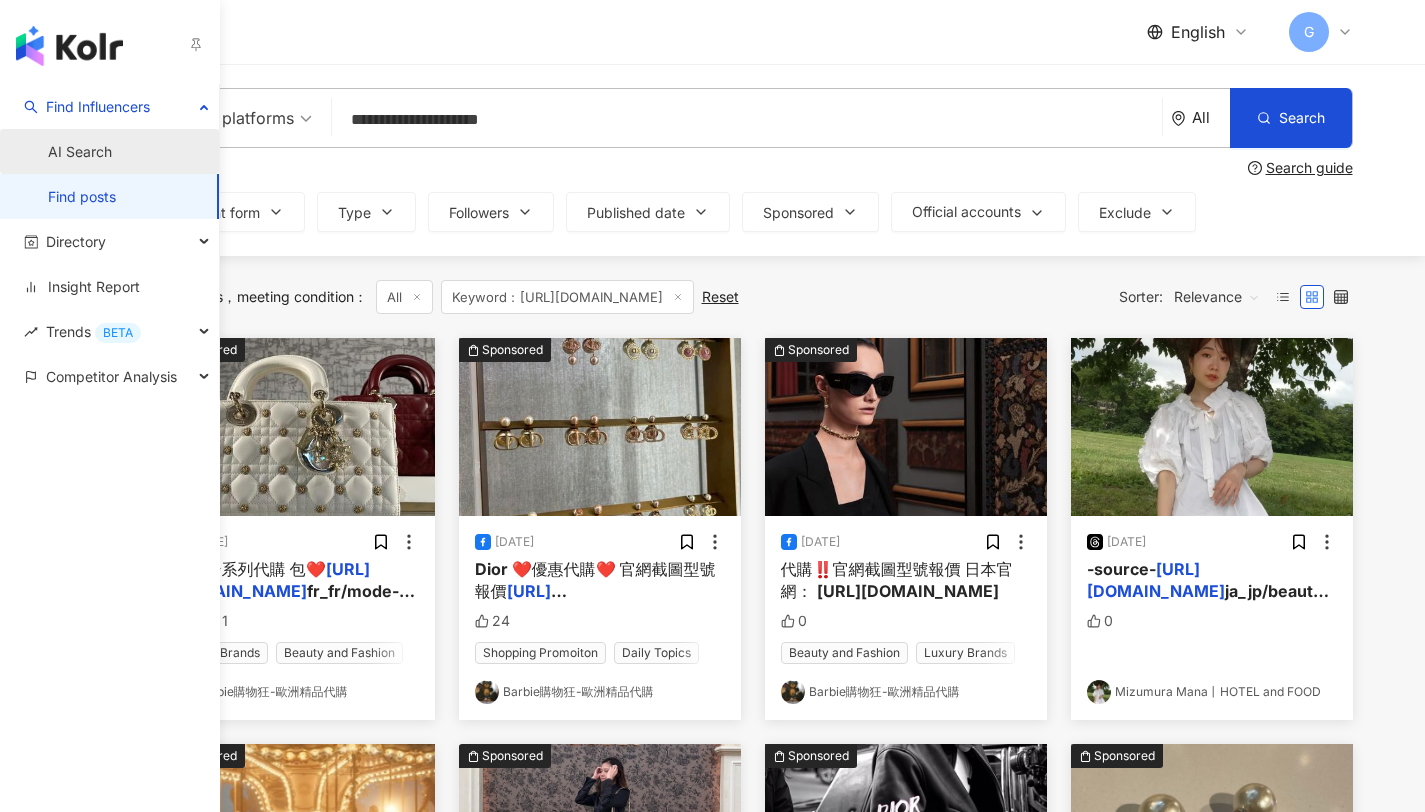 click on "AI Search" at bounding box center [80, 152] 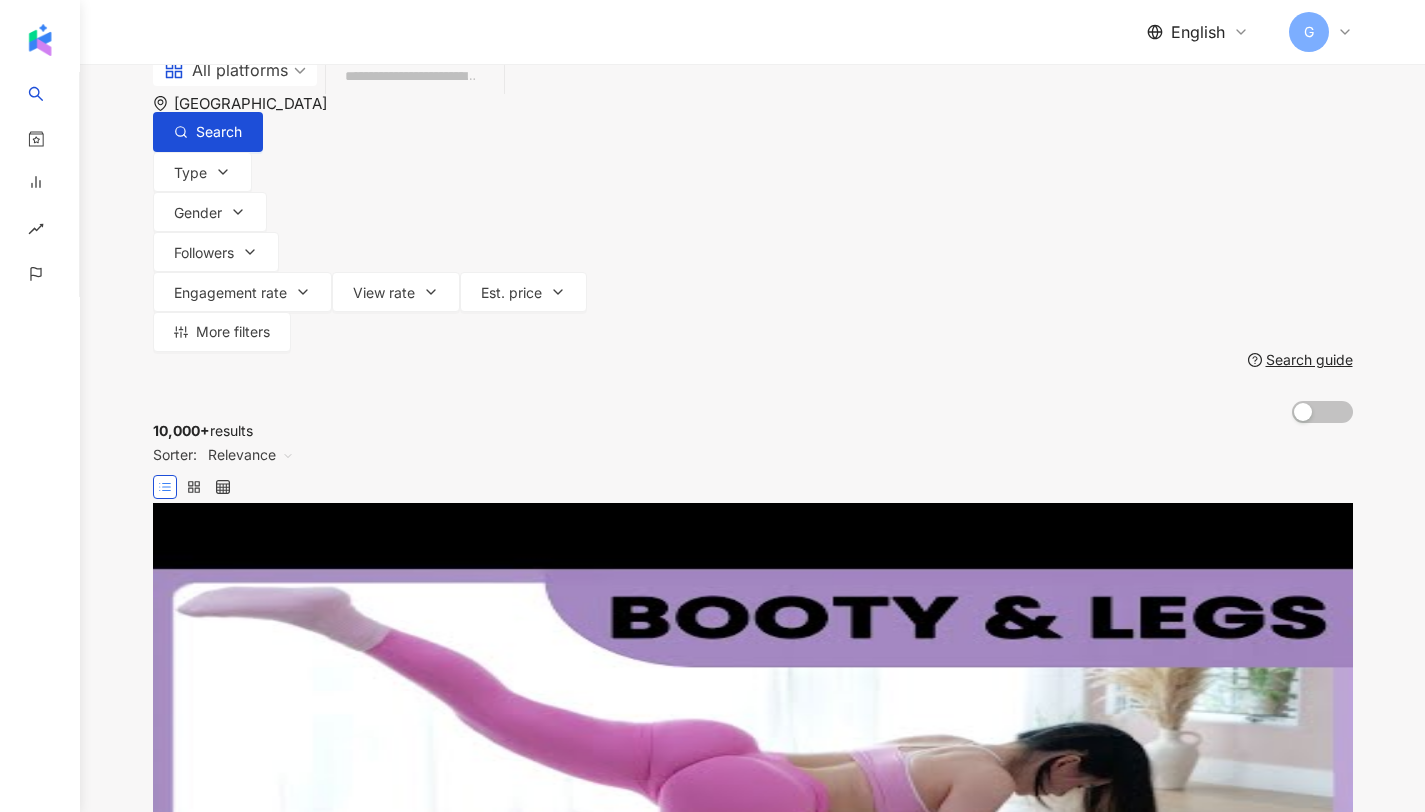 scroll, scrollTop: 0, scrollLeft: 0, axis: both 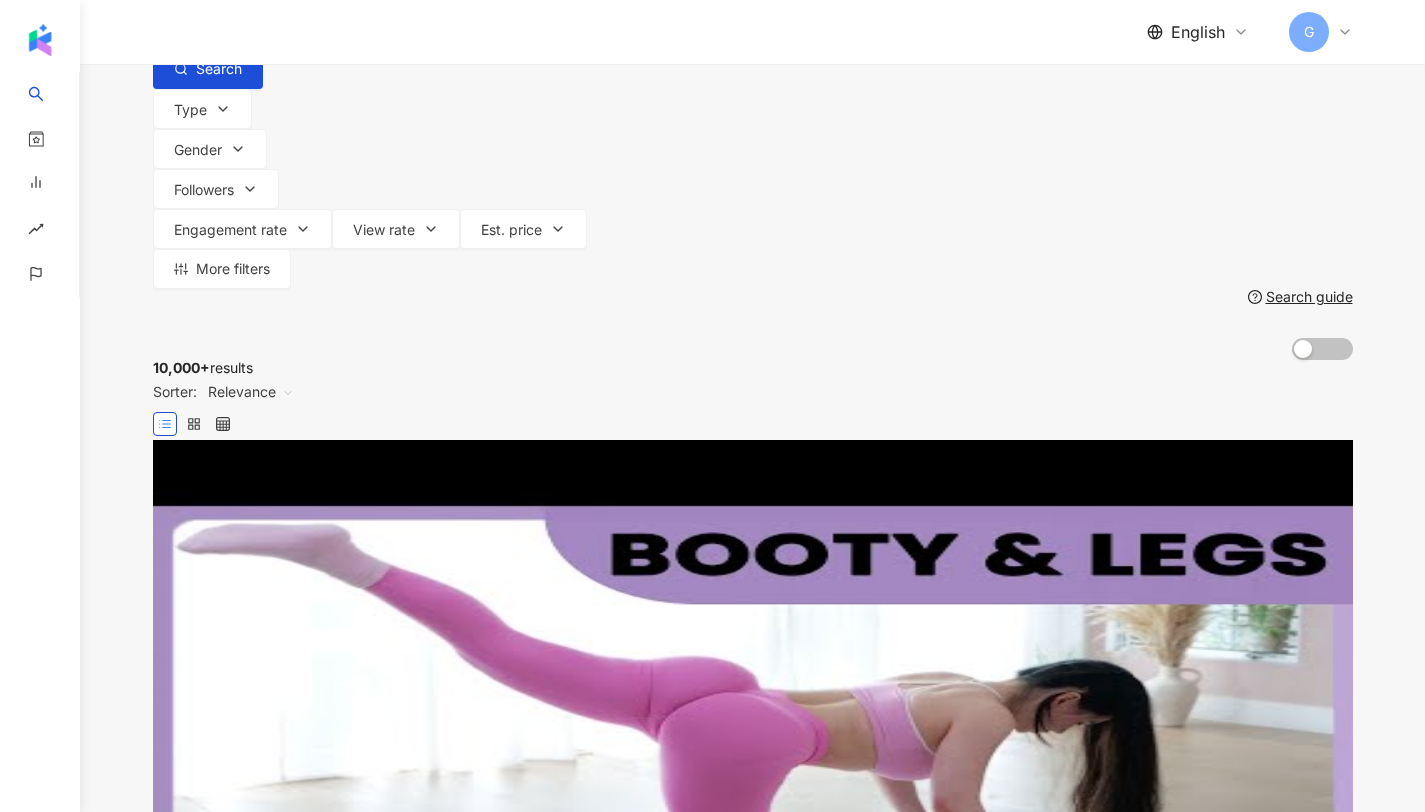 click on "10,000+  results Sorter:  Relevance" at bounding box center (753, 400) 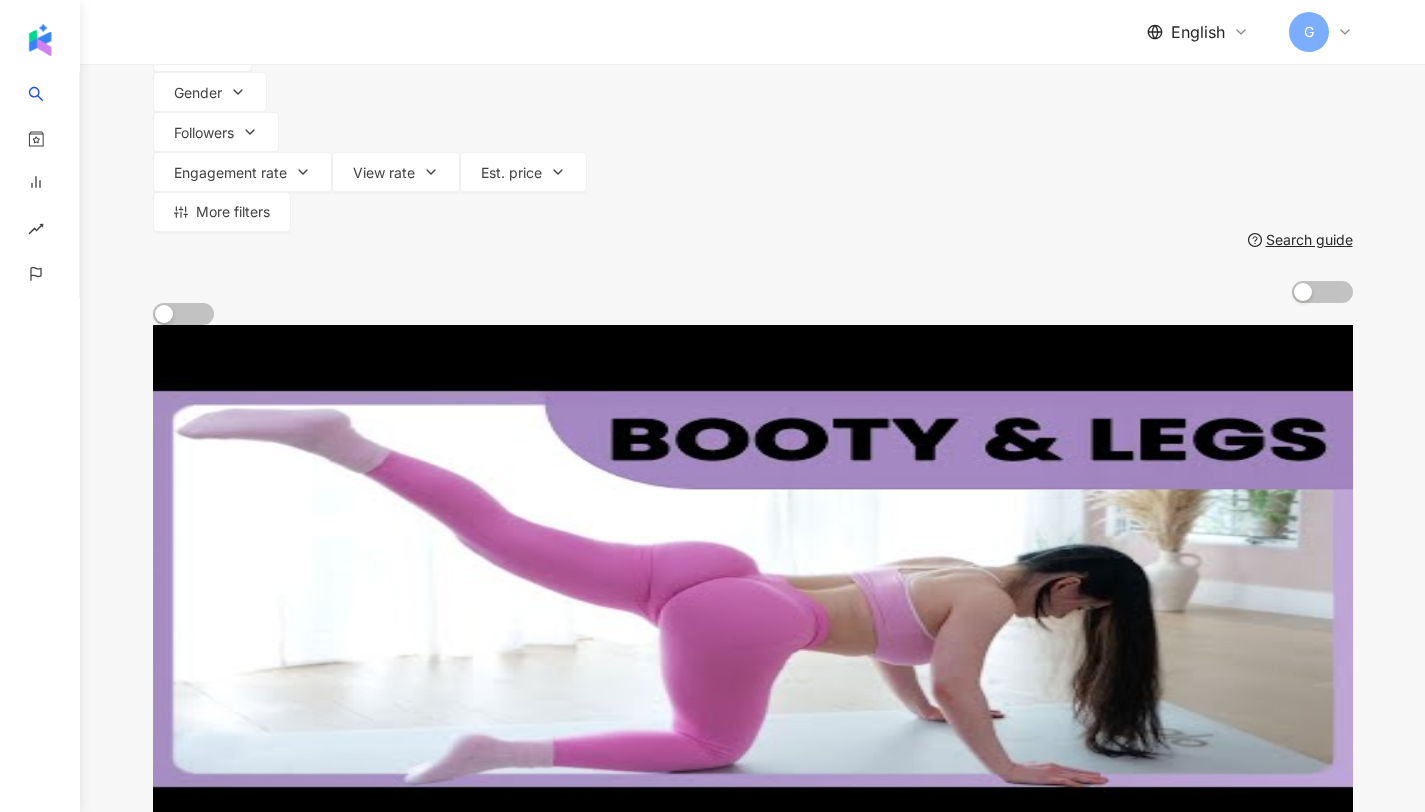 scroll, scrollTop: 0, scrollLeft: 0, axis: both 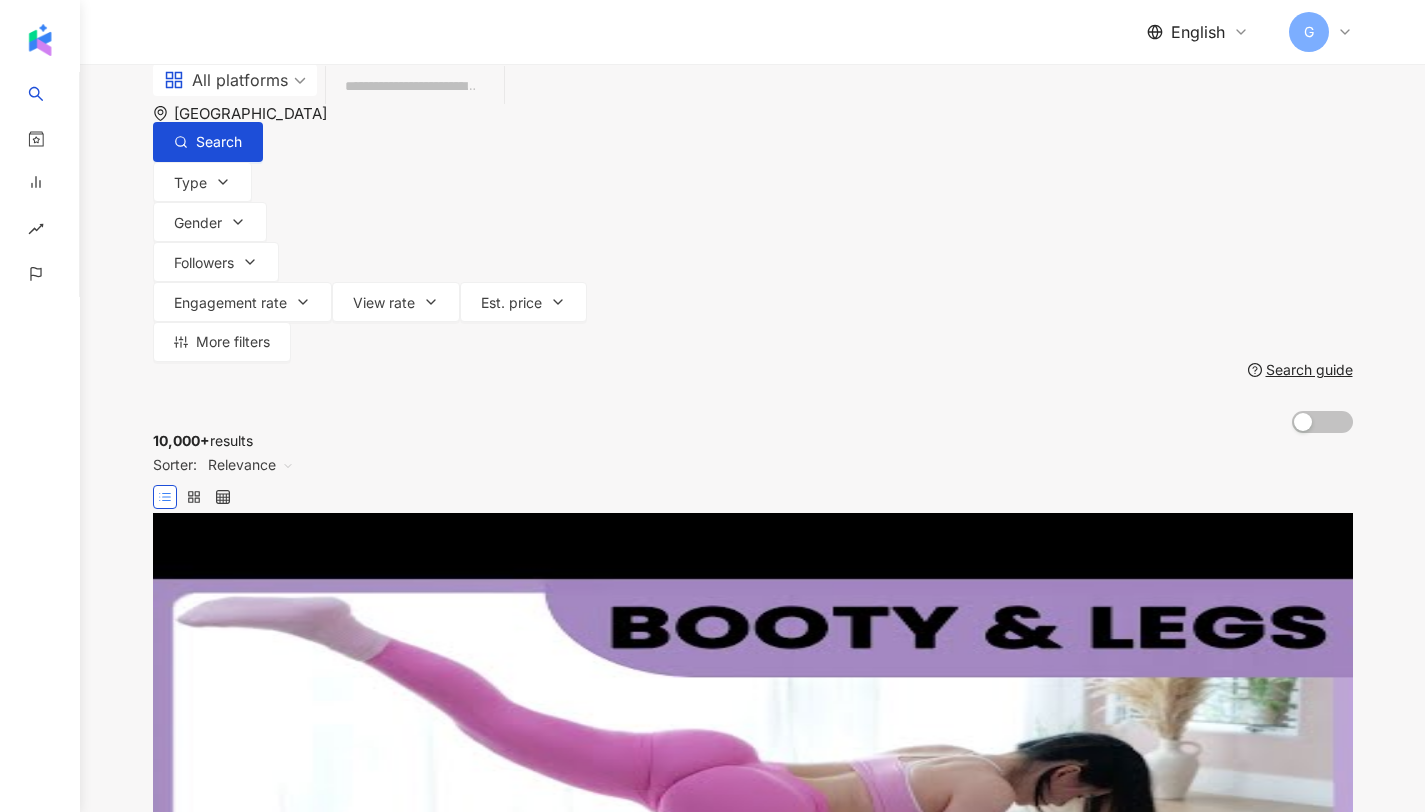 click at bounding box center [415, 86] 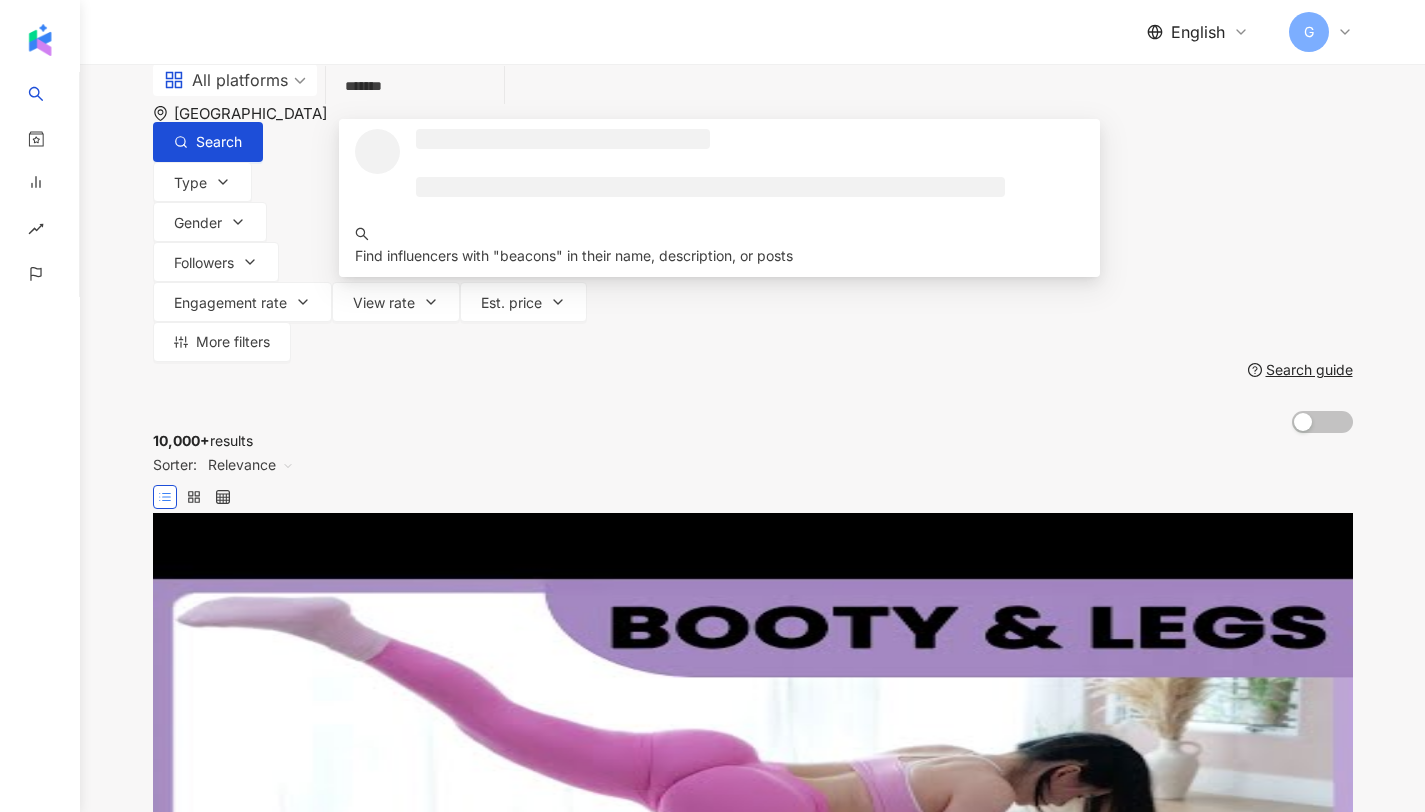 click on "[GEOGRAPHIC_DATA]" at bounding box center (753, 113) 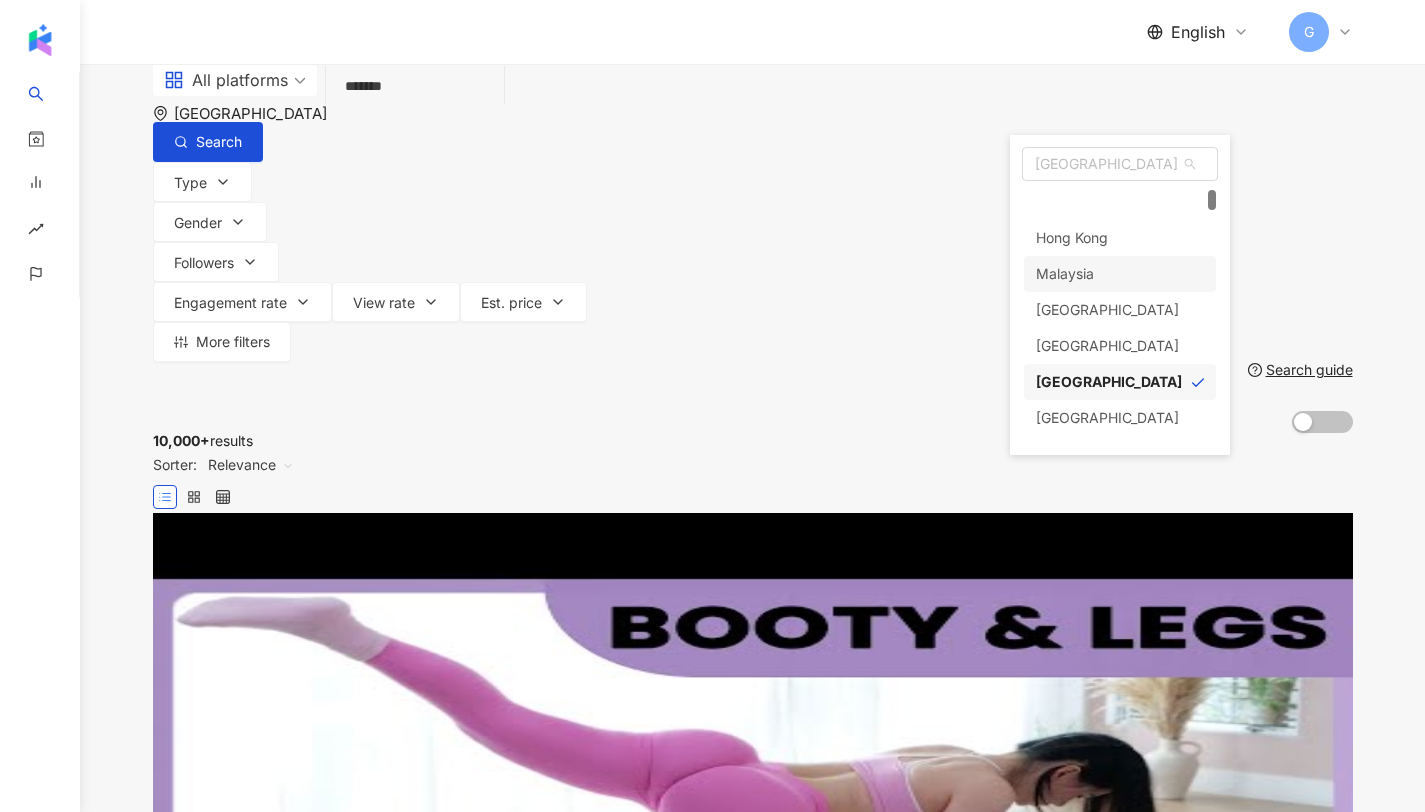 scroll, scrollTop: 0, scrollLeft: 0, axis: both 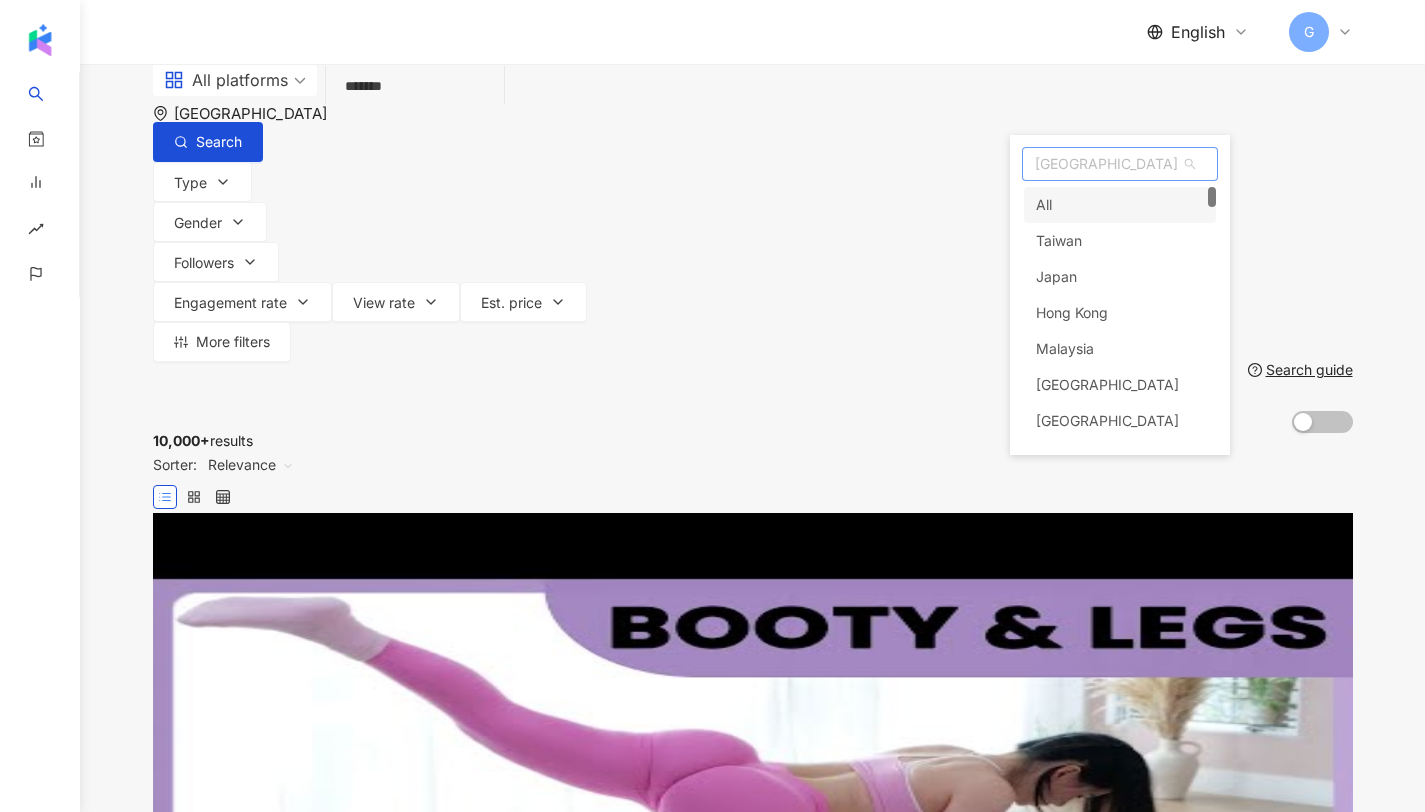 click on "All" at bounding box center [1120, 205] 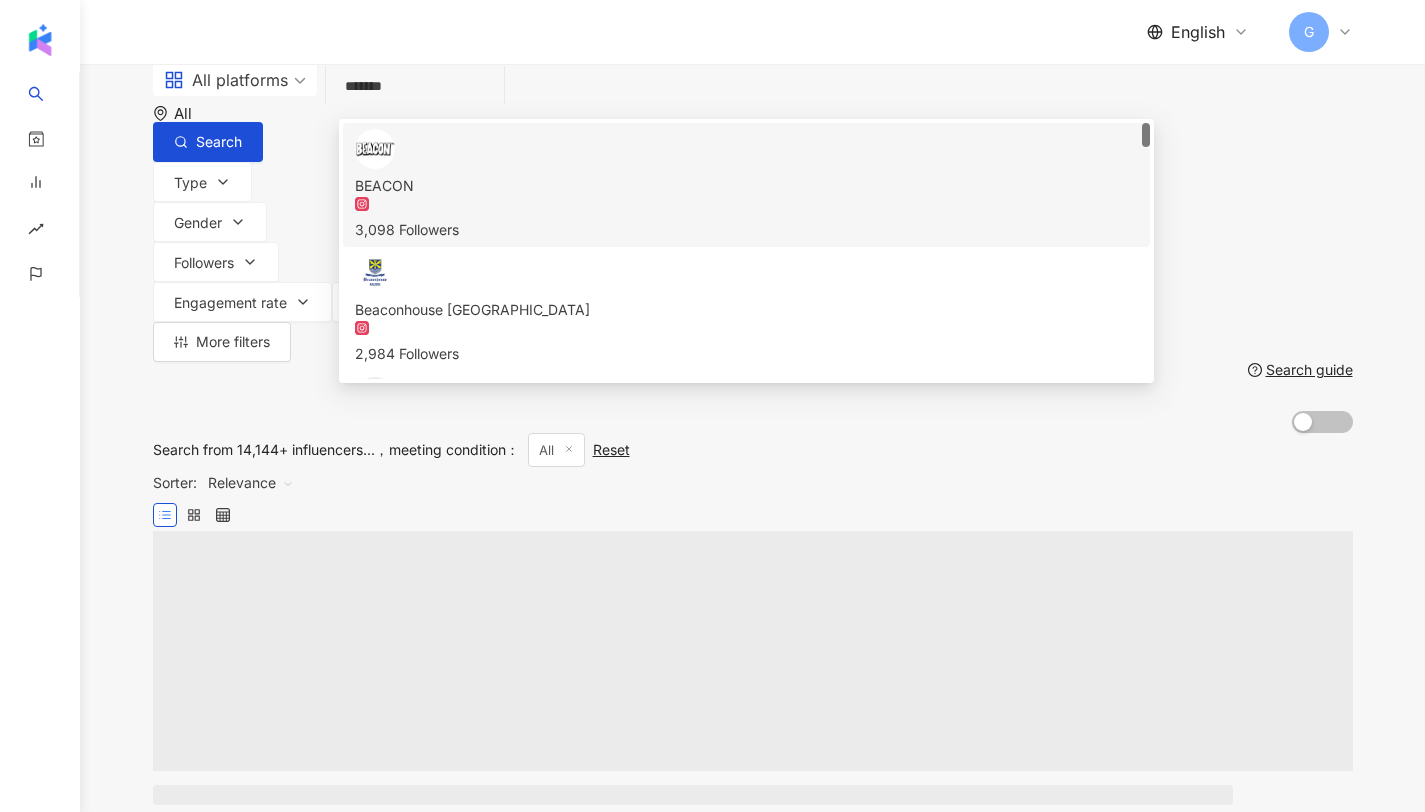 click on "Search from 14,144+ influencers...  meeting condition ： All Reset Sorter:  Relevance" at bounding box center (753, 482) 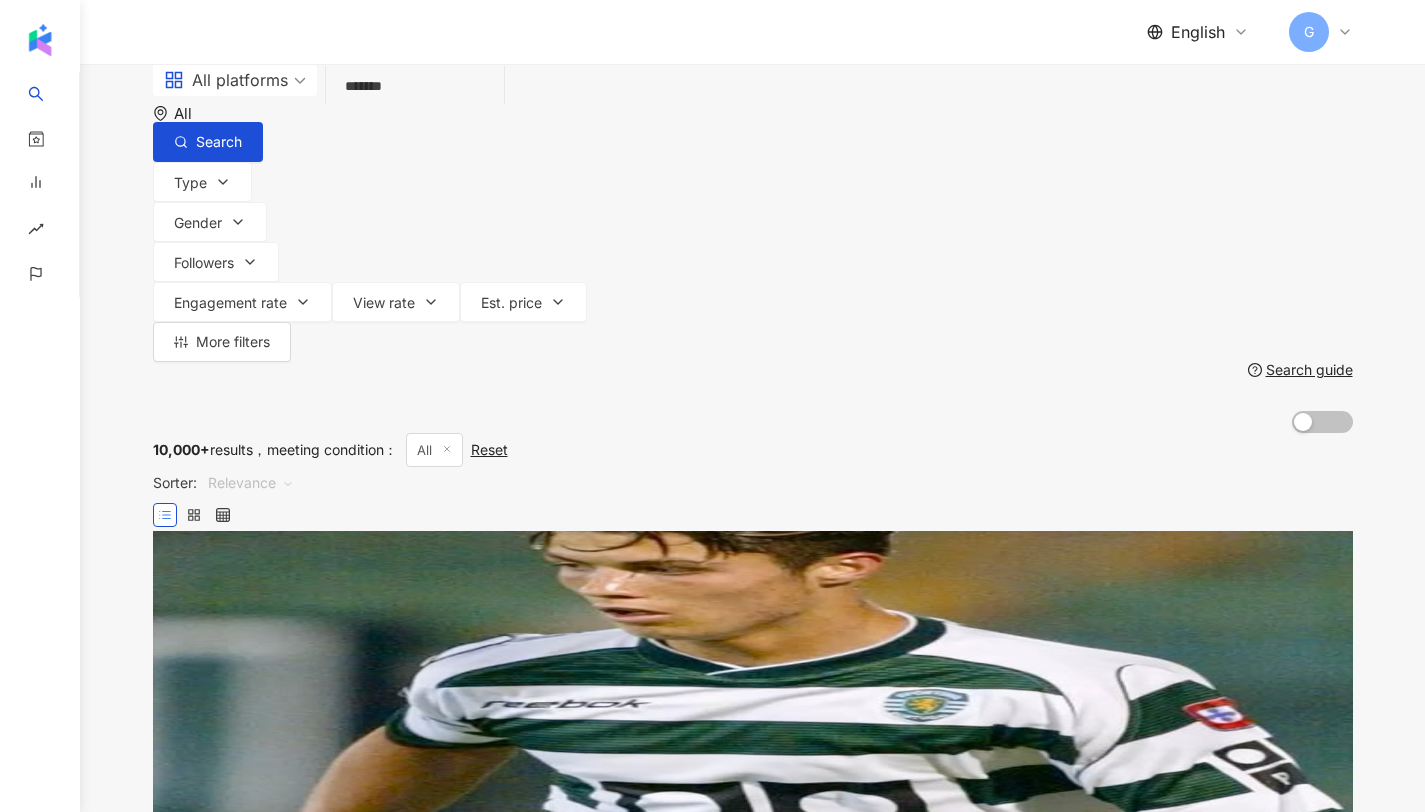 click on "Relevance" at bounding box center (251, 483) 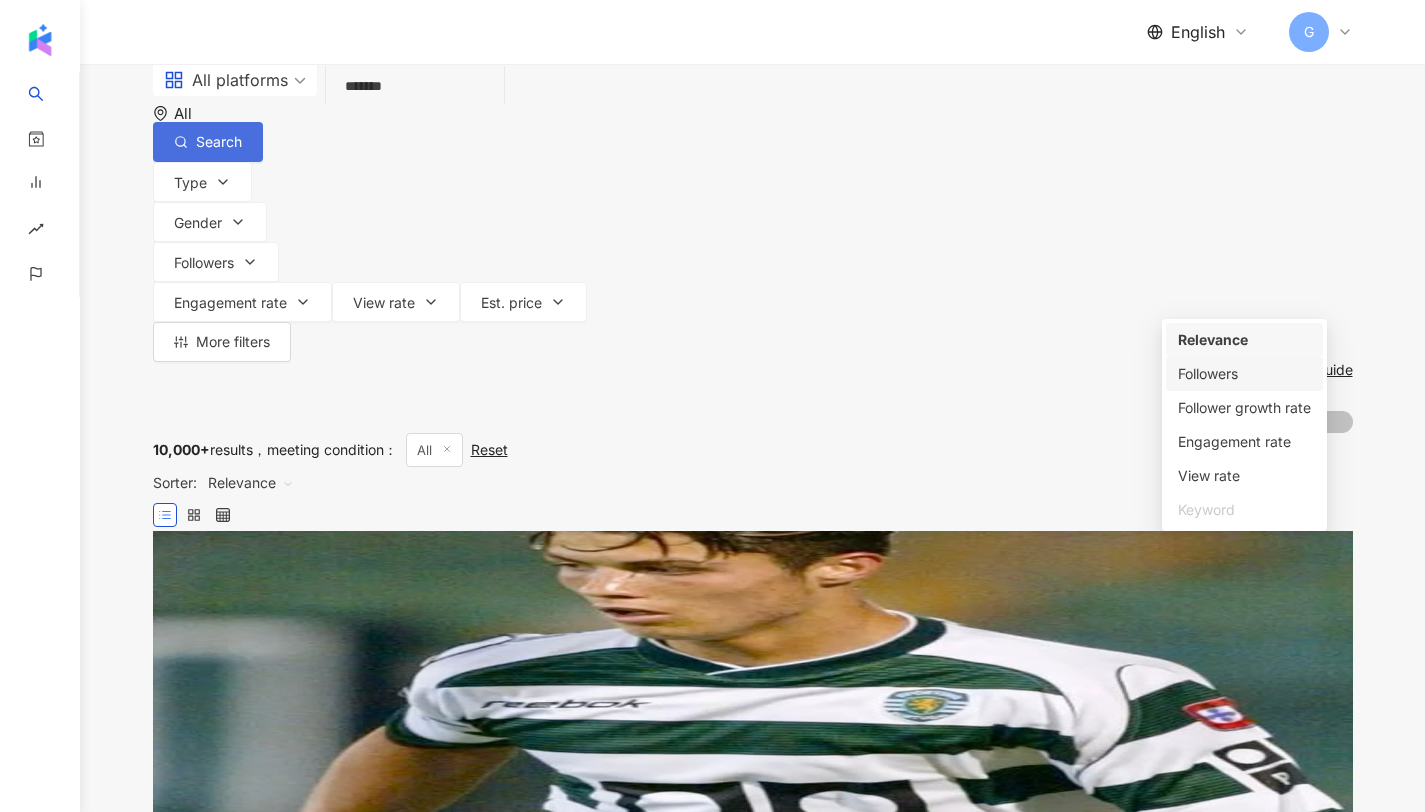 click on "Search" at bounding box center (208, 142) 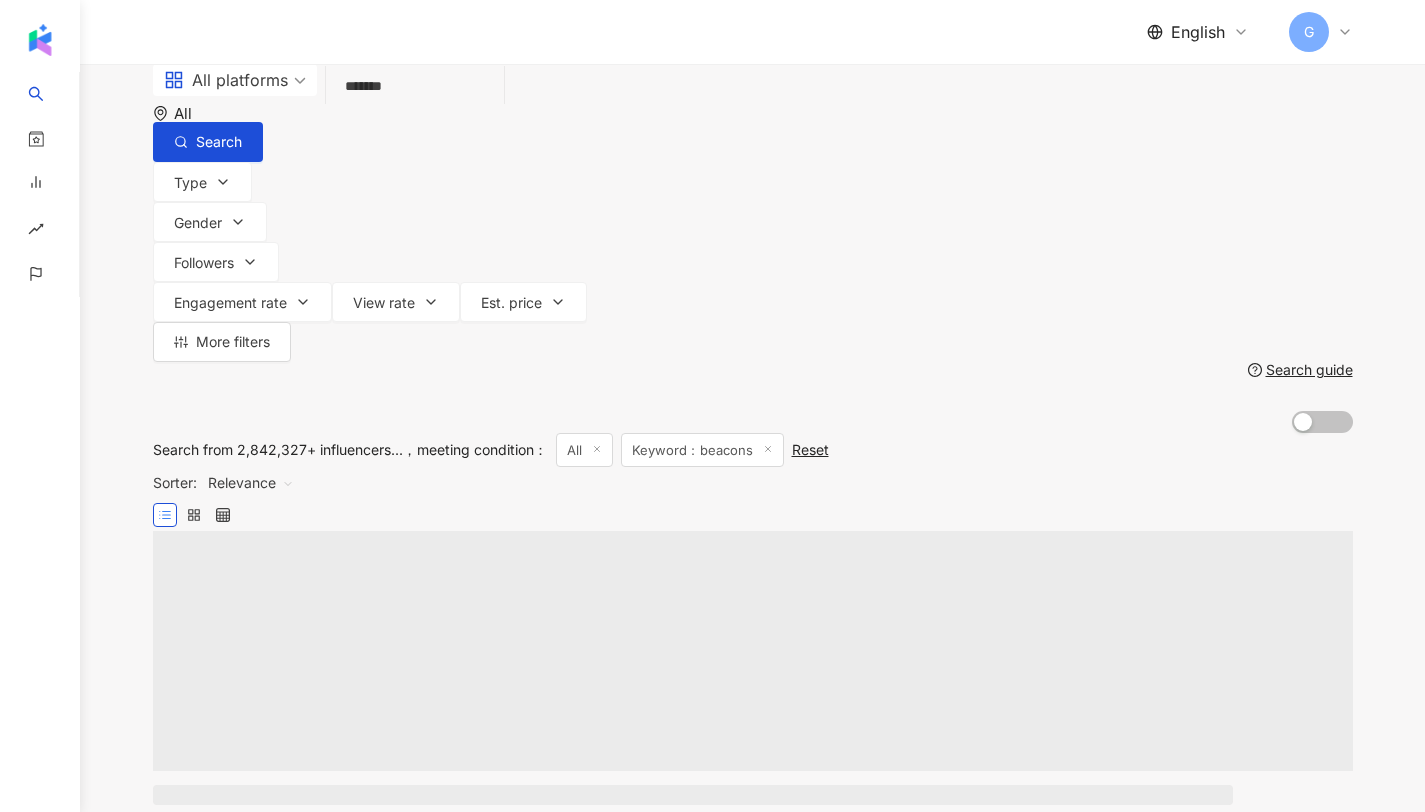 click on "Relevance" at bounding box center (251, 483) 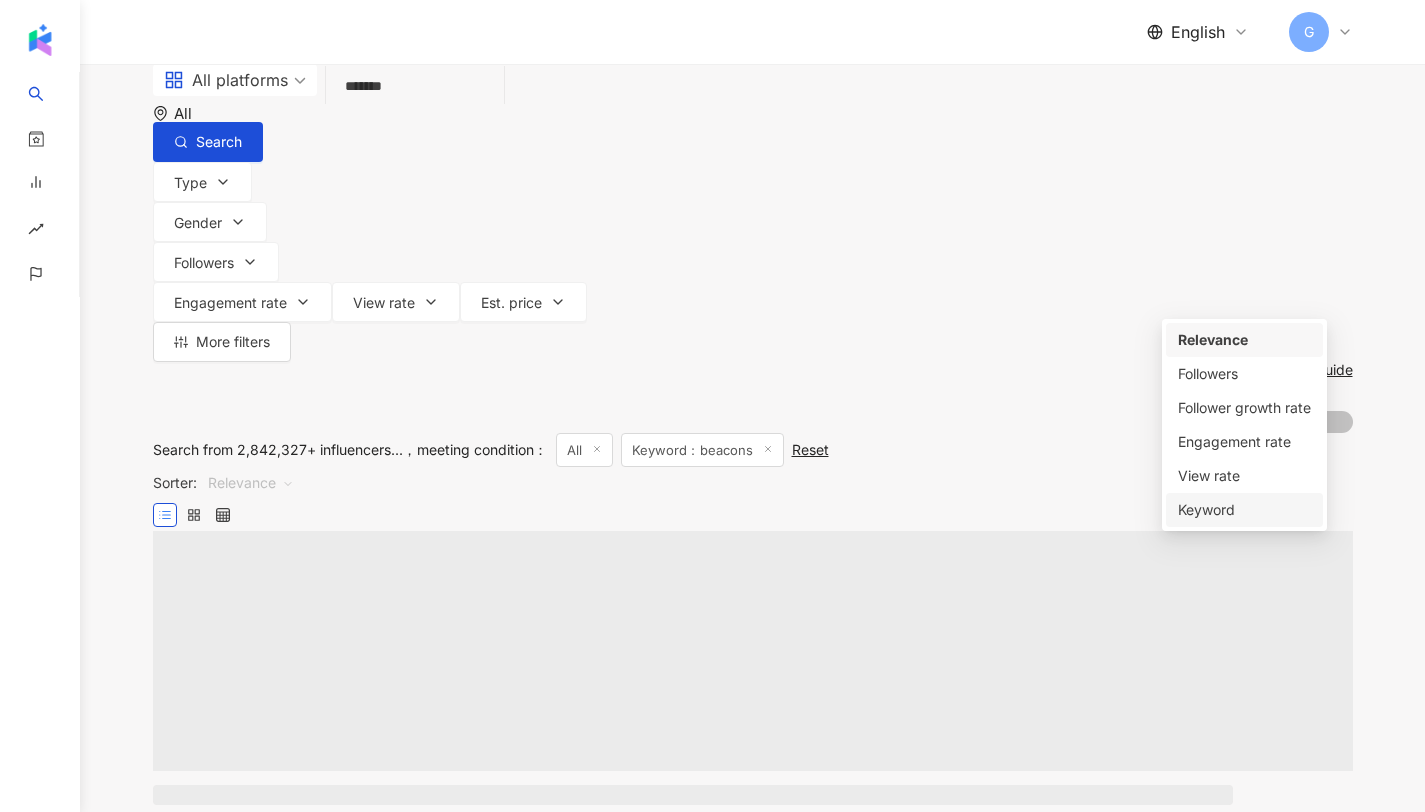 click on "Keyword" at bounding box center (1244, 510) 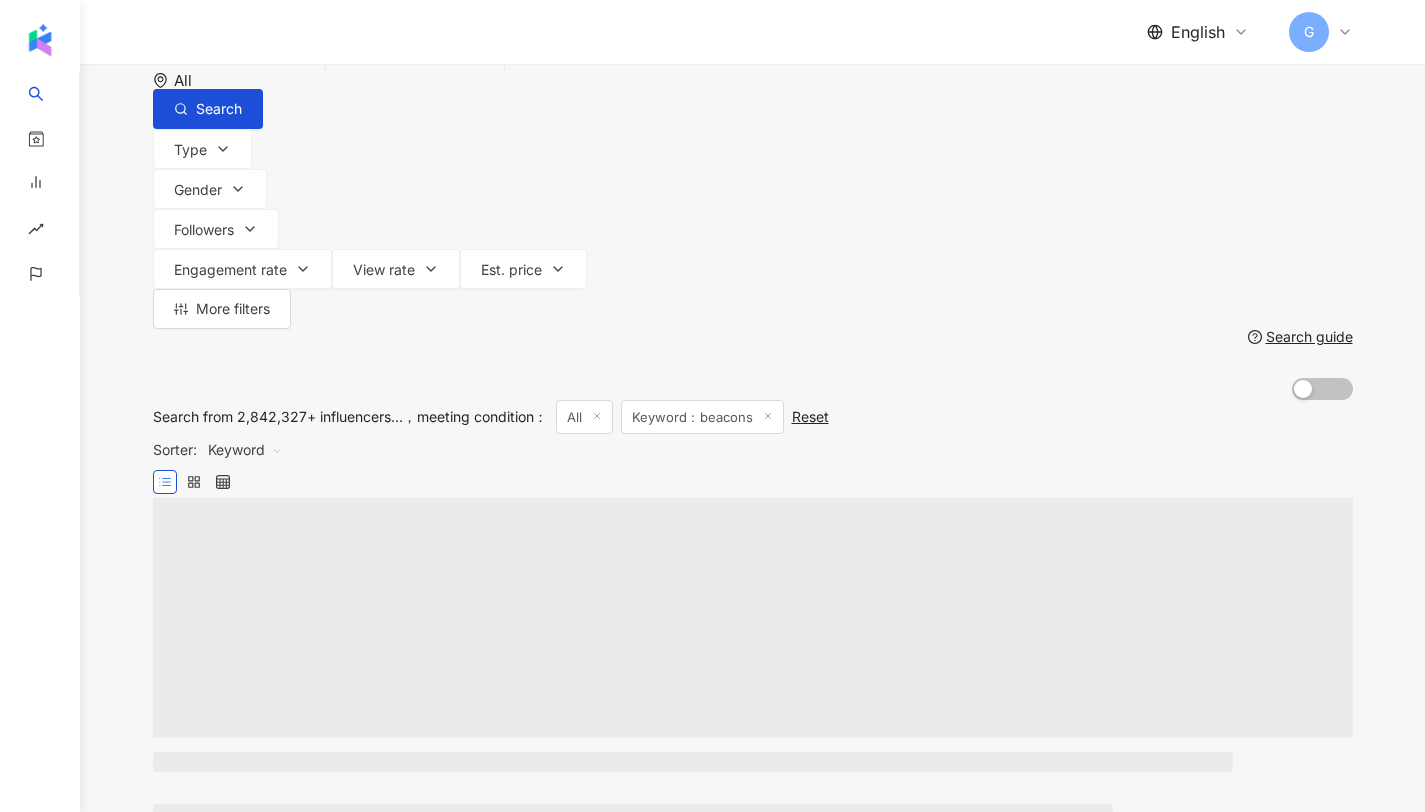 scroll, scrollTop: 0, scrollLeft: 0, axis: both 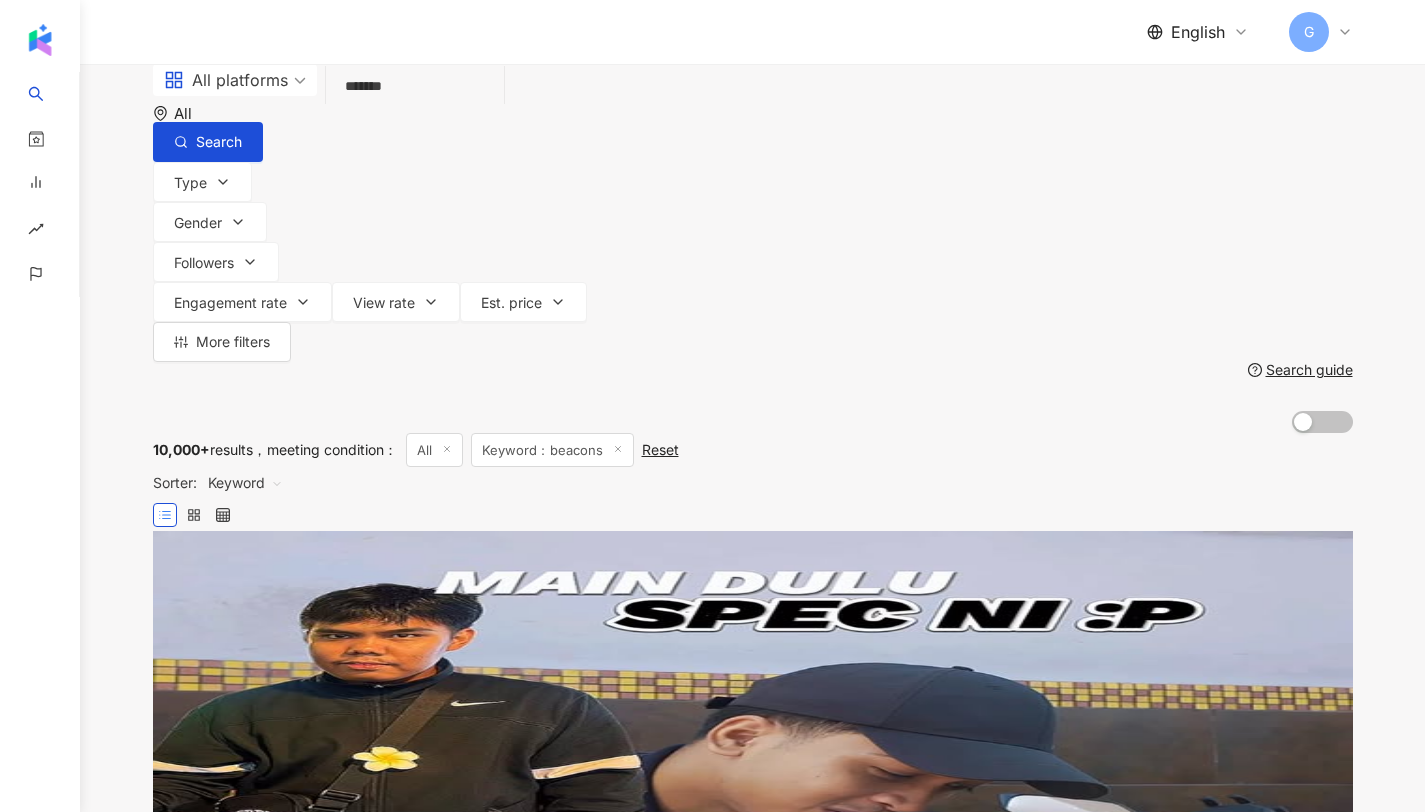 click on "AMS MOTOR PARTS SDN BHD" at bounding box center [255, 688] 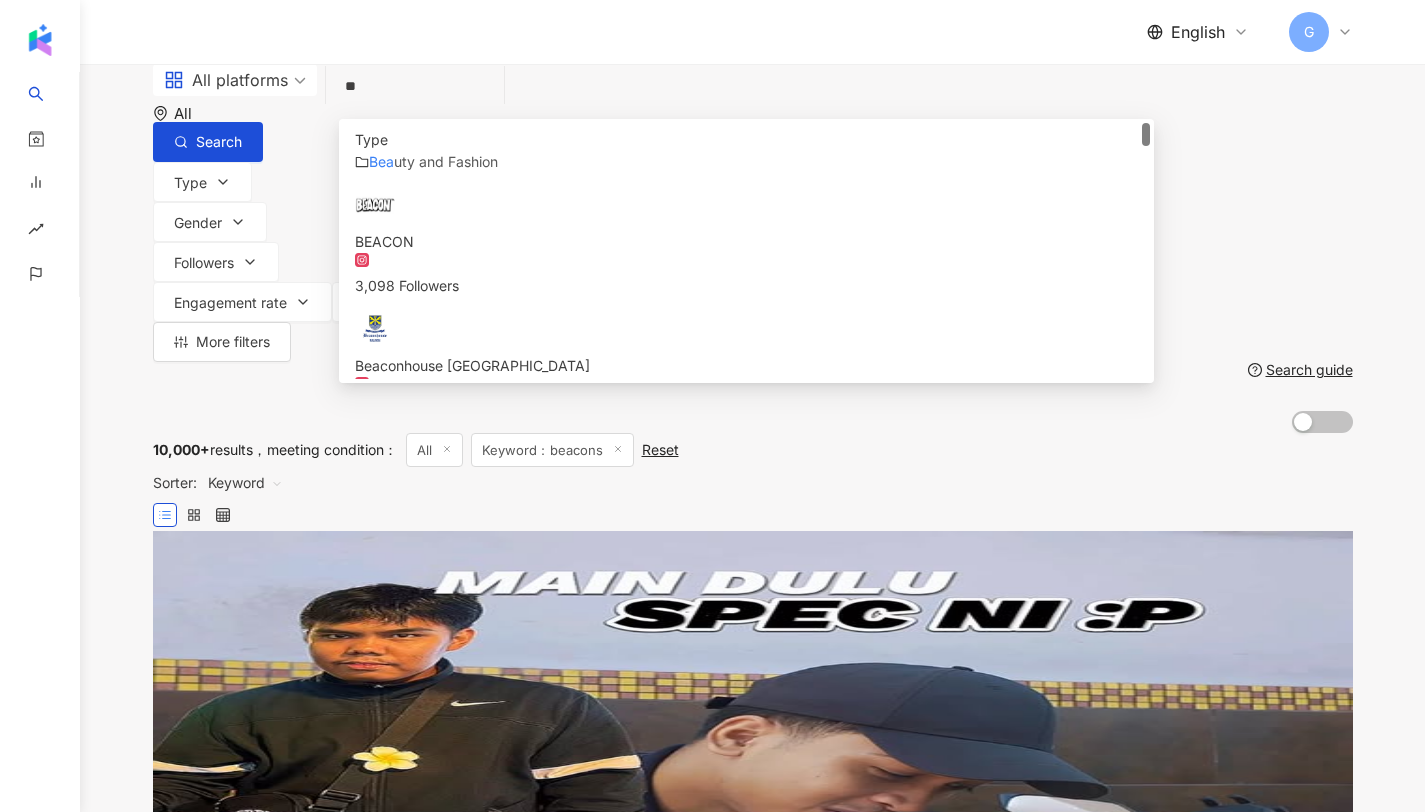 type on "*" 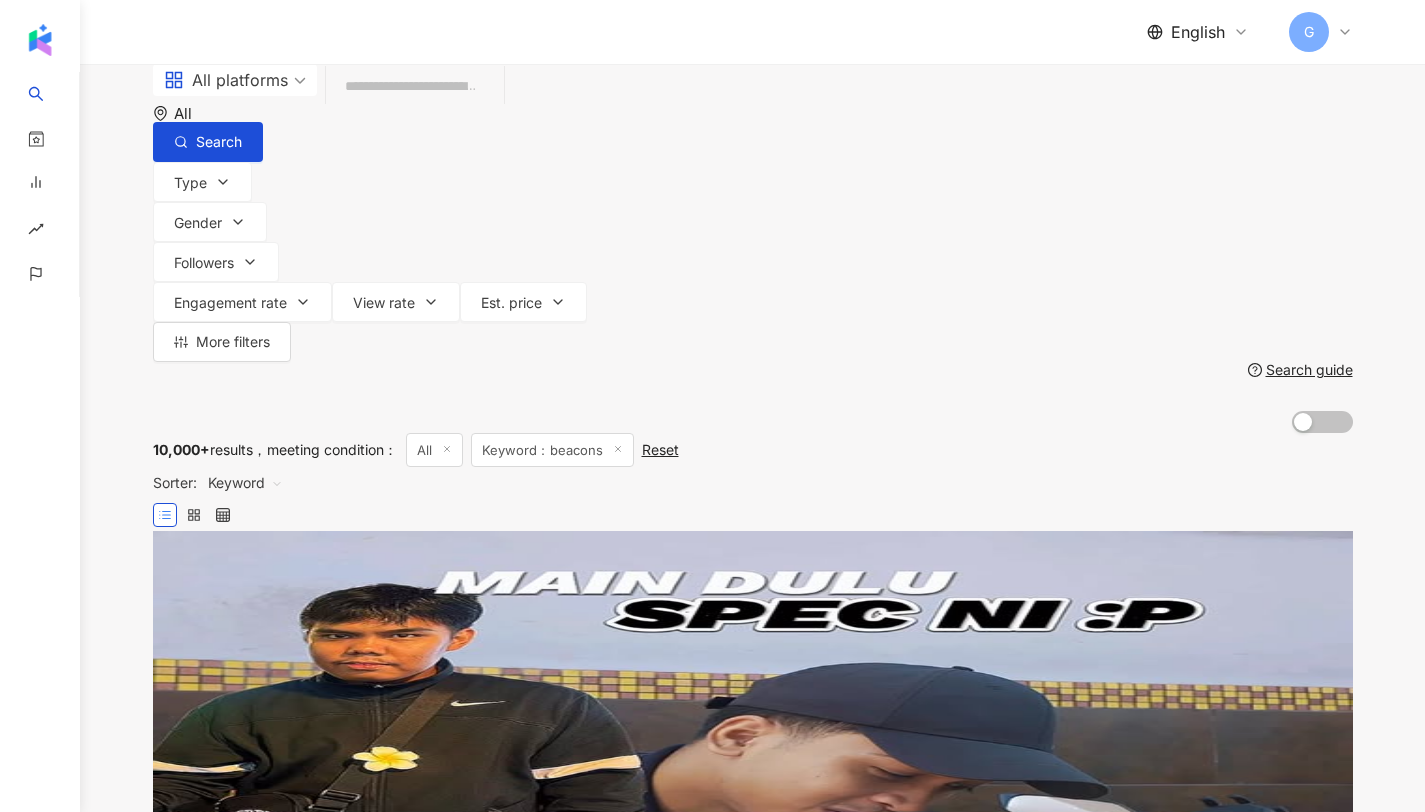 click at bounding box center (415, 86) 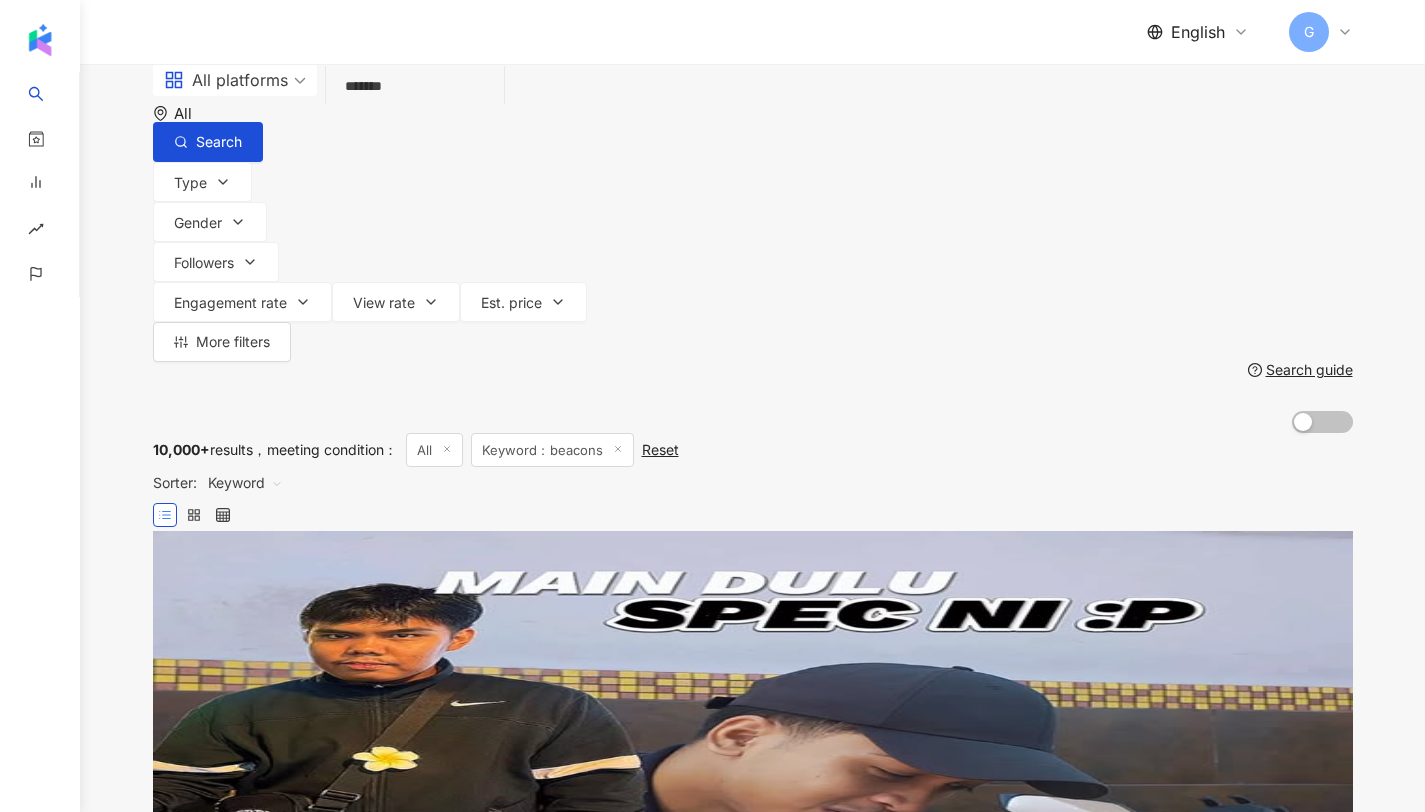 click on "*******" at bounding box center (415, 86) 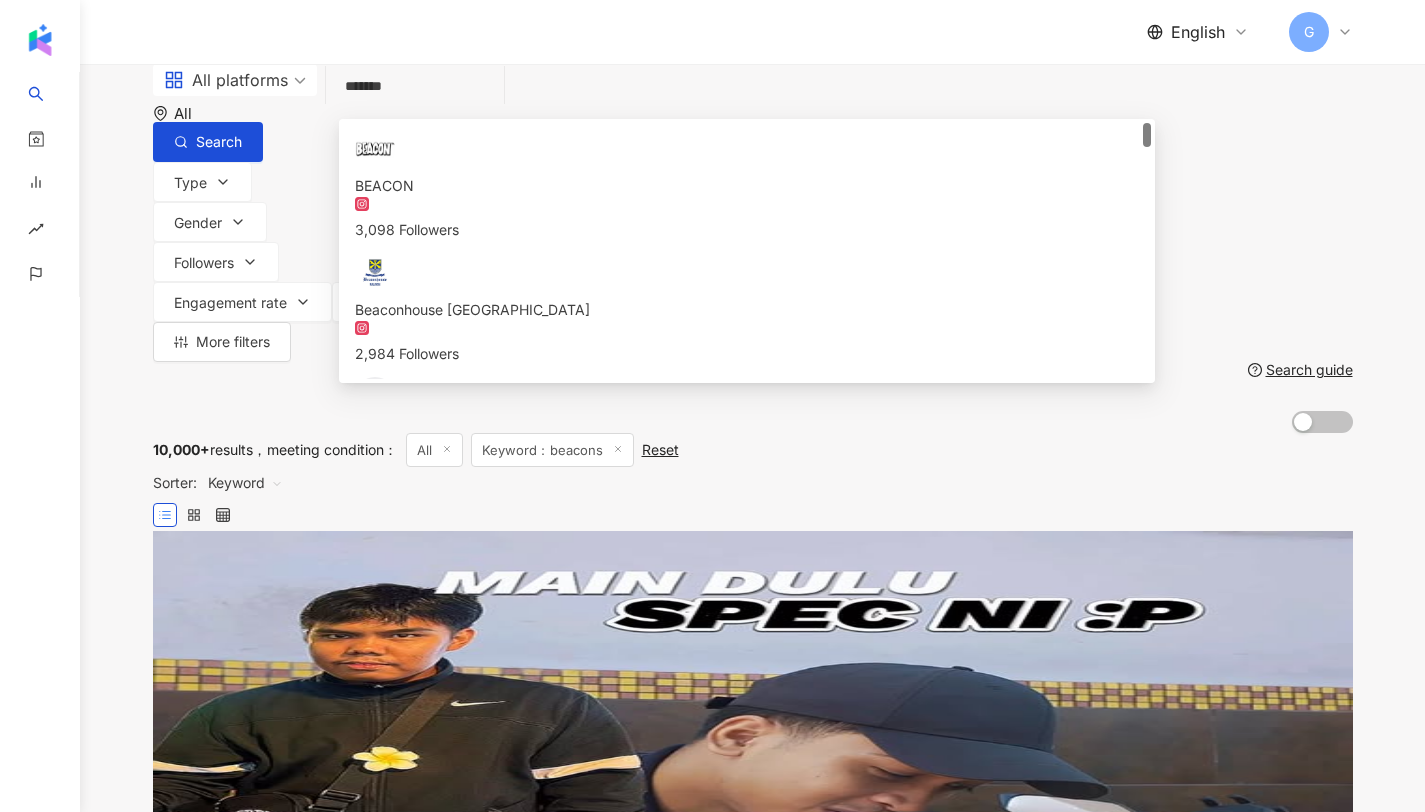 click on "*******" at bounding box center [415, 86] 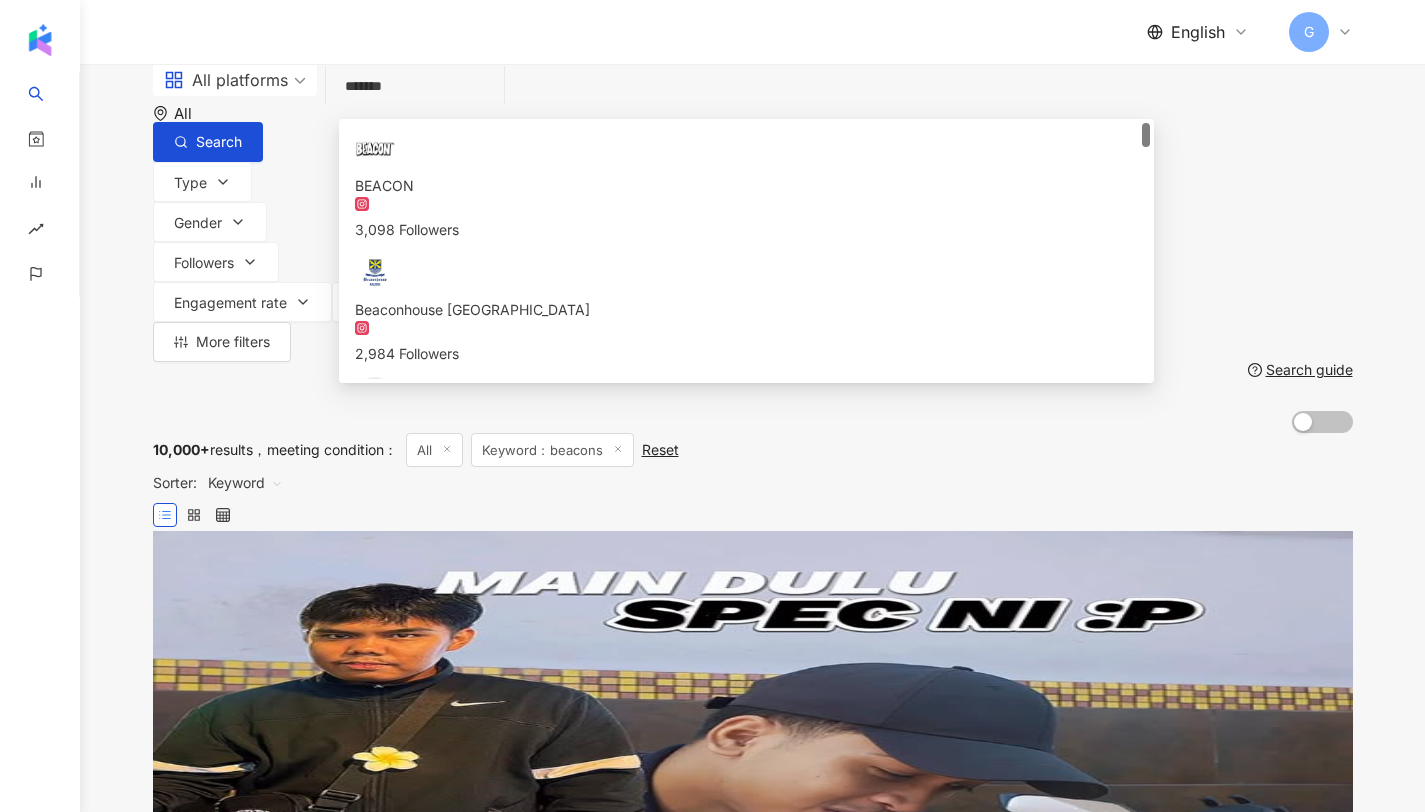 paste on "**********" 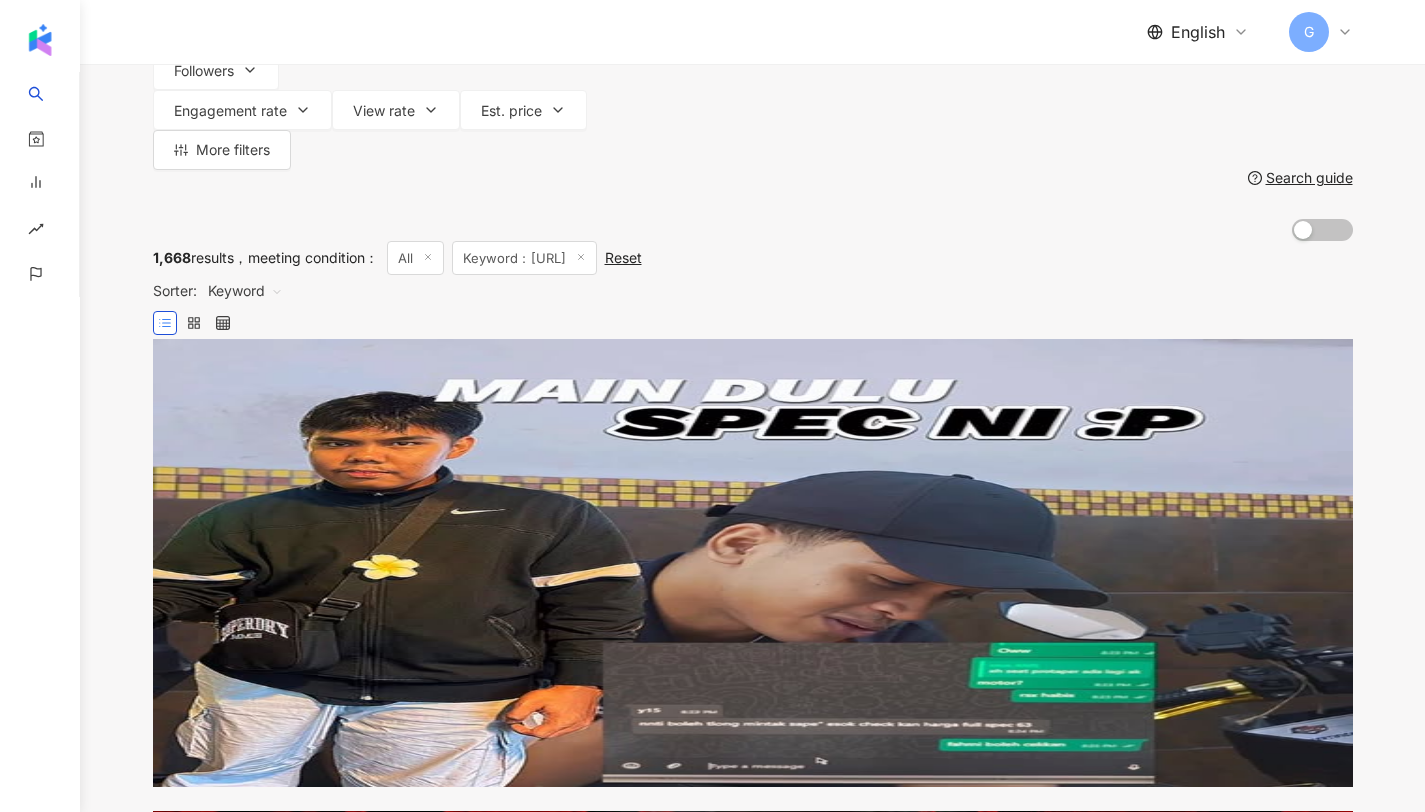 scroll, scrollTop: 0, scrollLeft: 0, axis: both 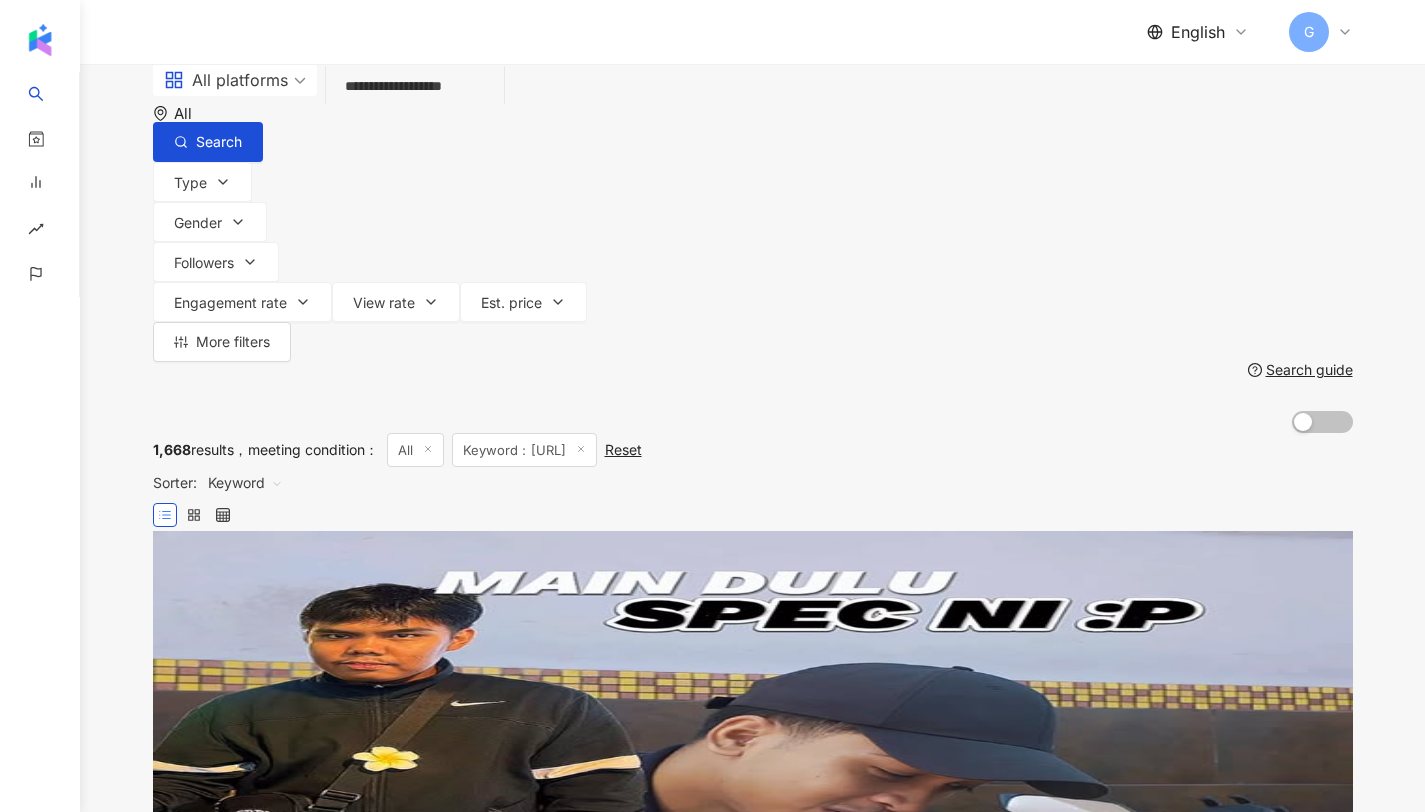 type on "**********" 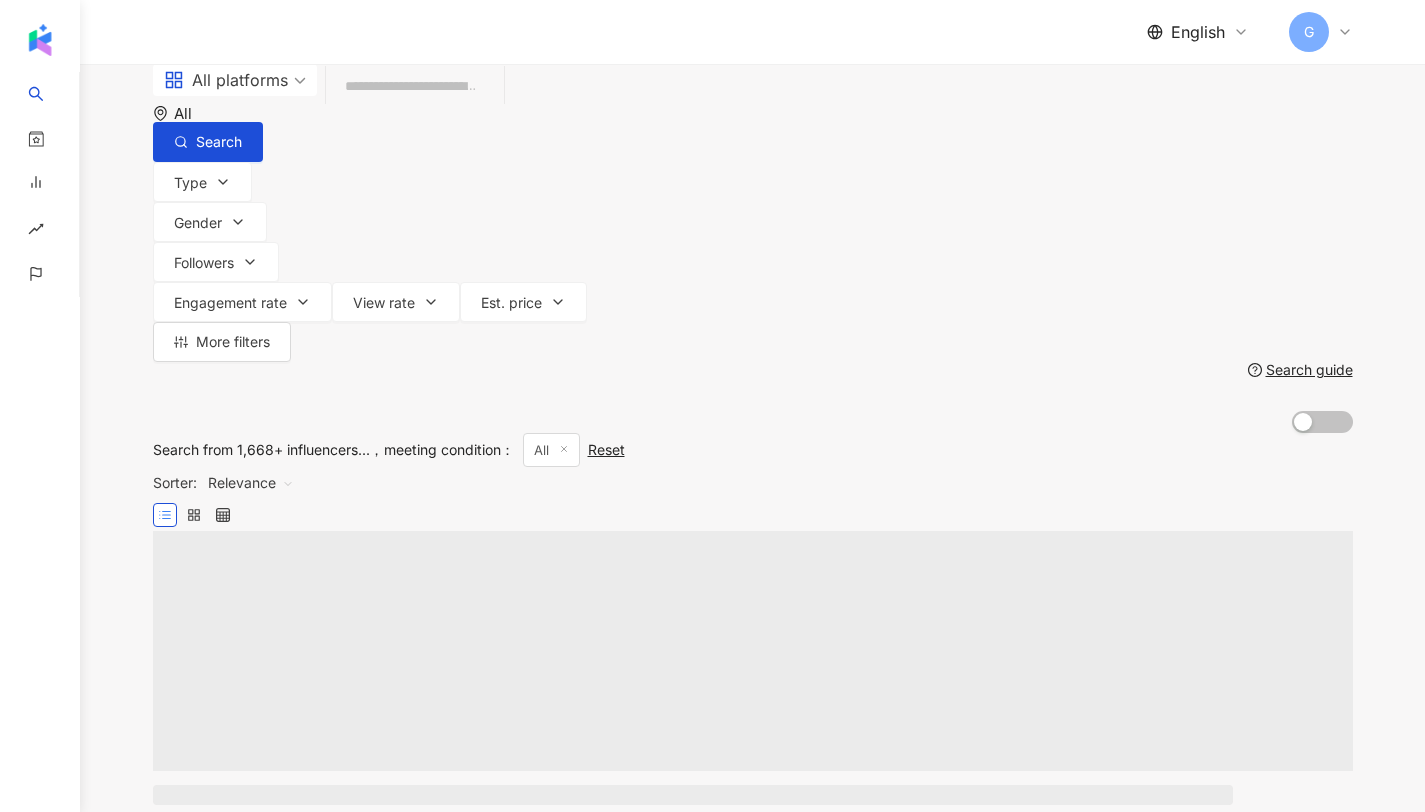 click at bounding box center [415, 86] 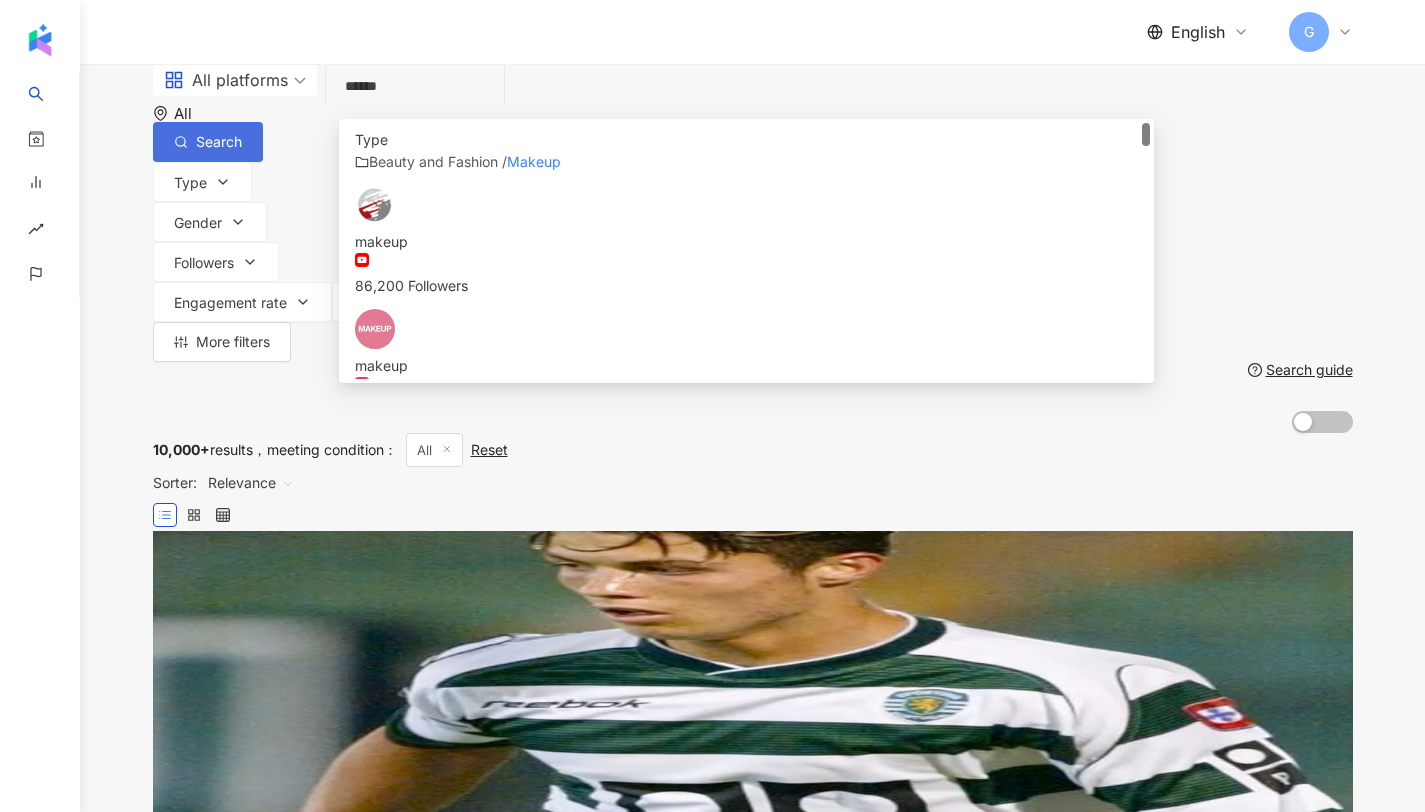 type on "******" 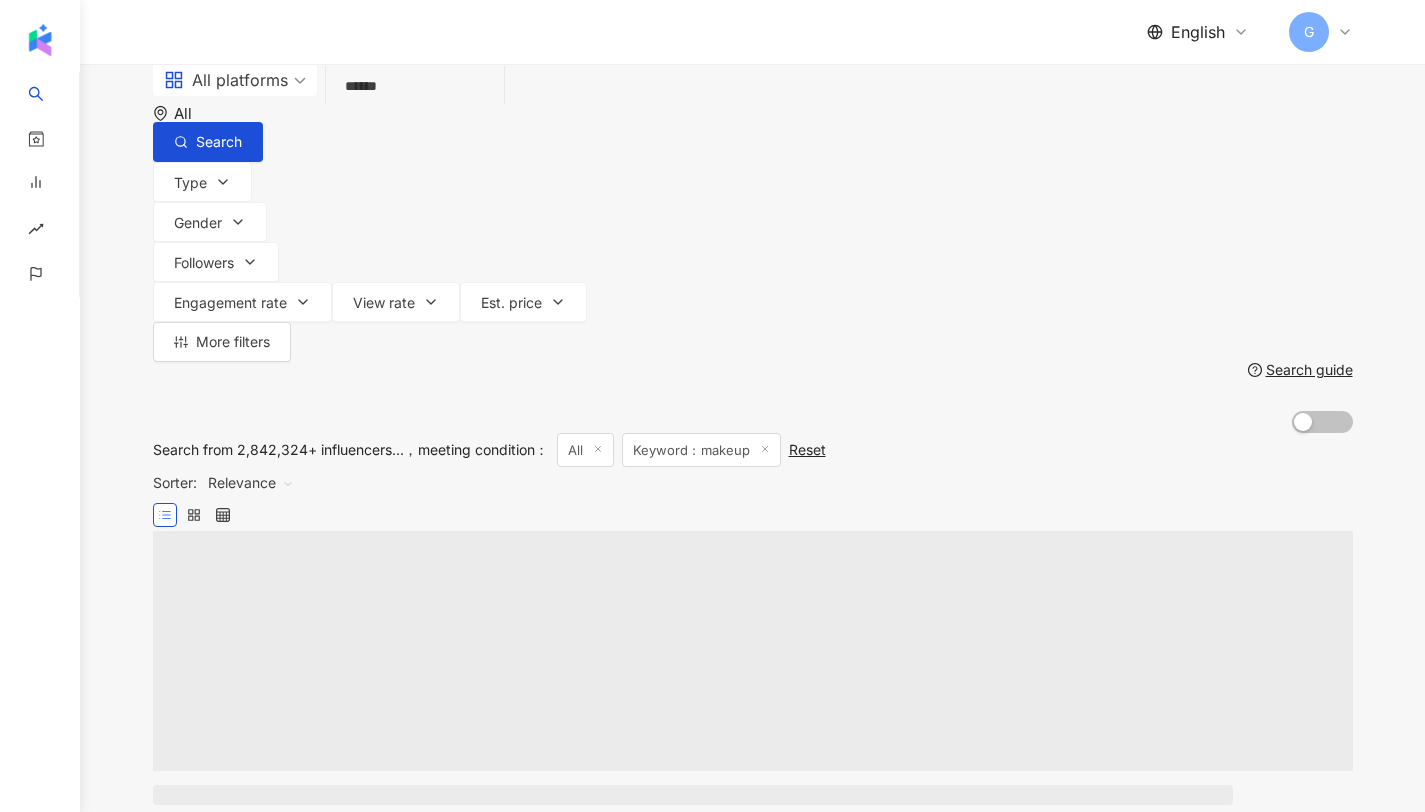 click on "All" at bounding box center [193, 113] 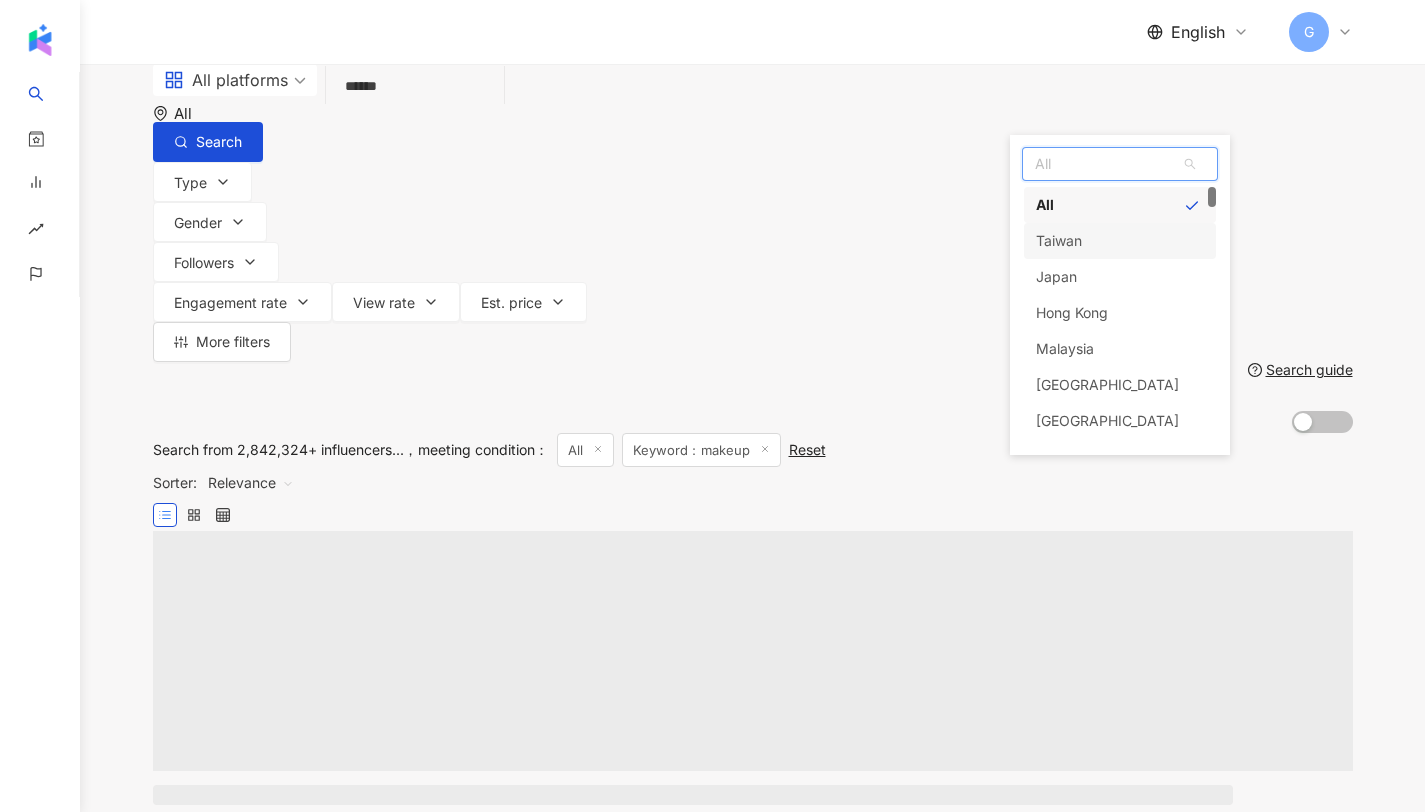 click on "Taiwan" at bounding box center (1120, 241) 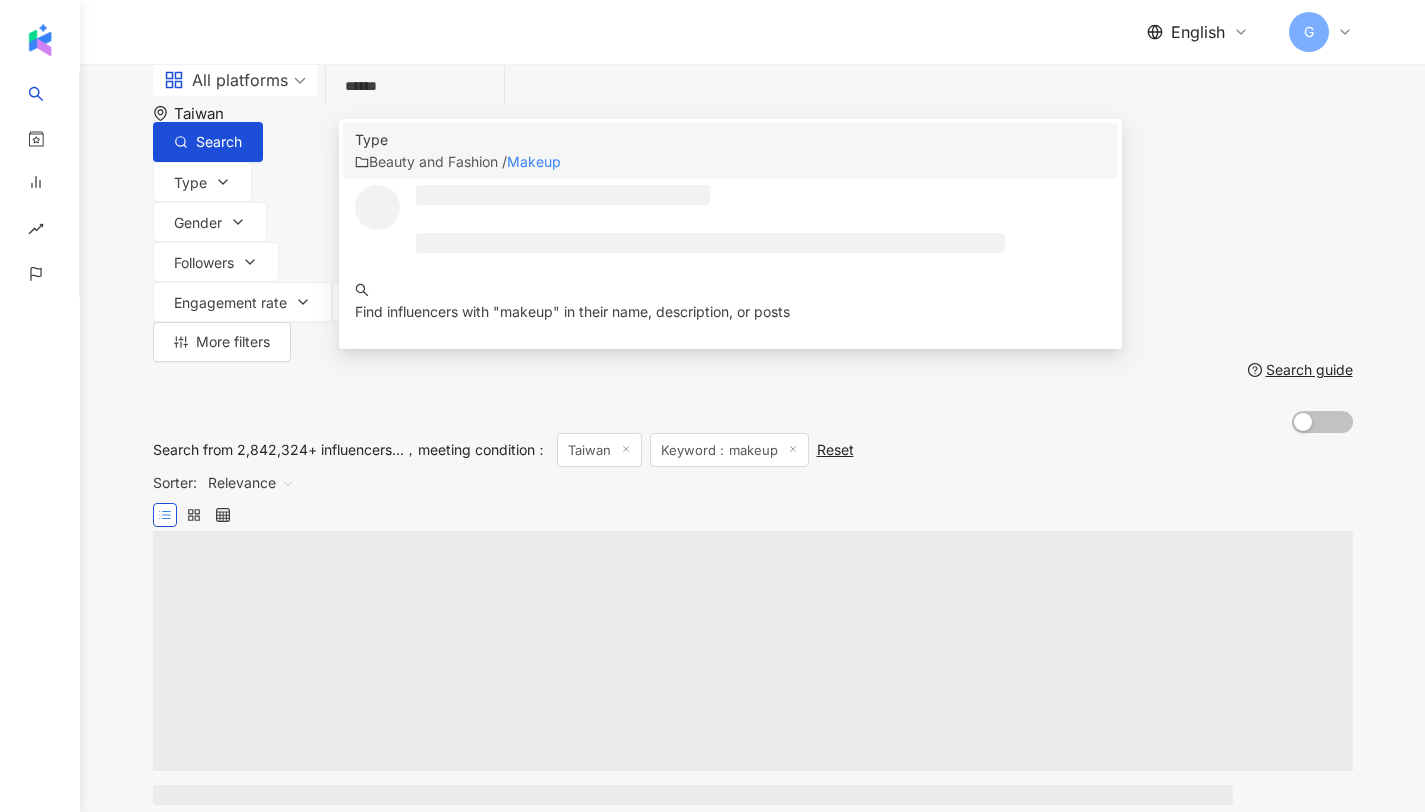 drag, startPoint x: 455, startPoint y: 117, endPoint x: 553, endPoint y: 130, distance: 98.85848 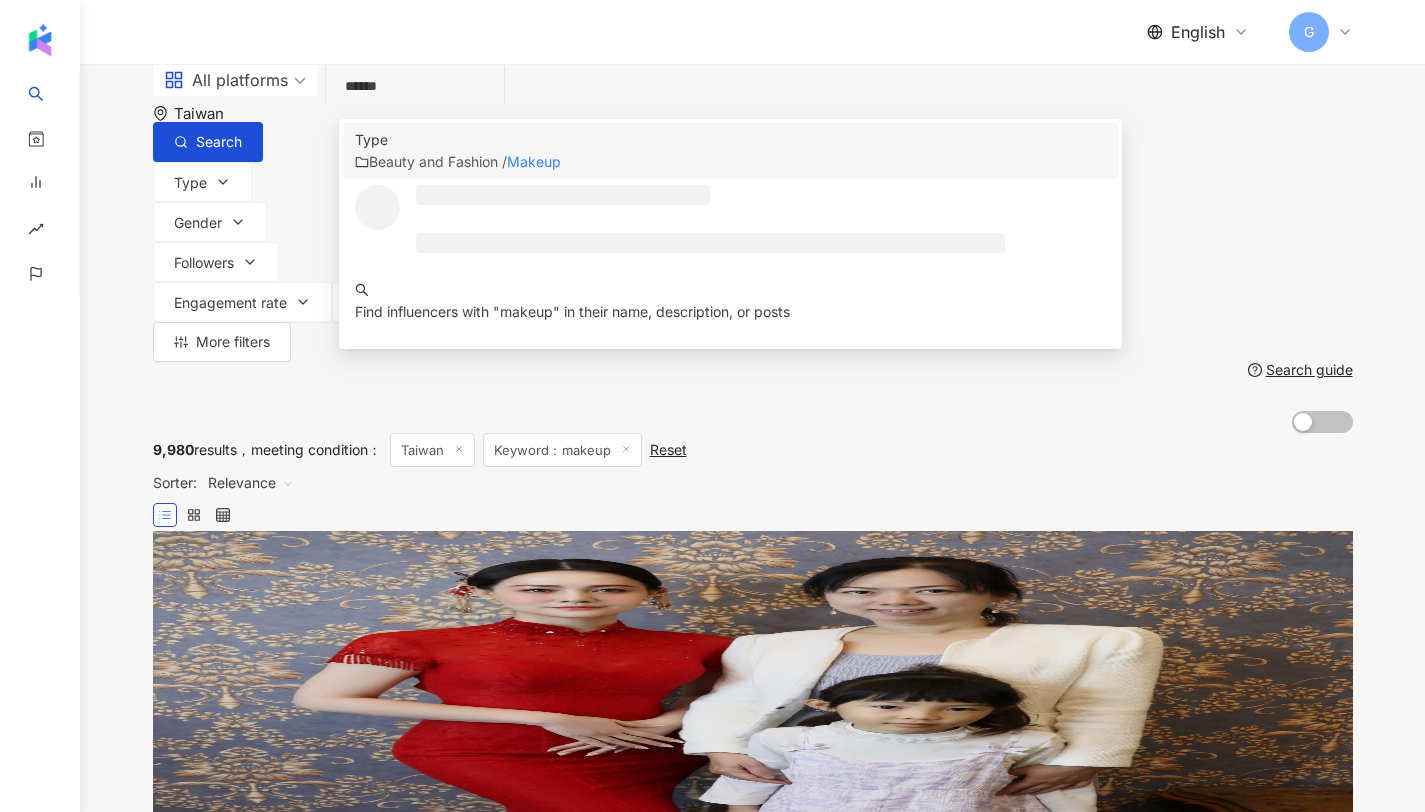 click on "******" at bounding box center (415, 86) 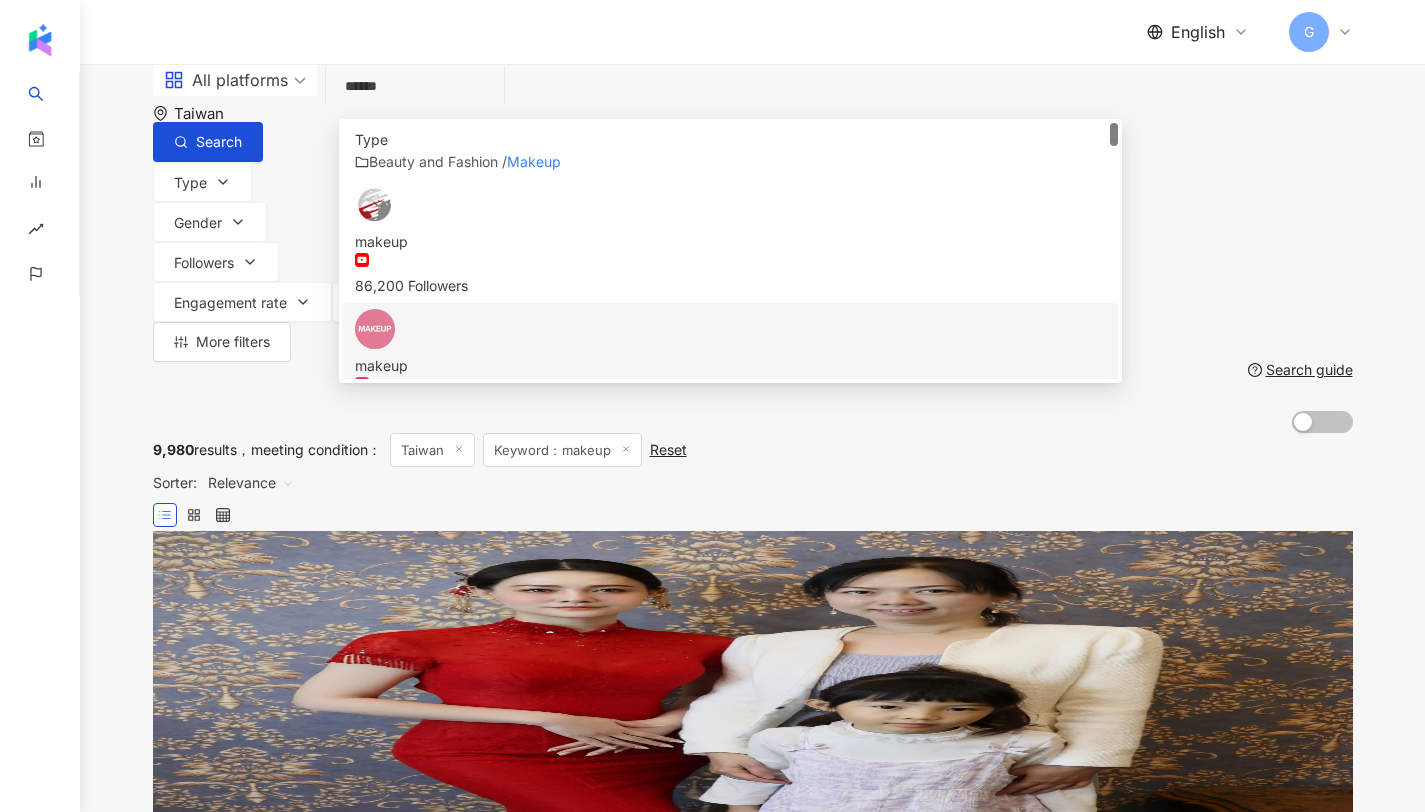 click on "Relevance" at bounding box center (251, 483) 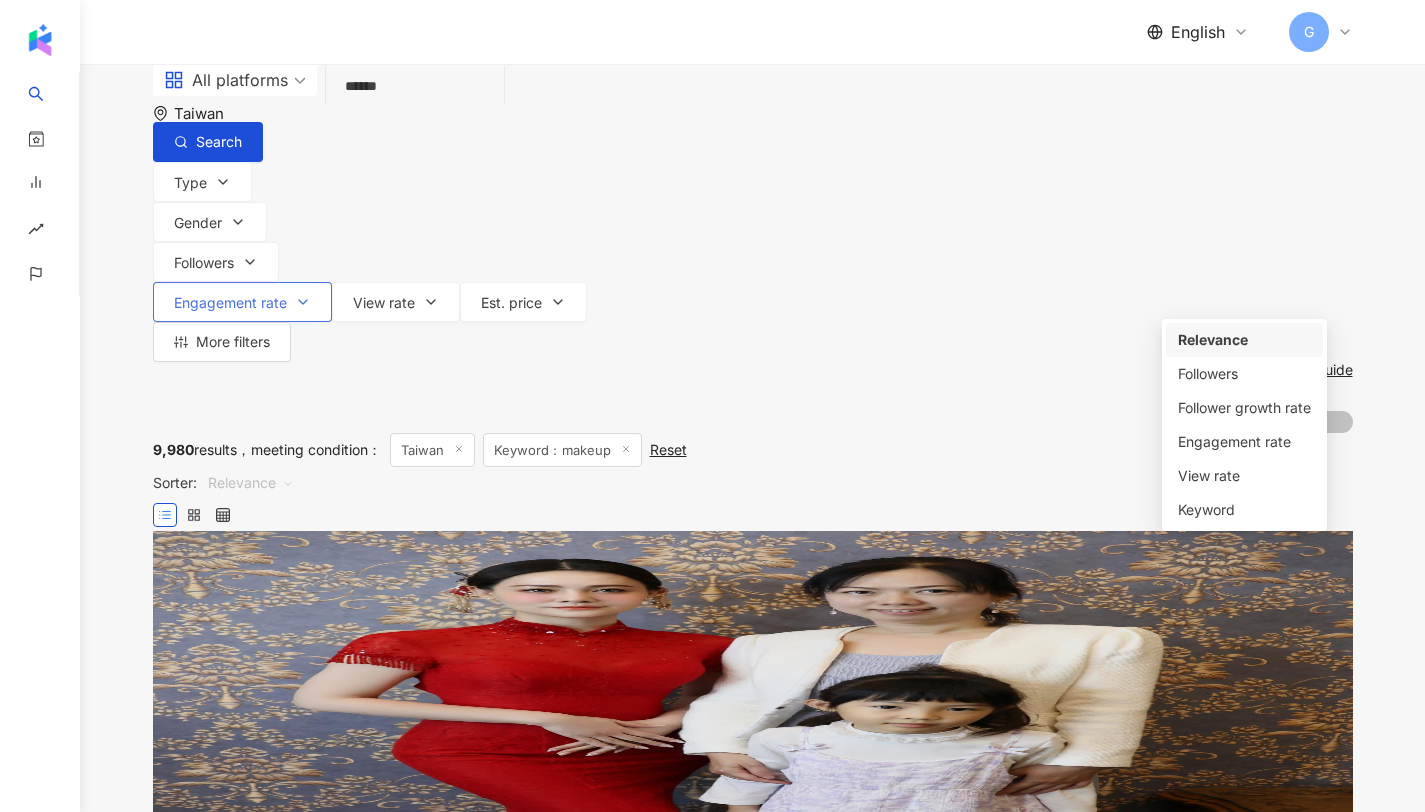click on "Engagement rate" at bounding box center (230, 303) 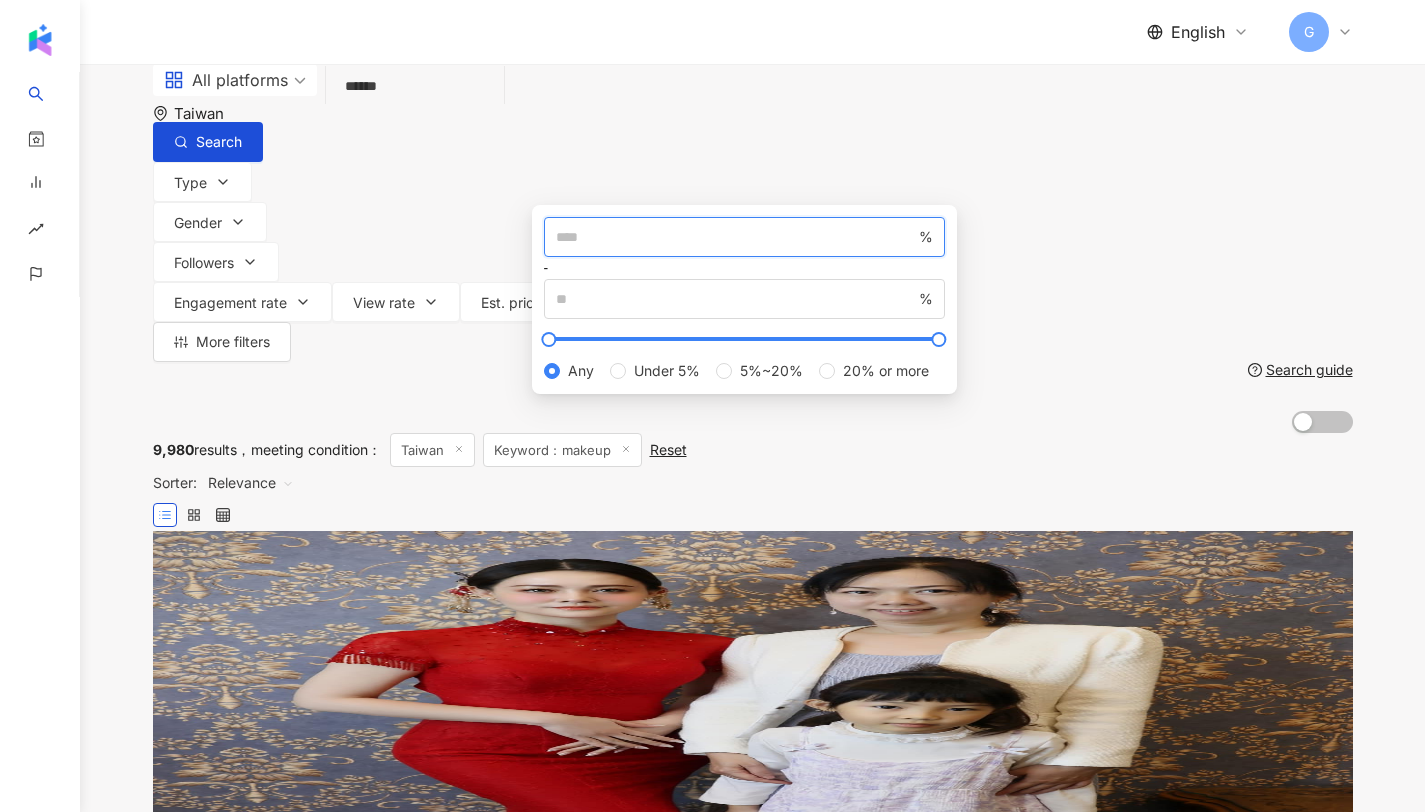 click at bounding box center (735, 237) 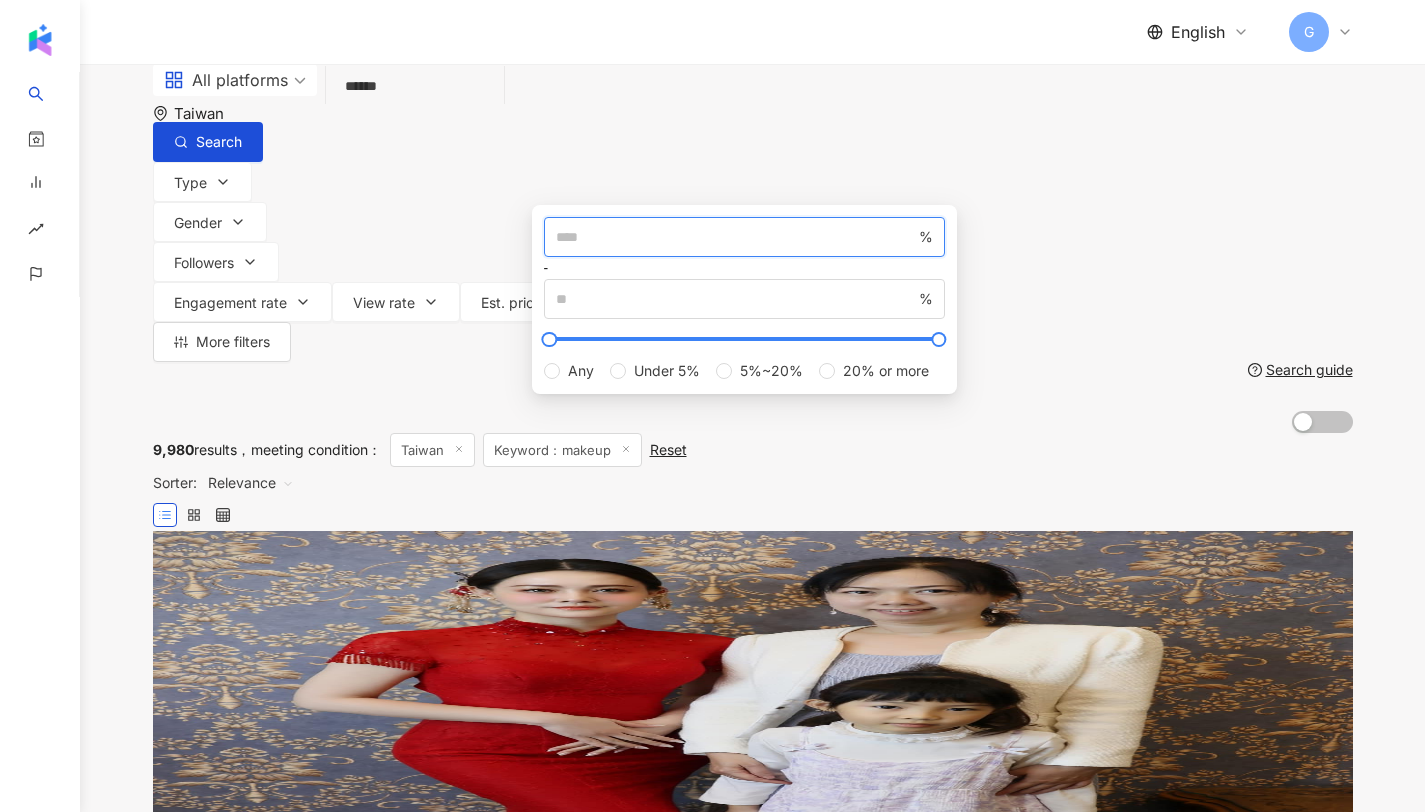 type on "*" 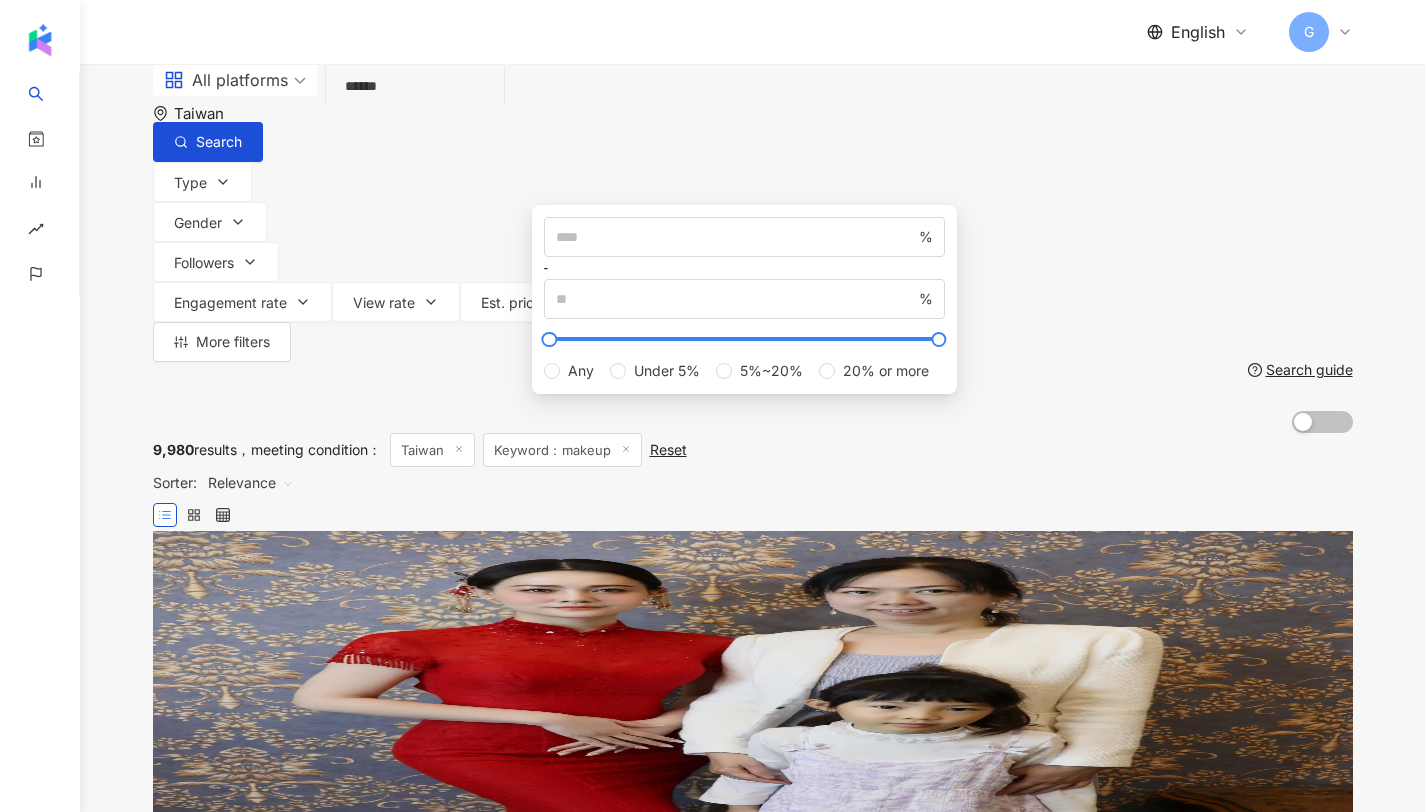 click on "9,980  results  meeting condition ： Taiwan Keyword：makeup Reset Sorter:  Relevance" at bounding box center (753, 482) 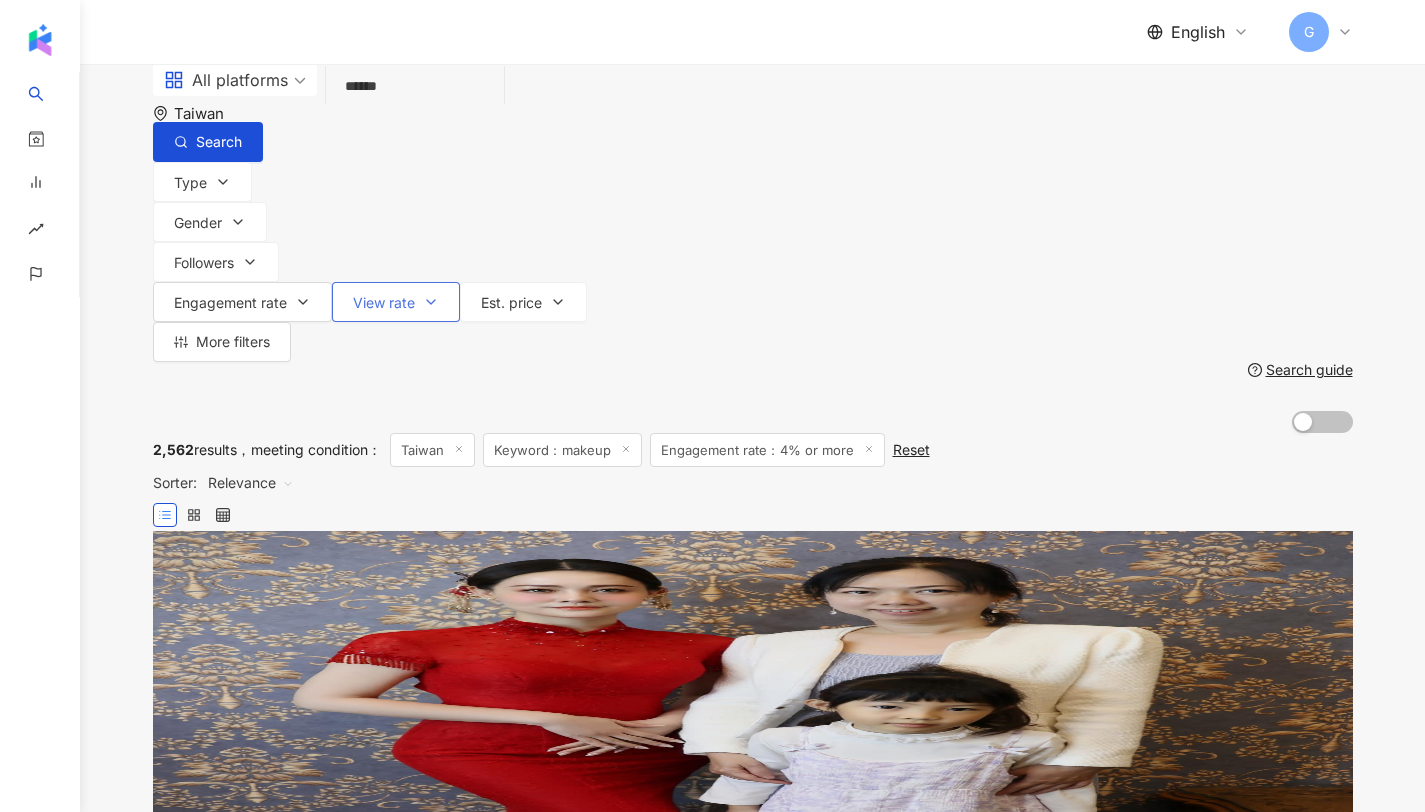 click on "View rate" at bounding box center [384, 303] 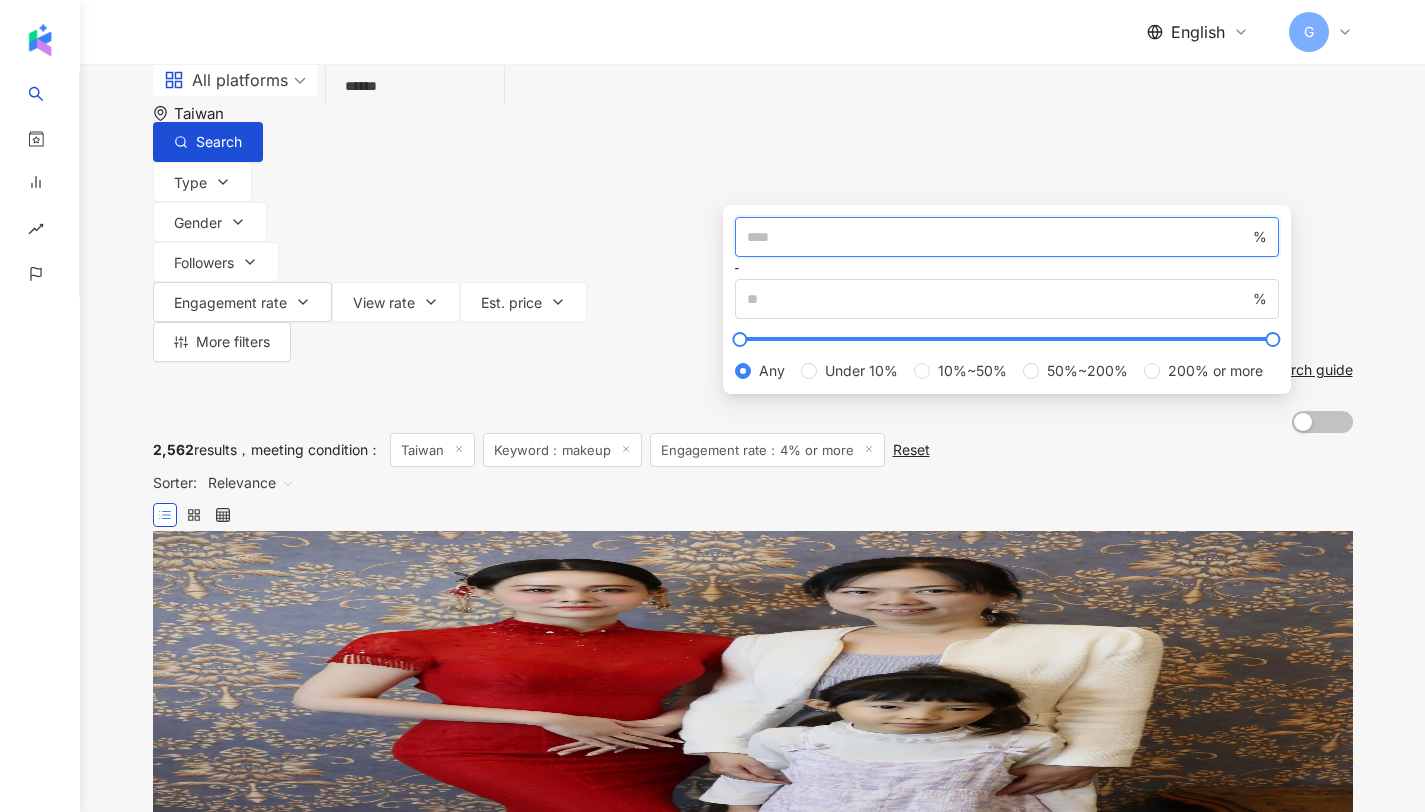 click at bounding box center [998, 237] 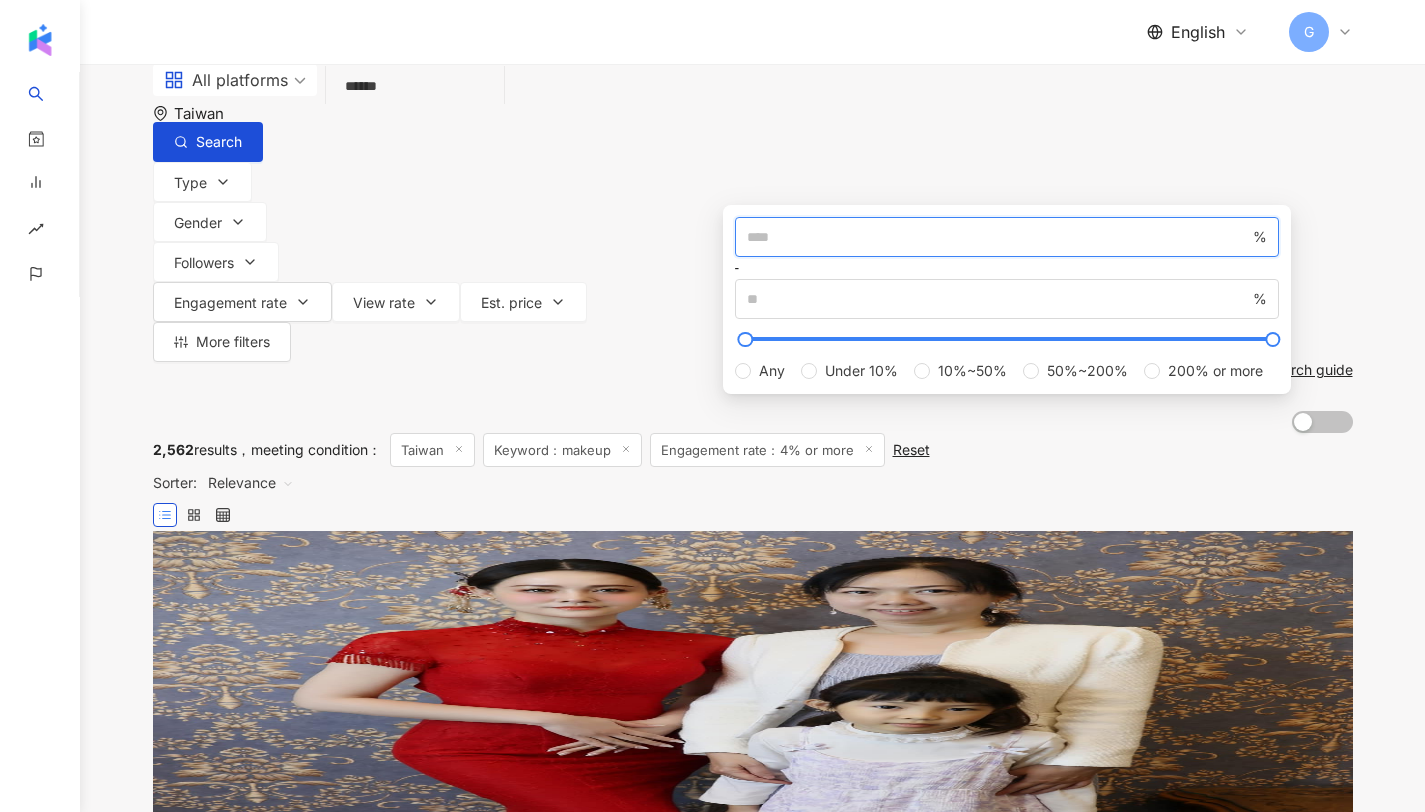 type on "***" 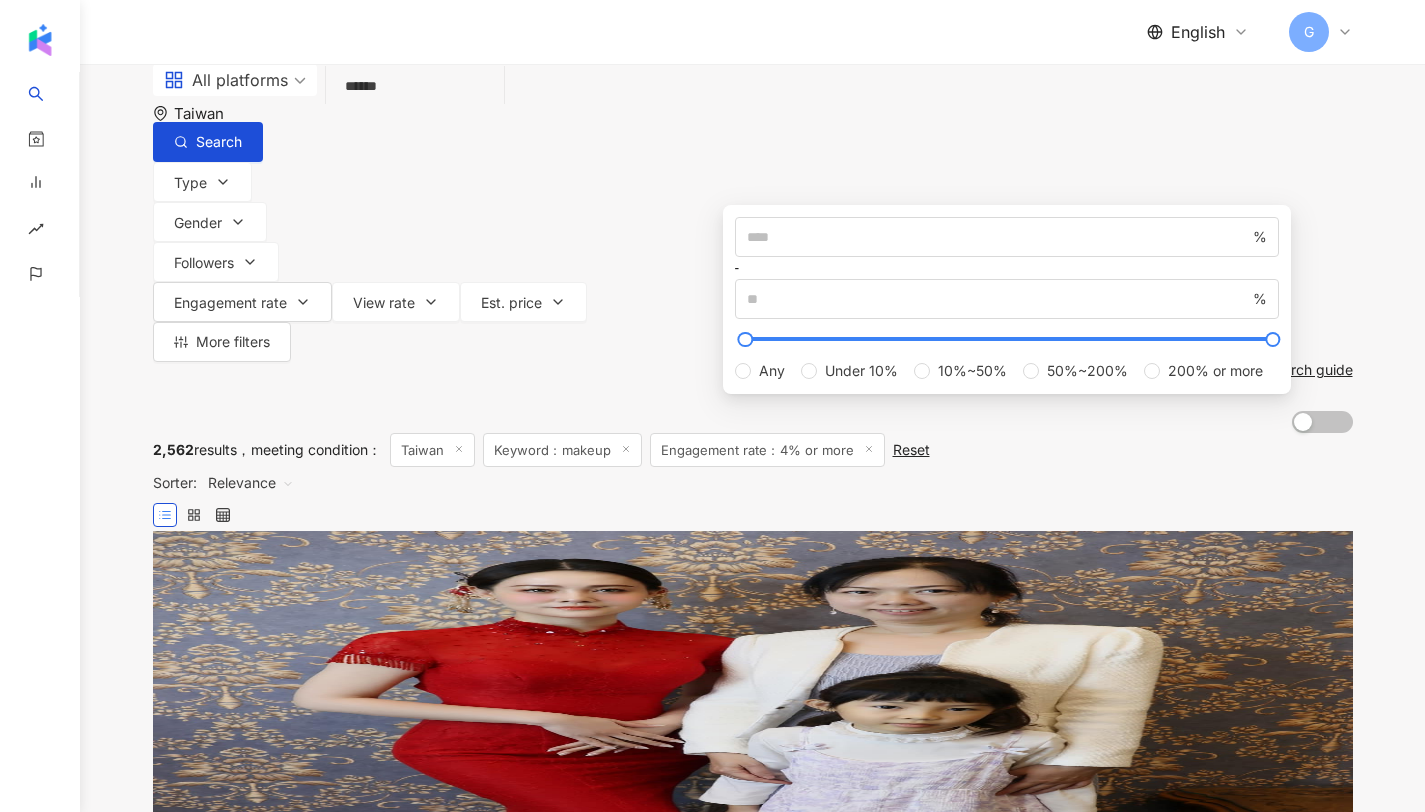 click on "2,562  results  meeting condition ： Taiwan Keyword：makeup Engagement rate：4% or more Reset Sorter:  Relevance" at bounding box center [753, 482] 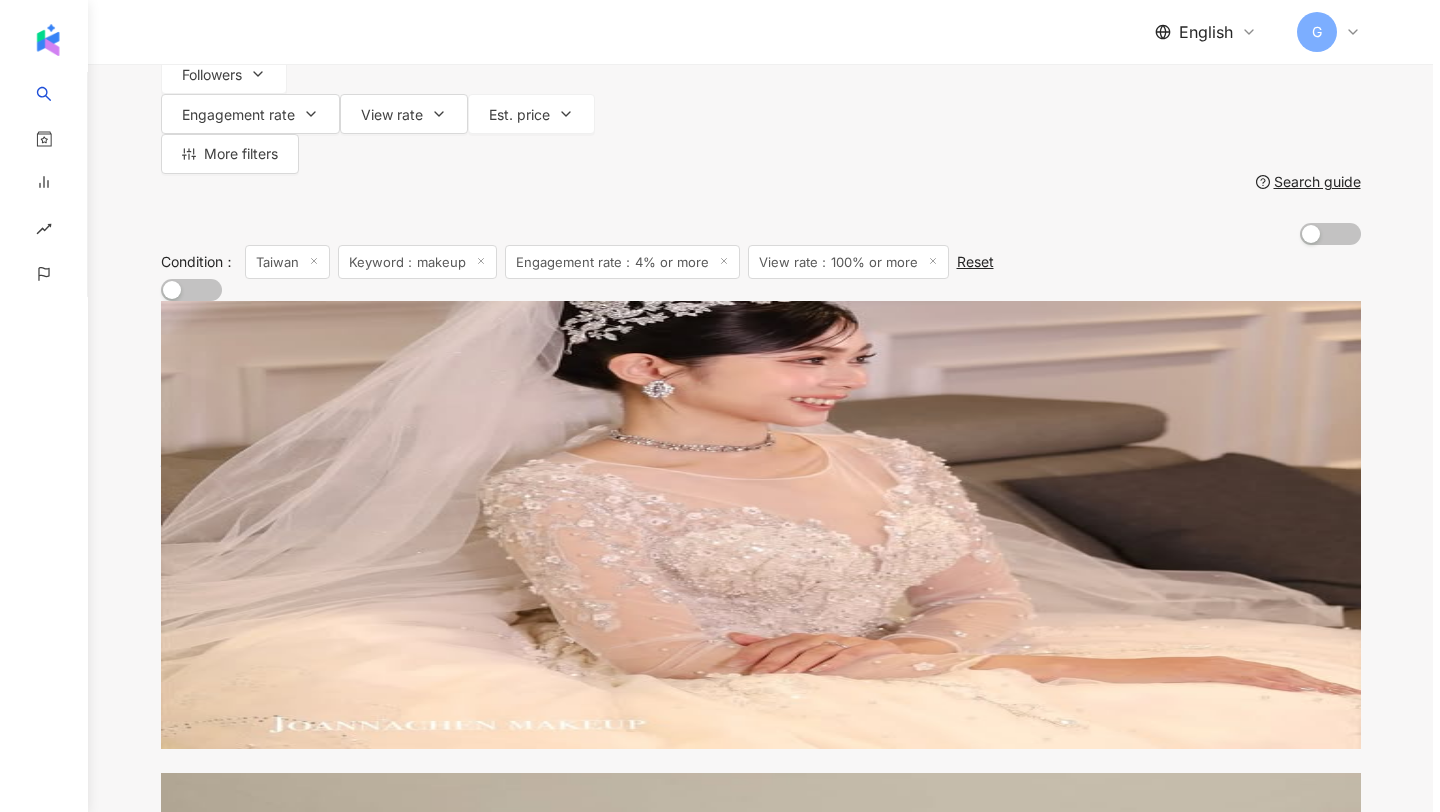 scroll, scrollTop: 0, scrollLeft: 0, axis: both 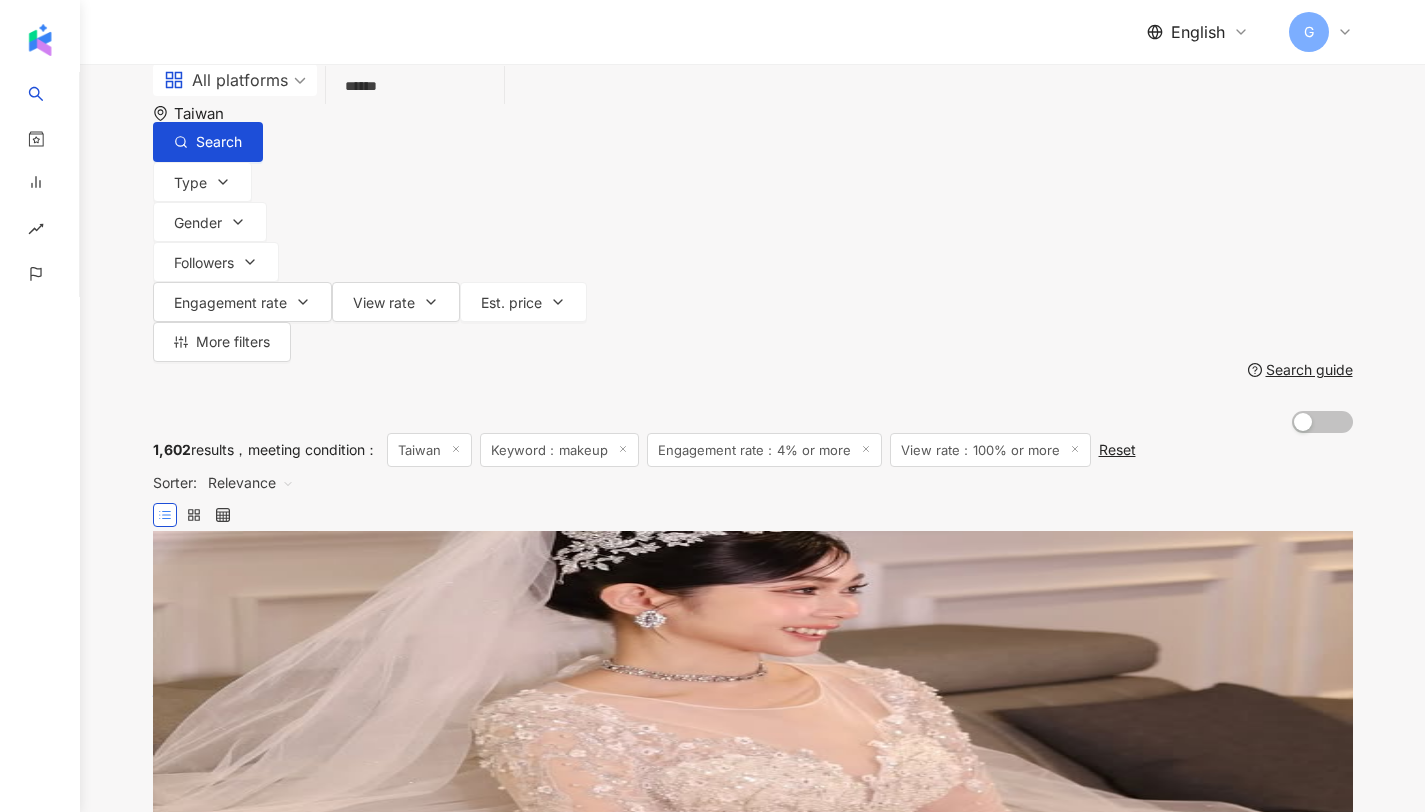 click on "Type Gender Followers Engagement rate View rate Est. price  More filters * %  -  % Any Under 5% 5%~20% 20% or more *** %  -  % Any Under 10% 10%~50% 50%~200% 200% or more Search guide AI  On AI  Off" at bounding box center (753, 297) 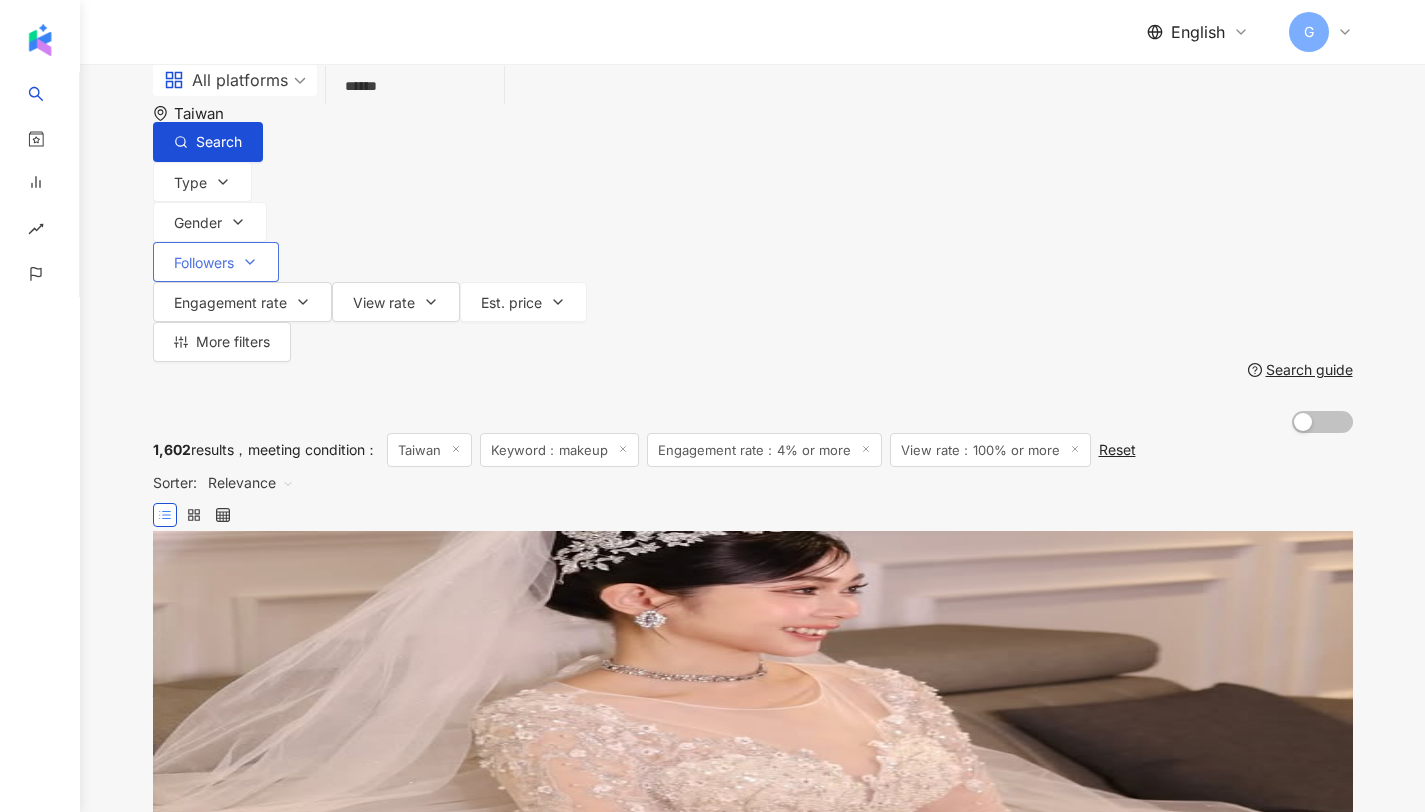 click on "Followers" at bounding box center [216, 262] 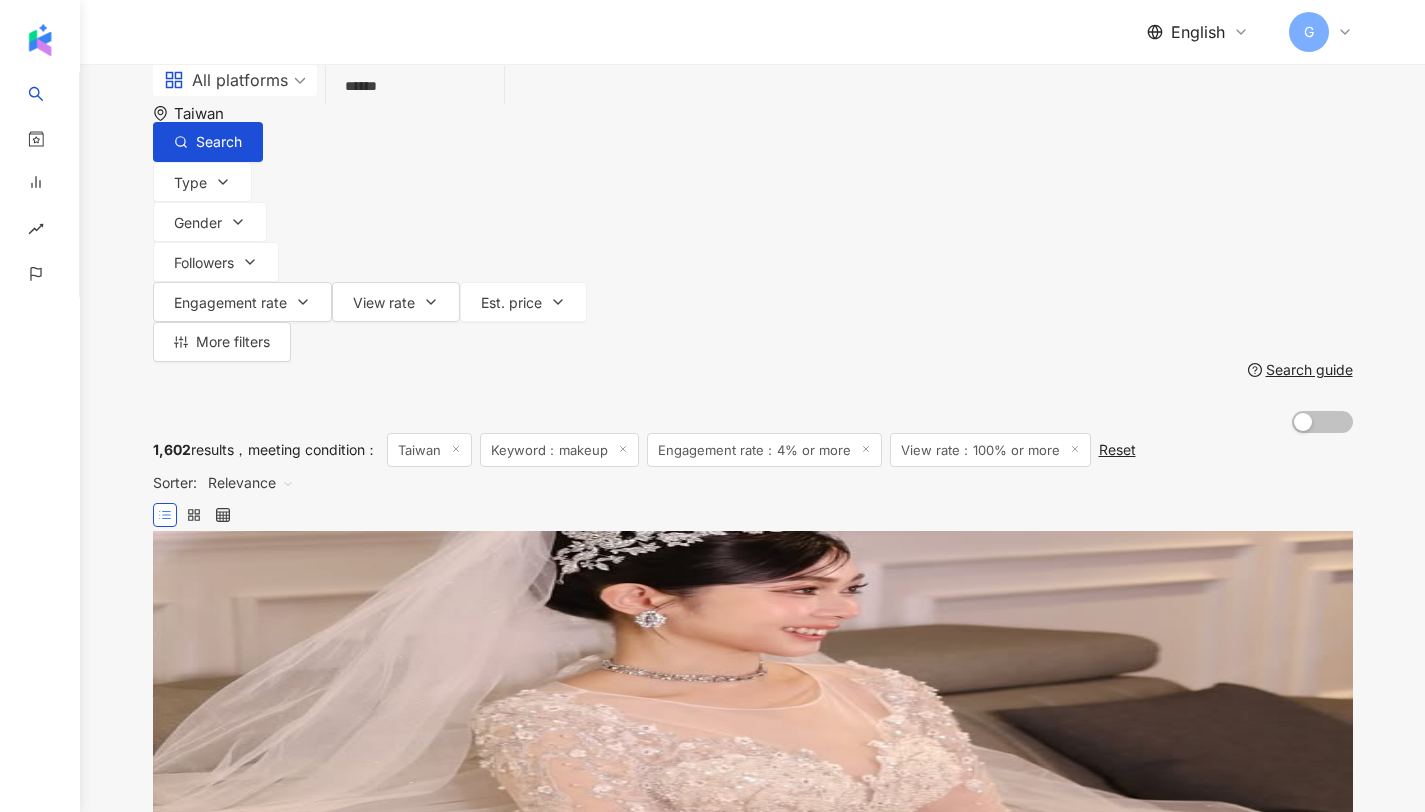 click on "1,602  results  meeting condition ： Taiwan Keyword：makeup Engagement rate：4% or more View rate：100% or more Reset" at bounding box center (753, 450) 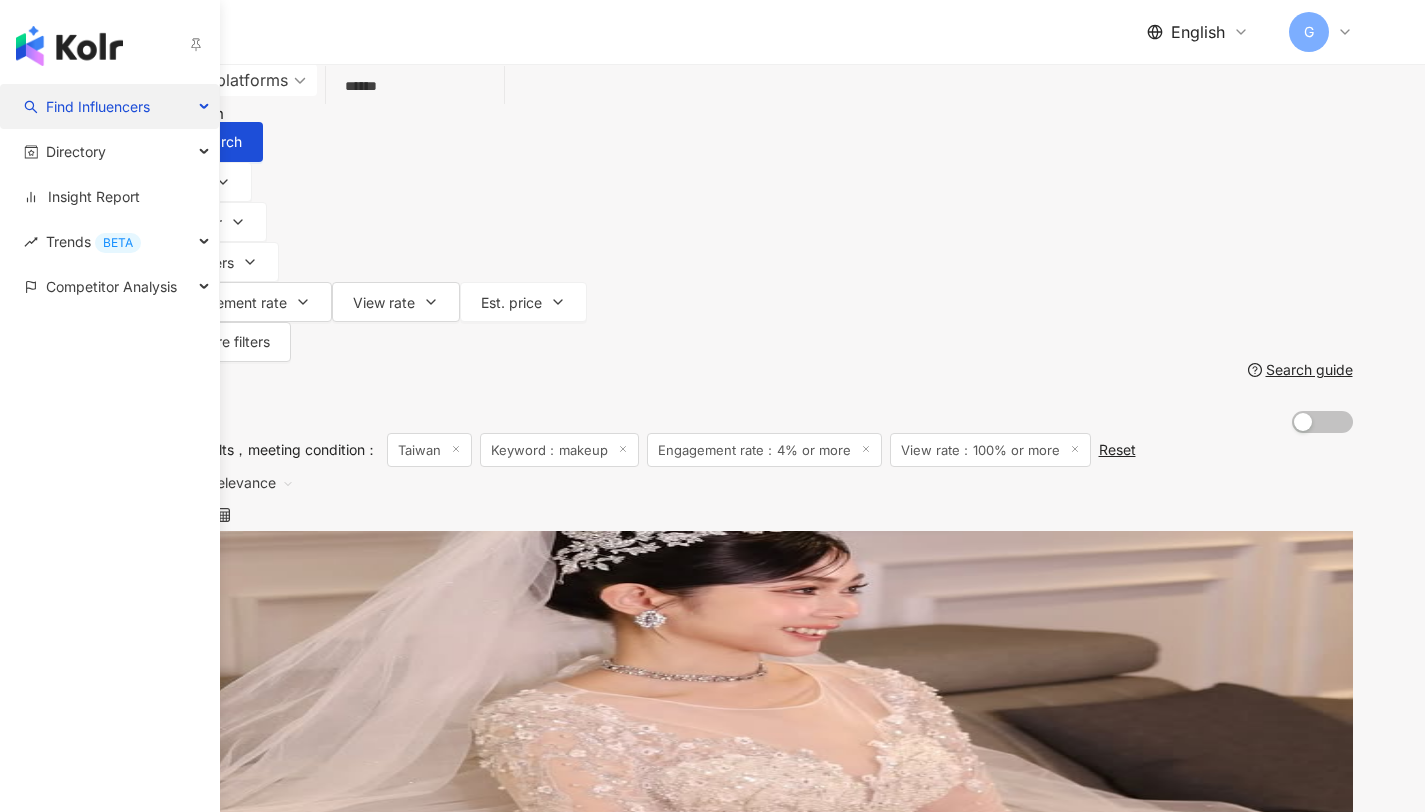 click on "Find Influencers" at bounding box center [98, 106] 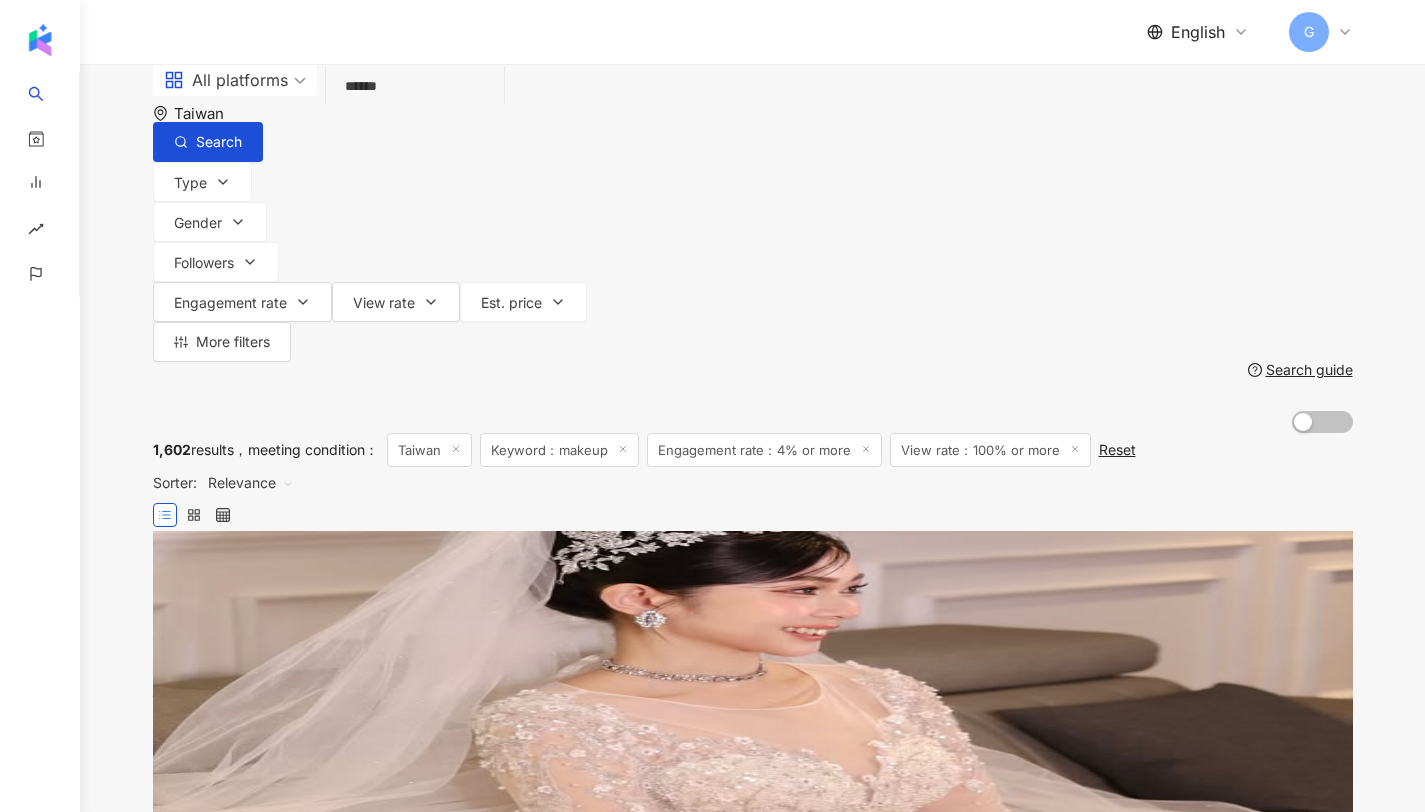 click on "1,602  results  meeting condition ： Taiwan Keyword：makeup Engagement rate：4% or more View rate：100% or more Reset Sorter:  Relevance" at bounding box center [753, 482] 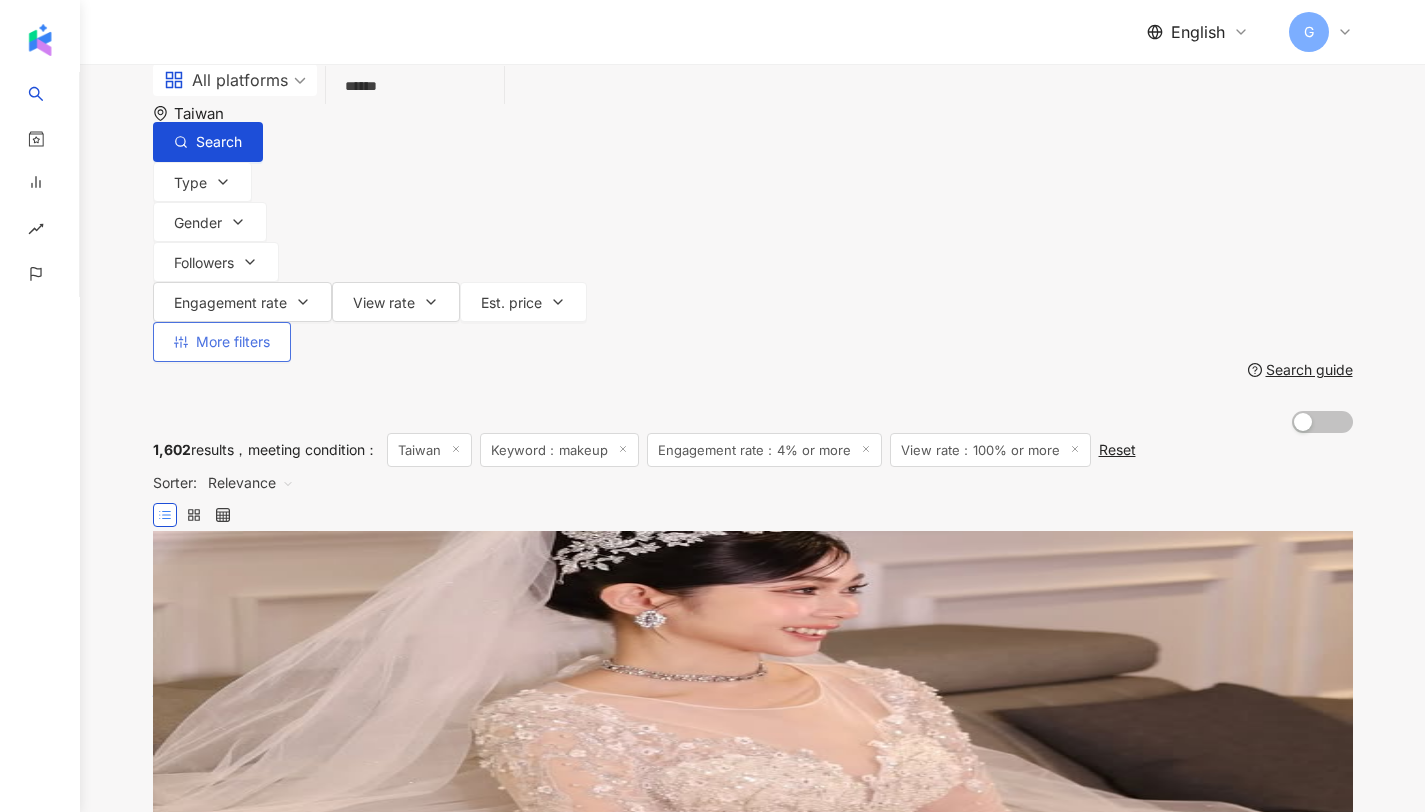 click on "More filters" at bounding box center [222, 342] 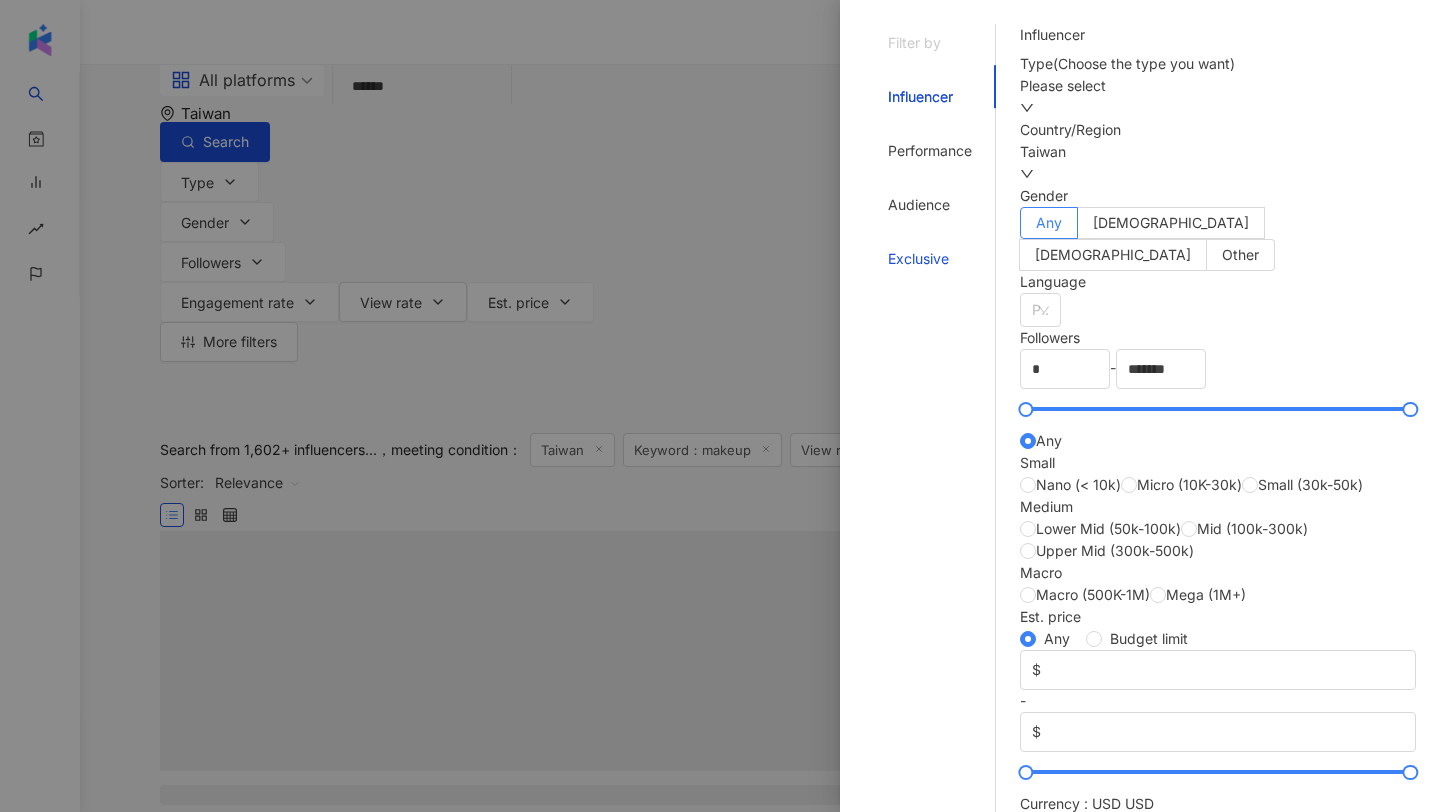 click on "Exclusive" at bounding box center (918, 259) 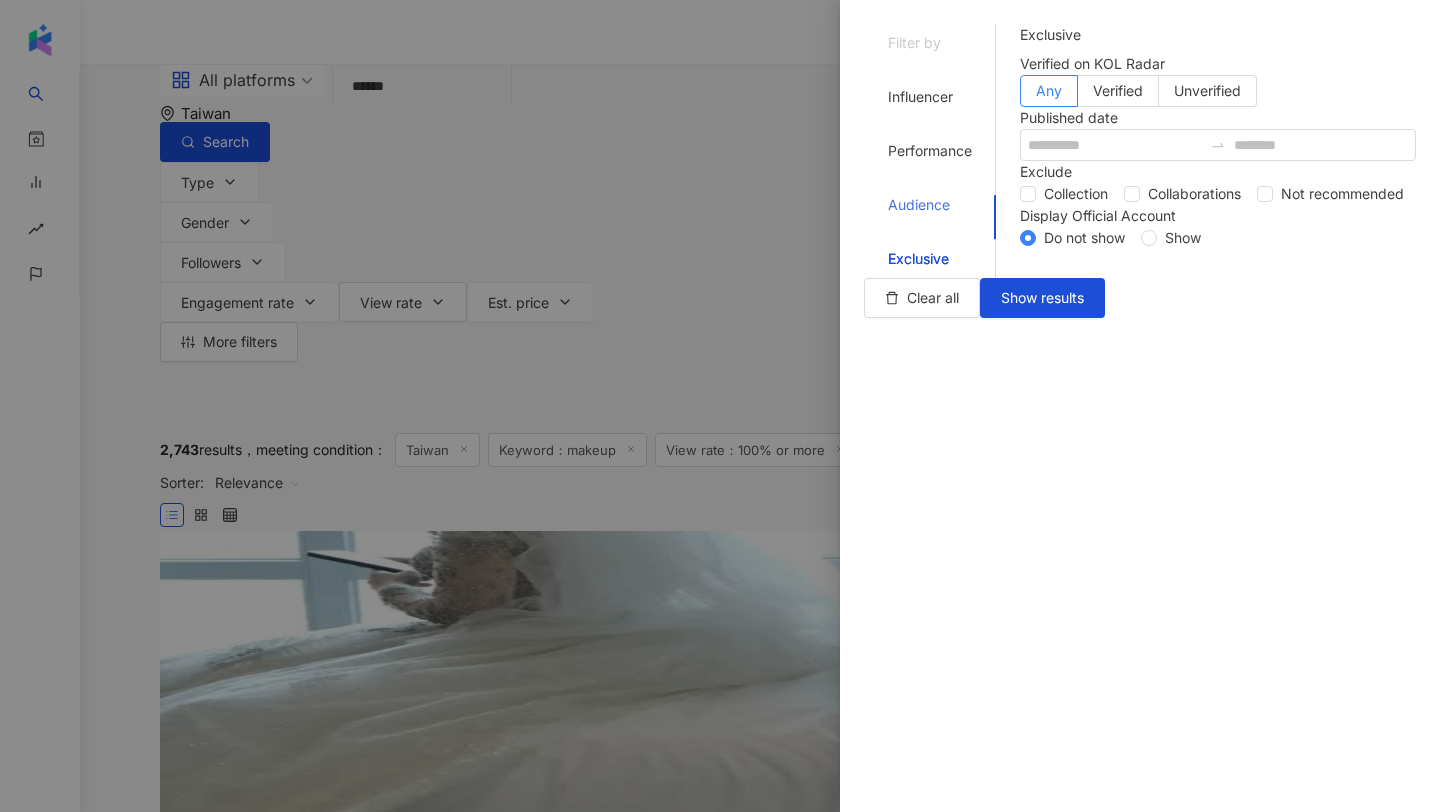 click on "Audience" at bounding box center (930, 205) 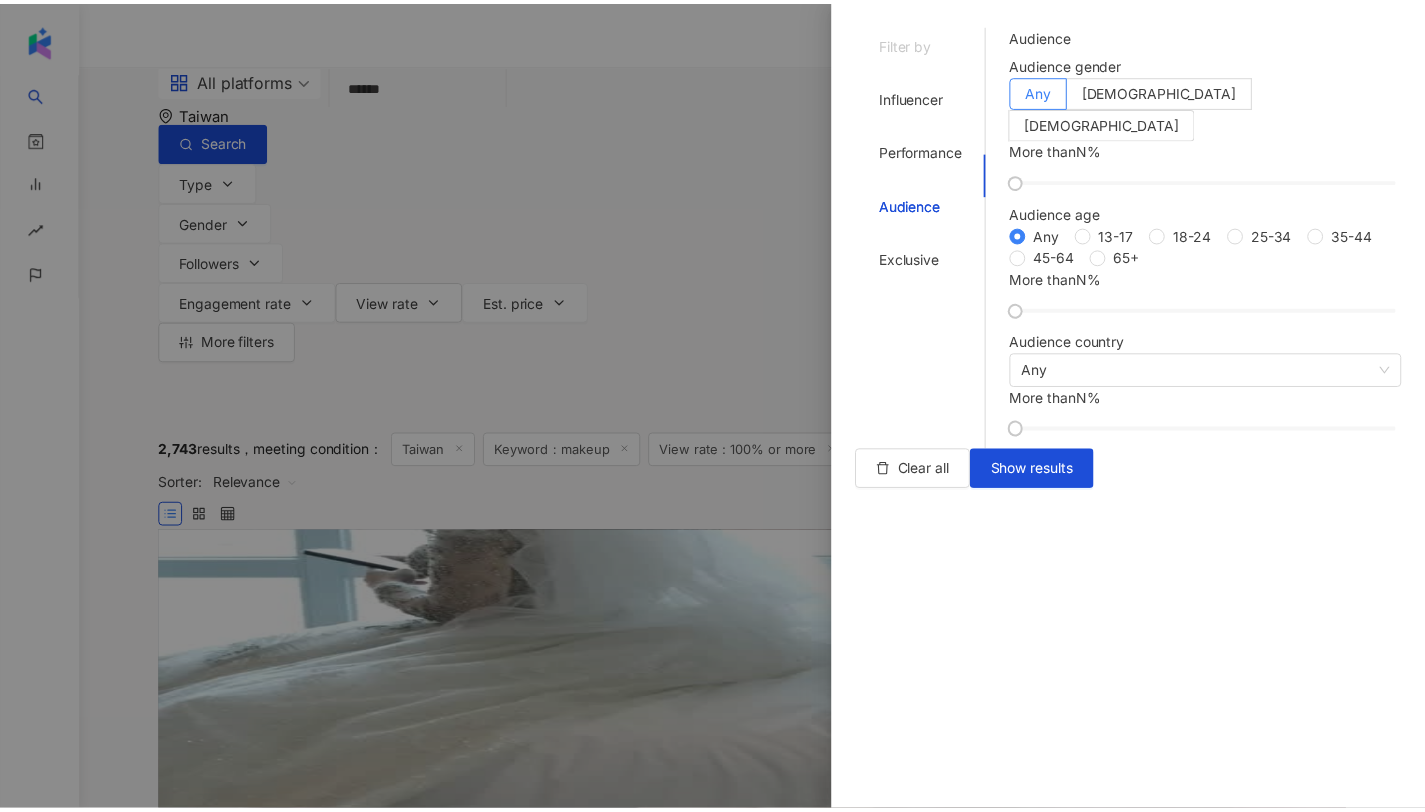 scroll, scrollTop: 138, scrollLeft: 0, axis: vertical 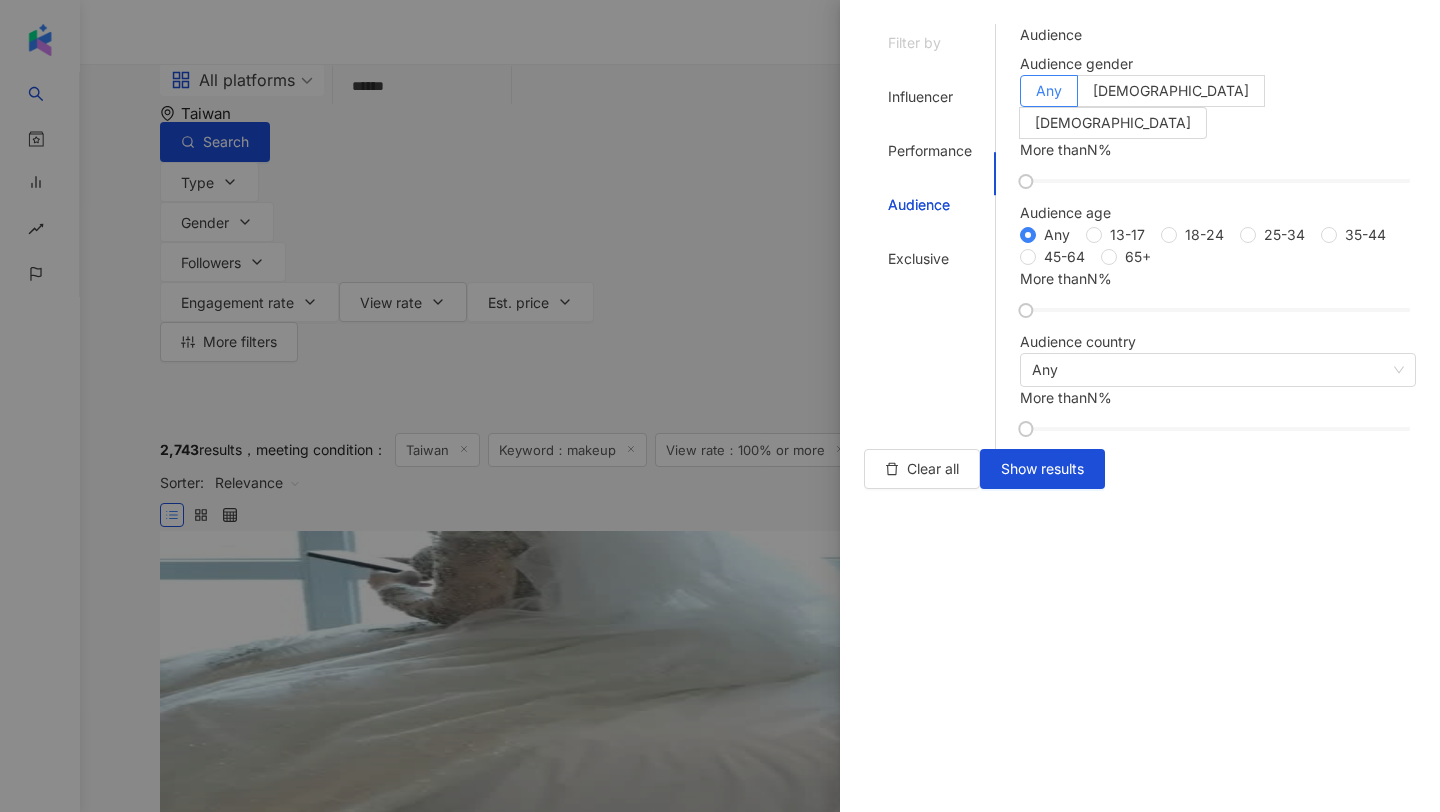 click at bounding box center [720, 406] 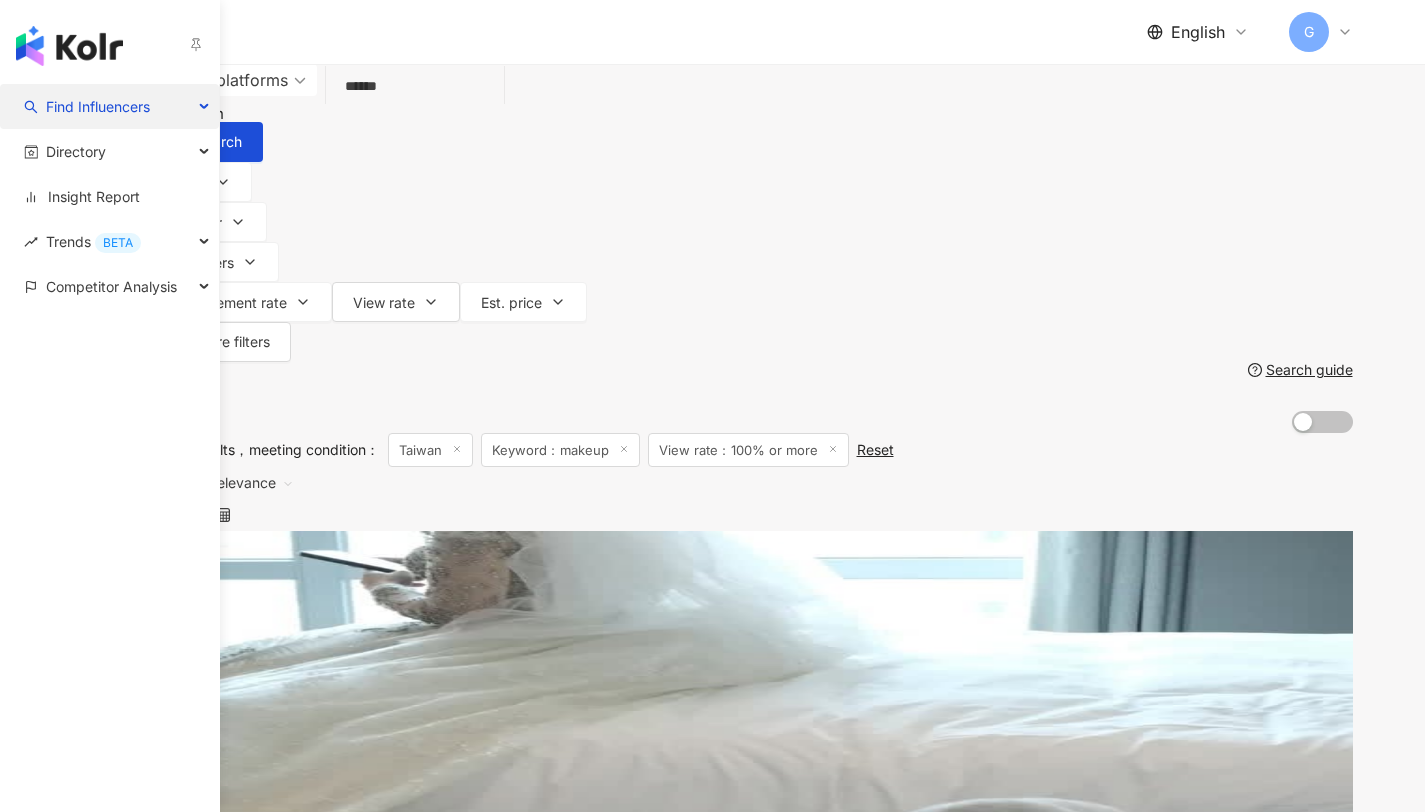 click on "Find Influencers" at bounding box center [98, 106] 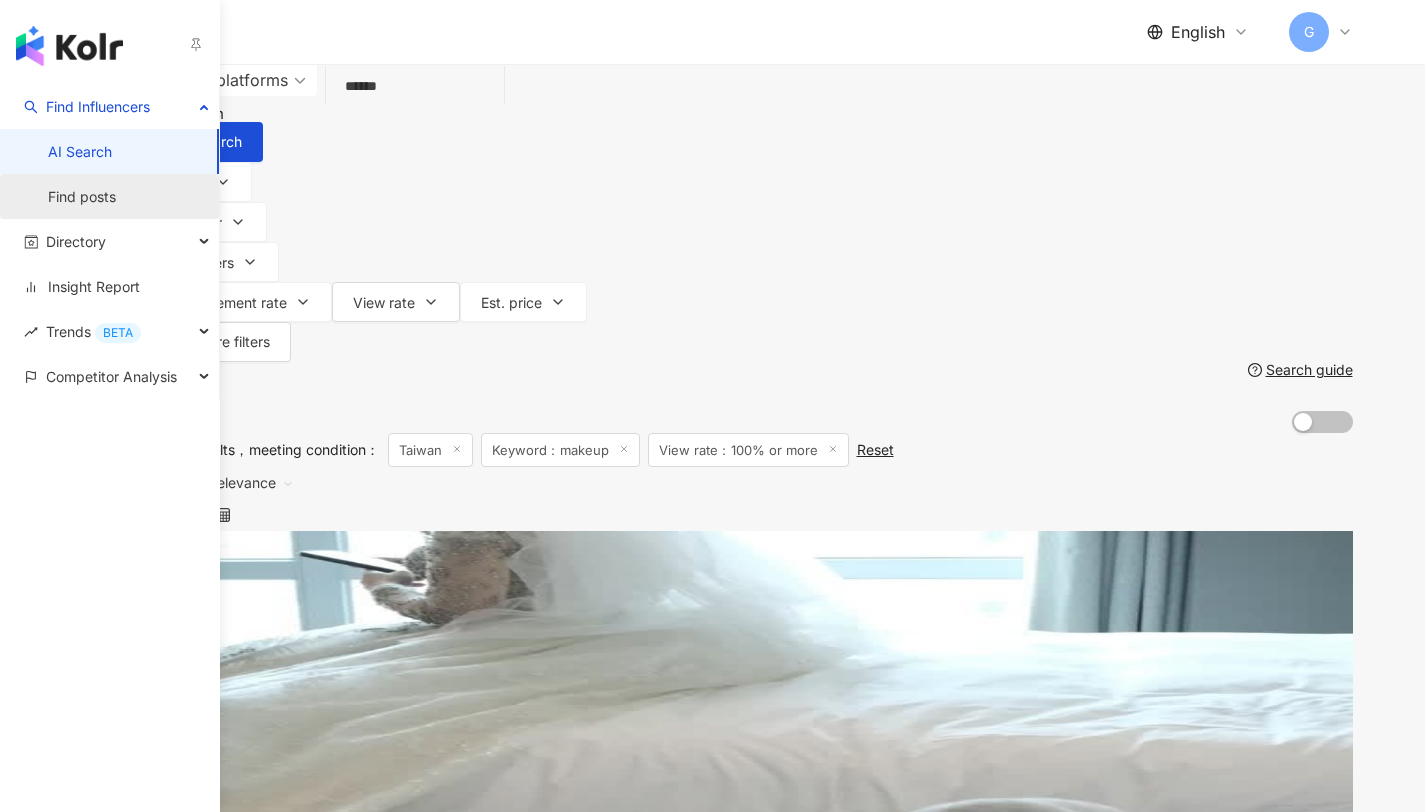 click on "Find posts" at bounding box center (82, 197) 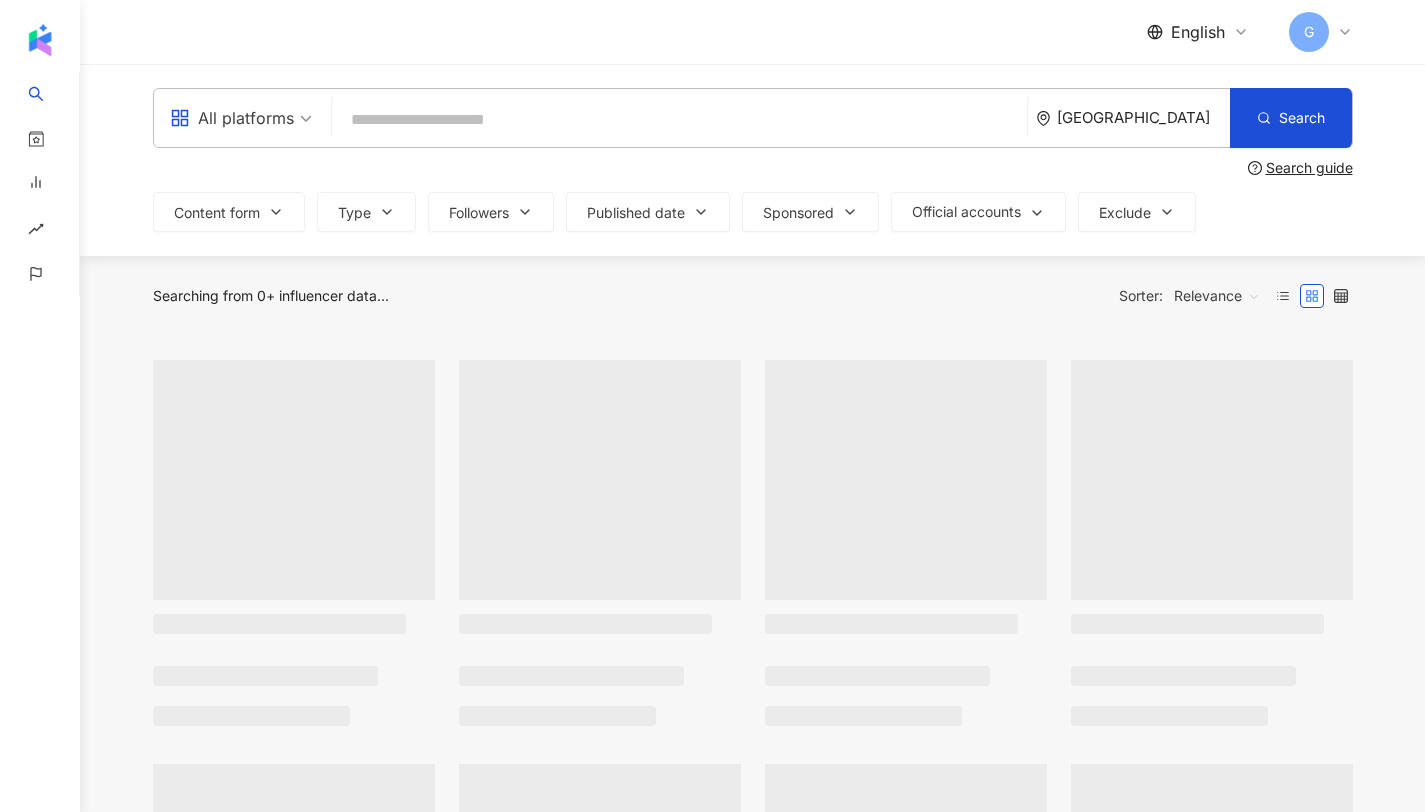 click at bounding box center [679, 119] 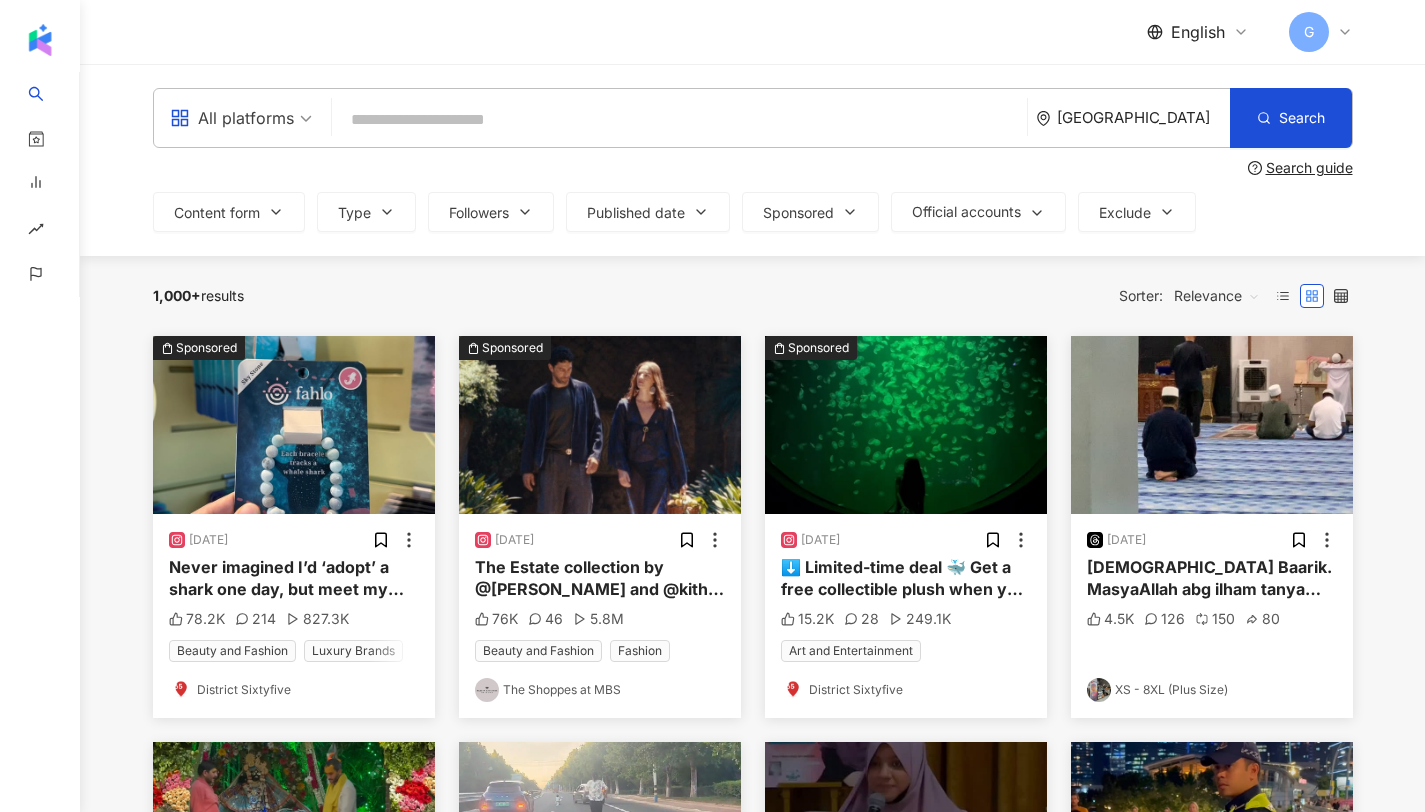 click on "The Estate collection by @giorgioarmani and @kith has arrived at #TheShoppesMBS - a debut summer capsule that reinterprets Giorgio Armani’s timeless elegance through Kith’s contemporary lens. Inspired by a journey from the US to the heart of Italy, this #ShoppesExclusive collection captures the essence of refined summer dressing. 💋Shoppes Stylist #MarinaBaySands #GiorgioArmanixKith" at bounding box center (600, 578) 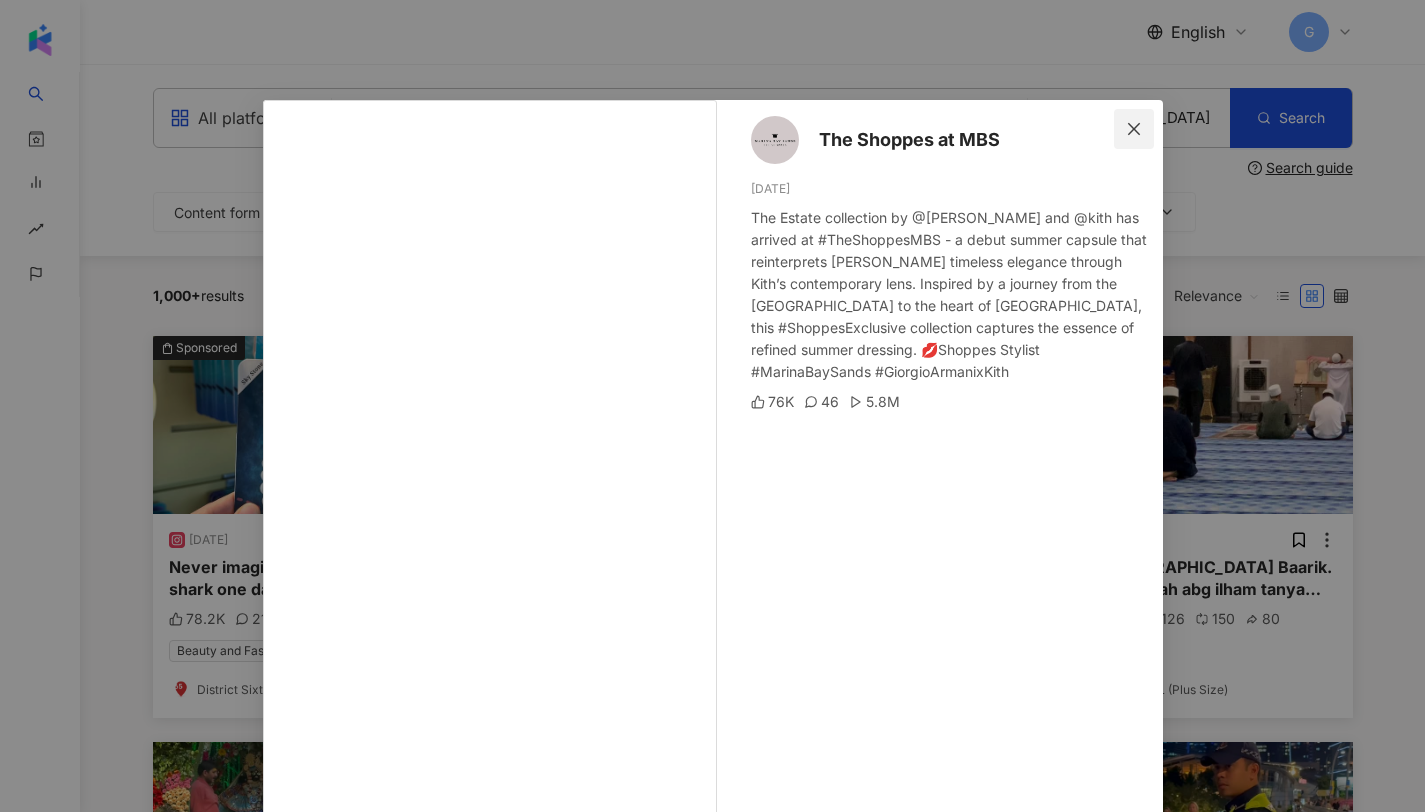click 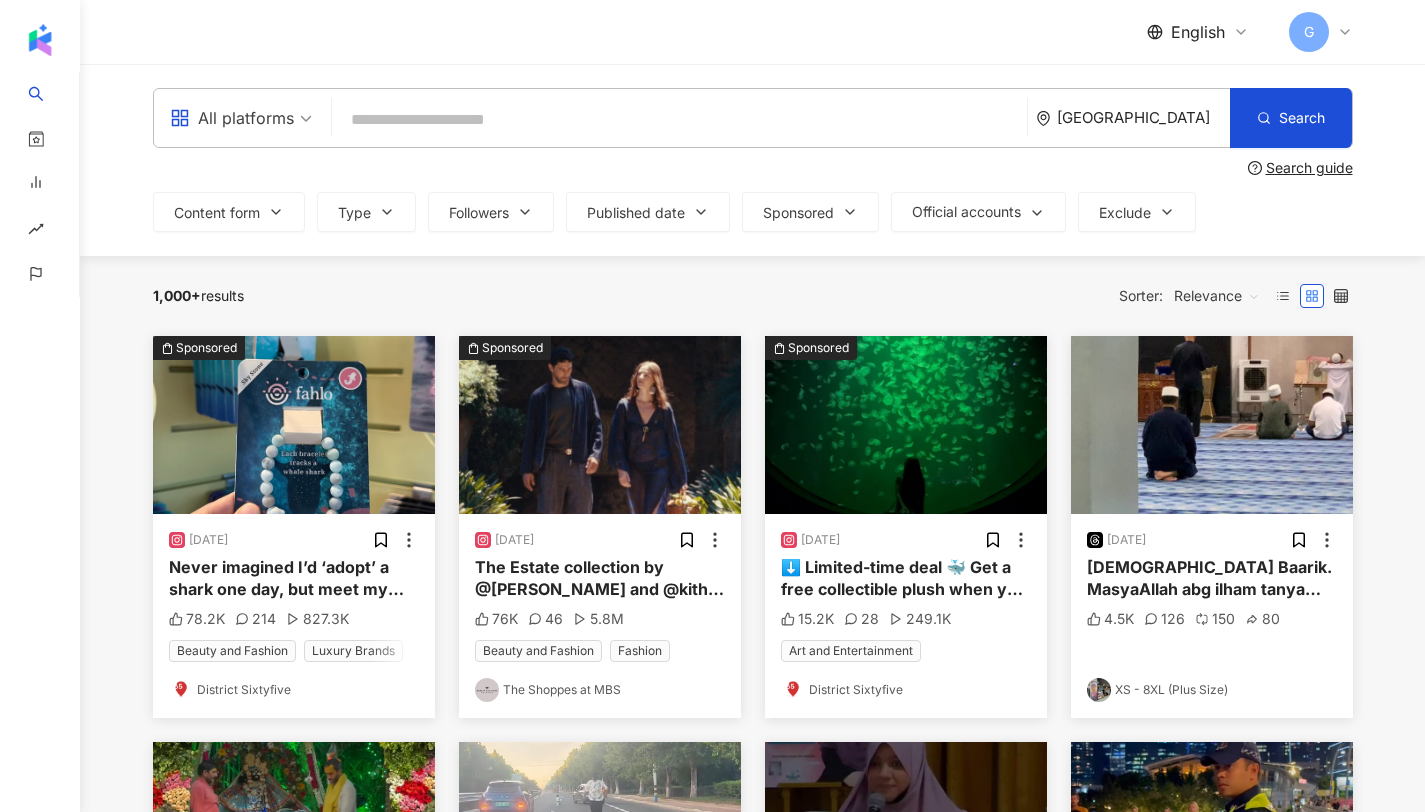 click at bounding box center (679, 119) 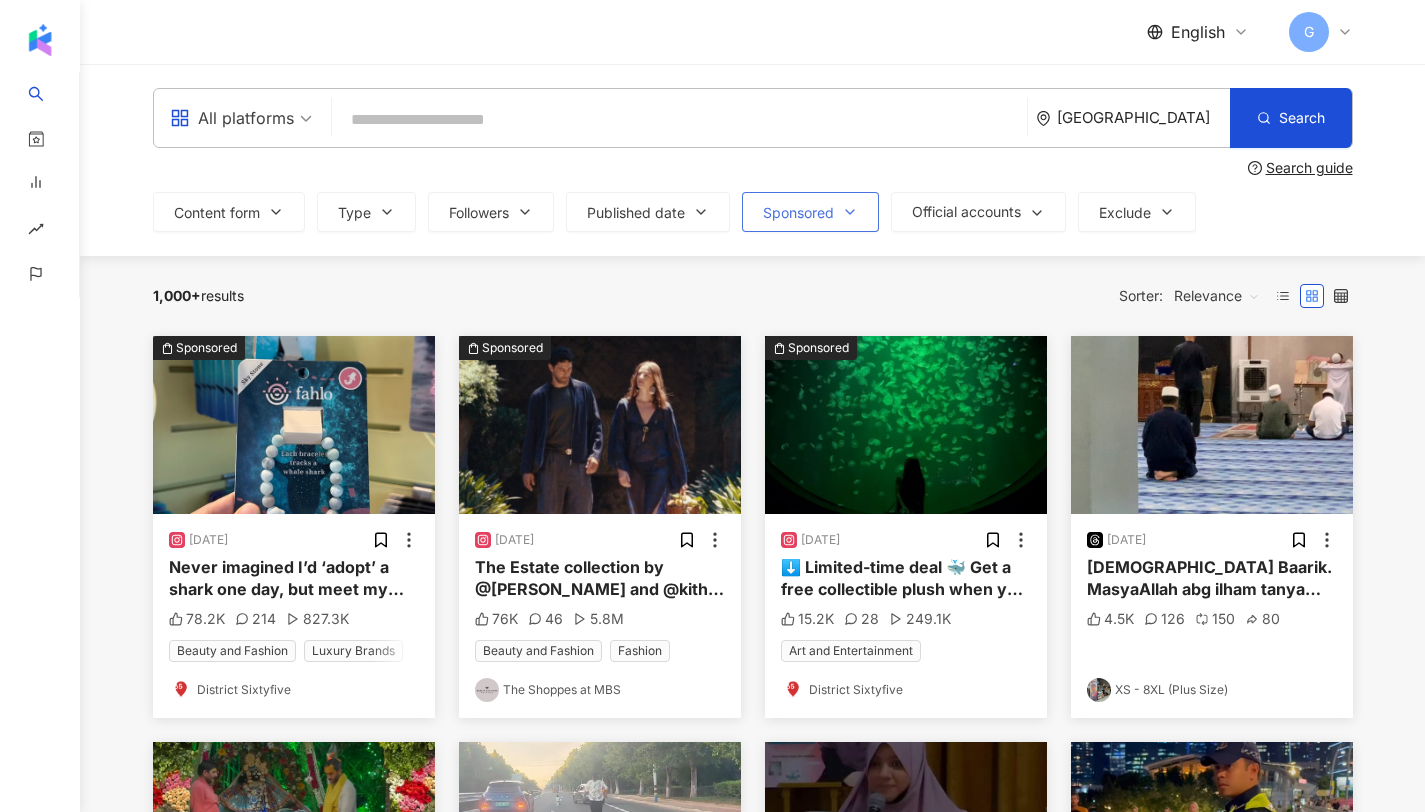 click on "Sponsored" at bounding box center [798, 213] 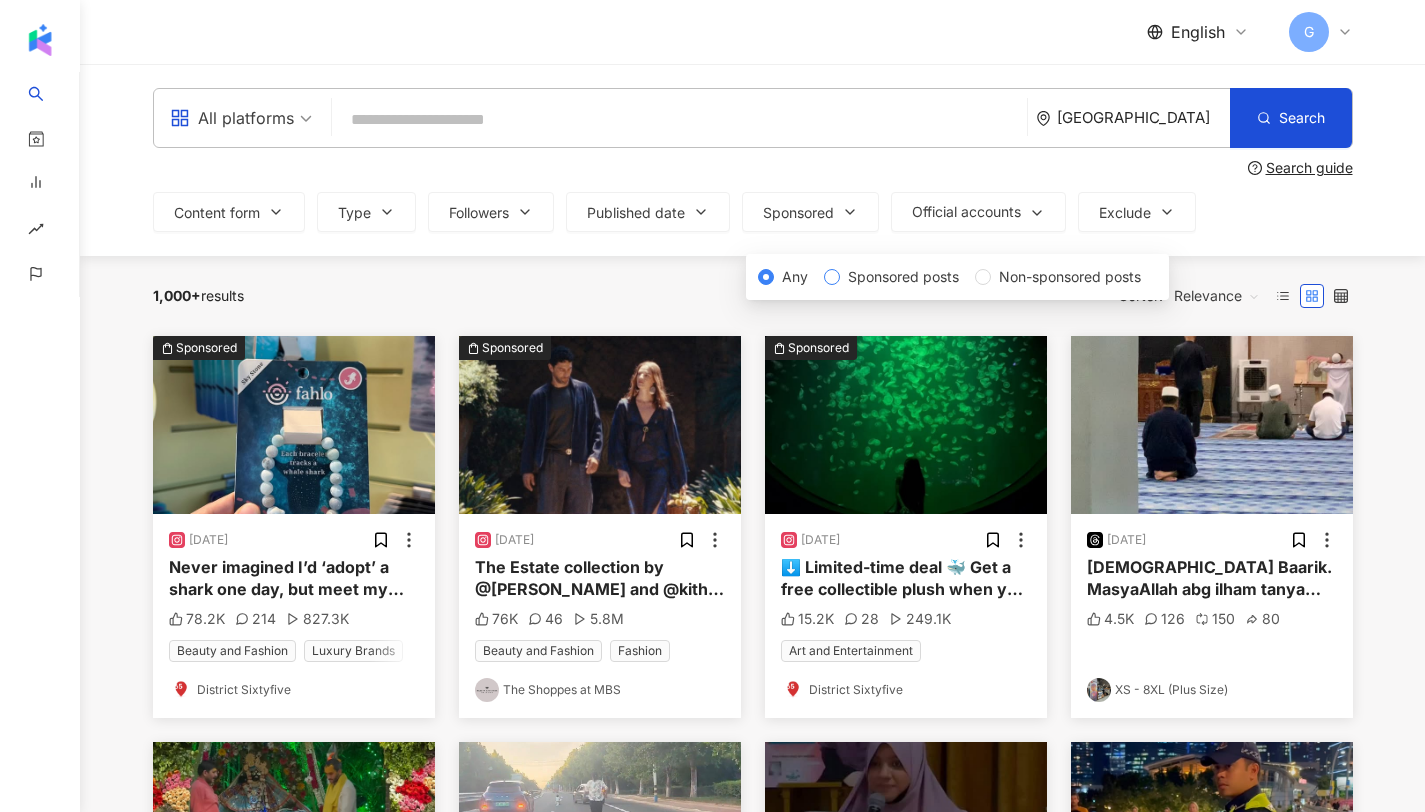 click on "Sponsored posts" at bounding box center (903, 277) 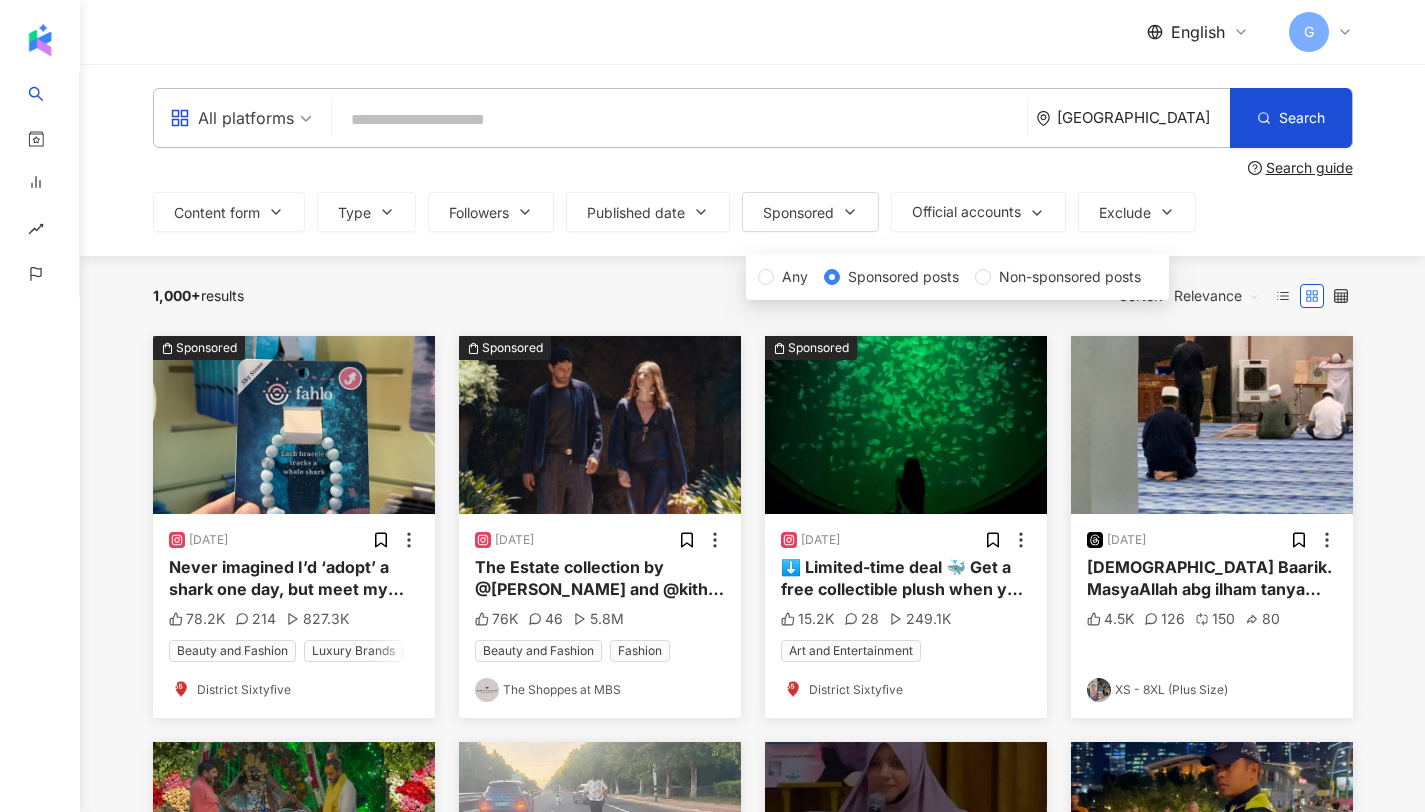 click on "1,000+  results Sorter:  Relevance" at bounding box center [753, 296] 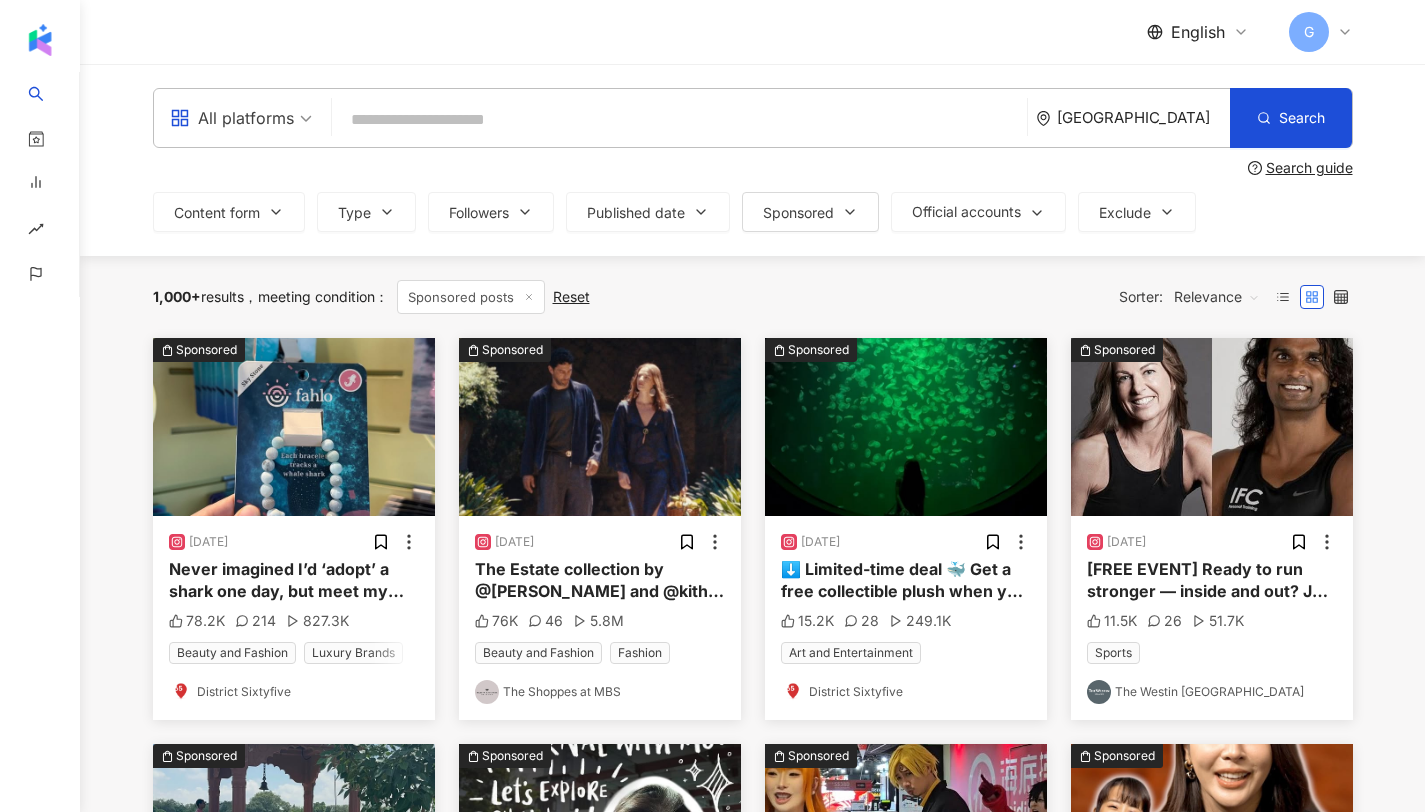 click on "Singapore" at bounding box center (1143, 117) 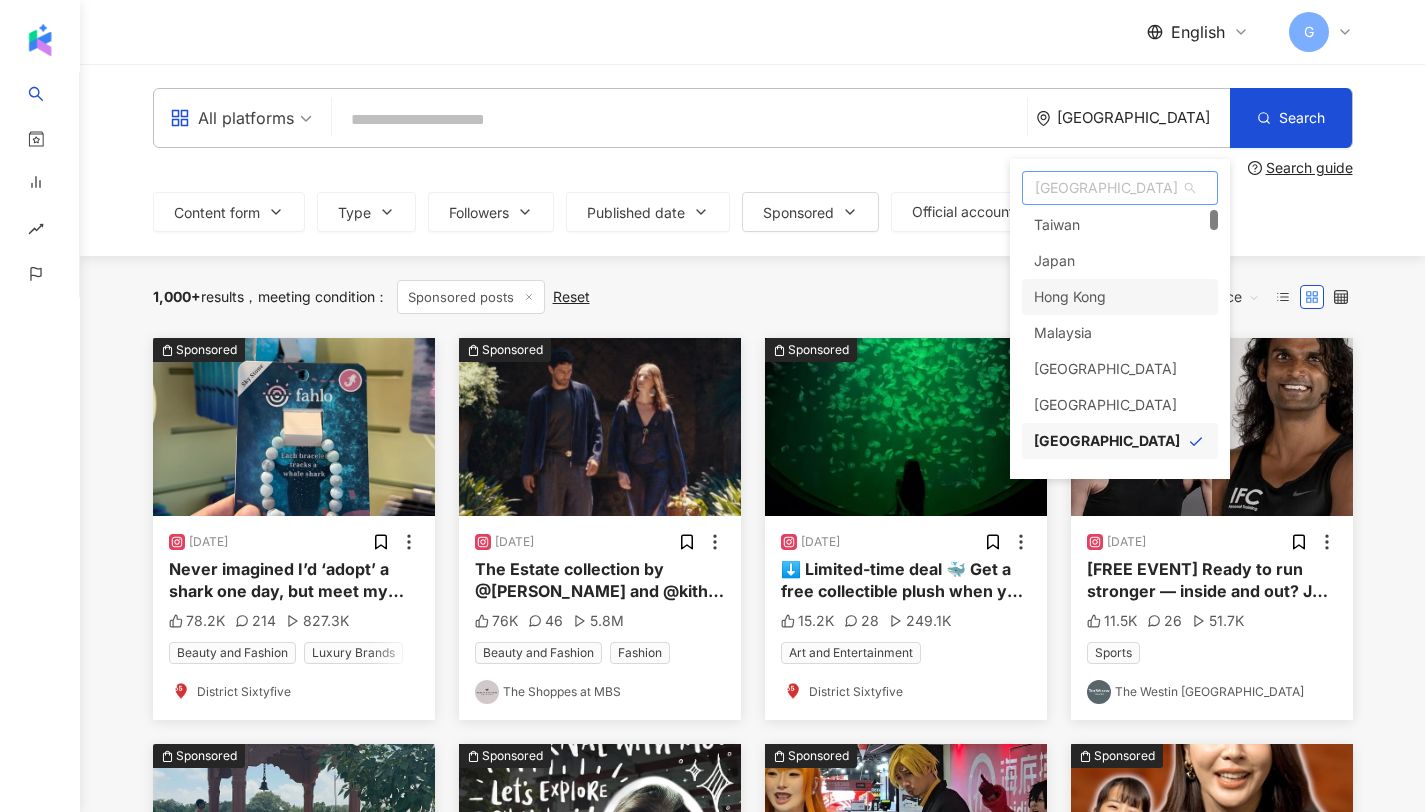scroll, scrollTop: 0, scrollLeft: 0, axis: both 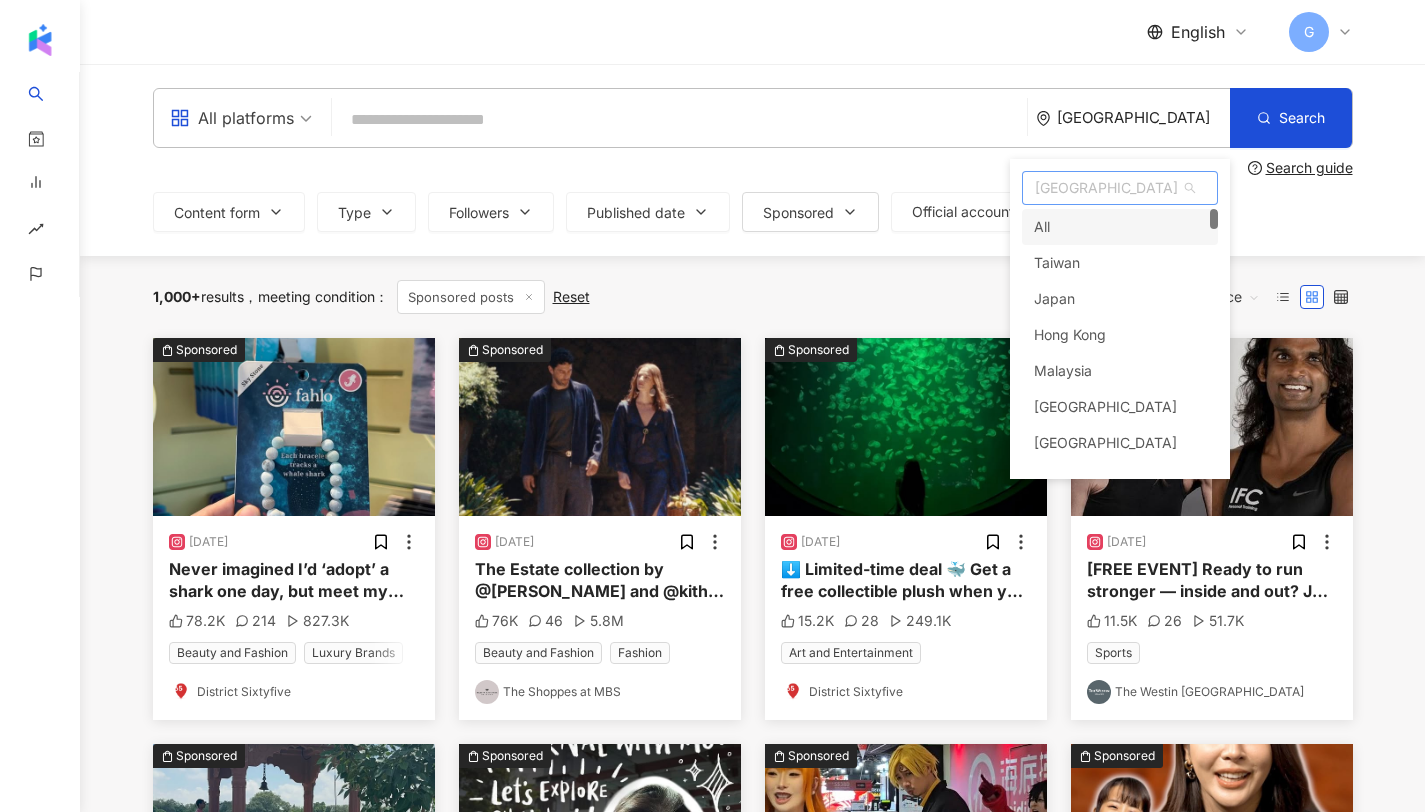click on "All" at bounding box center (1120, 227) 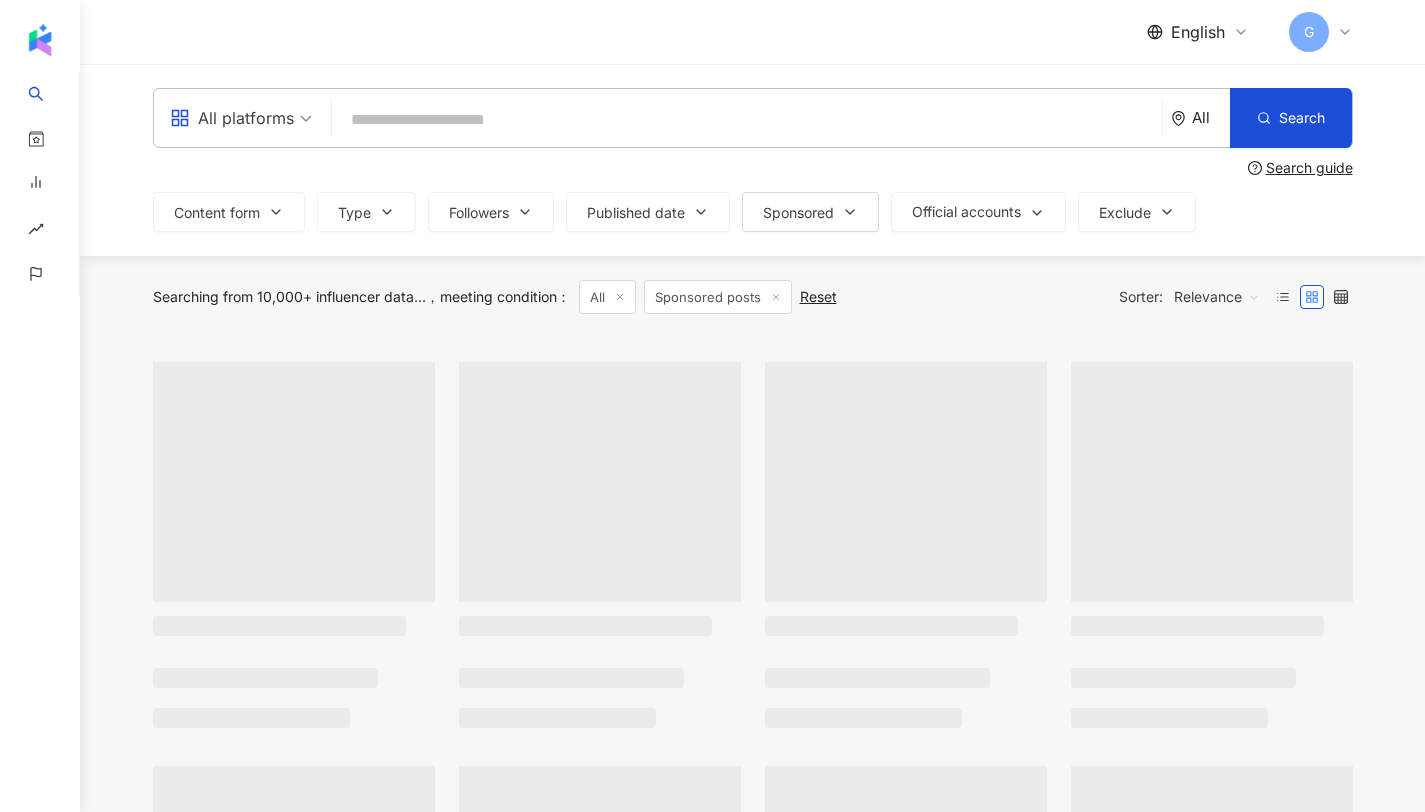 click at bounding box center [747, 119] 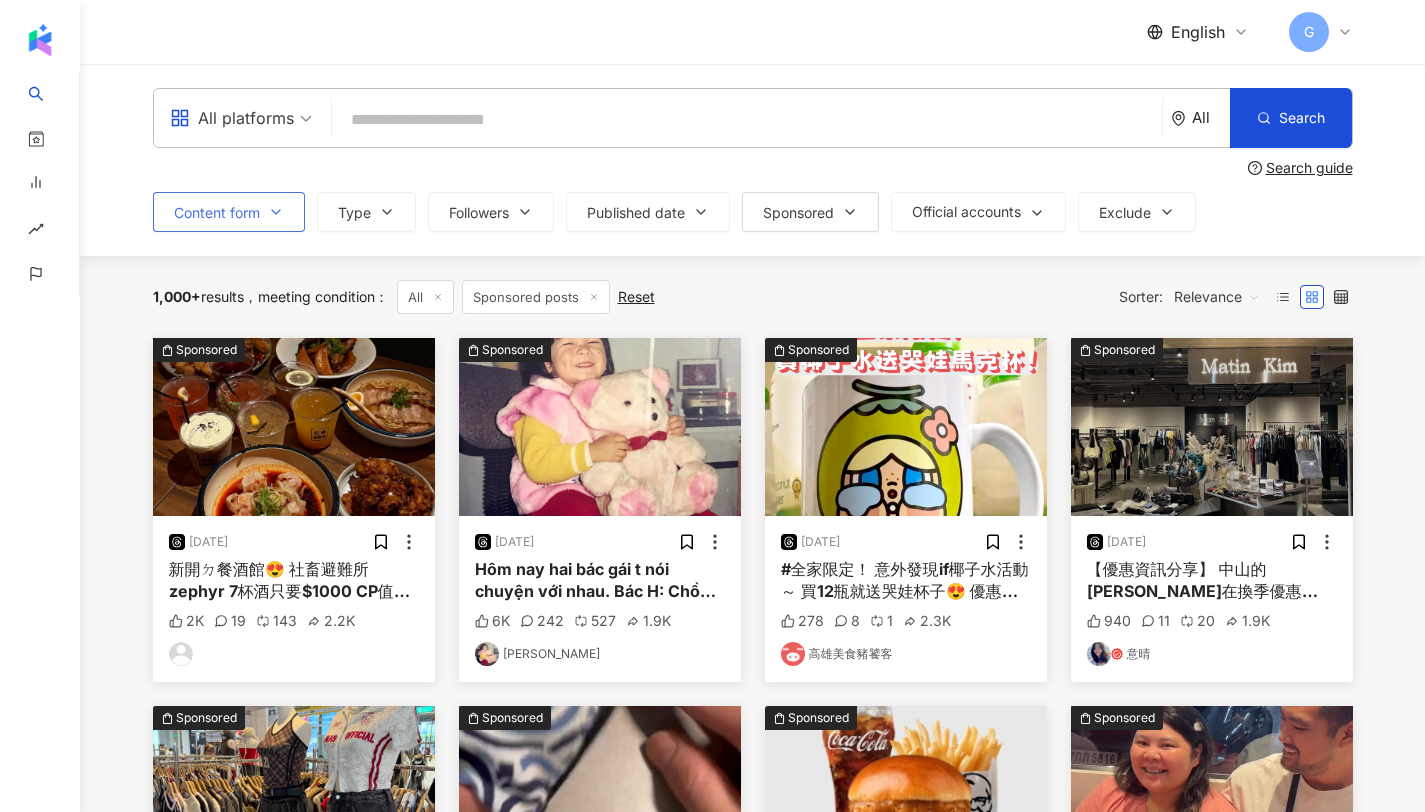click 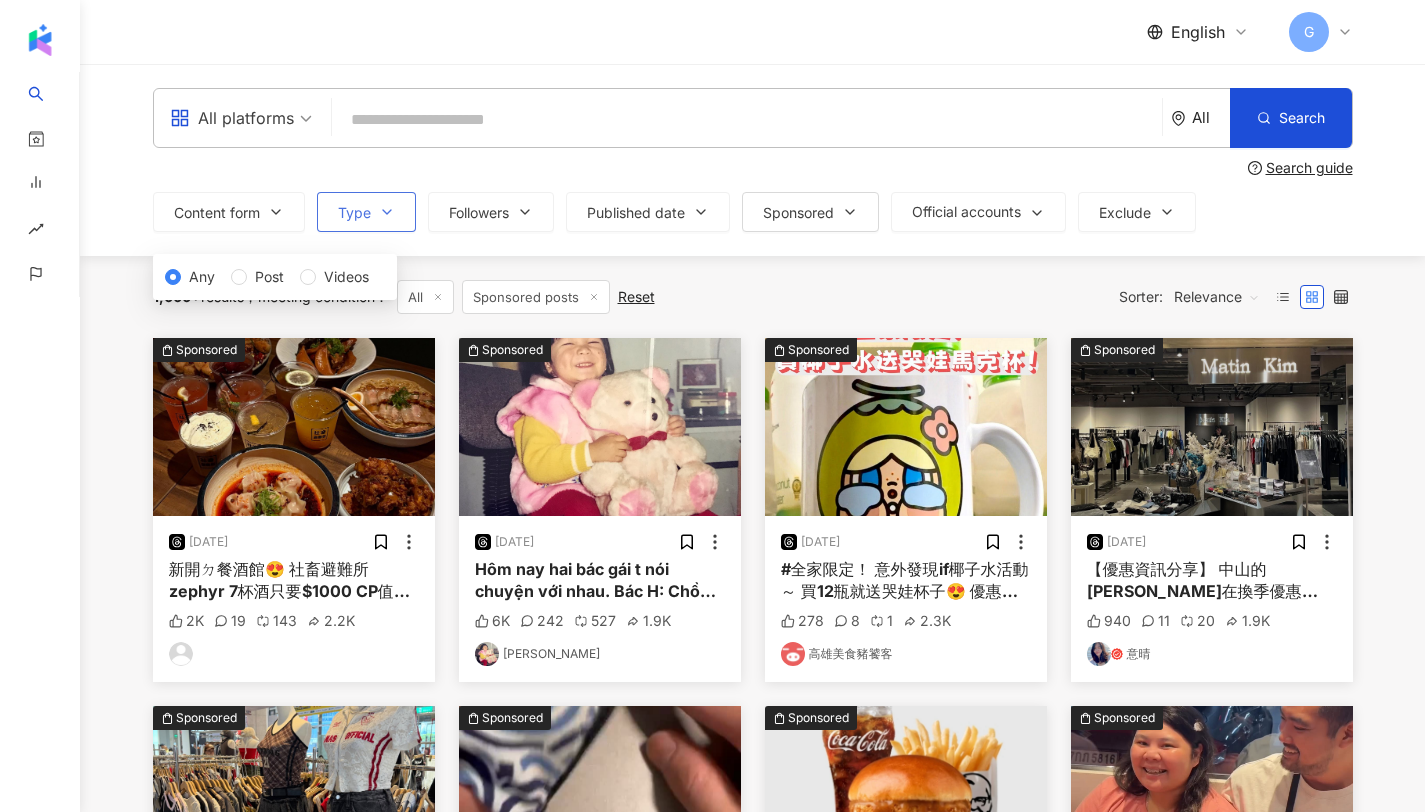 drag, startPoint x: 365, startPoint y: 206, endPoint x: 377, endPoint y: 212, distance: 13.416408 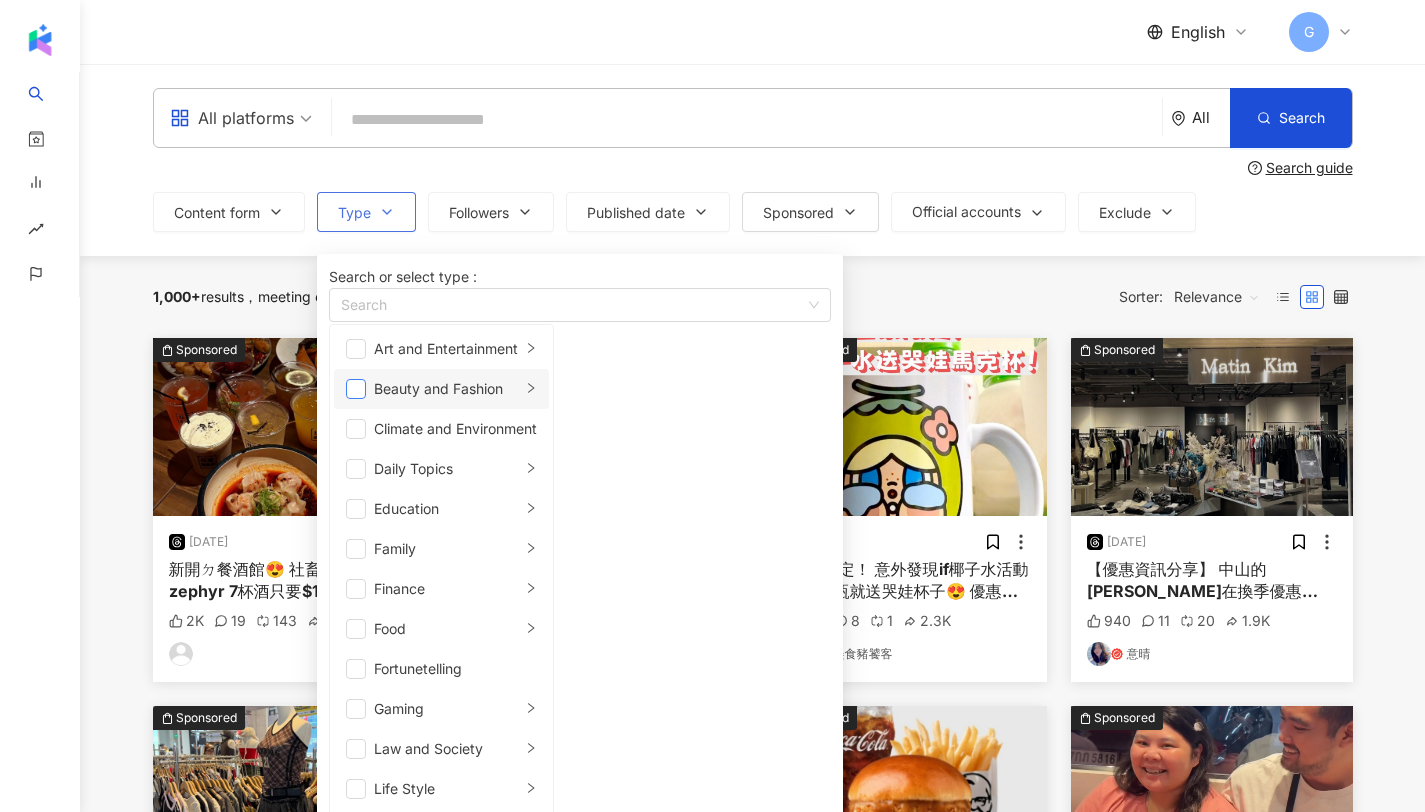 click at bounding box center (356, 389) 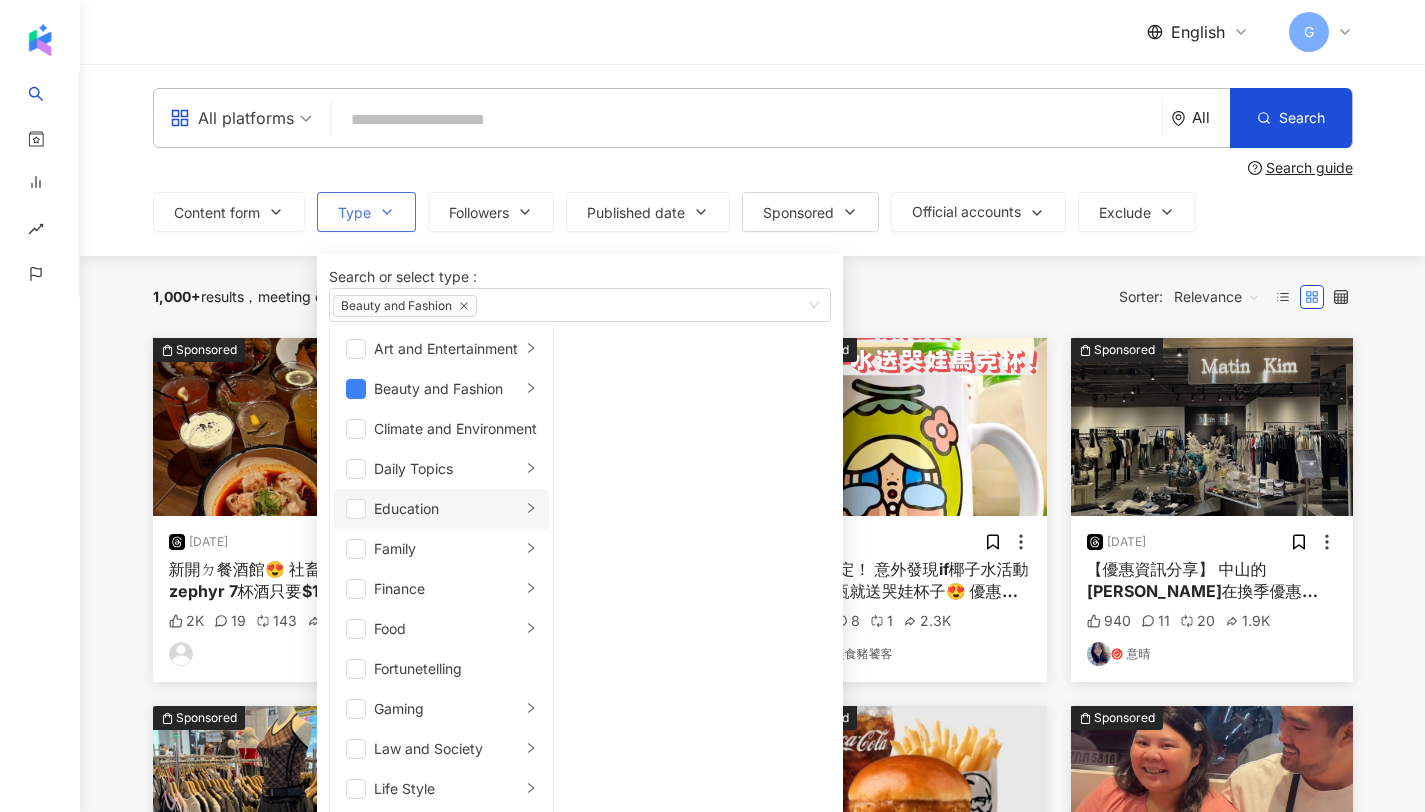 drag, startPoint x: 361, startPoint y: 557, endPoint x: 397, endPoint y: 539, distance: 40.24922 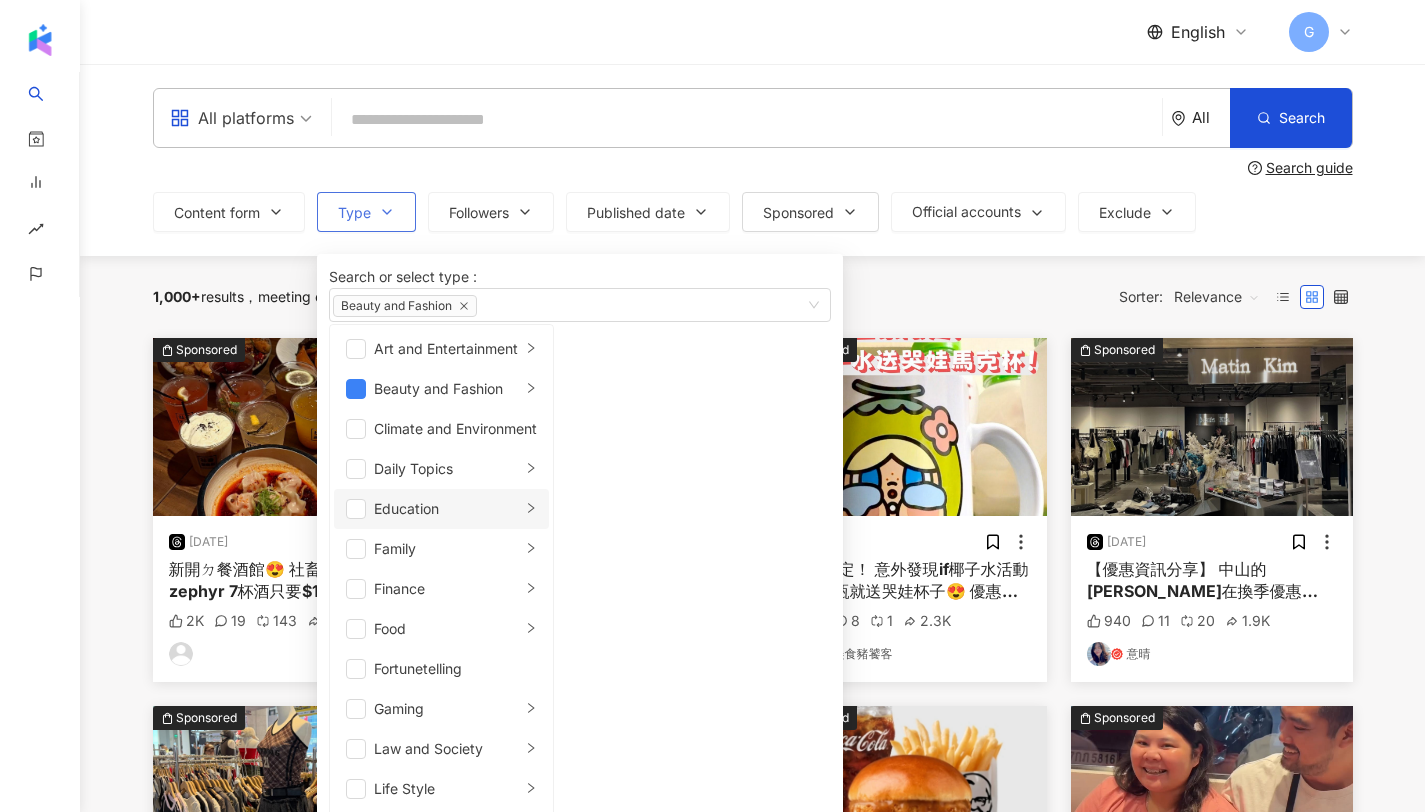 click at bounding box center (356, 509) 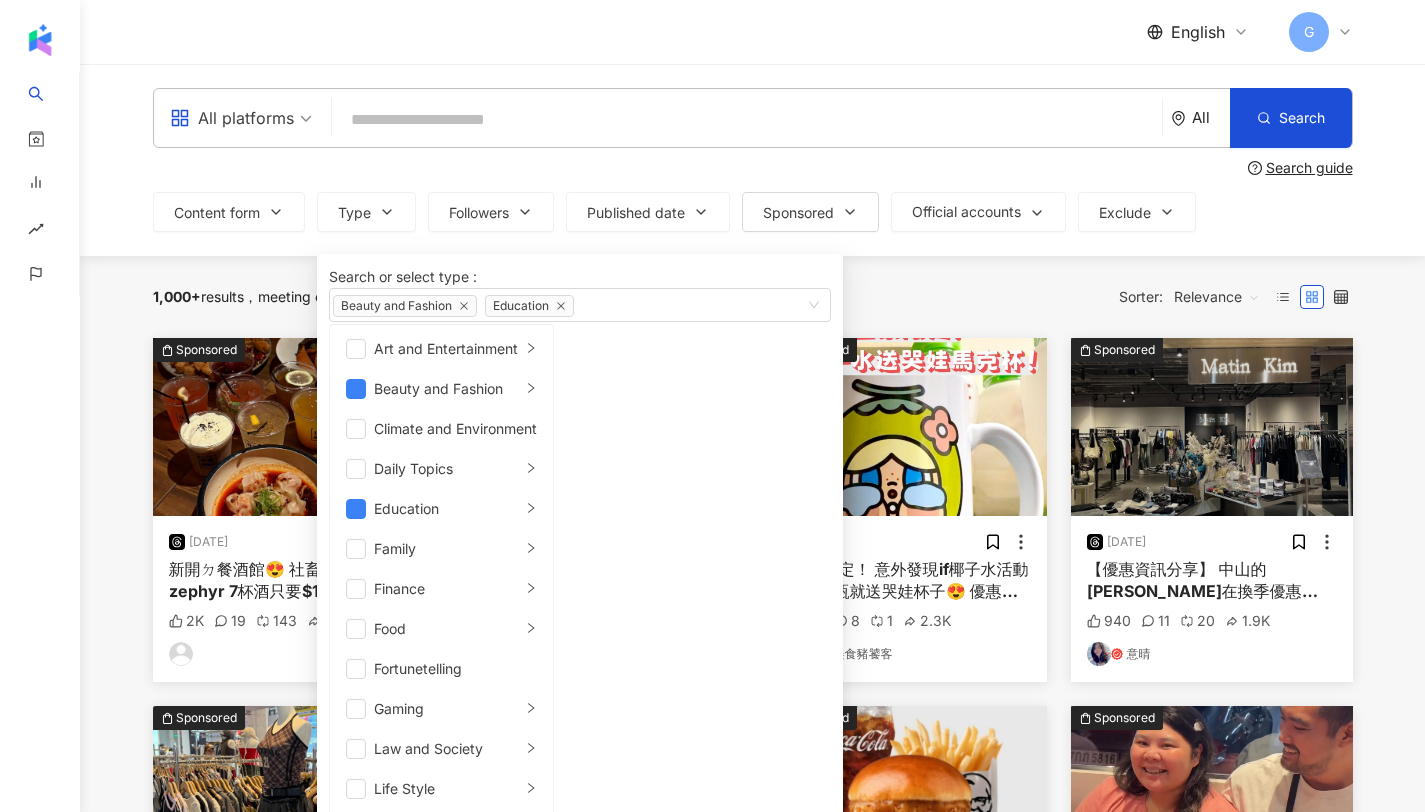 click on "1,000+  results  meeting condition ： All Sponsored posts Reset Sorter:  Relevance" at bounding box center [753, 297] 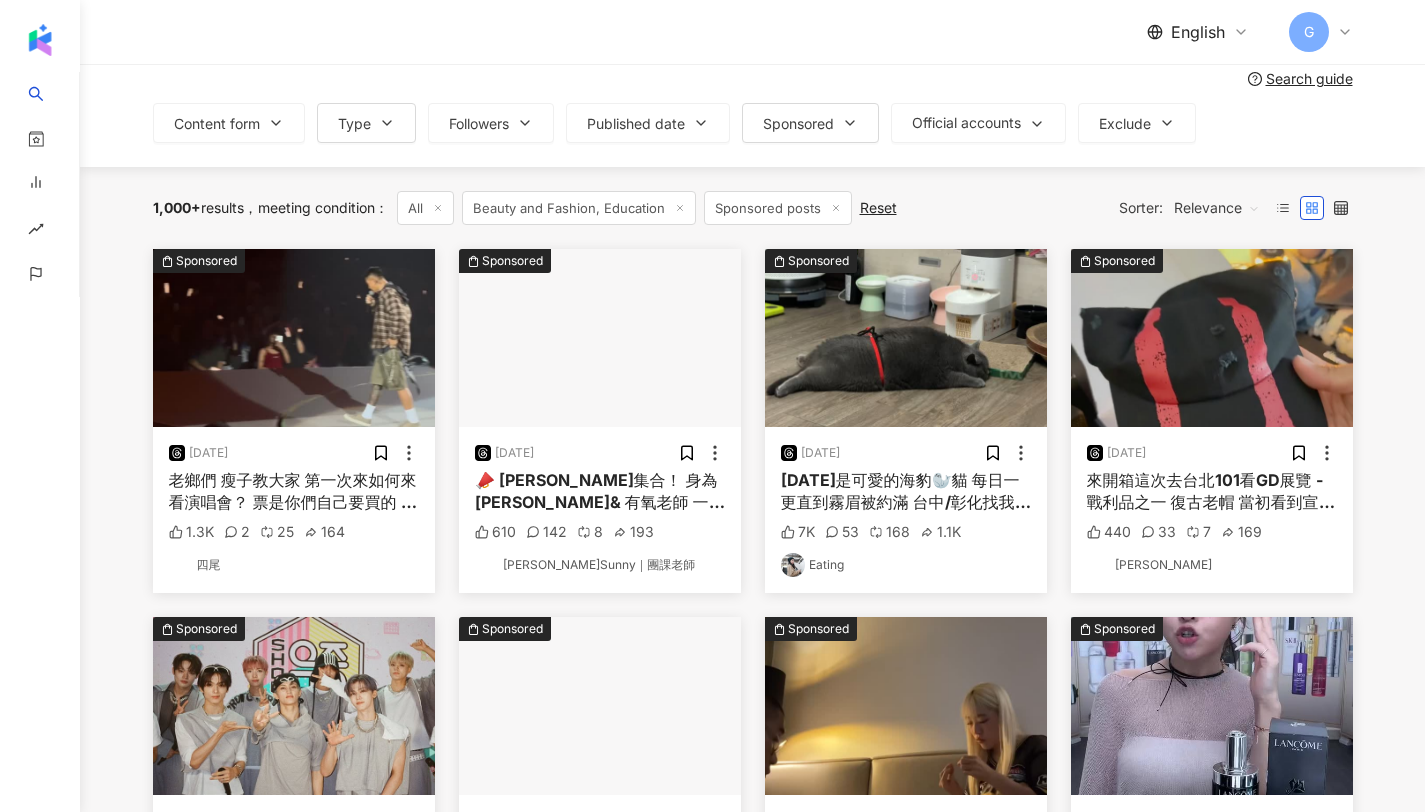 scroll, scrollTop: 100, scrollLeft: 0, axis: vertical 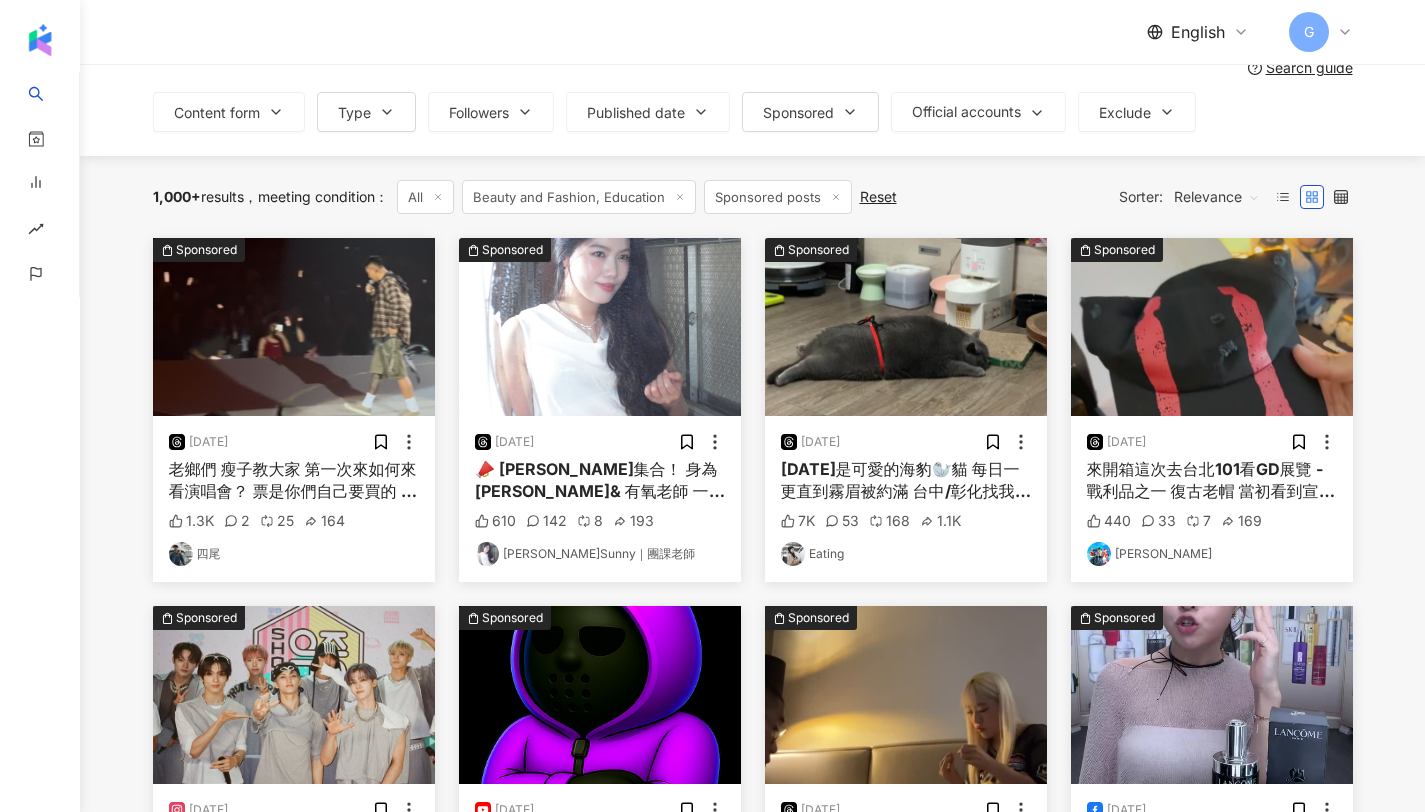click on "桑尼Sunny｜團課老師" at bounding box center [600, 554] 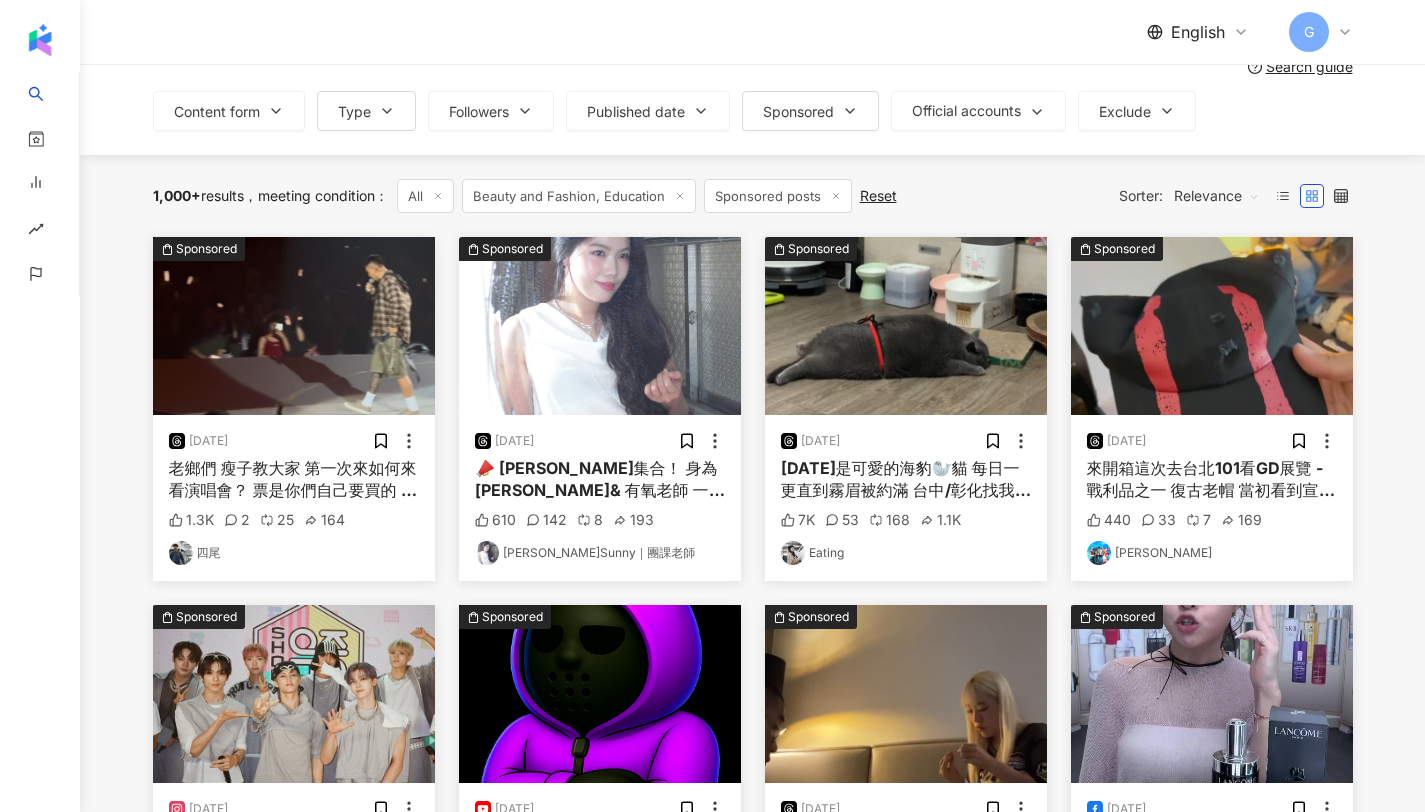 scroll, scrollTop: 0, scrollLeft: 0, axis: both 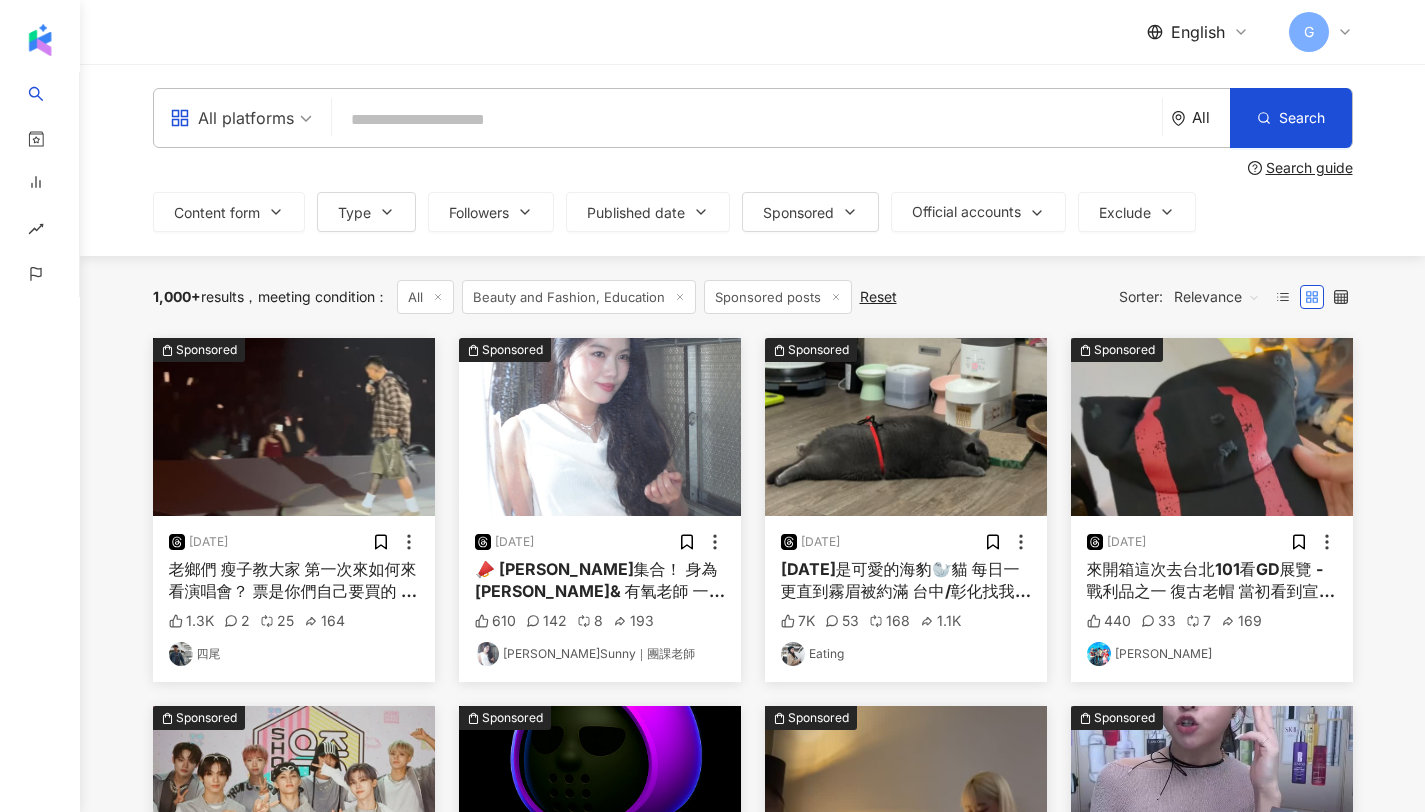 click on "All" at bounding box center (1211, 117) 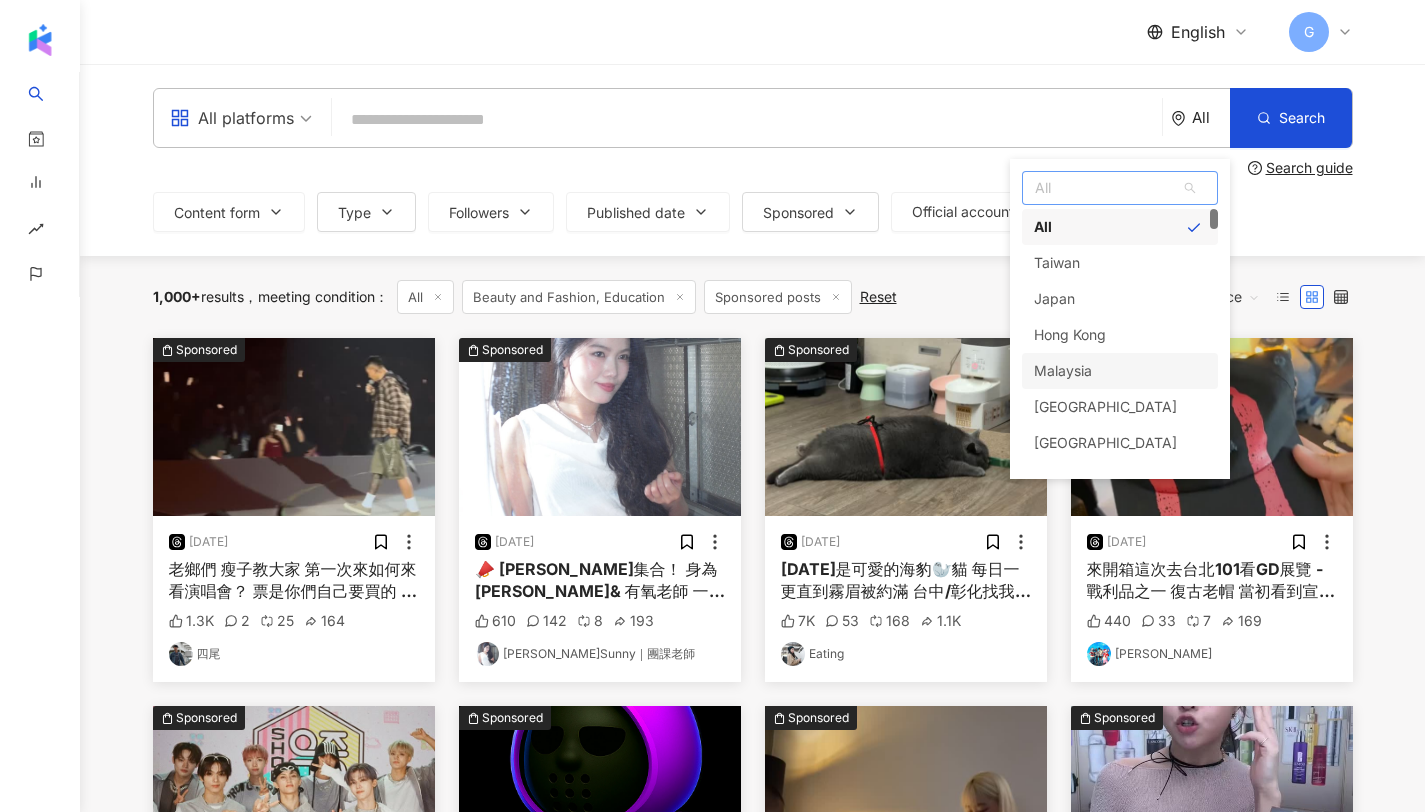 scroll, scrollTop: 36, scrollLeft: 0, axis: vertical 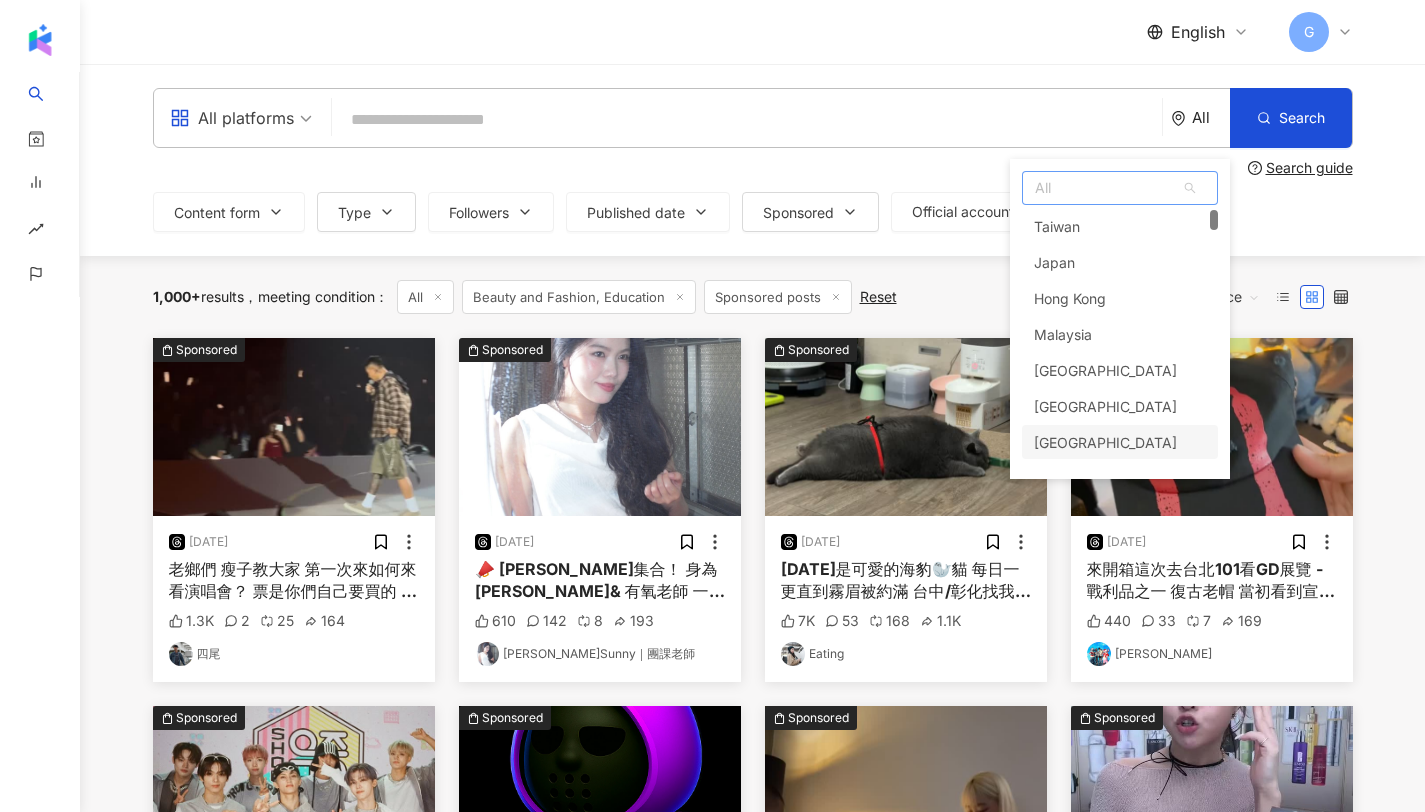 click on "Singapore" at bounding box center (1105, 443) 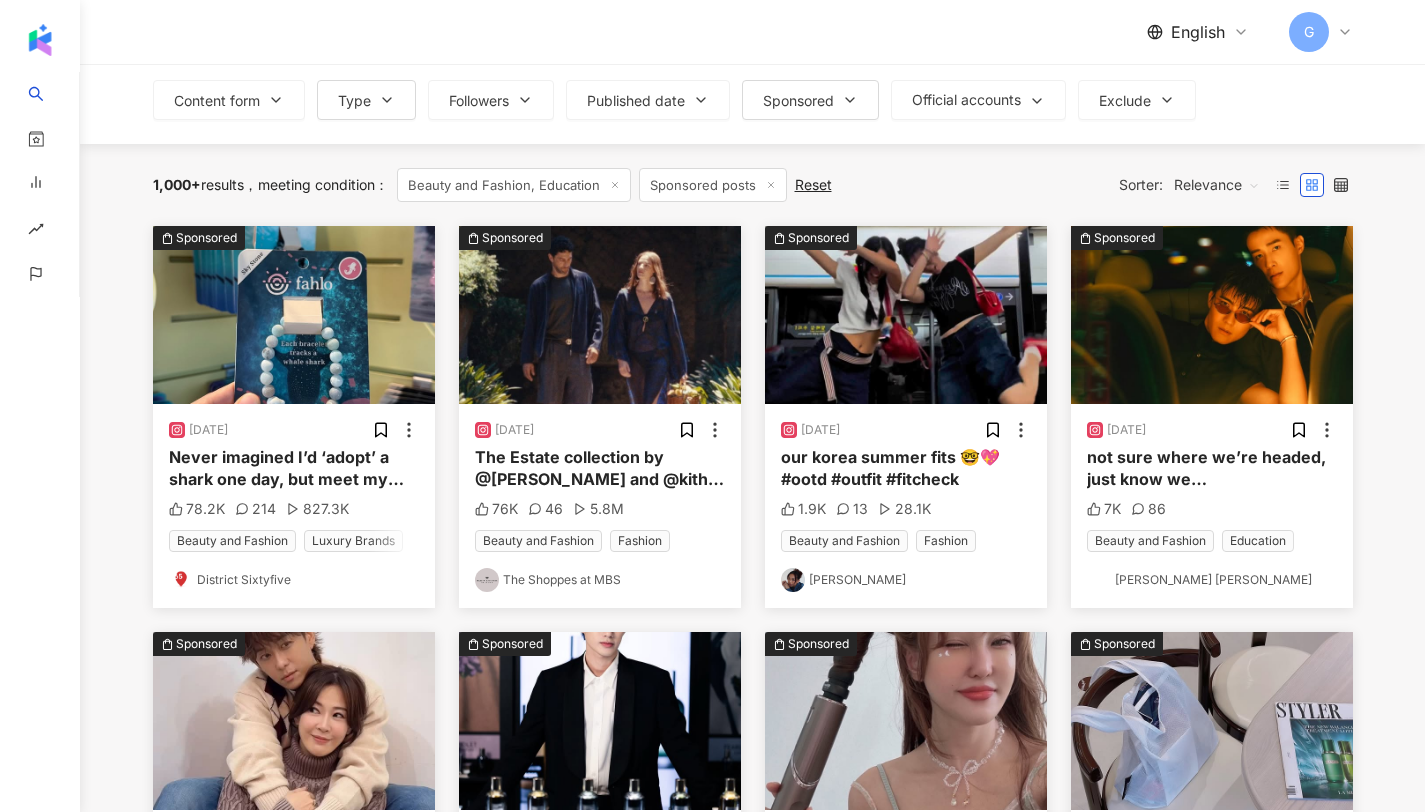 scroll, scrollTop: 78, scrollLeft: 0, axis: vertical 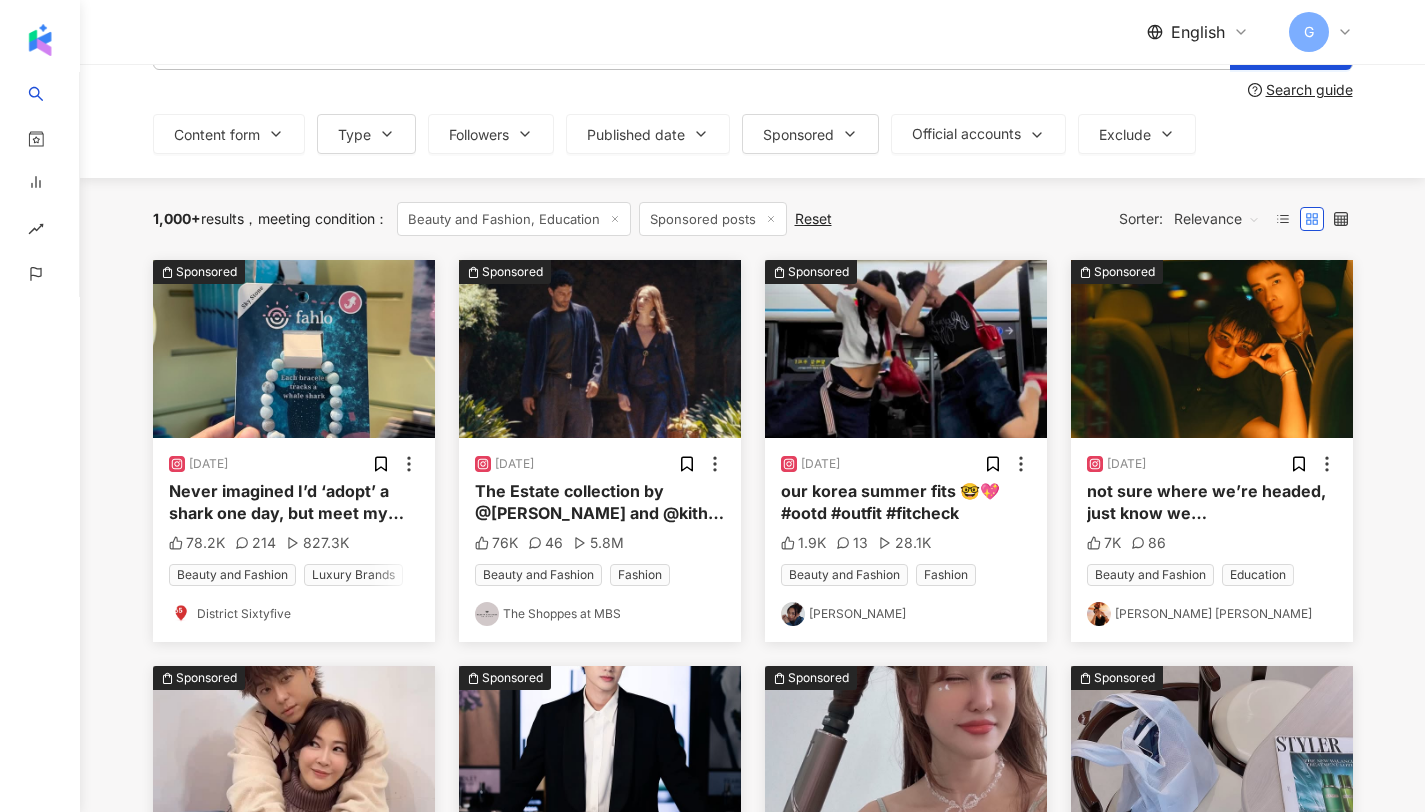 click on "Never imagined I’d ‘adopt’ a shark one day, but meet my new buddy, Raja the shark! 🦈 Each bracelet here lets you track a real marine animal of your choice.
Just download the Fahlo app to find out your animal’s name, story, photo, and follow its journey through location updates, including where it first started.
It honestly feels like getting a virtual pet, and the best part? Each purchase supports marine conservation efforts too. 💙
The only slight catch is that your animal isn’t exclusively yours (which makes sense realistically).
💸 Price: $39
🌍 Available directly on the Fahlo app with international shipping
Use our referral code: https://l.myfahlo.com/l/08e604bbf4a64f24/
📍 Singapore Oceanarium
8 Sentosa Gateway
S 098269
👀 Follow @districtsixtyfive for the best things to do in Singapore
#exploresg #thingstodoinsingapore #newthingstodoinsingapore #singaporeoceanarium #seaaquarium #sentosa #fahlo #fahlobracelets" at bounding box center (294, 502) 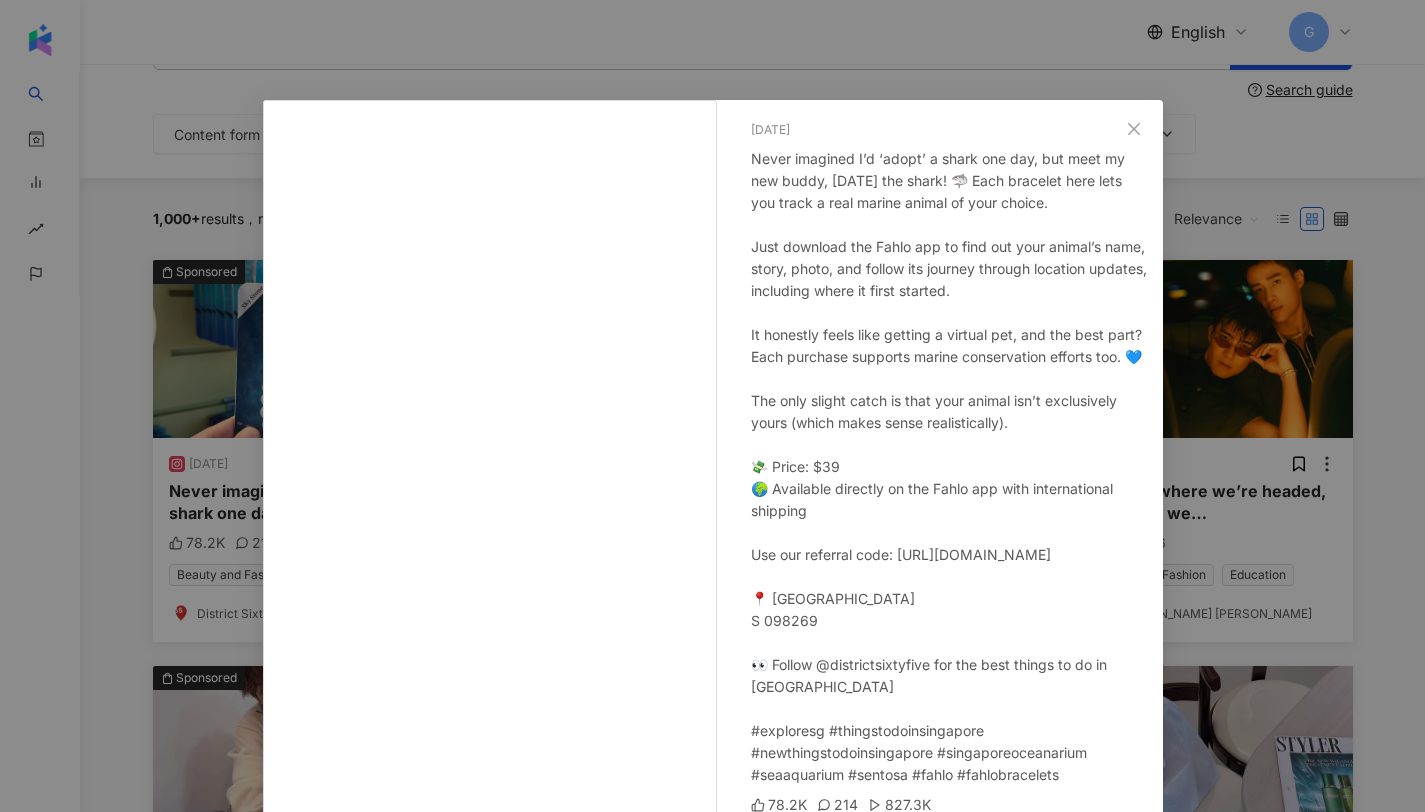 scroll, scrollTop: 125, scrollLeft: 0, axis: vertical 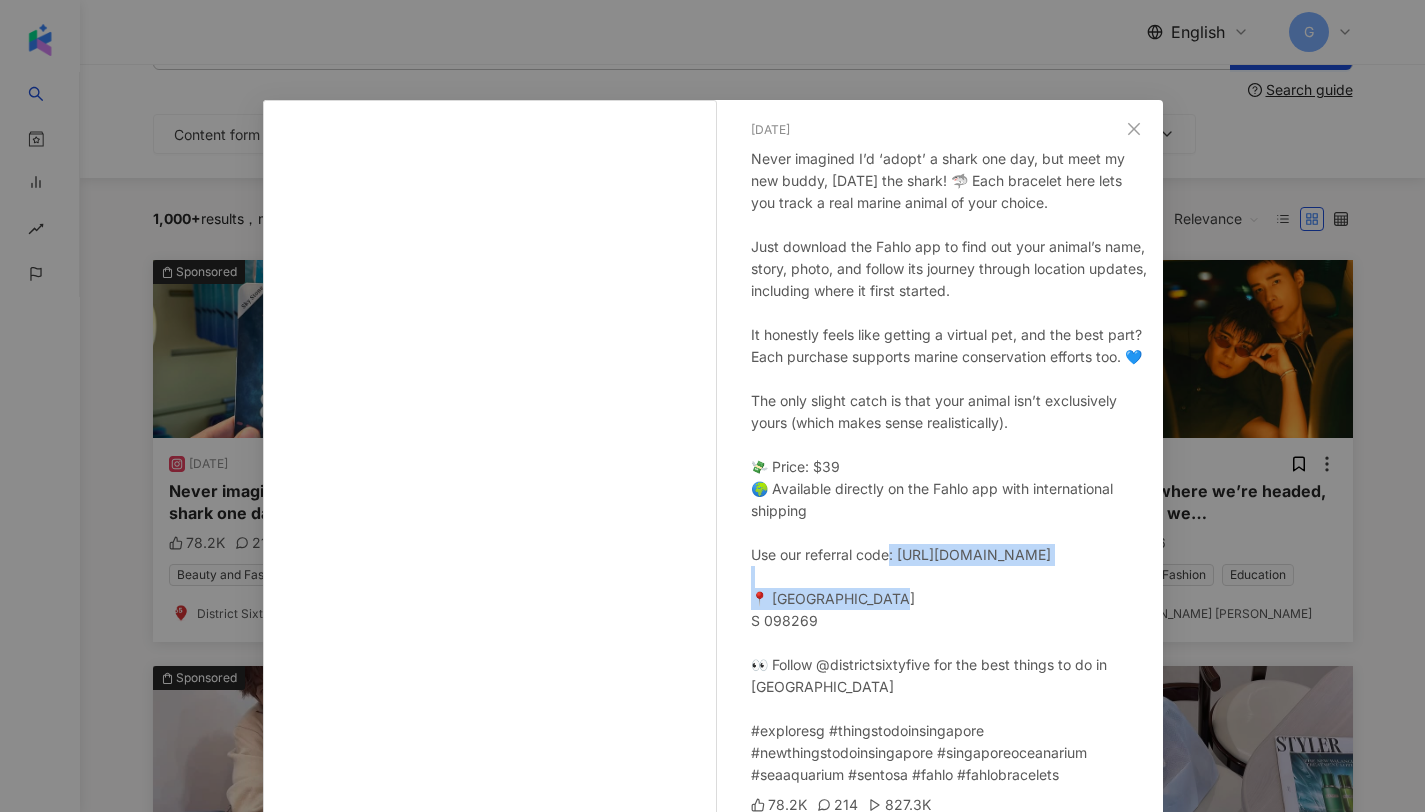 drag, startPoint x: 1035, startPoint y: 529, endPoint x: 768, endPoint y: 536, distance: 267.09174 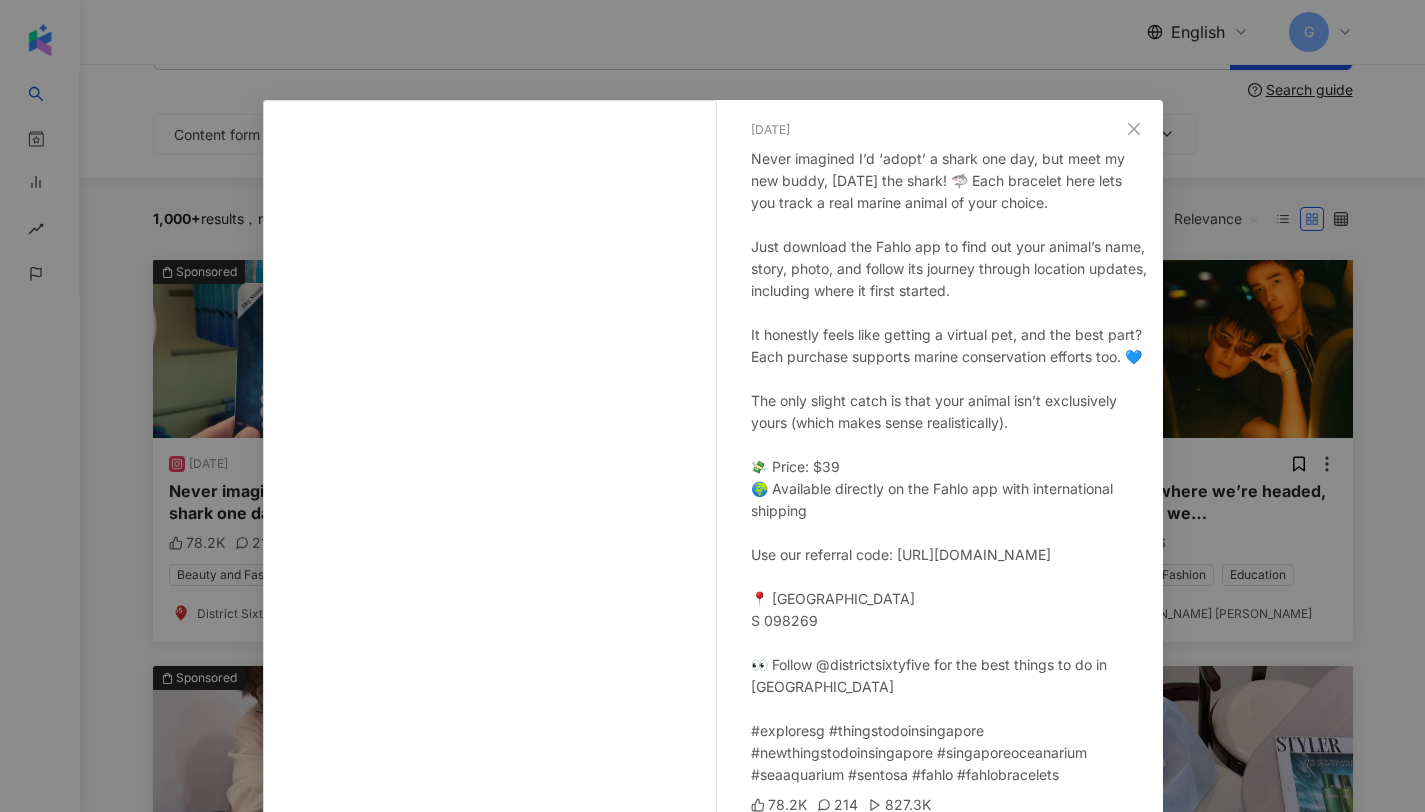 click on "Never imagined I’d ‘adopt’ a shark one day, but meet my new buddy, Raja the shark! 🦈 Each bracelet here lets you track a real marine animal of your choice.
Just download the Fahlo app to find out your animal’s name, story, photo, and follow its journey through location updates, including where it first started.
It honestly feels like getting a virtual pet, and the best part? Each purchase supports marine conservation efforts too. 💙
The only slight catch is that your animal isn’t exclusively yours (which makes sense realistically).
💸 Price: $39
🌍 Available directly on the Fahlo app with international shipping
Use our referral code: https://l.myfahlo.com/l/08e604bbf4a64f24/
📍 Singapore Oceanarium
8 Sentosa Gateway
S 098269
👀 Follow @districtsixtyfive for the best things to do in Singapore
#exploresg #thingstodoinsingapore #newthingstodoinsingapore #singaporeoceanarium #seaaquarium #sentosa #fahlo #fahlobracelets" at bounding box center (949, 467) 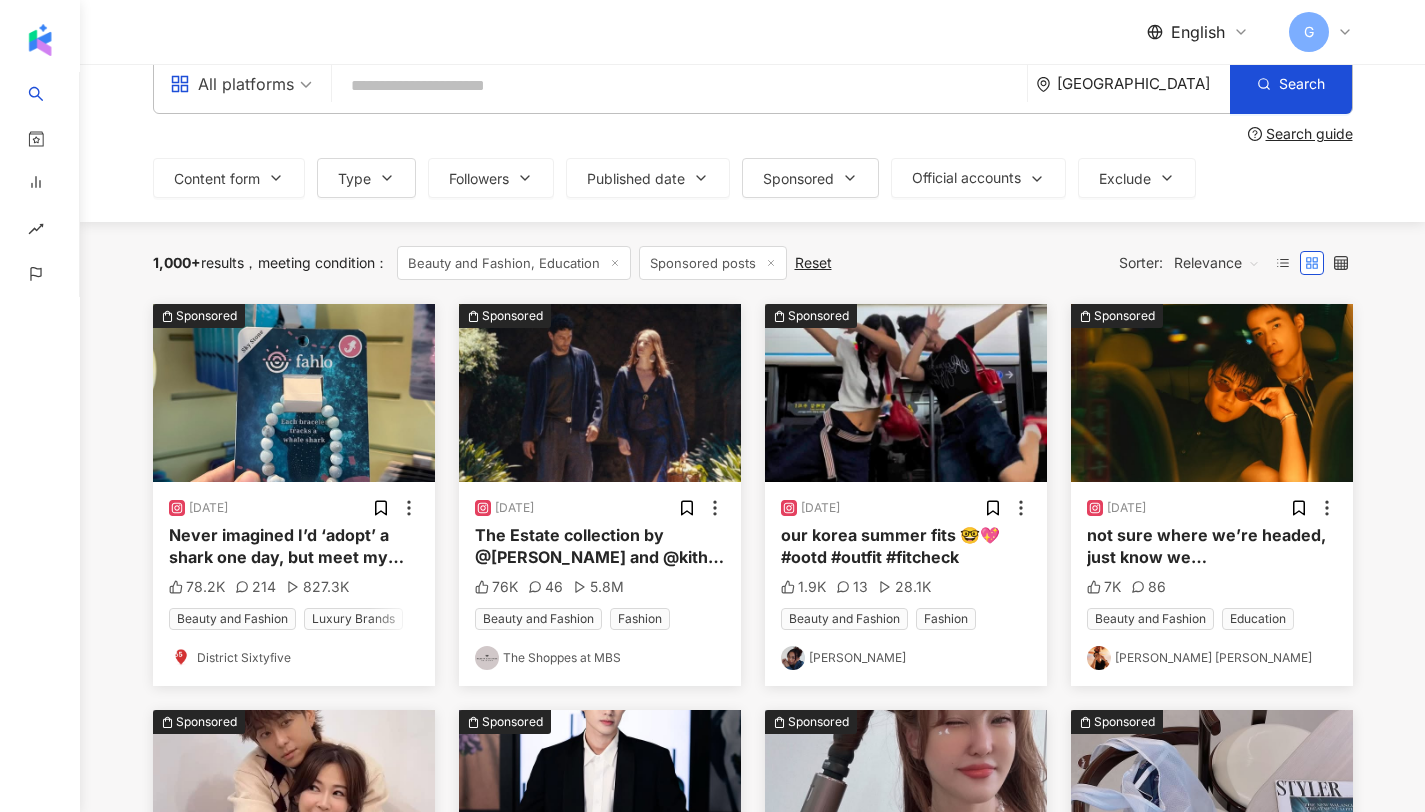 scroll, scrollTop: 0, scrollLeft: 0, axis: both 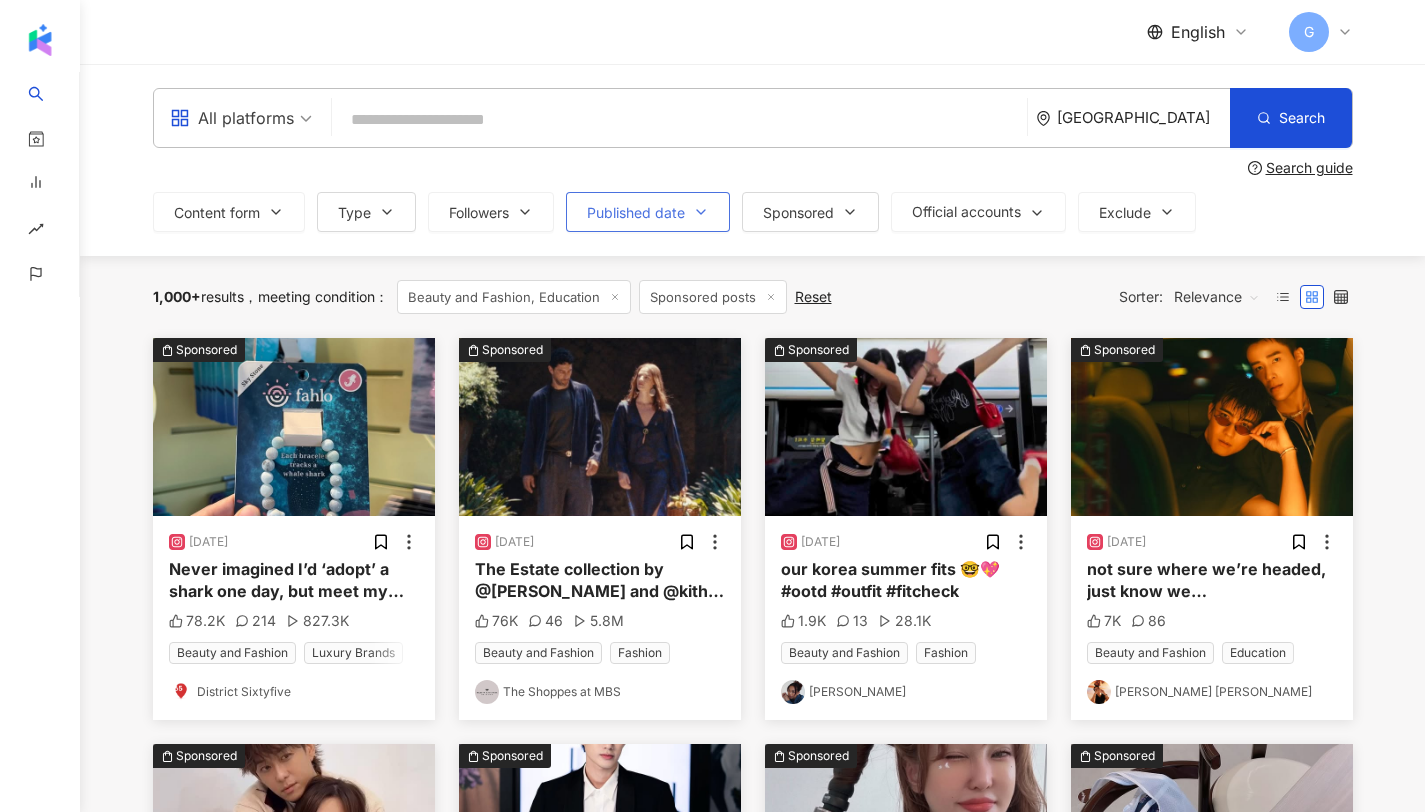 click on "Published date" at bounding box center (648, 212) 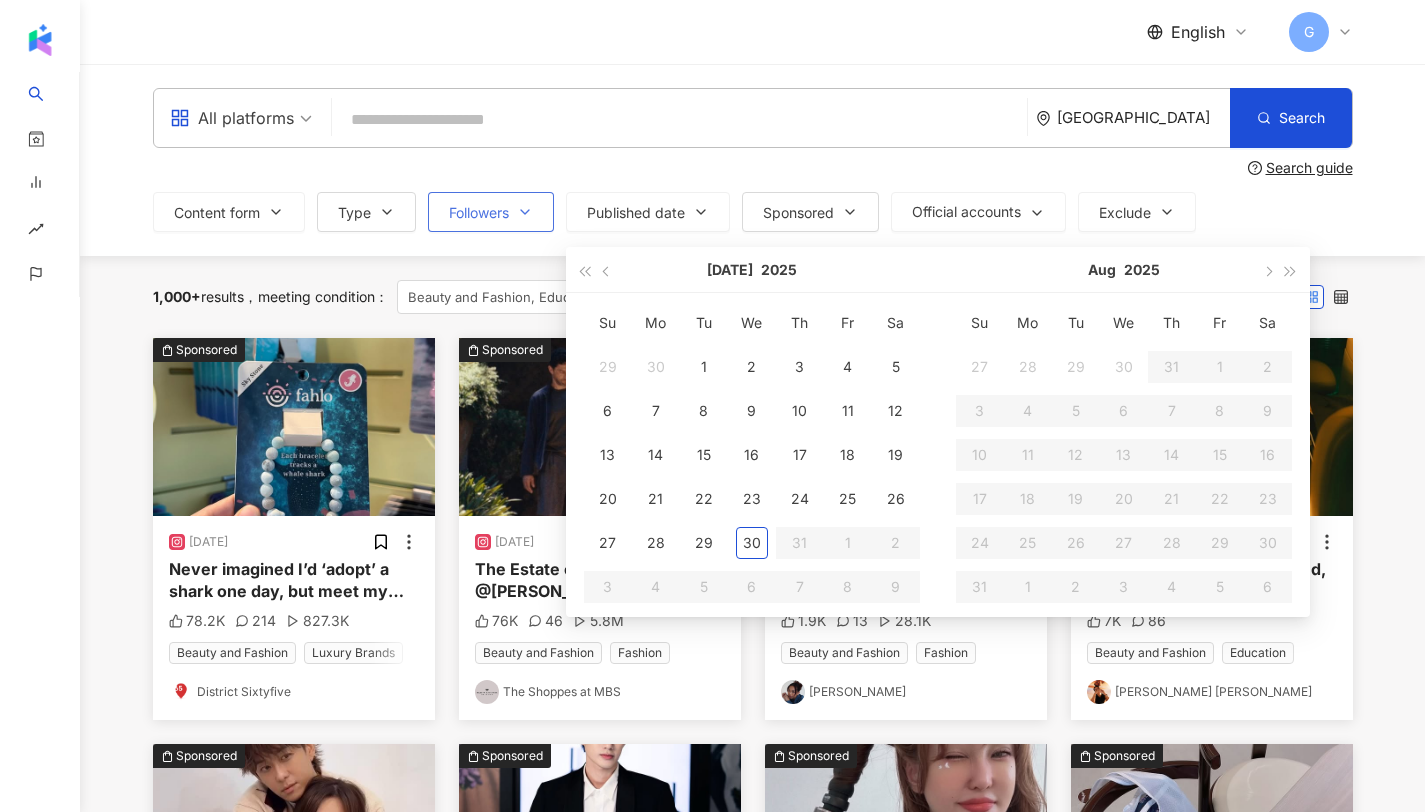 click on "Followers" at bounding box center [491, 212] 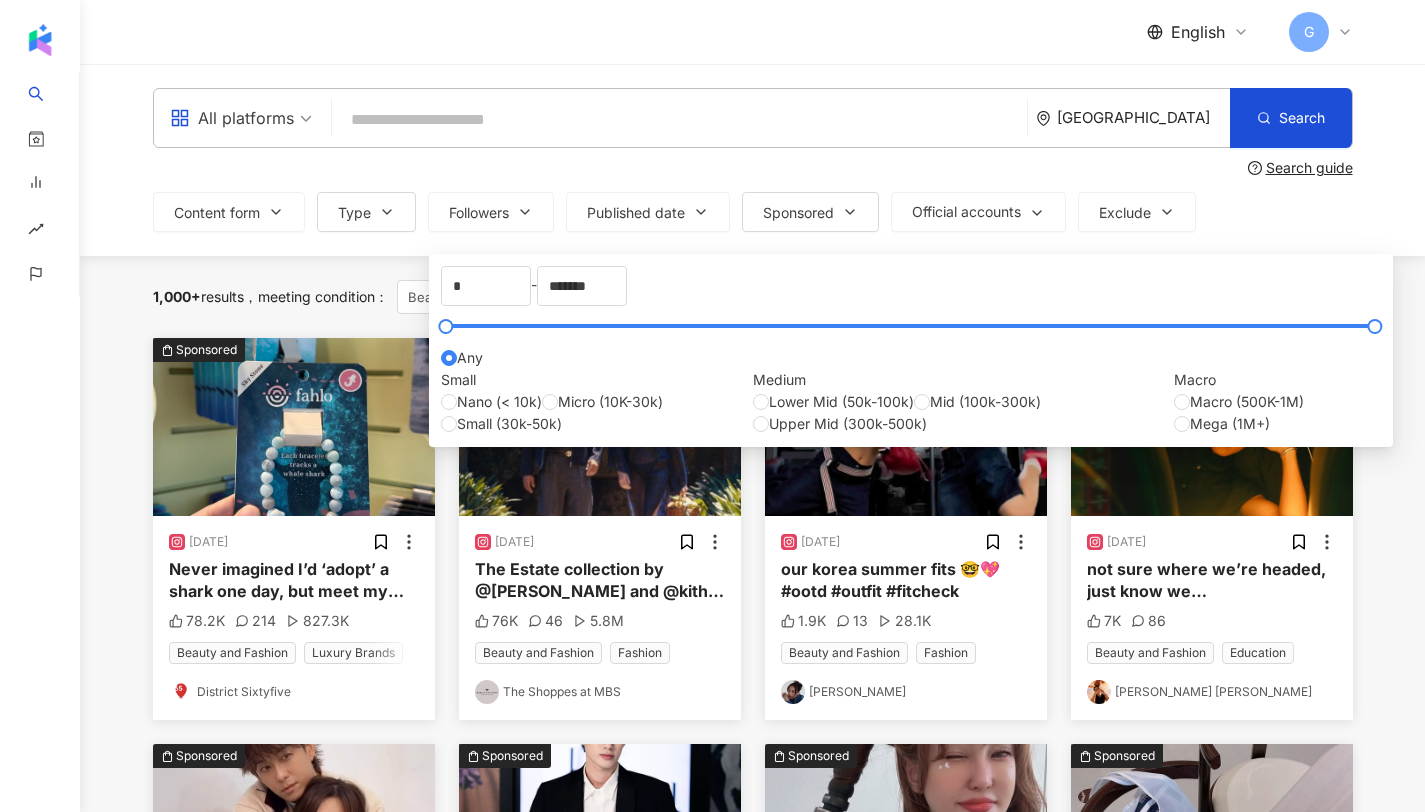 click on "1,000+  results  meeting condition ： Beauty and Fashion, Education Sponsored posts Reset Sorter:  Relevance" at bounding box center [753, 297] 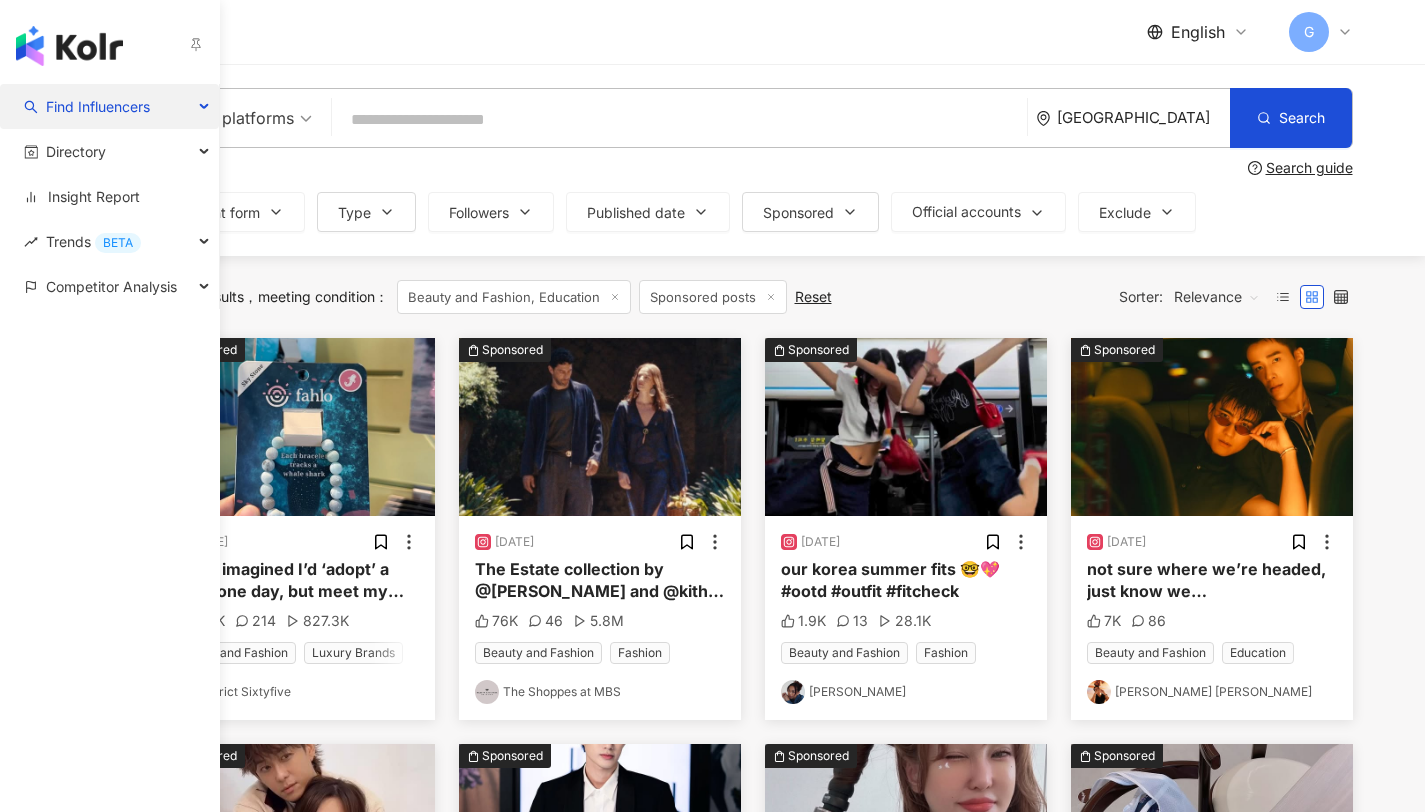 click on "Find Influencers" at bounding box center [98, 106] 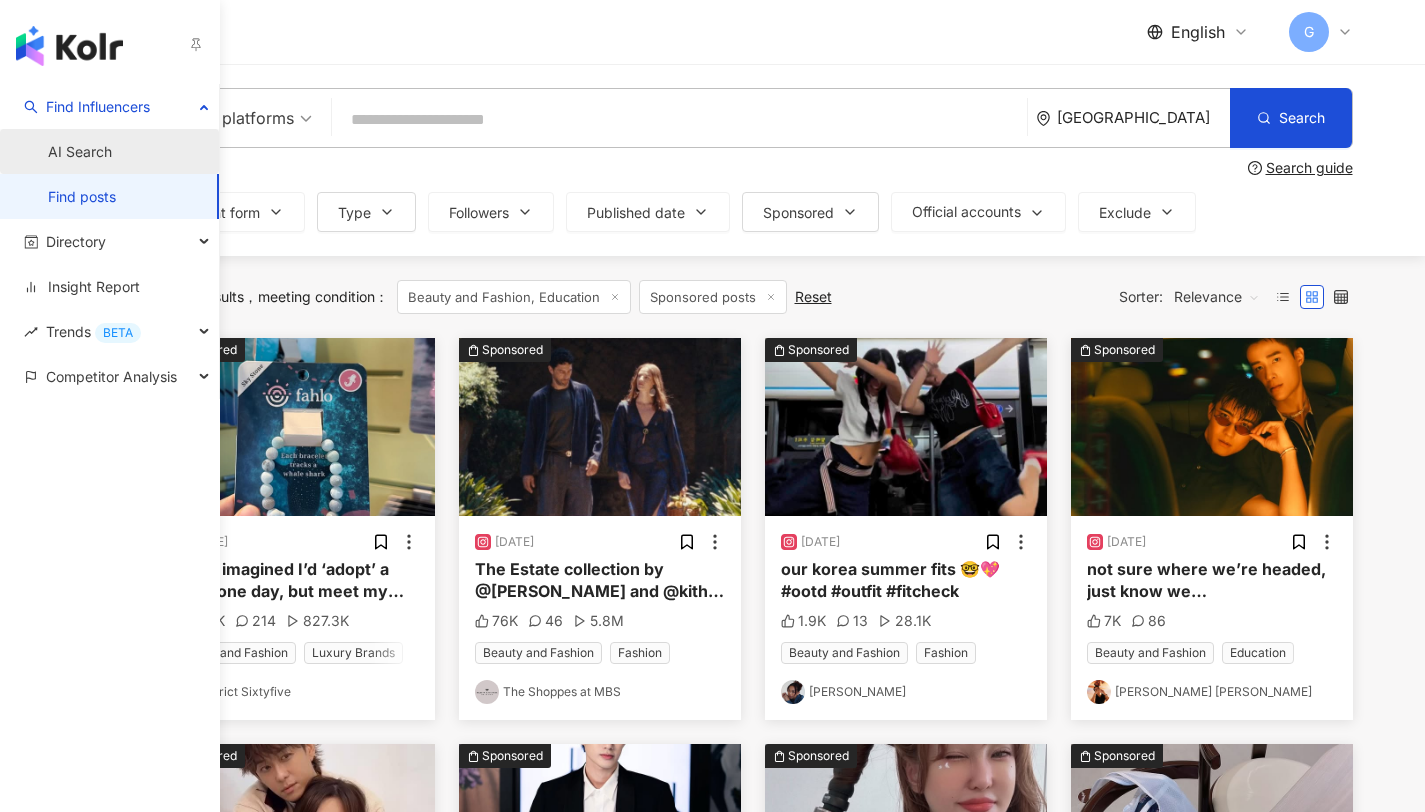 click on "AI Search" at bounding box center [80, 152] 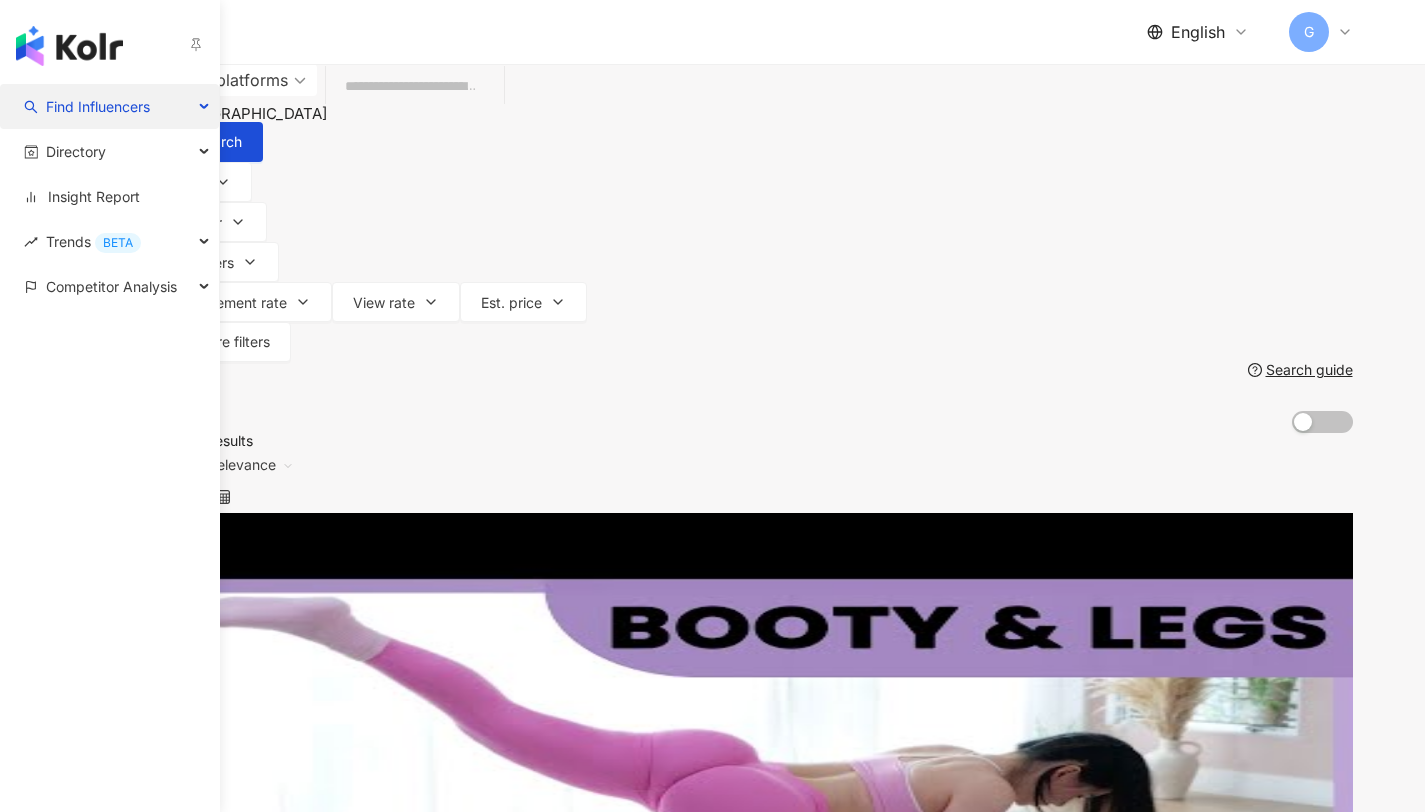 click on "Find Influencers" at bounding box center [98, 106] 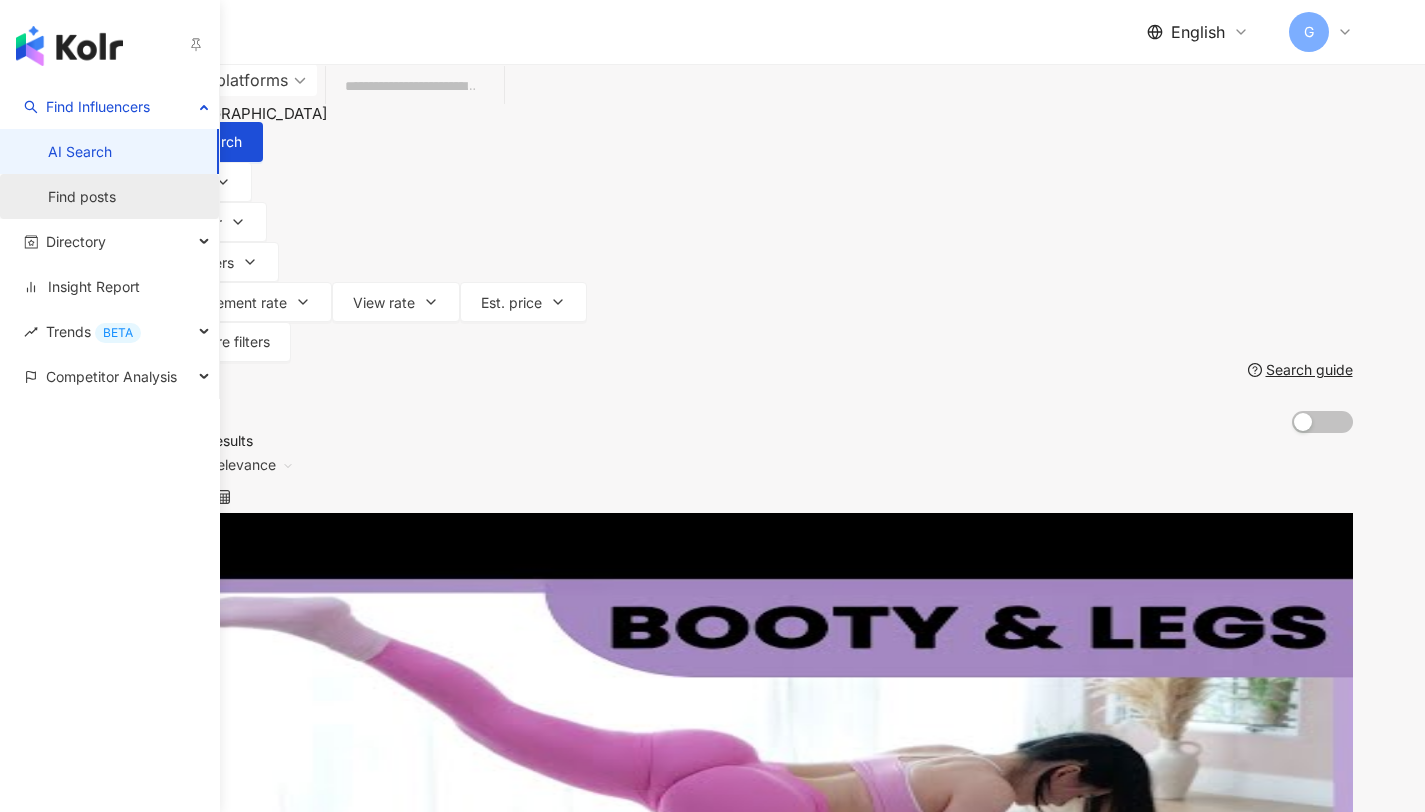 click on "Find posts" at bounding box center (82, 197) 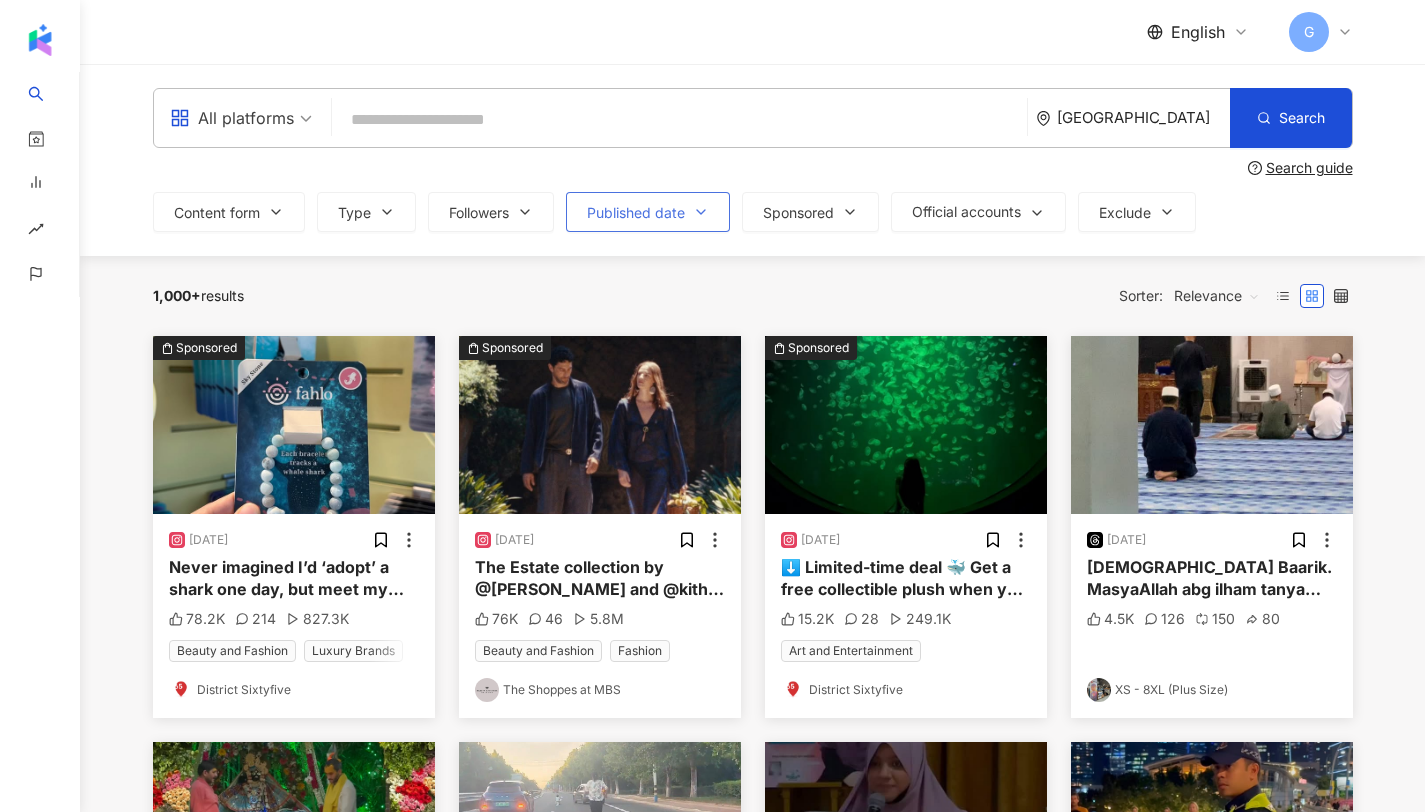 click on "Published date" at bounding box center [636, 213] 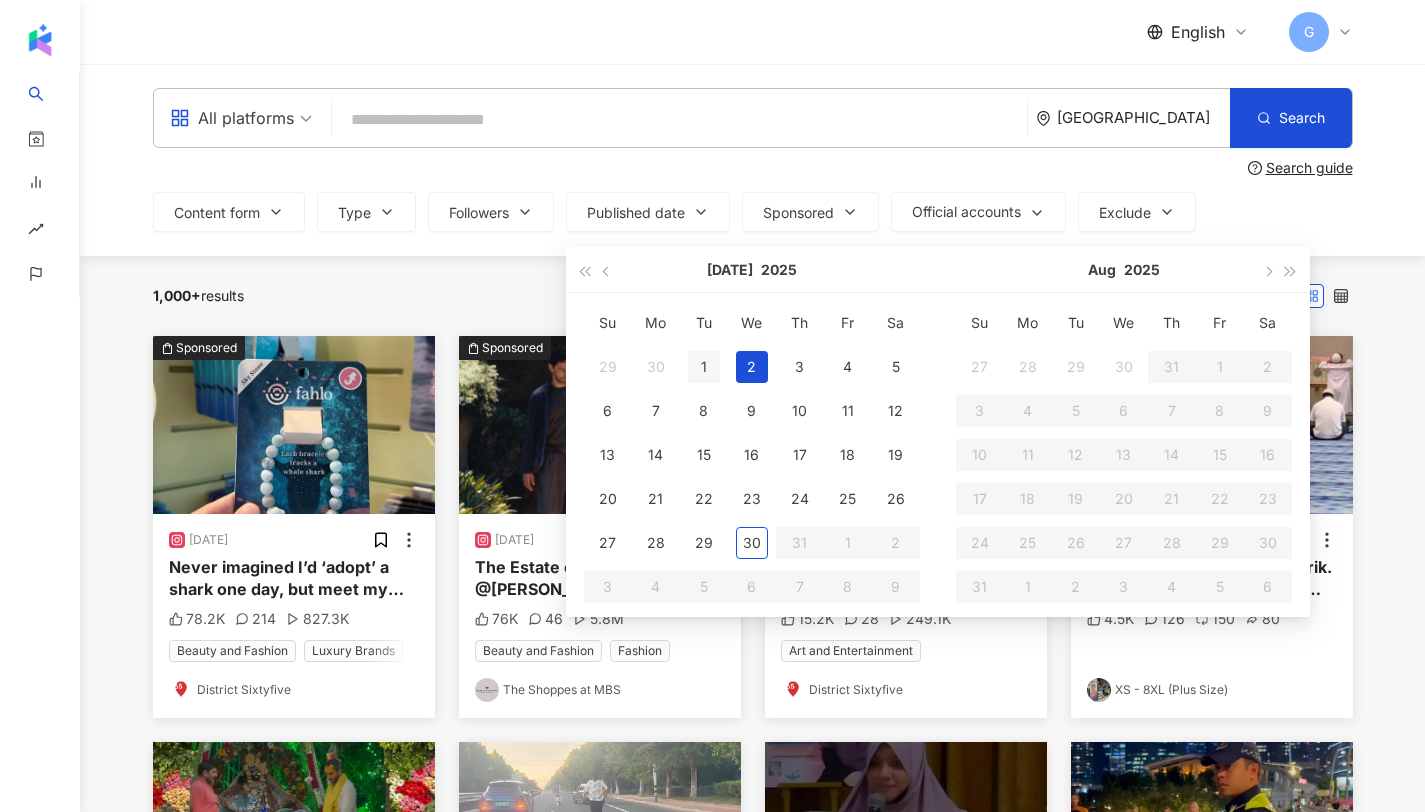 type on "**********" 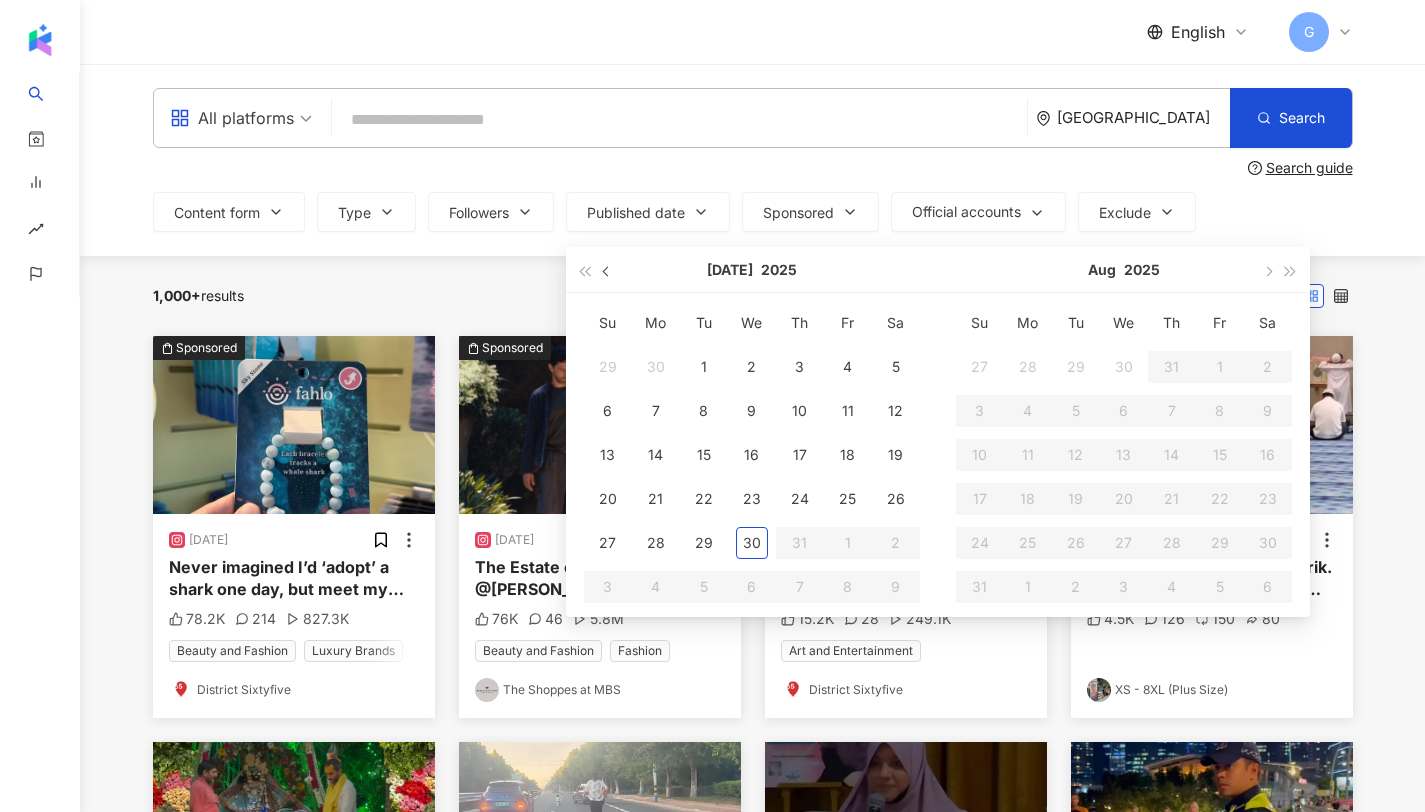click at bounding box center (607, 269) 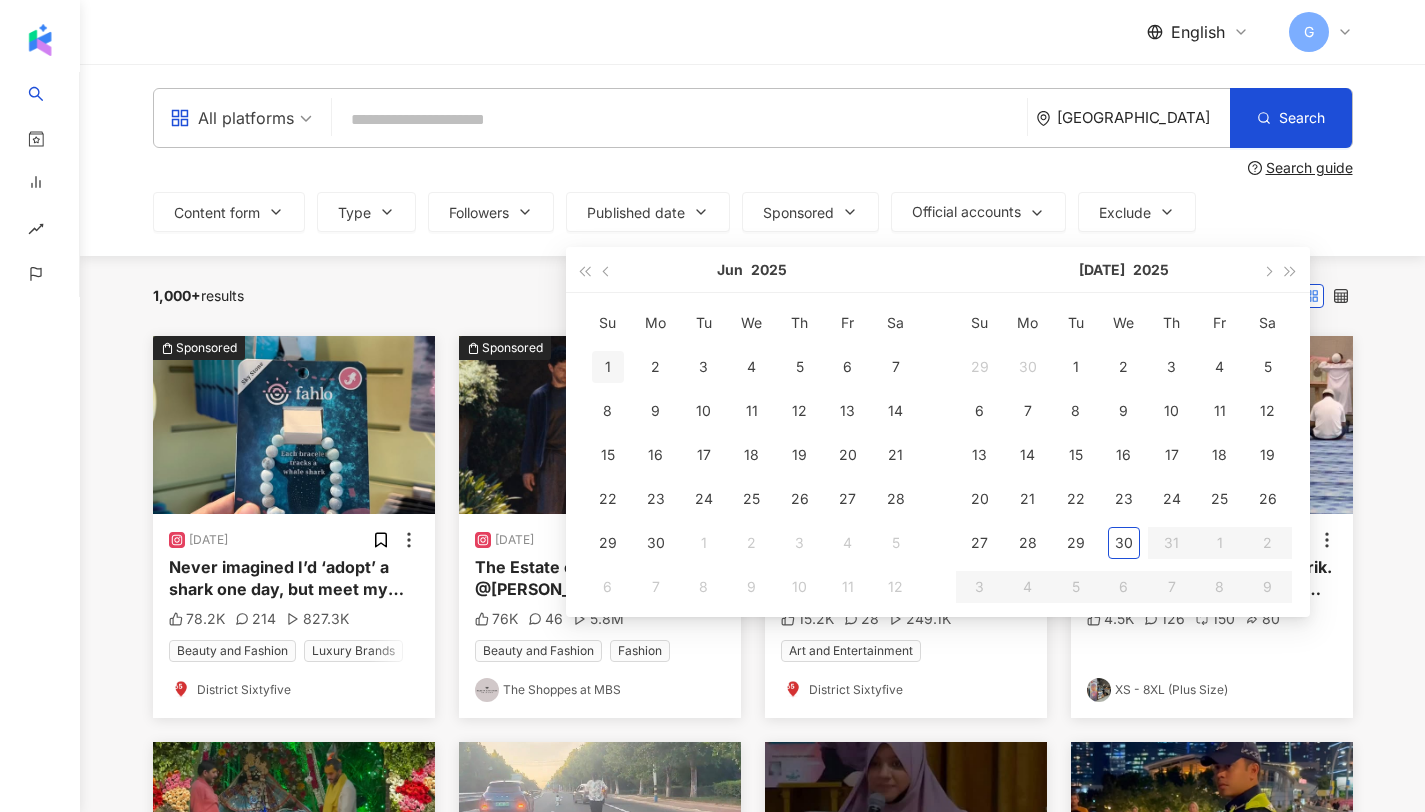 type on "**********" 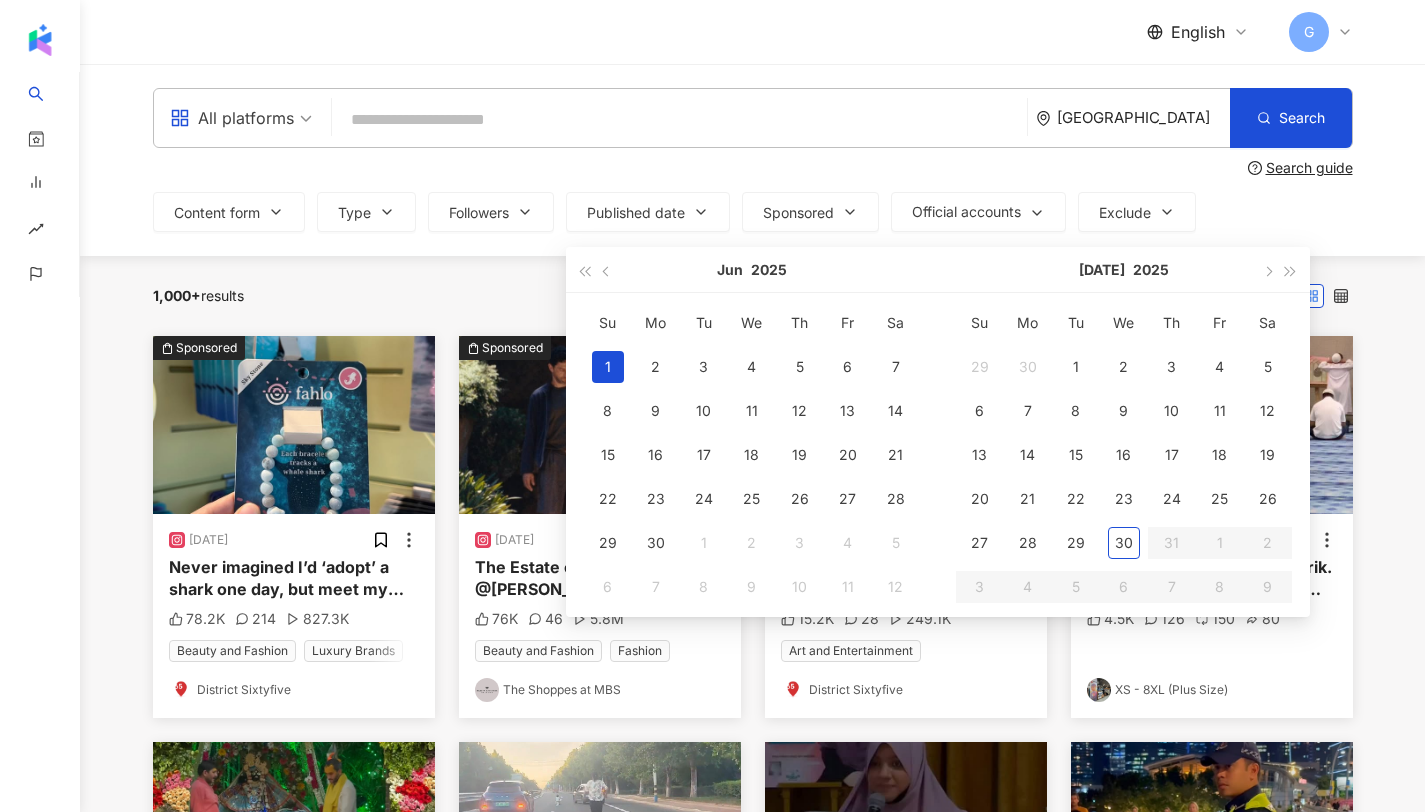 click on "1" at bounding box center [608, 367] 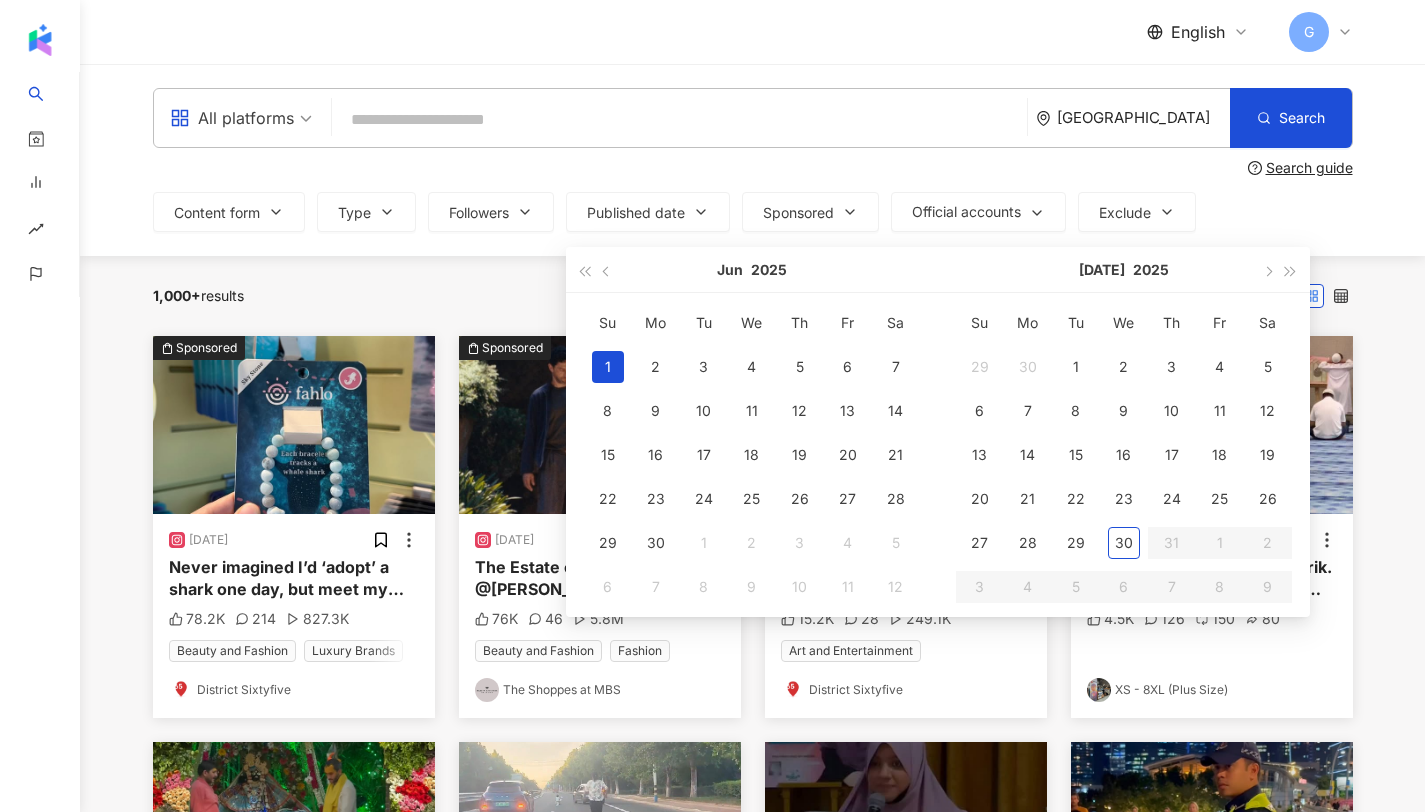 type on "**********" 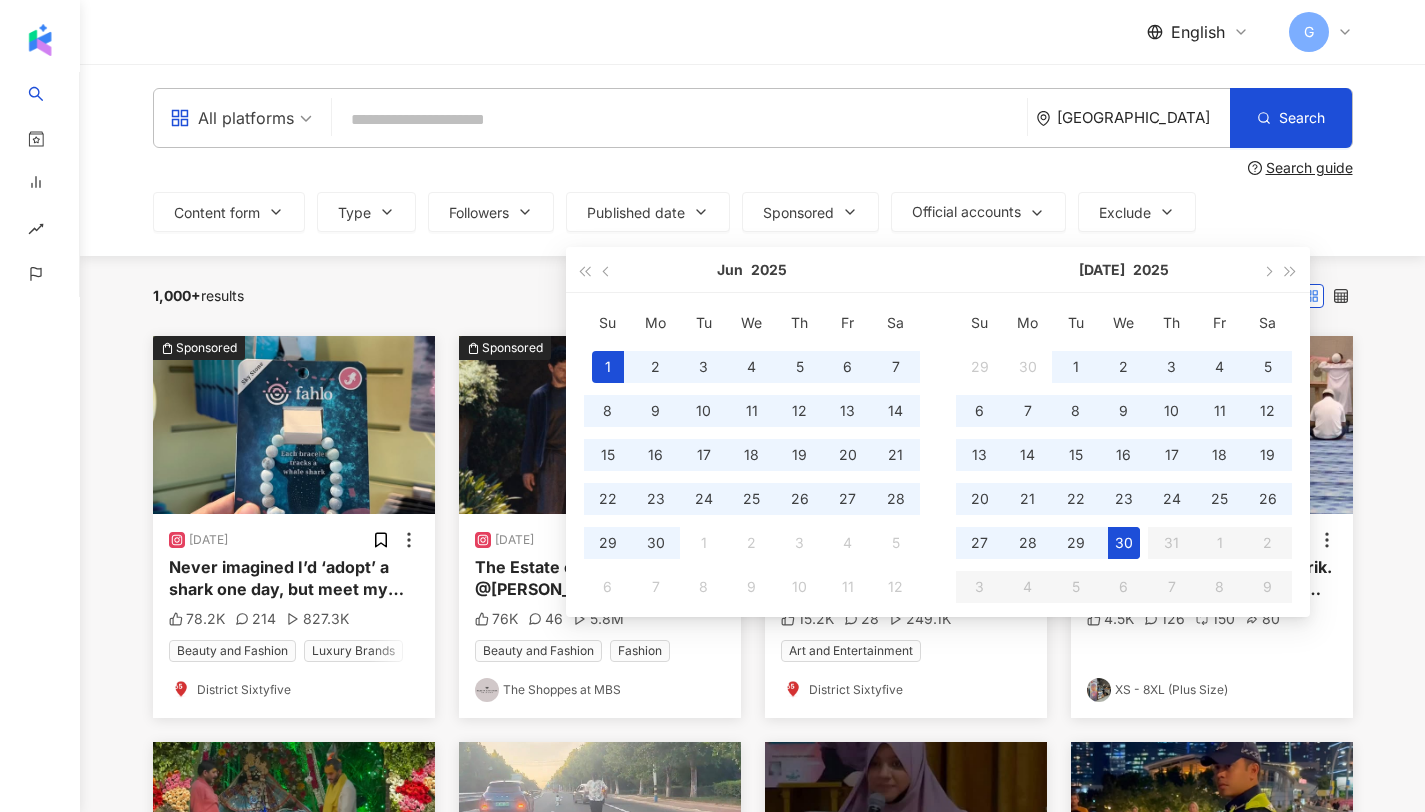 click on "30" at bounding box center [1124, 543] 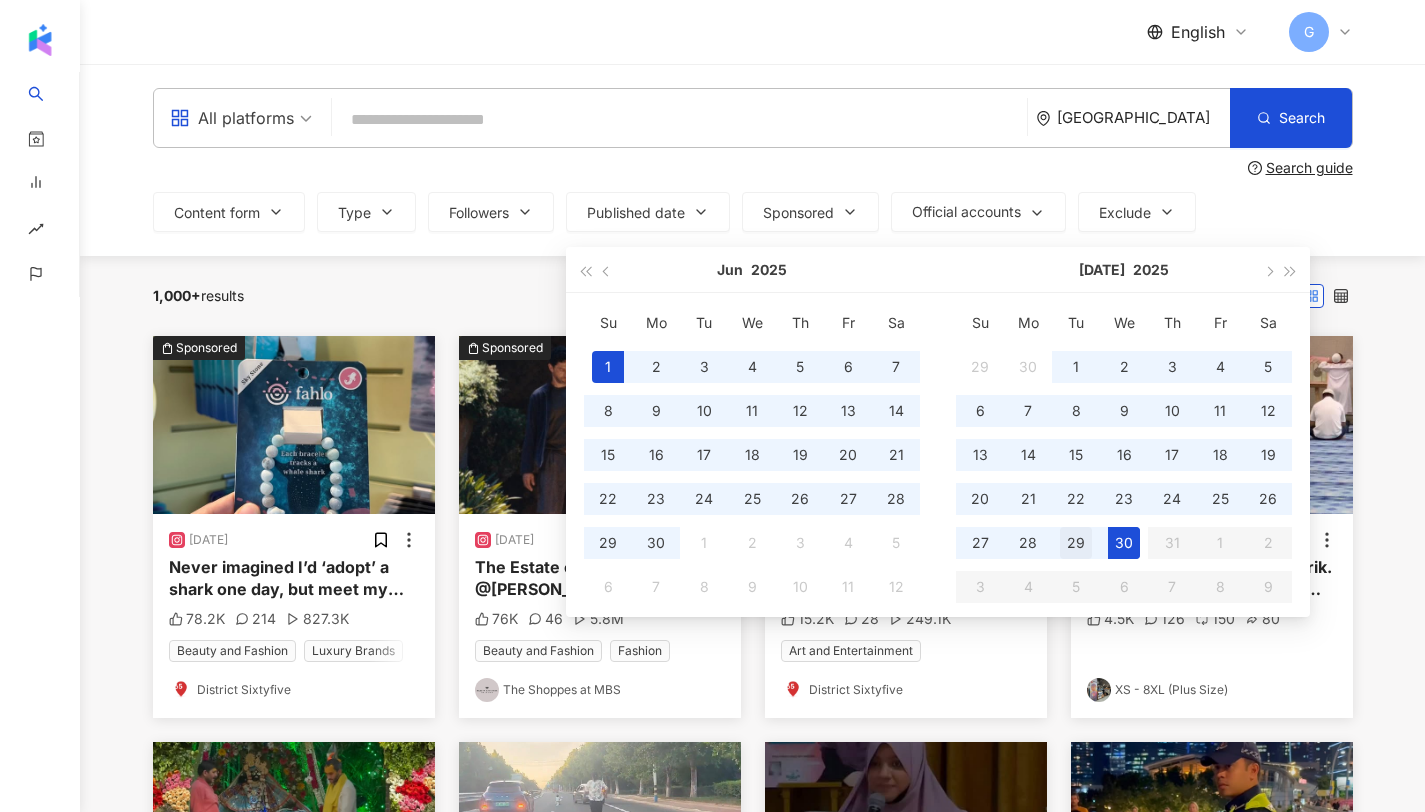 type on "**********" 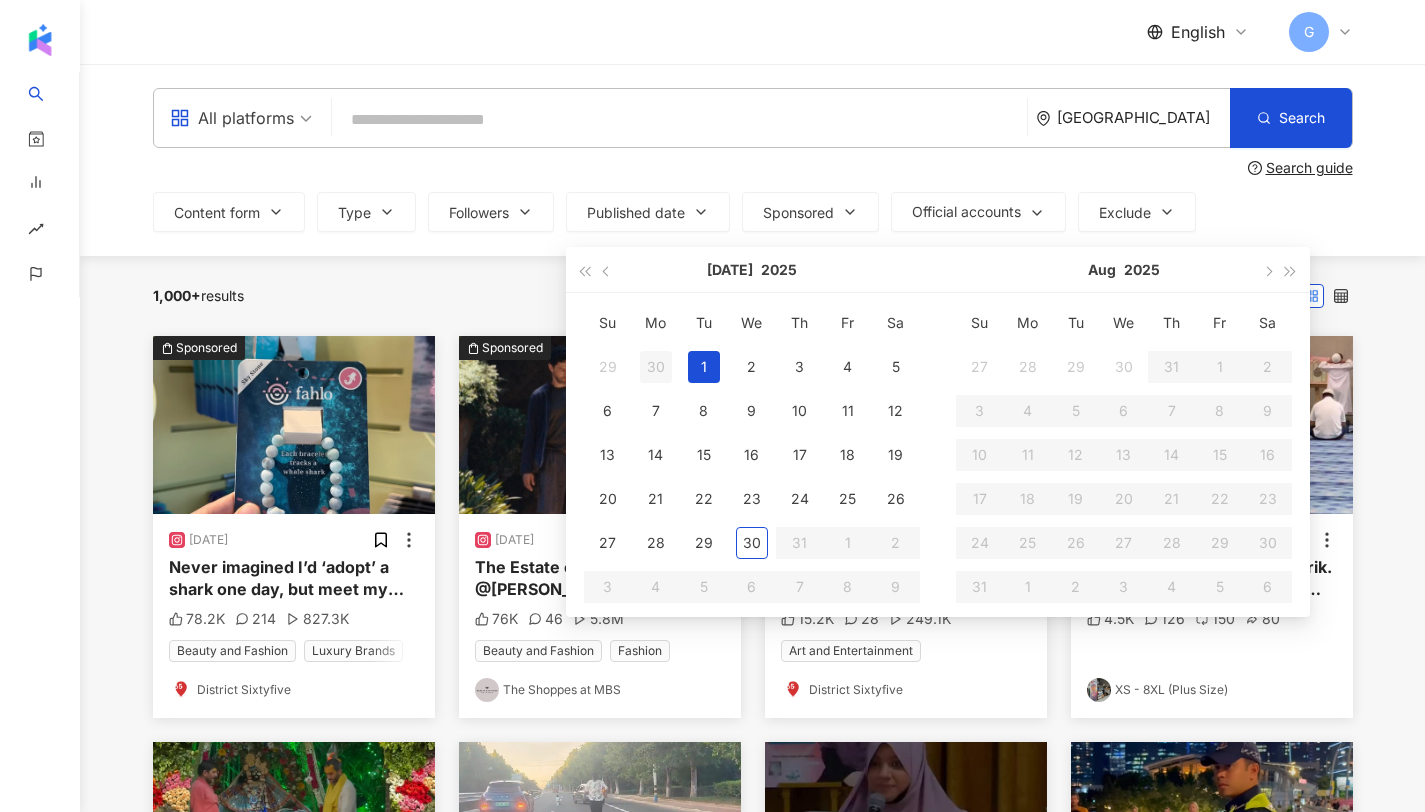 type on "**********" 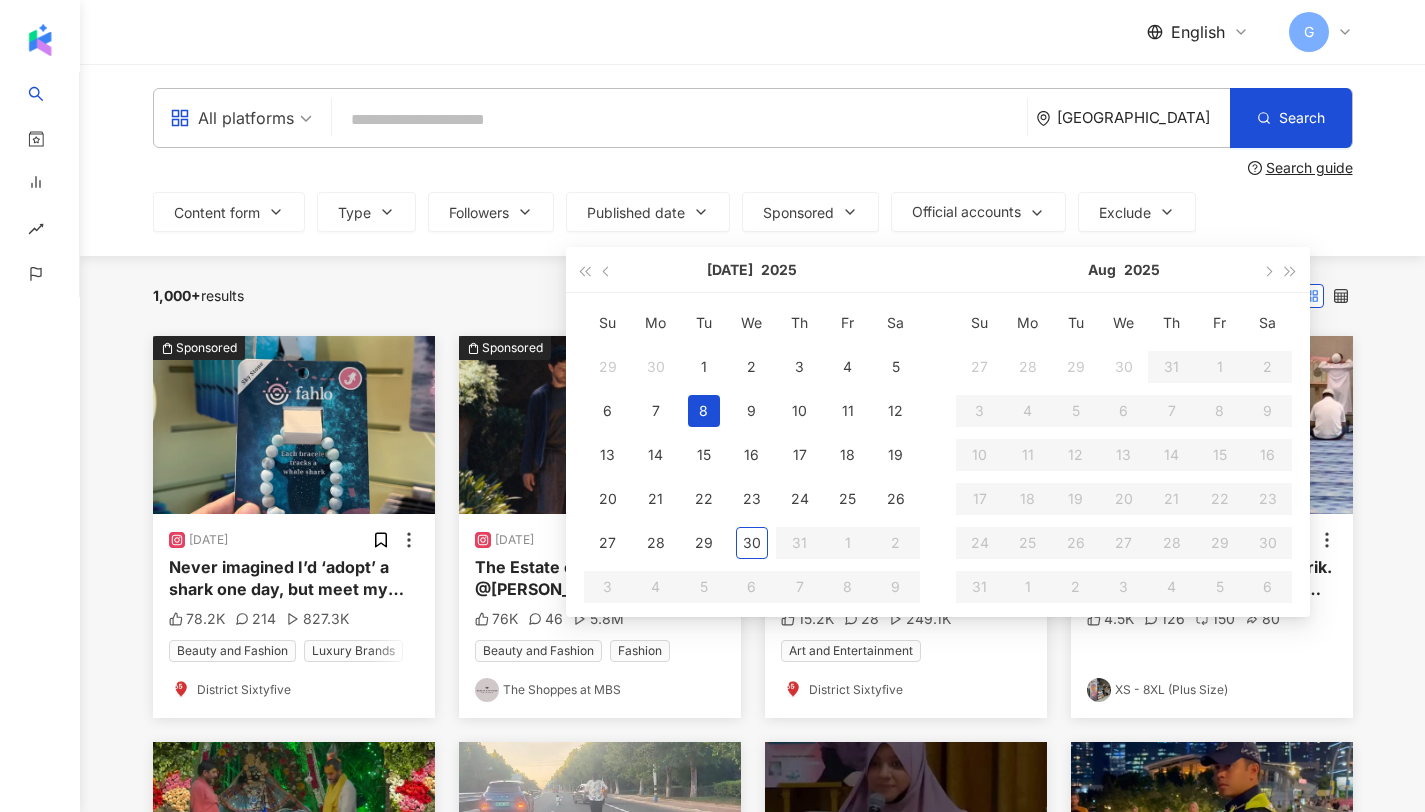 type on "**********" 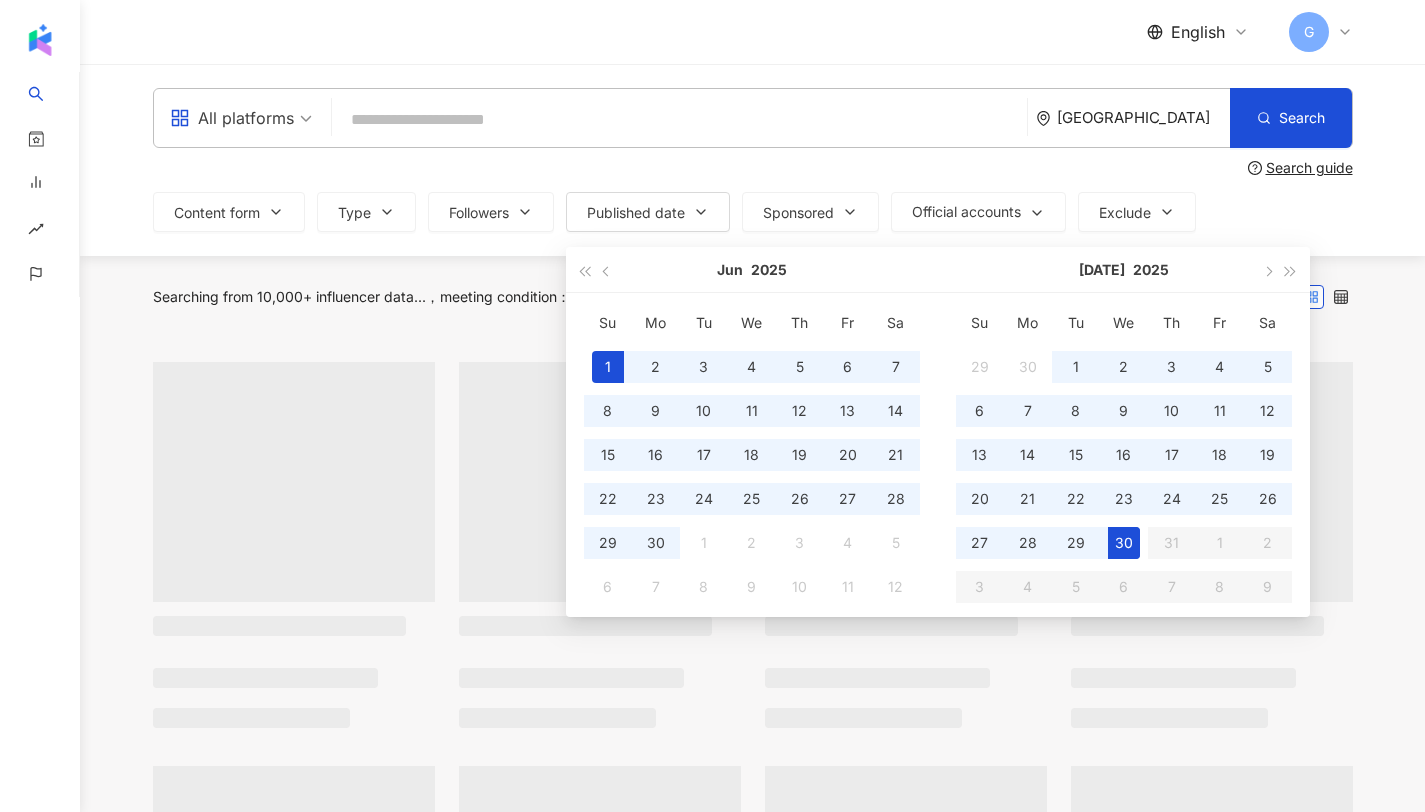 type on "**********" 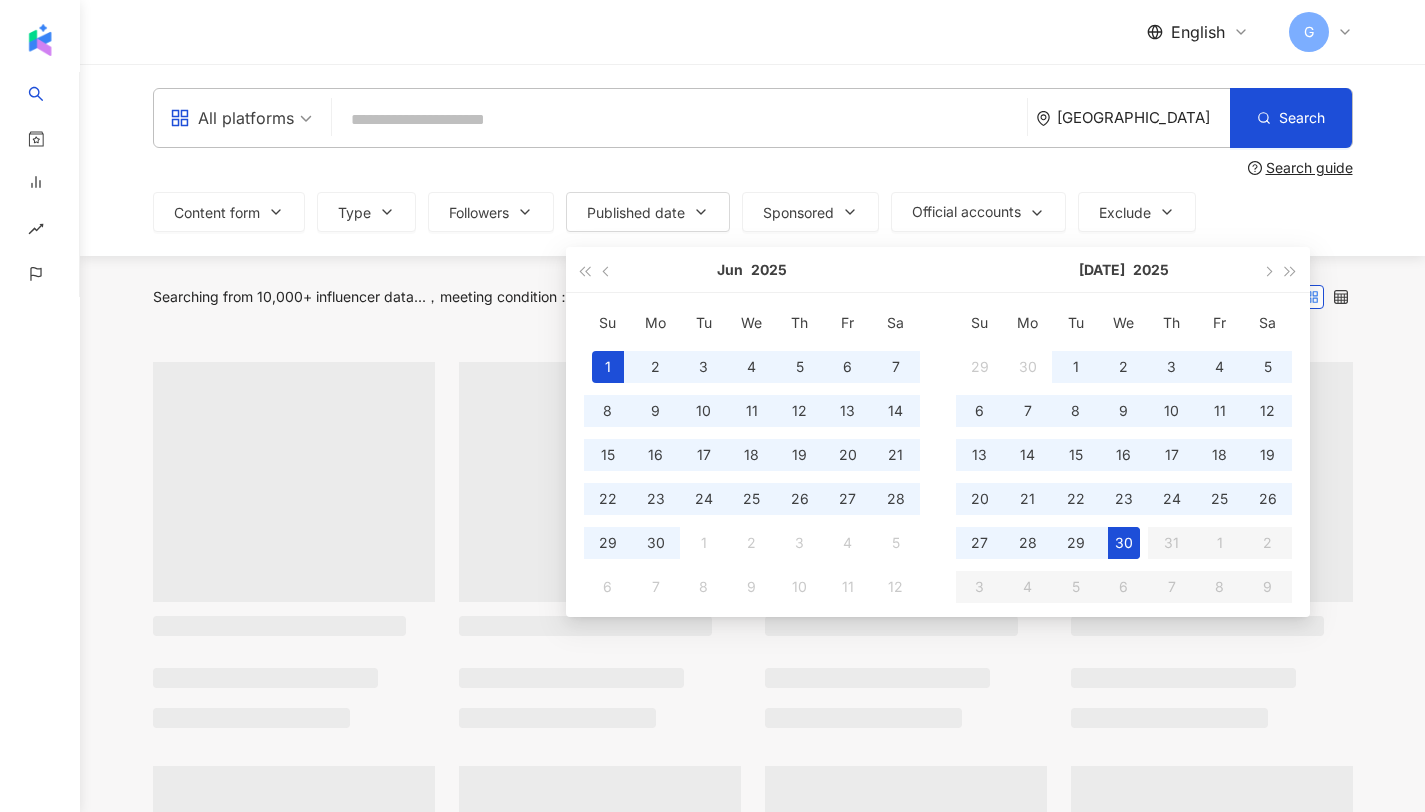 type on "**********" 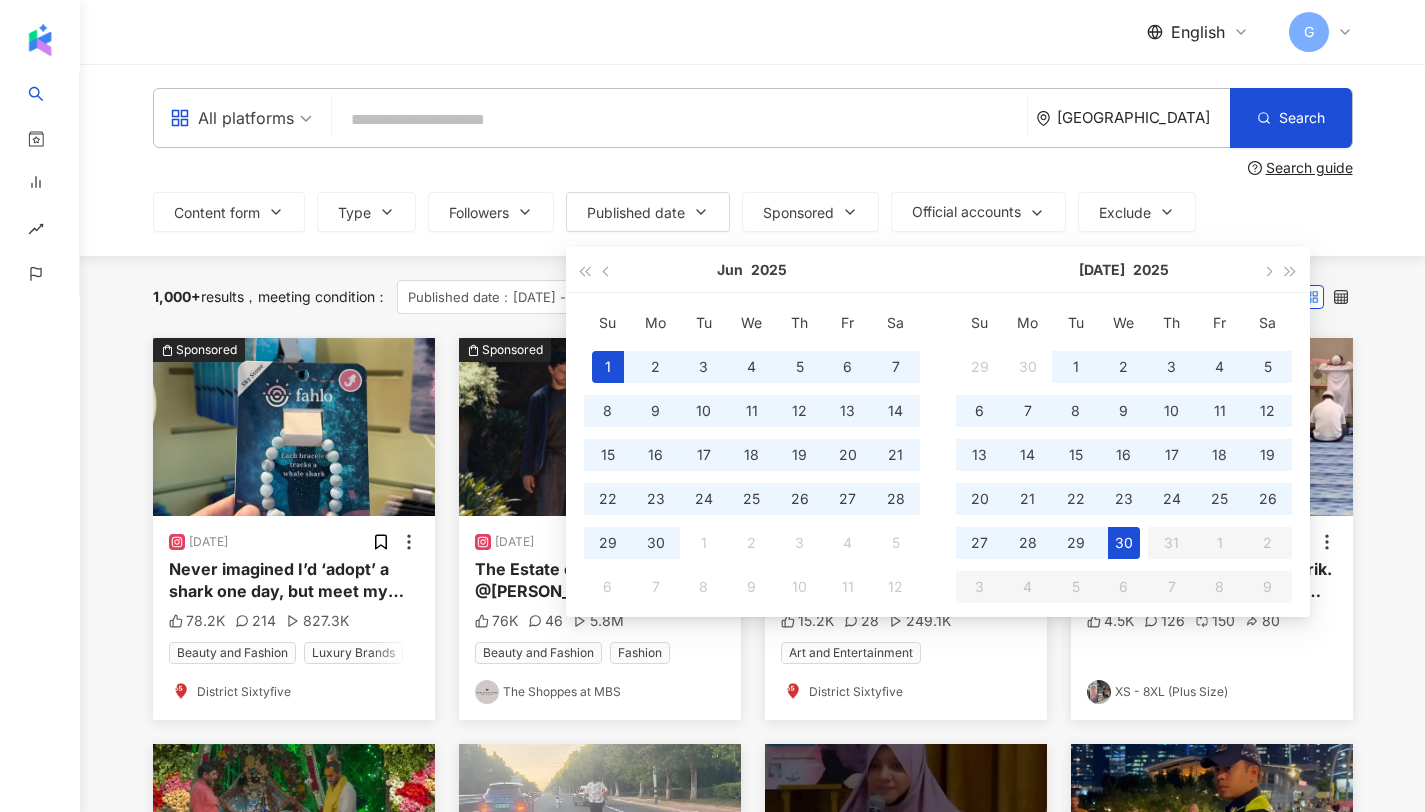 click on "1,000+  results  meeting condition ： Published date：6/1/25 - 7/30/25 Reset Sorter:  Relevance" at bounding box center (753, 297) 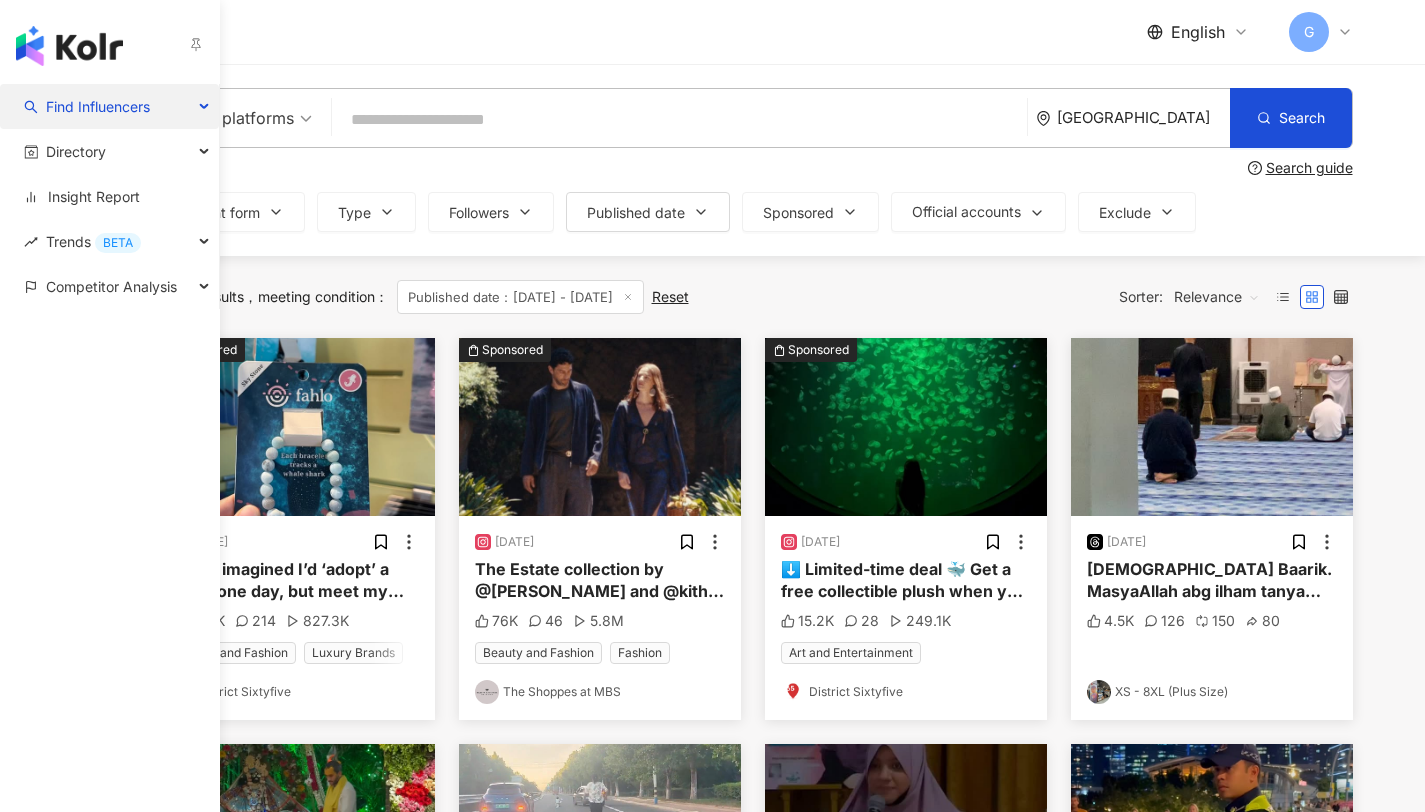 click on "Find Influencers" at bounding box center [98, 106] 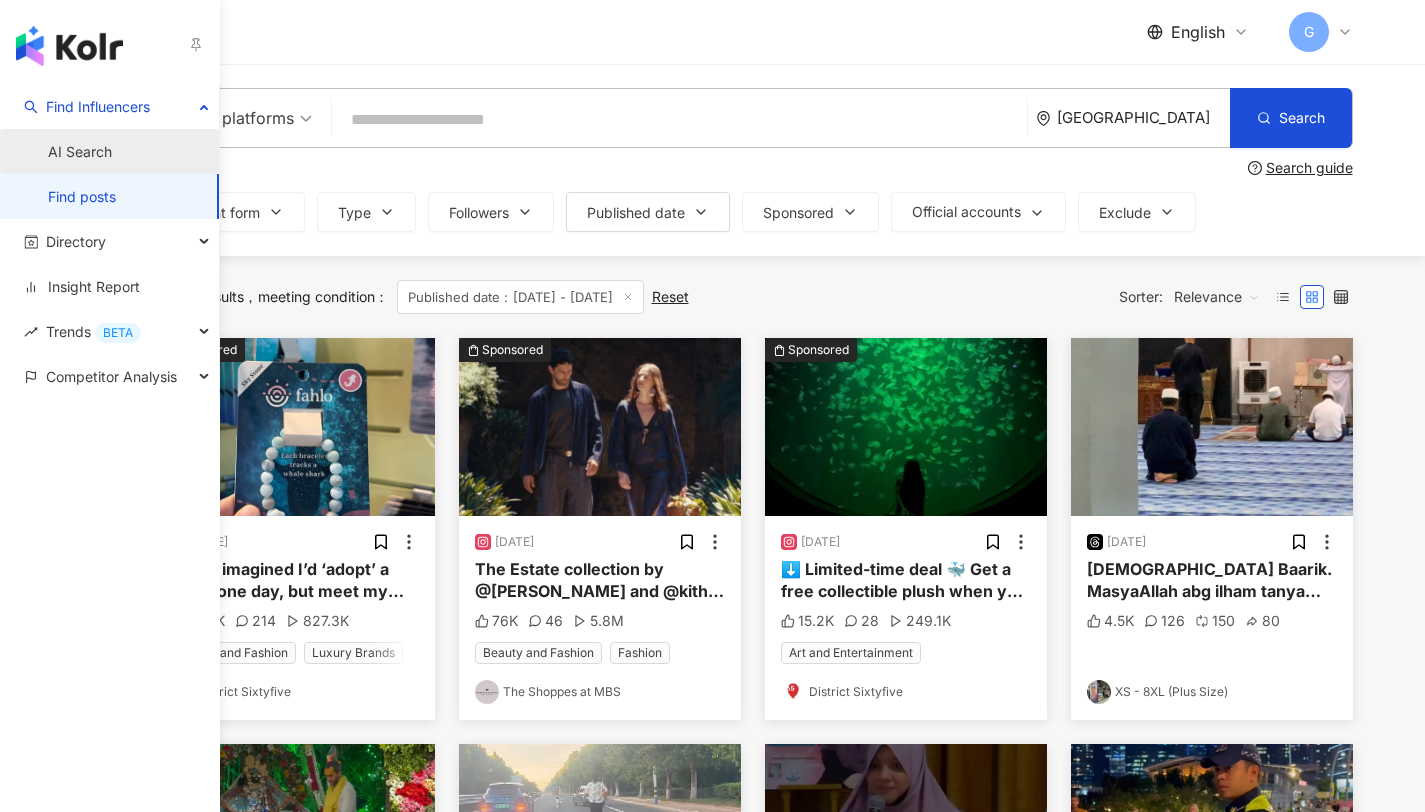 click on "AI Search" at bounding box center (80, 152) 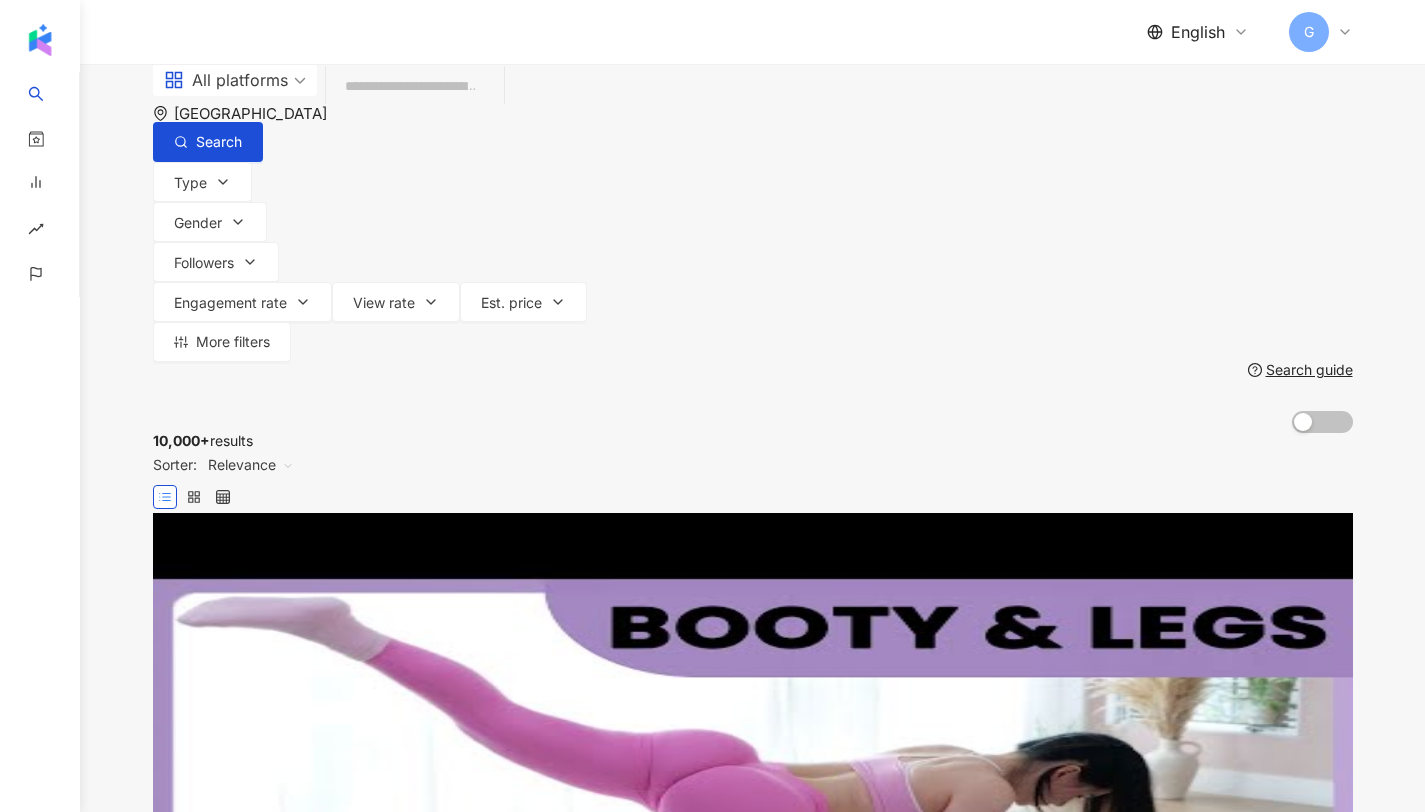 click on "Chloe Ting itschloeting chloe_t chloe_ Chloé Chloe chloe_ting" at bounding box center [753, 687] 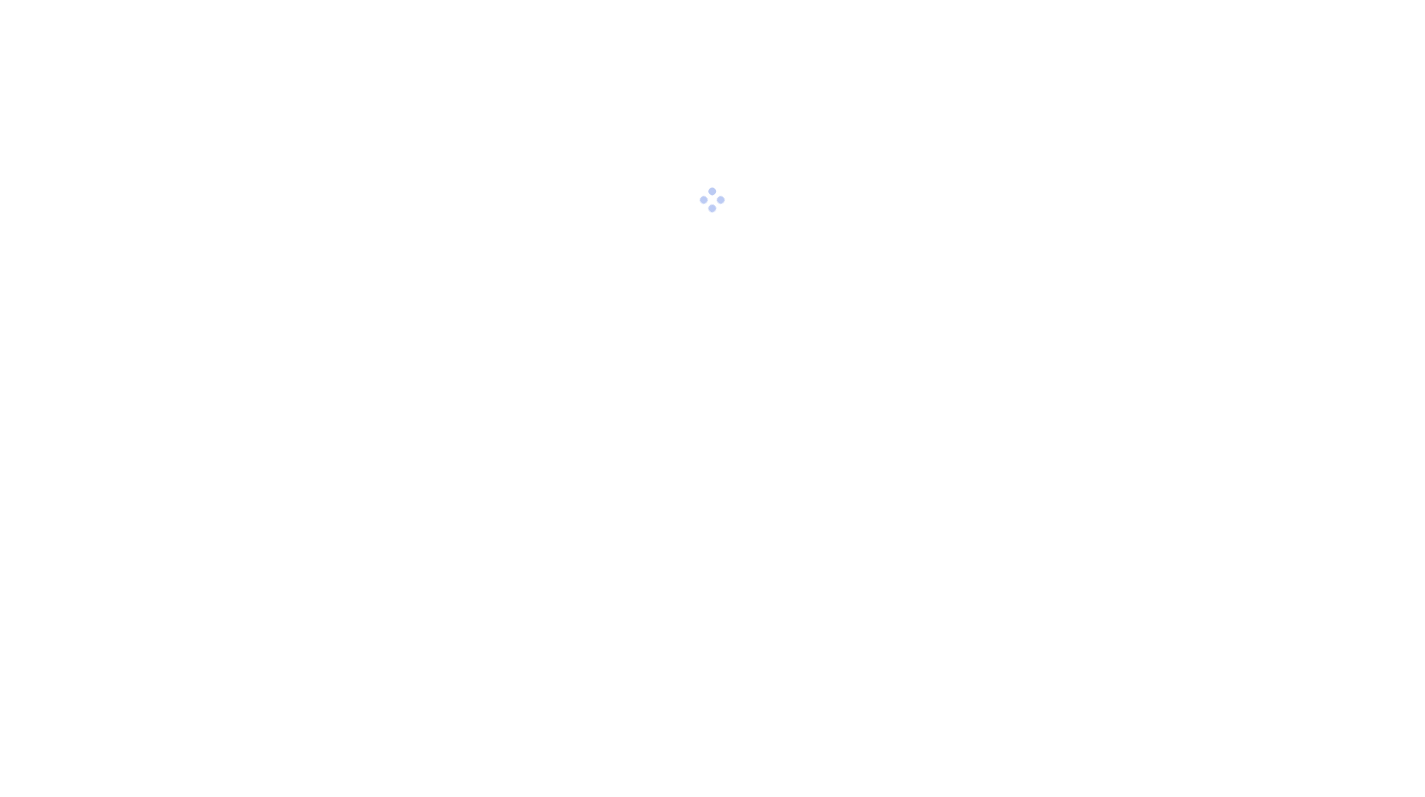 scroll, scrollTop: 0, scrollLeft: 0, axis: both 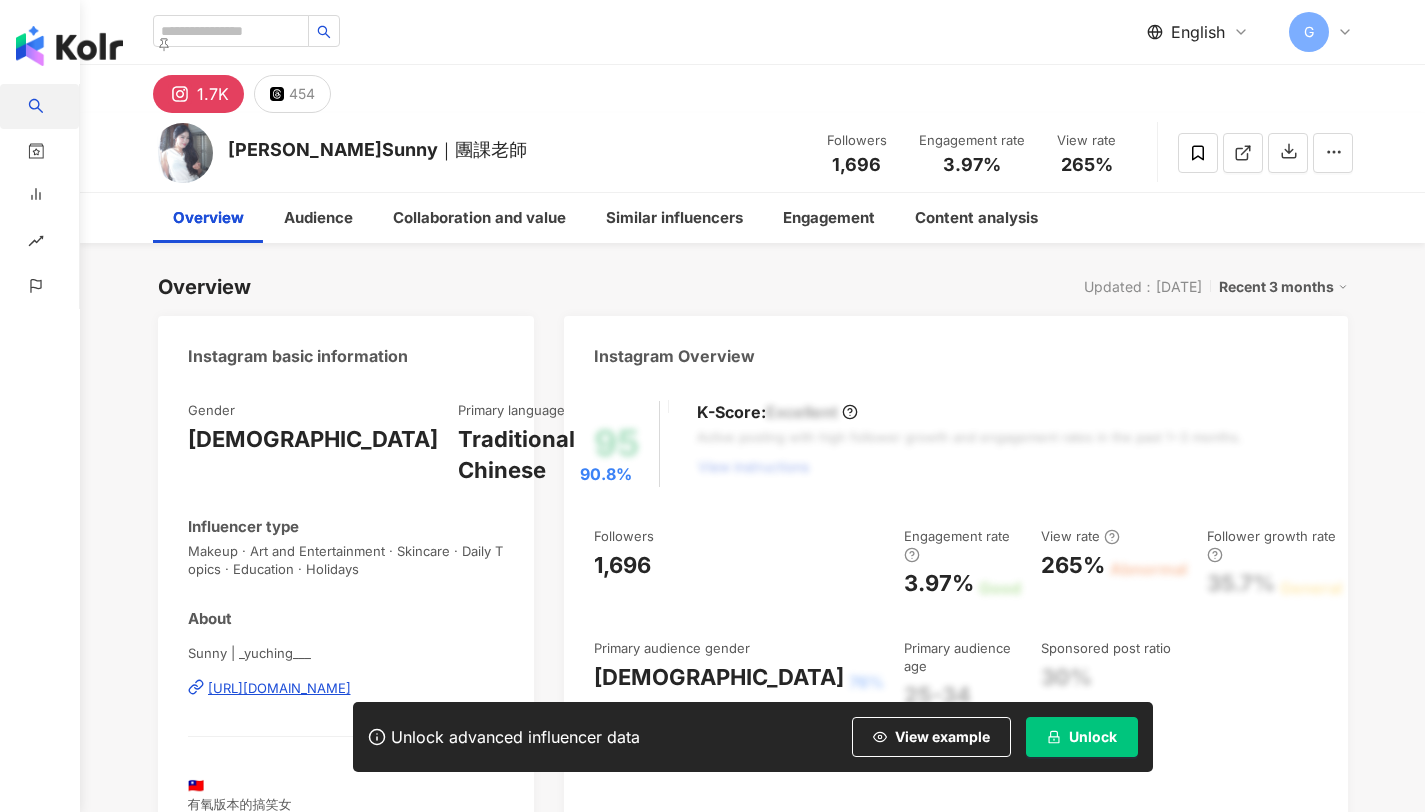 click 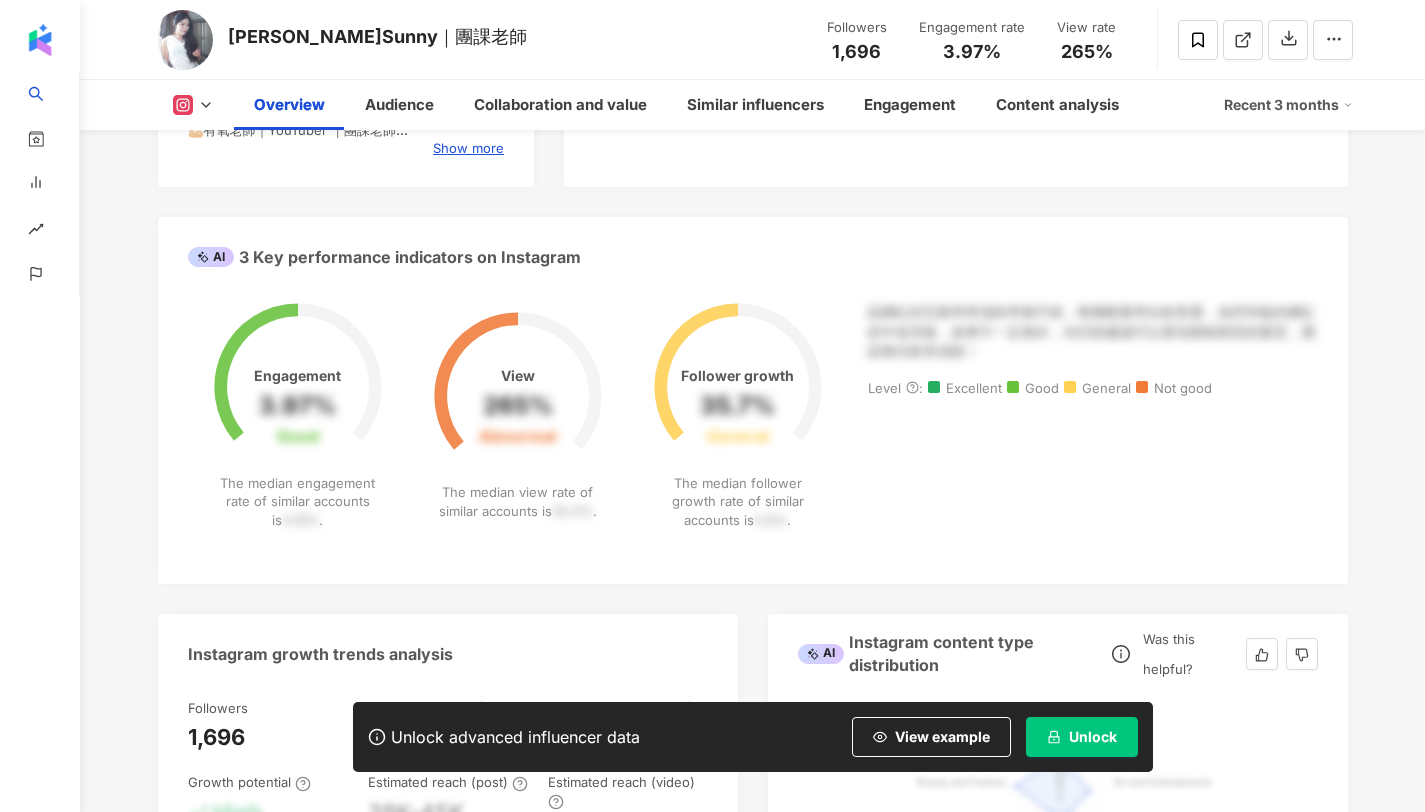 scroll, scrollTop: 335, scrollLeft: 0, axis: vertical 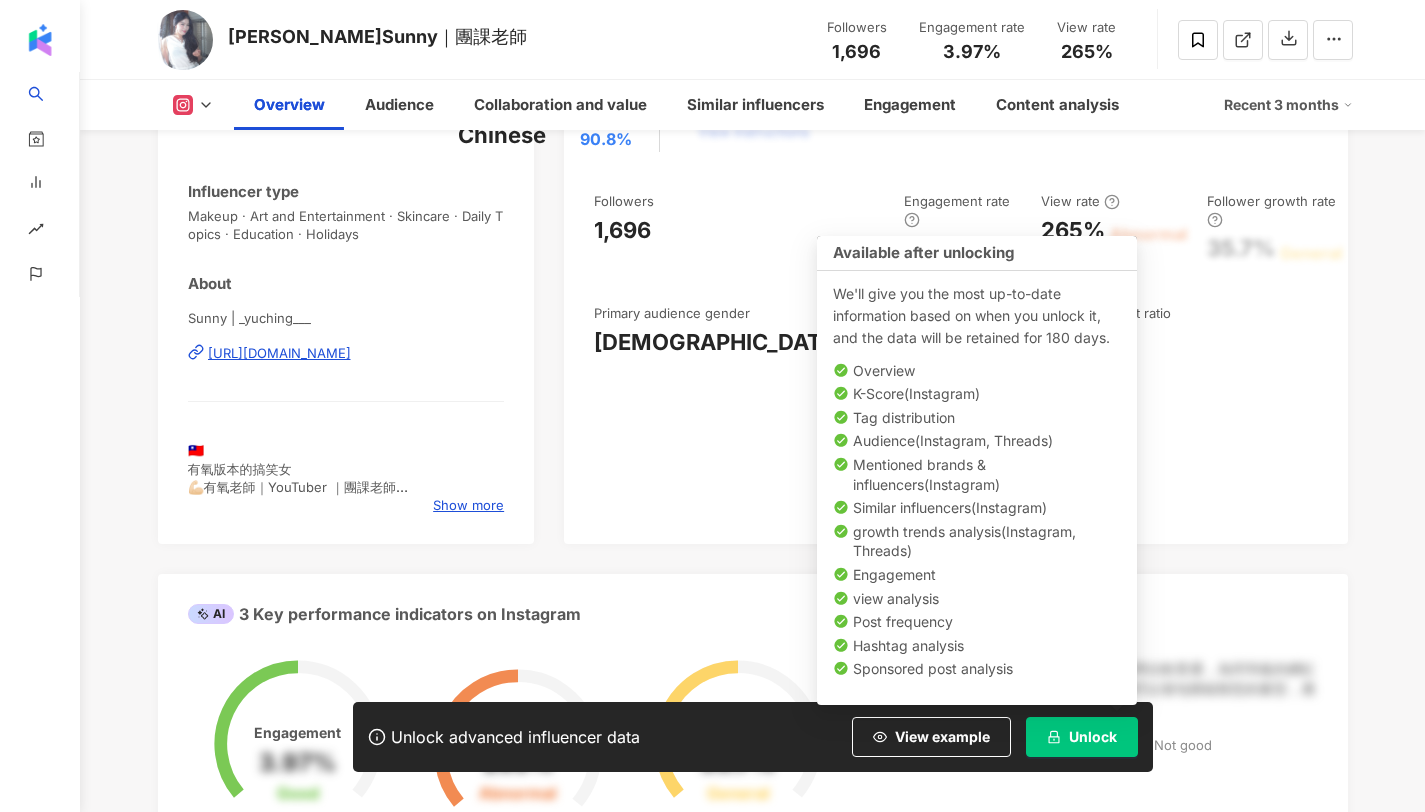 click on "Unlock" at bounding box center (1093, 737) 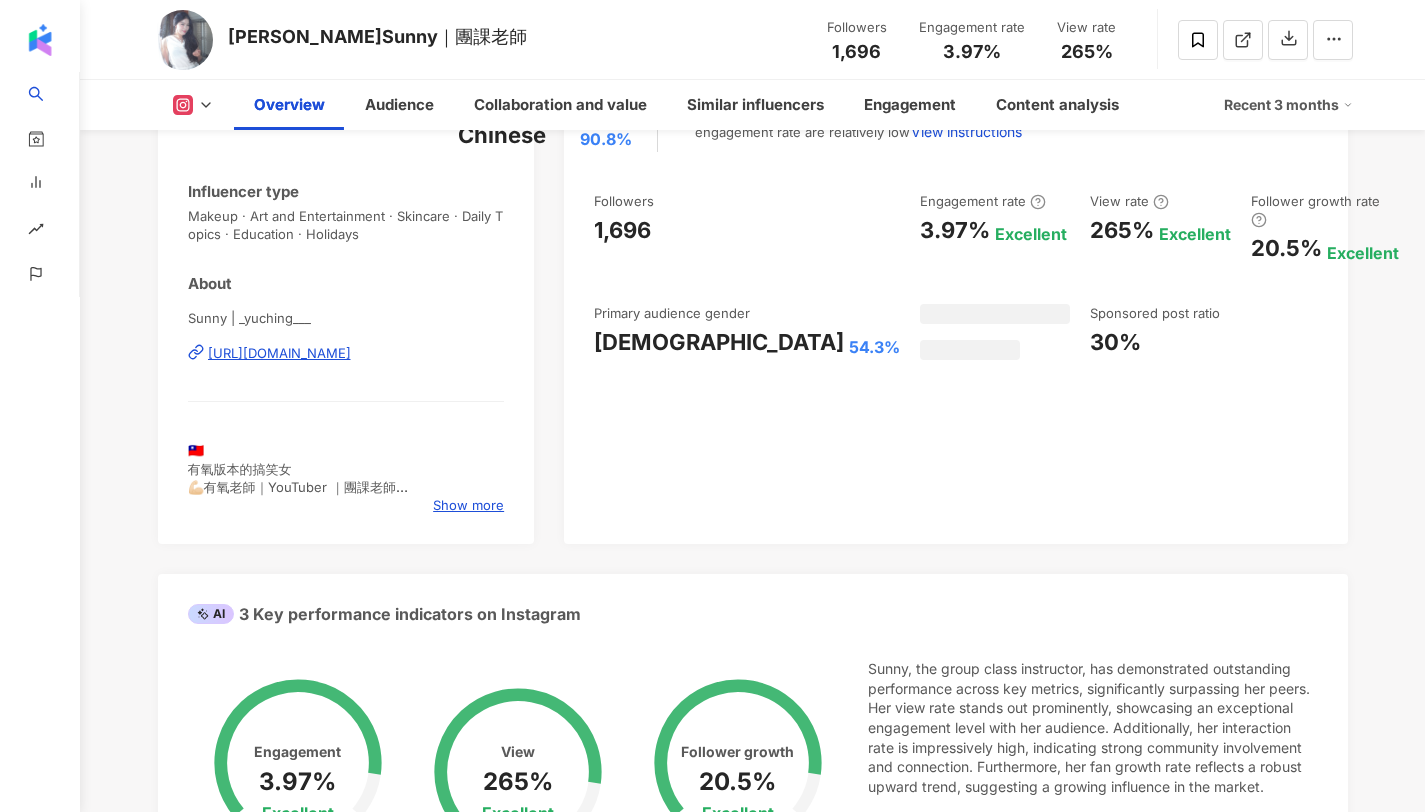 scroll, scrollTop: 65, scrollLeft: 0, axis: vertical 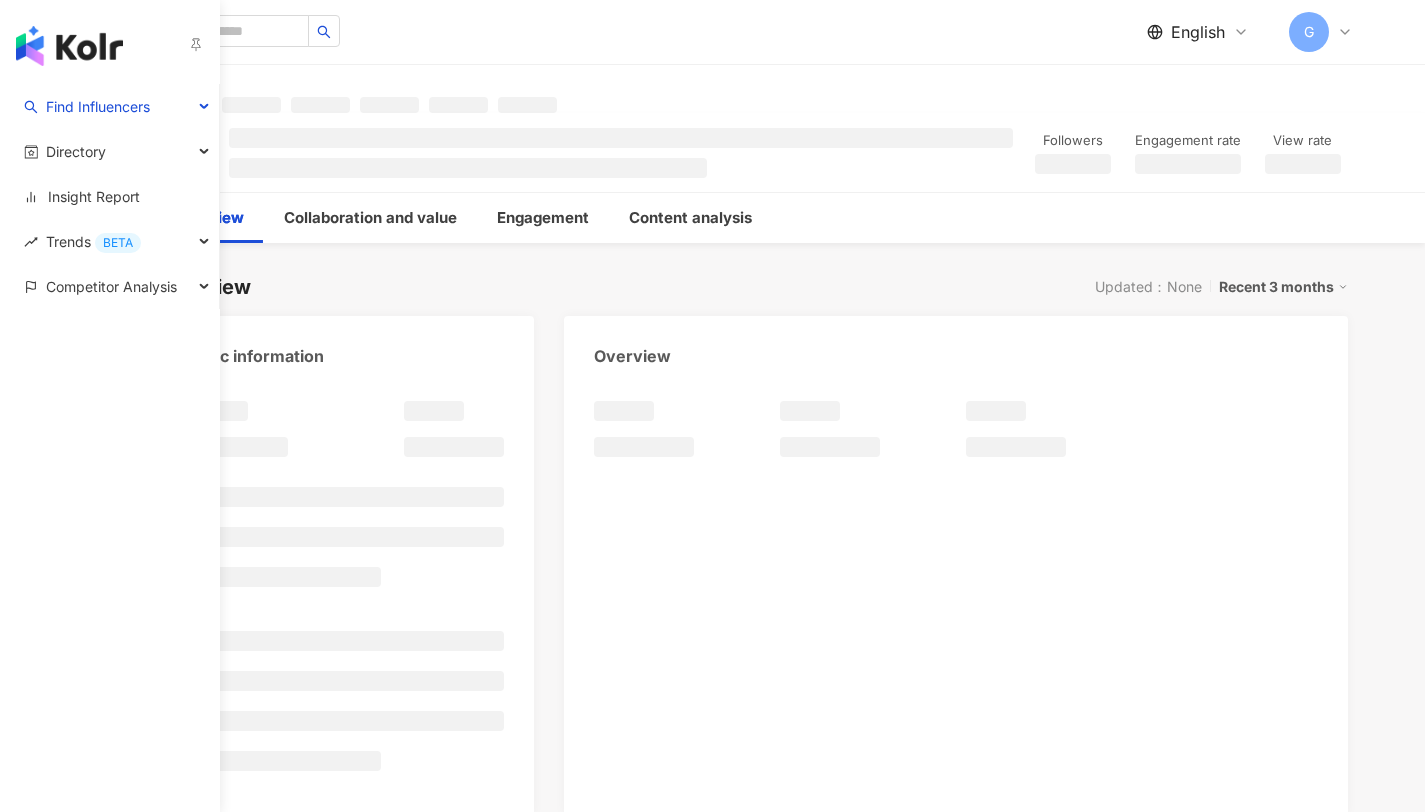 click at bounding box center (69, 46) 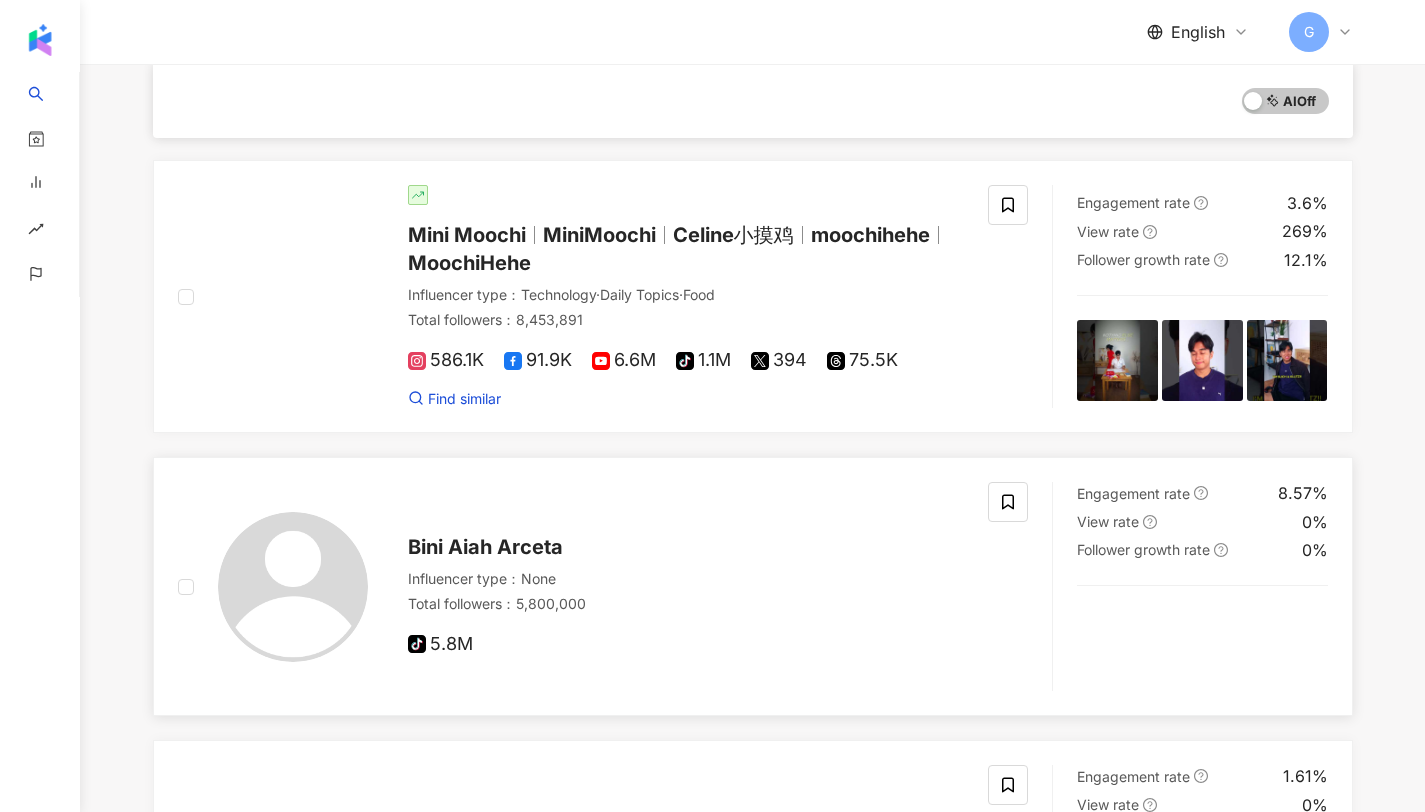 scroll, scrollTop: 1945, scrollLeft: 0, axis: vertical 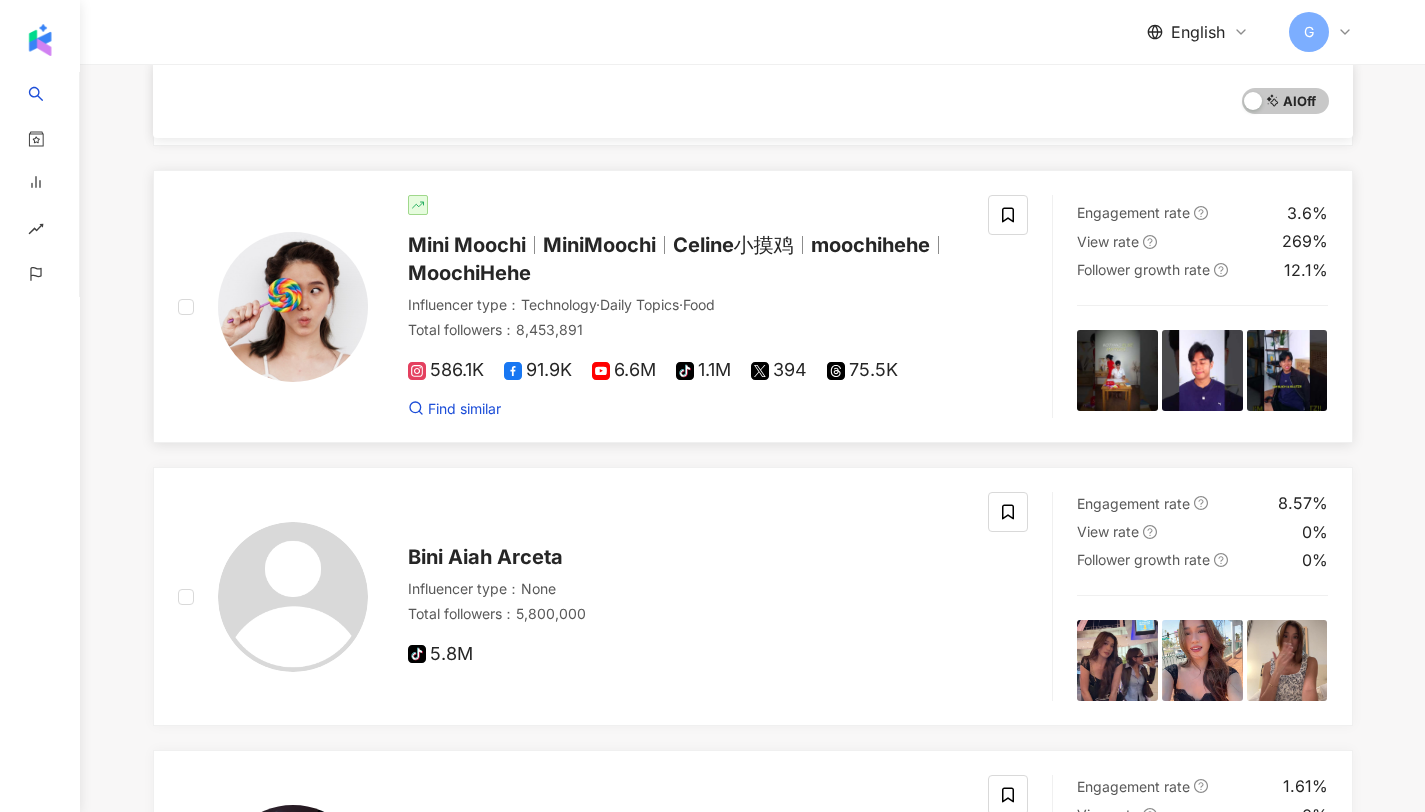 click on "MoochiHehe" at bounding box center [469, 273] 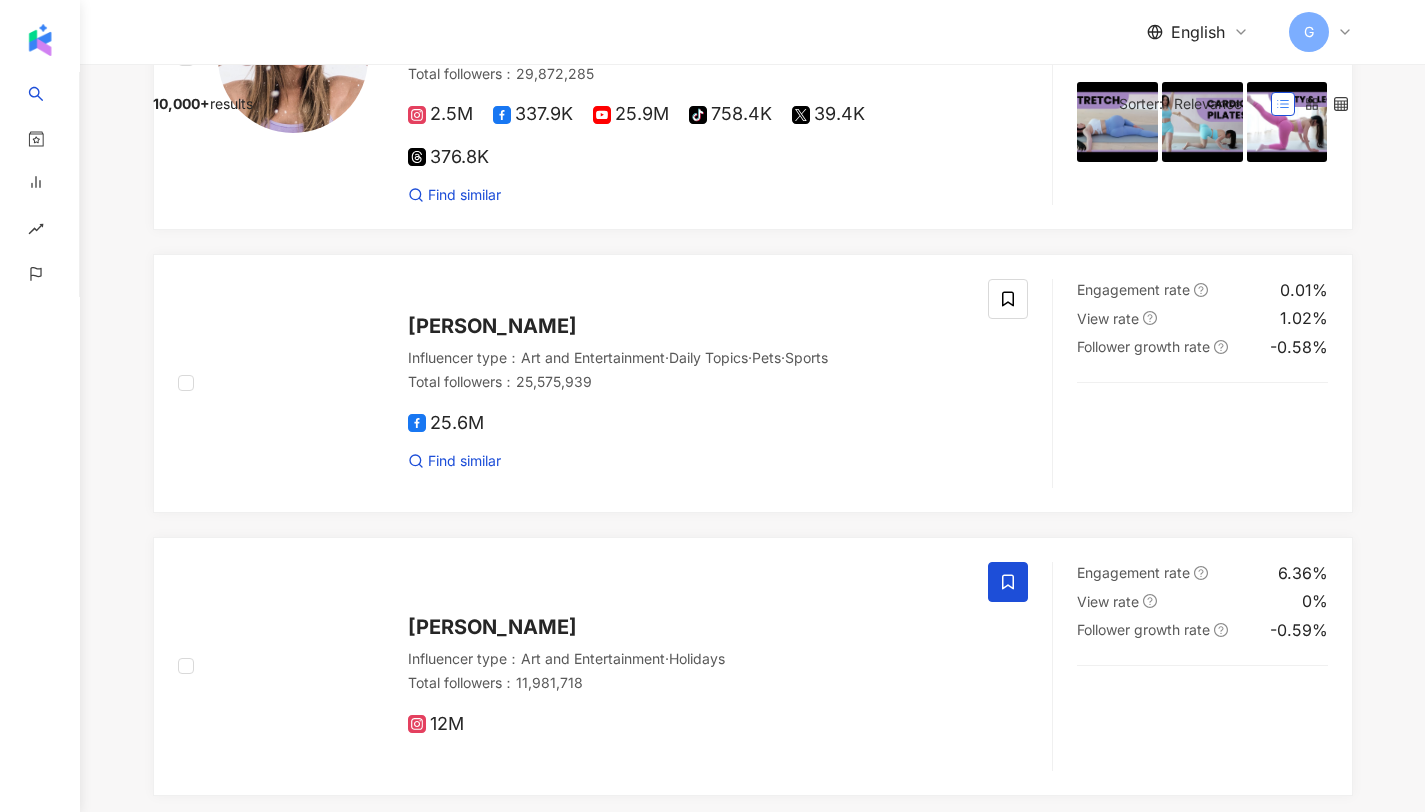 scroll, scrollTop: 0, scrollLeft: 0, axis: both 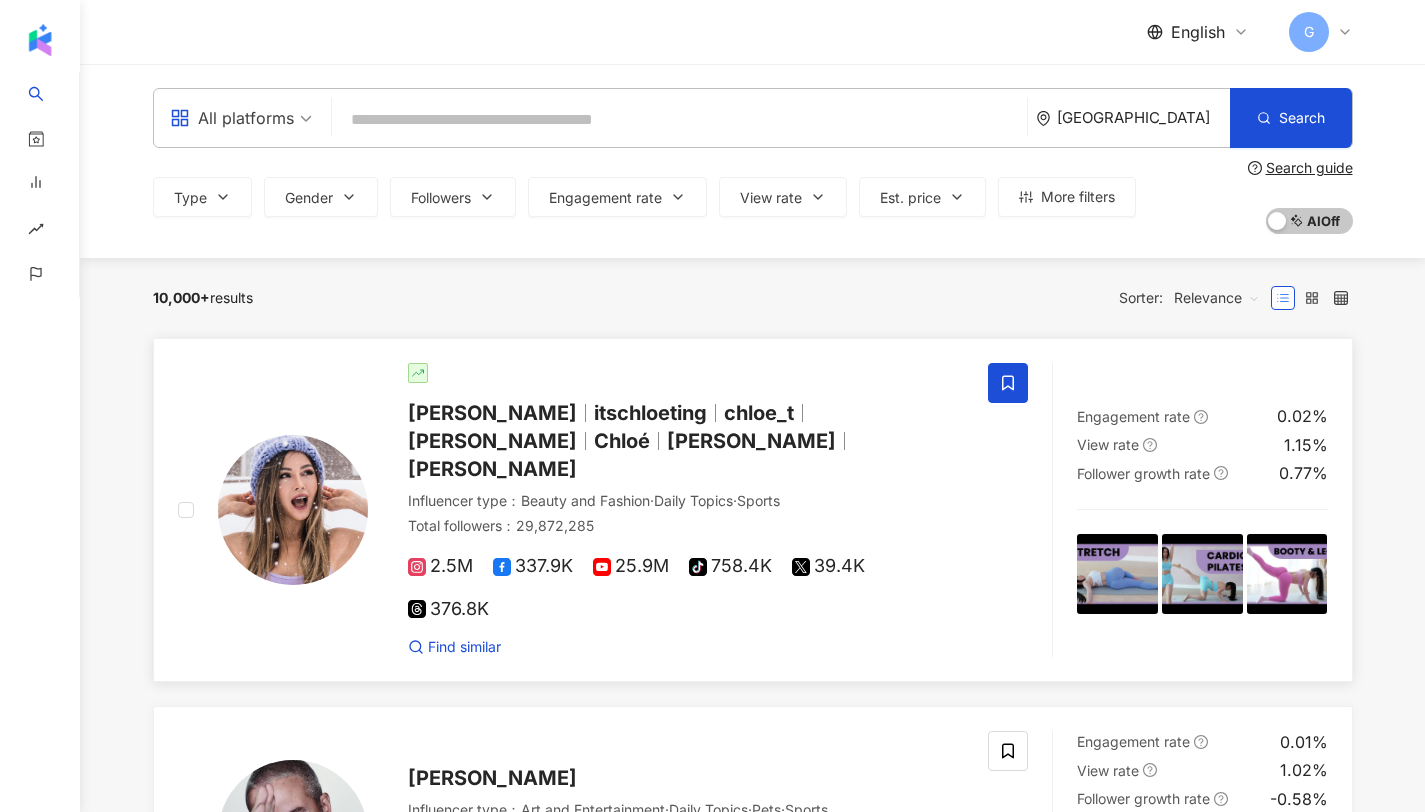click 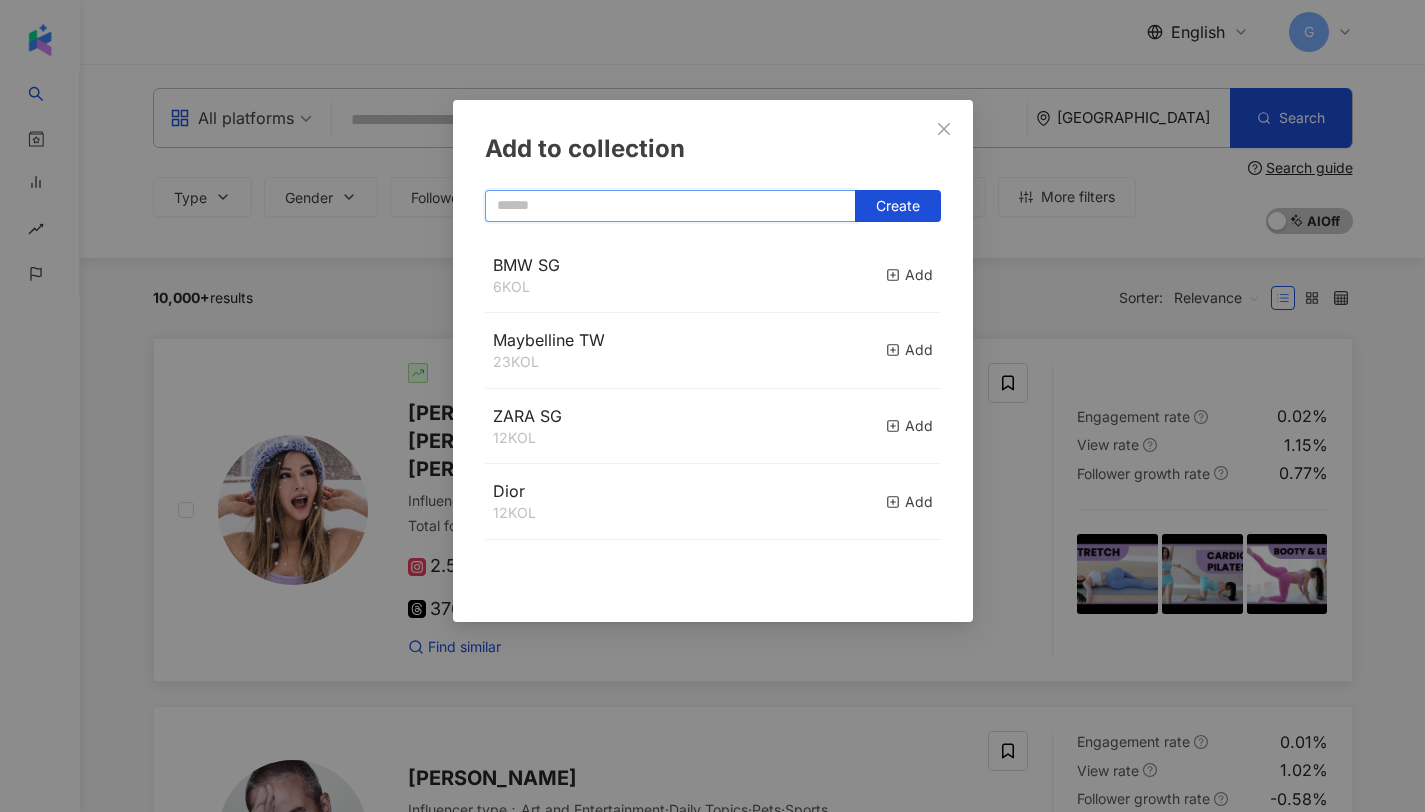 click at bounding box center [670, 206] 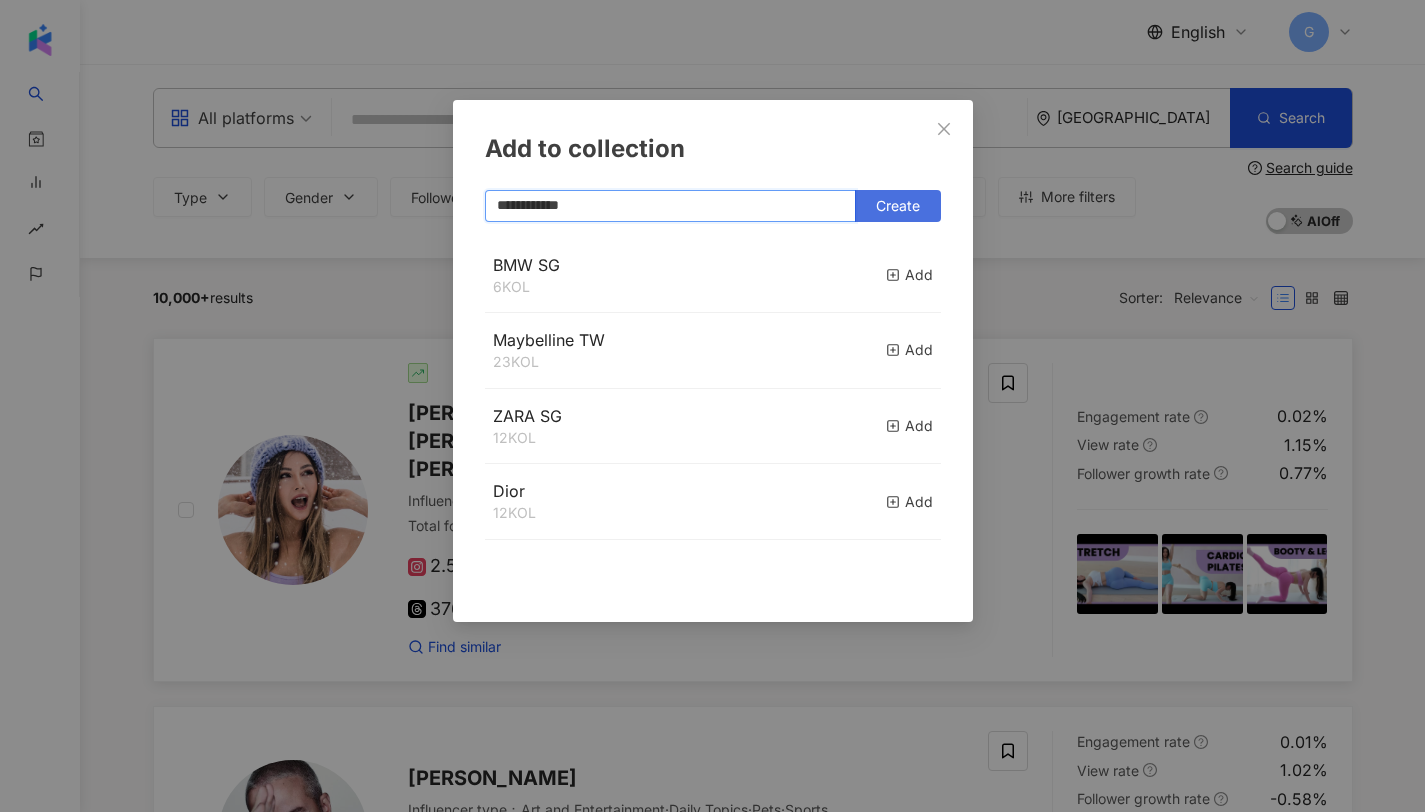 click on "Create" at bounding box center (898, 206) 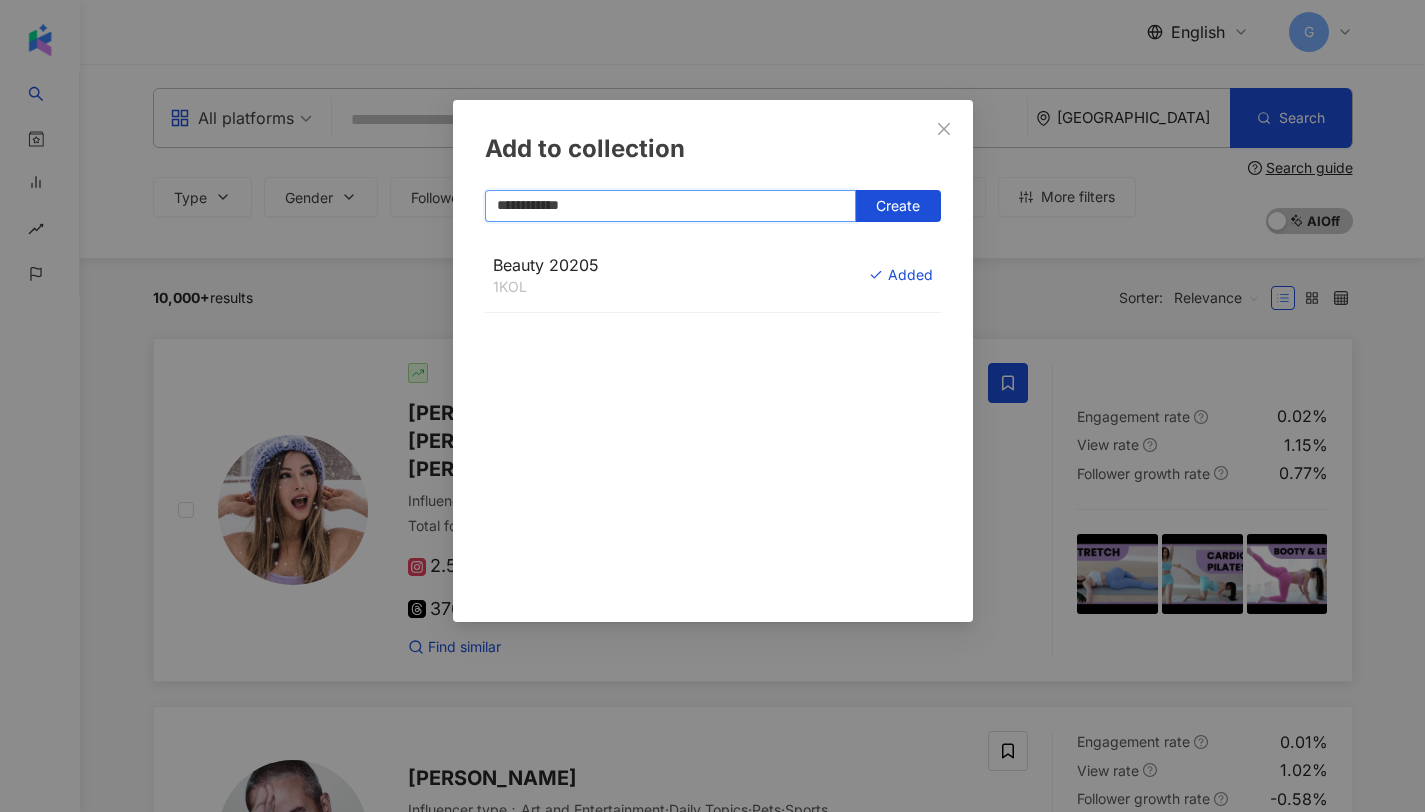type on "**********" 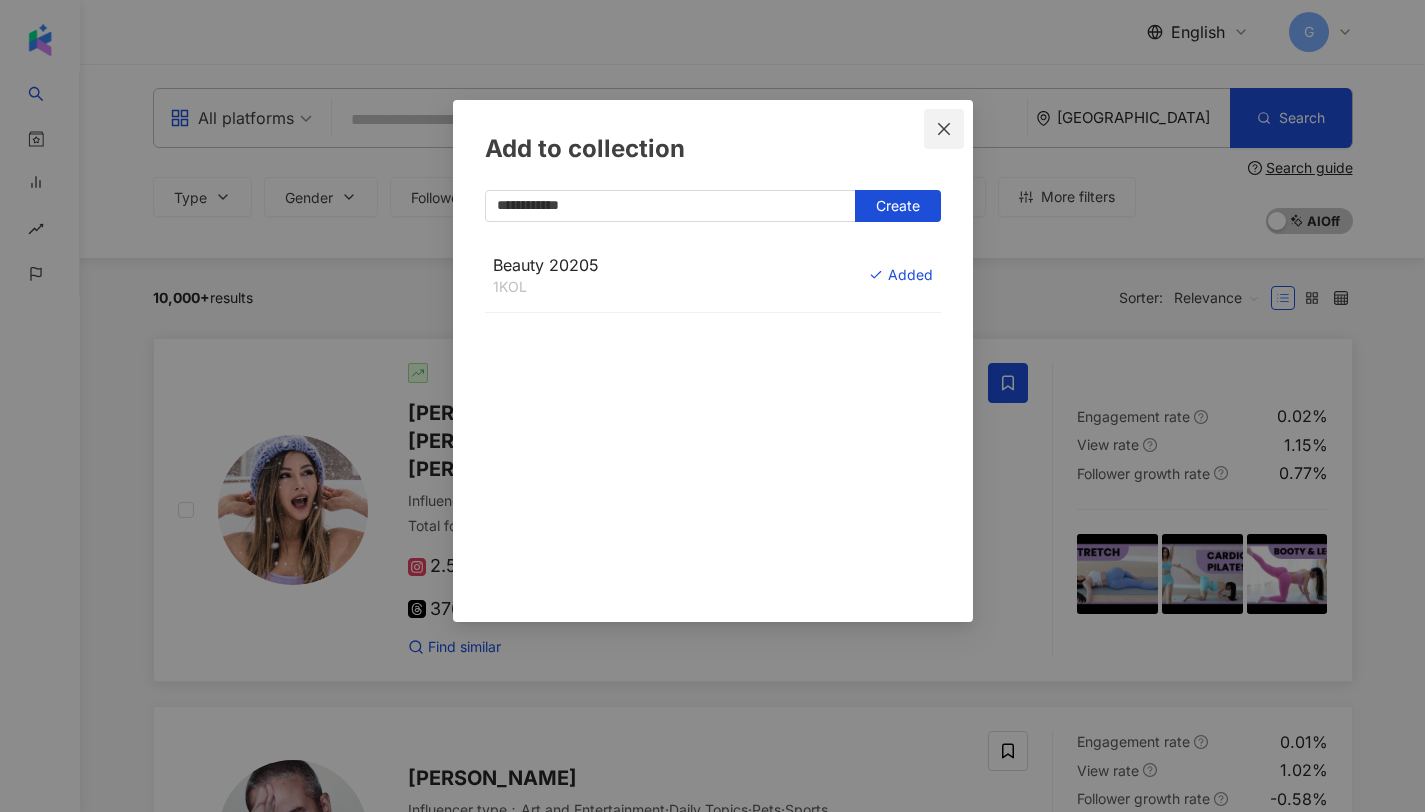 click 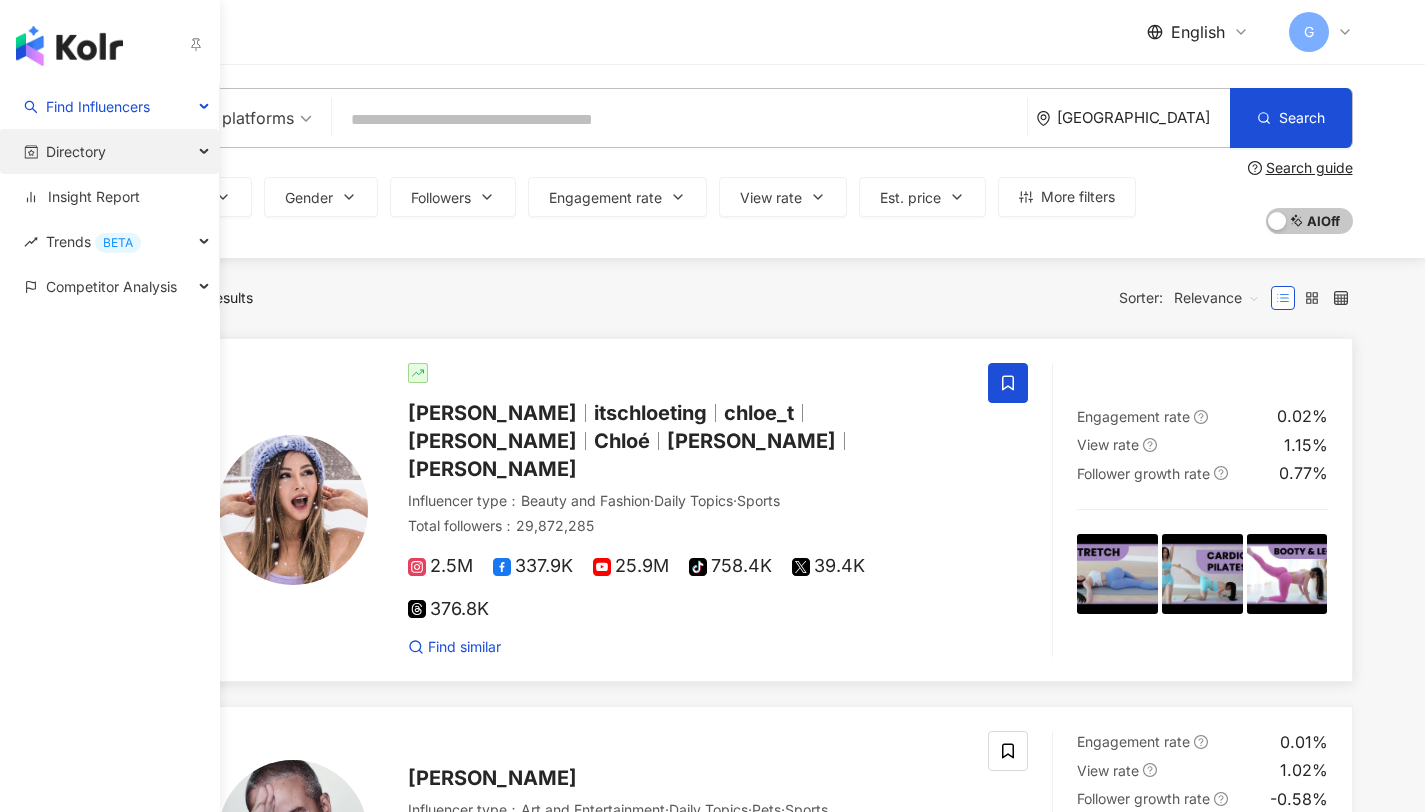 click on "Directory" at bounding box center [76, 151] 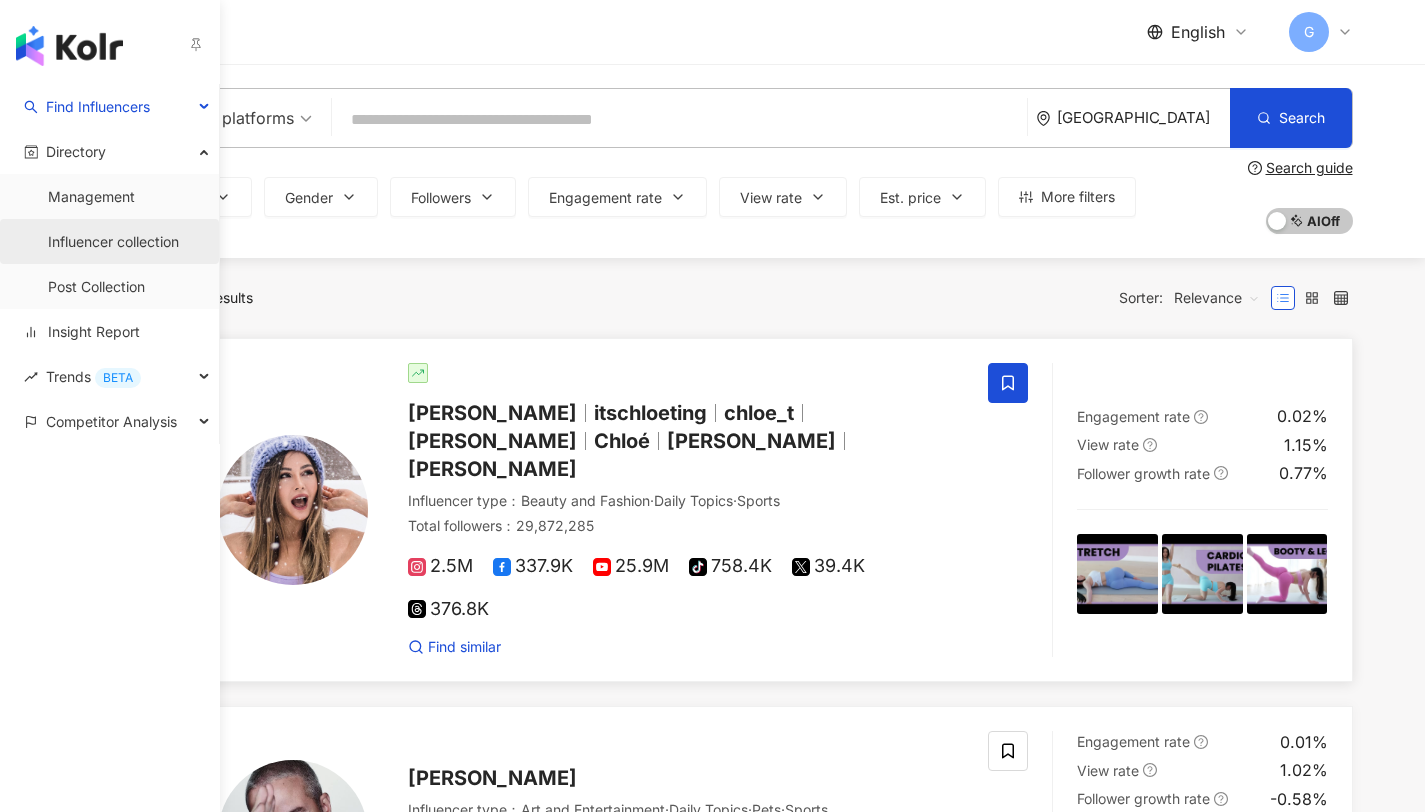 click on "Influencer collection" at bounding box center [113, 242] 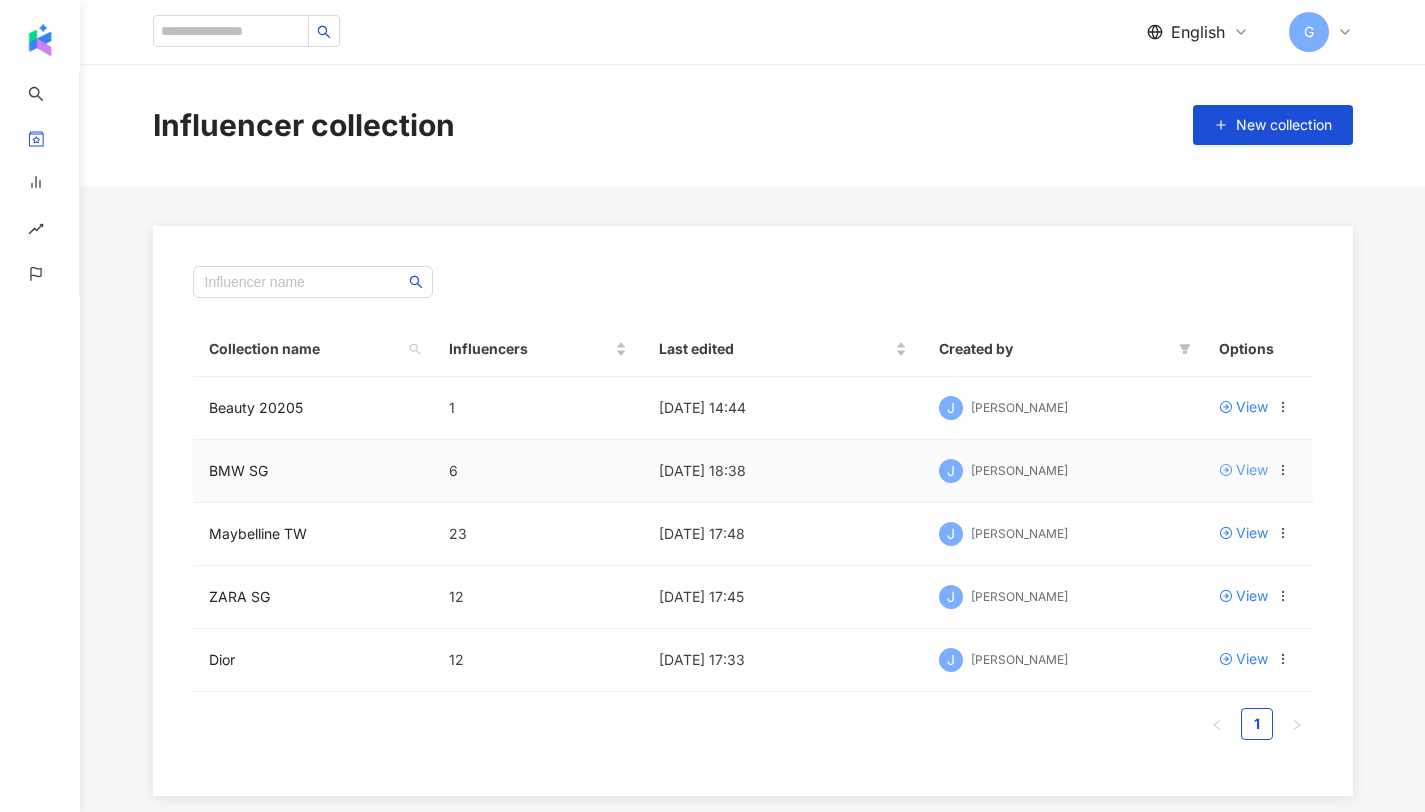 click on "View" at bounding box center (1252, 470) 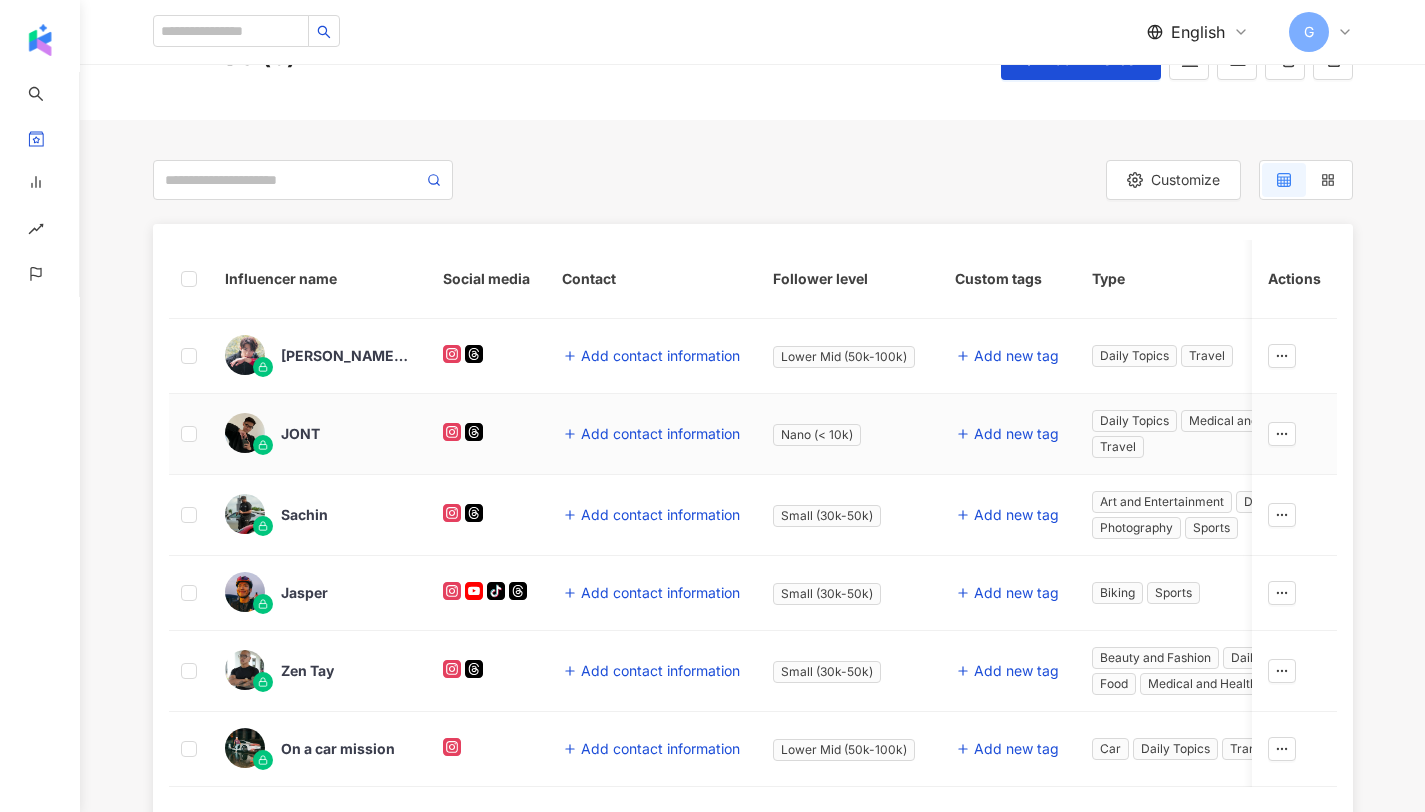 scroll, scrollTop: 115, scrollLeft: 0, axis: vertical 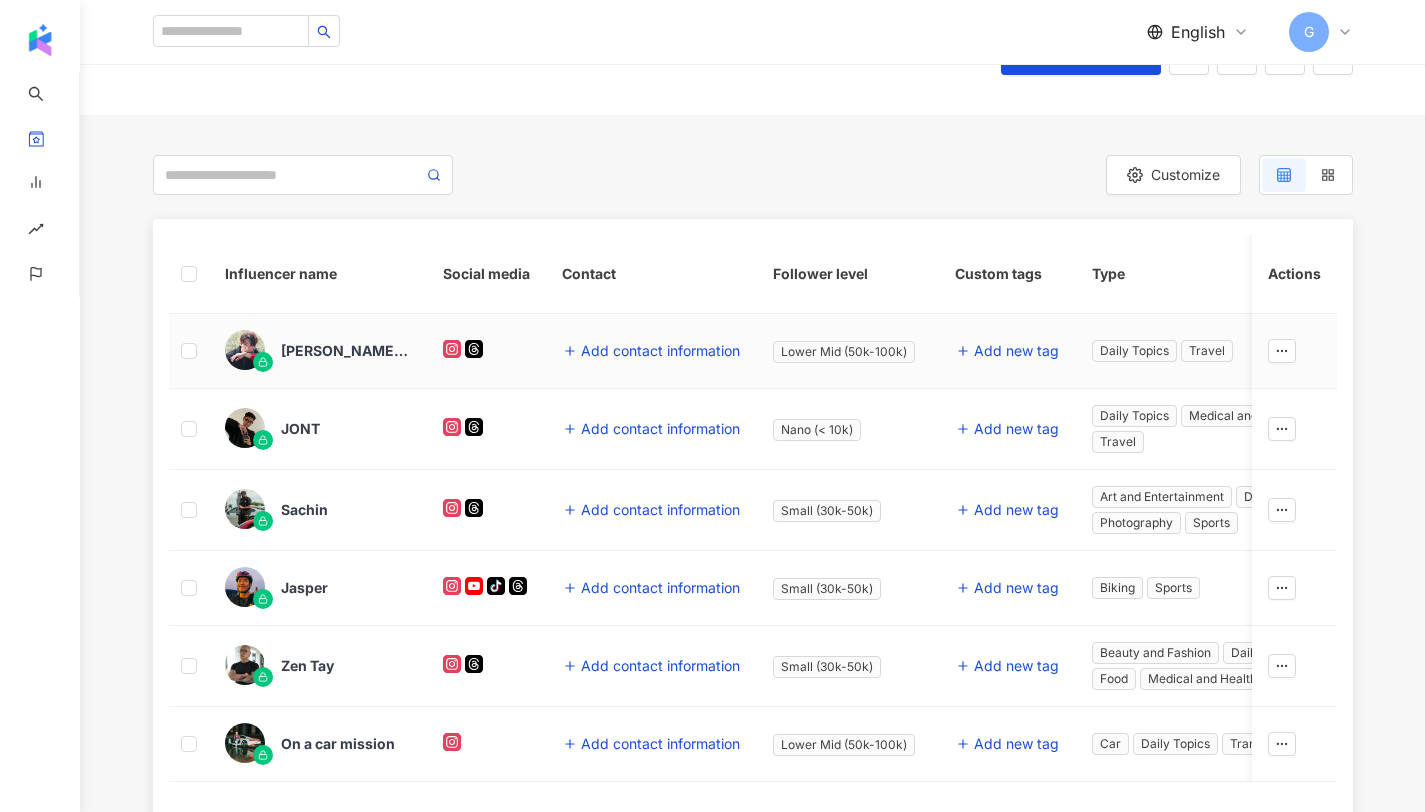 click on "张奕恺 Nick" at bounding box center (346, 351) 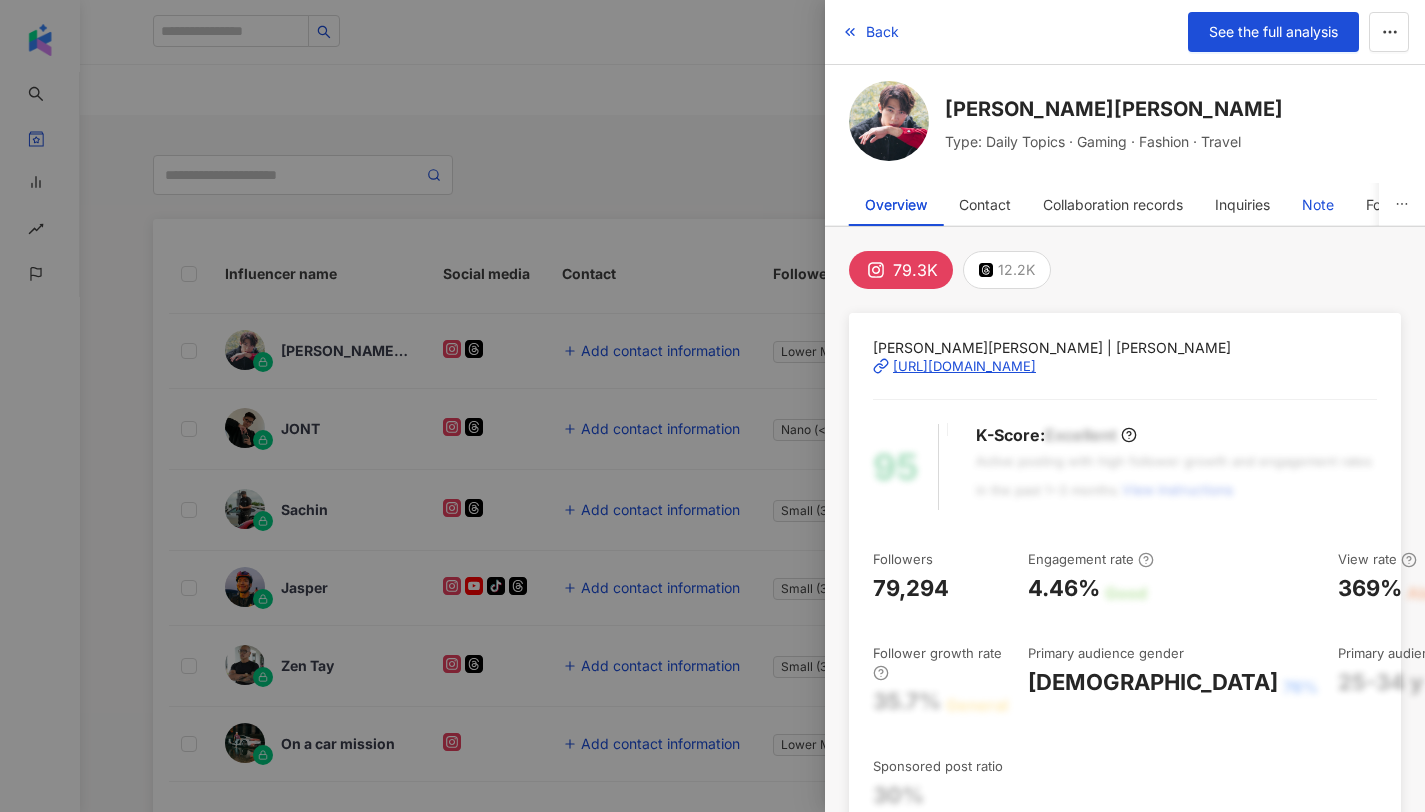 click on "Note" at bounding box center [1318, 205] 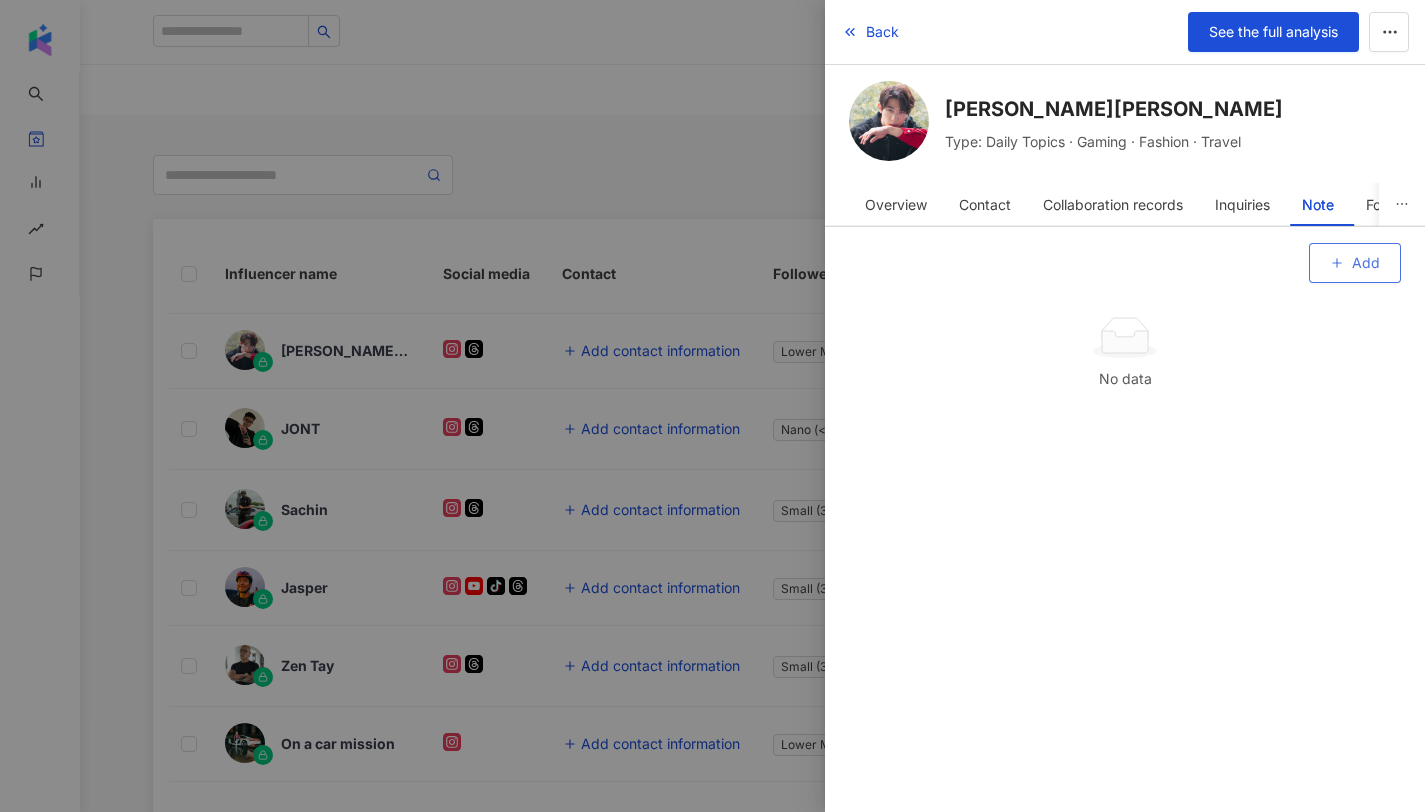 click on "Add" at bounding box center [1366, 263] 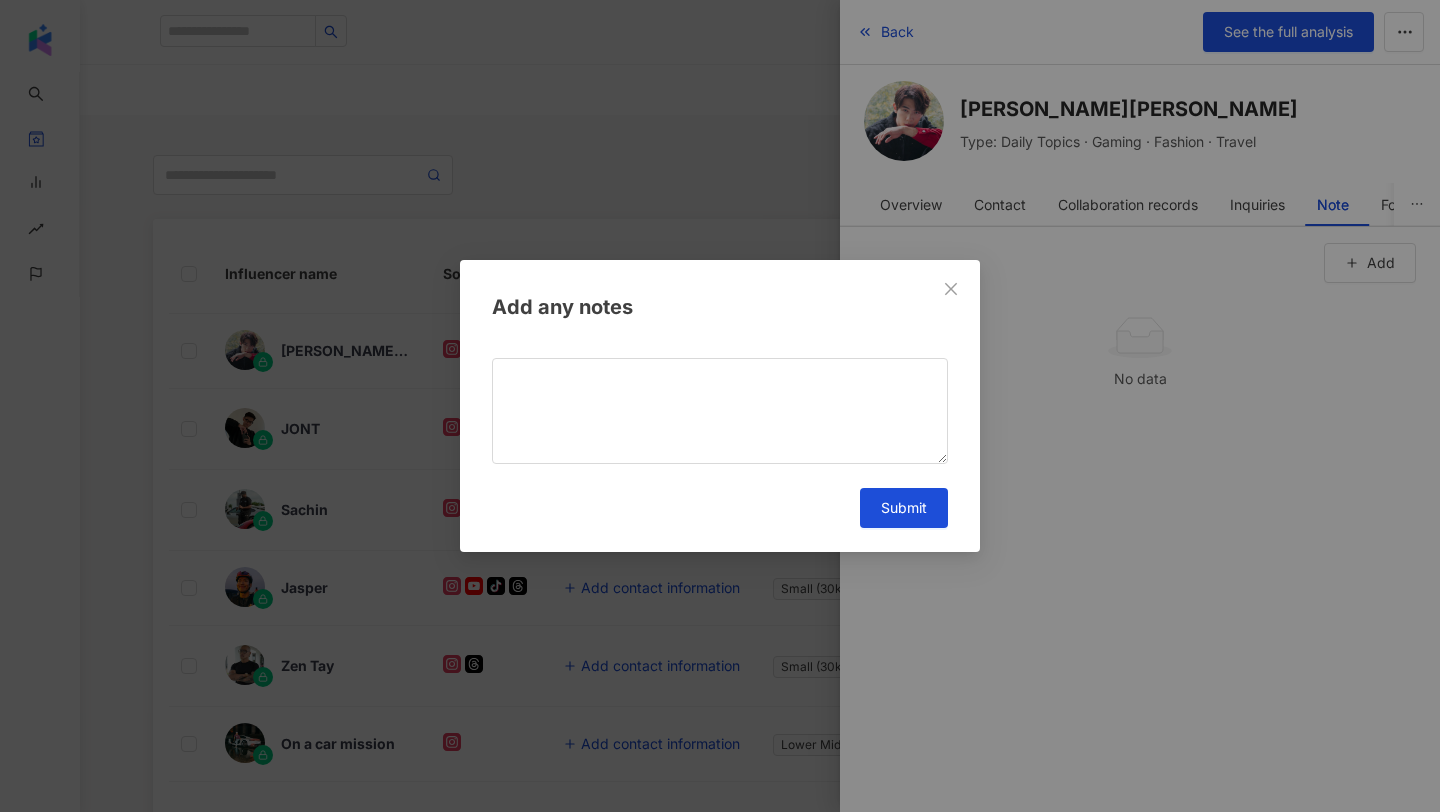 click on "Add any notes Submit" at bounding box center [720, 409] 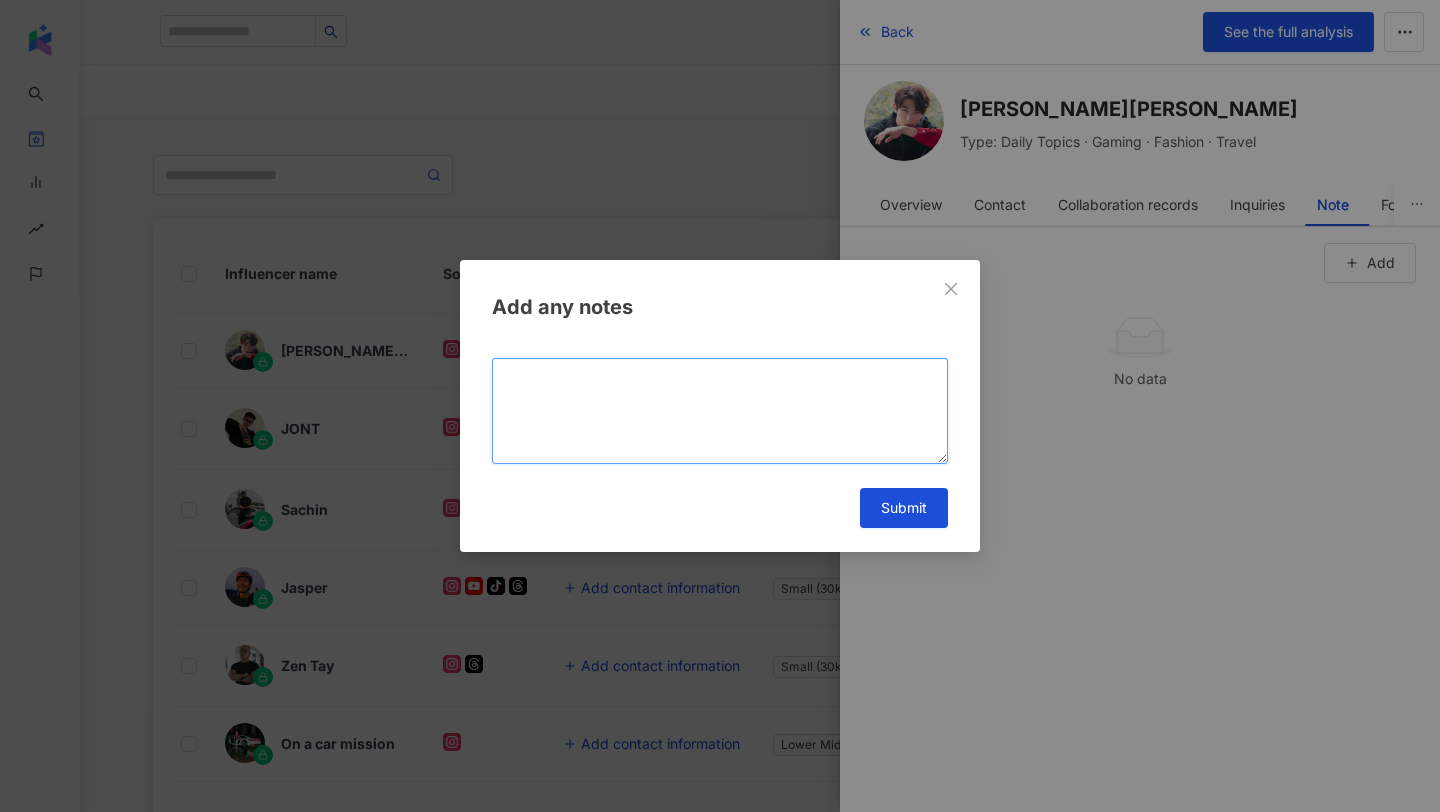 click at bounding box center [720, 411] 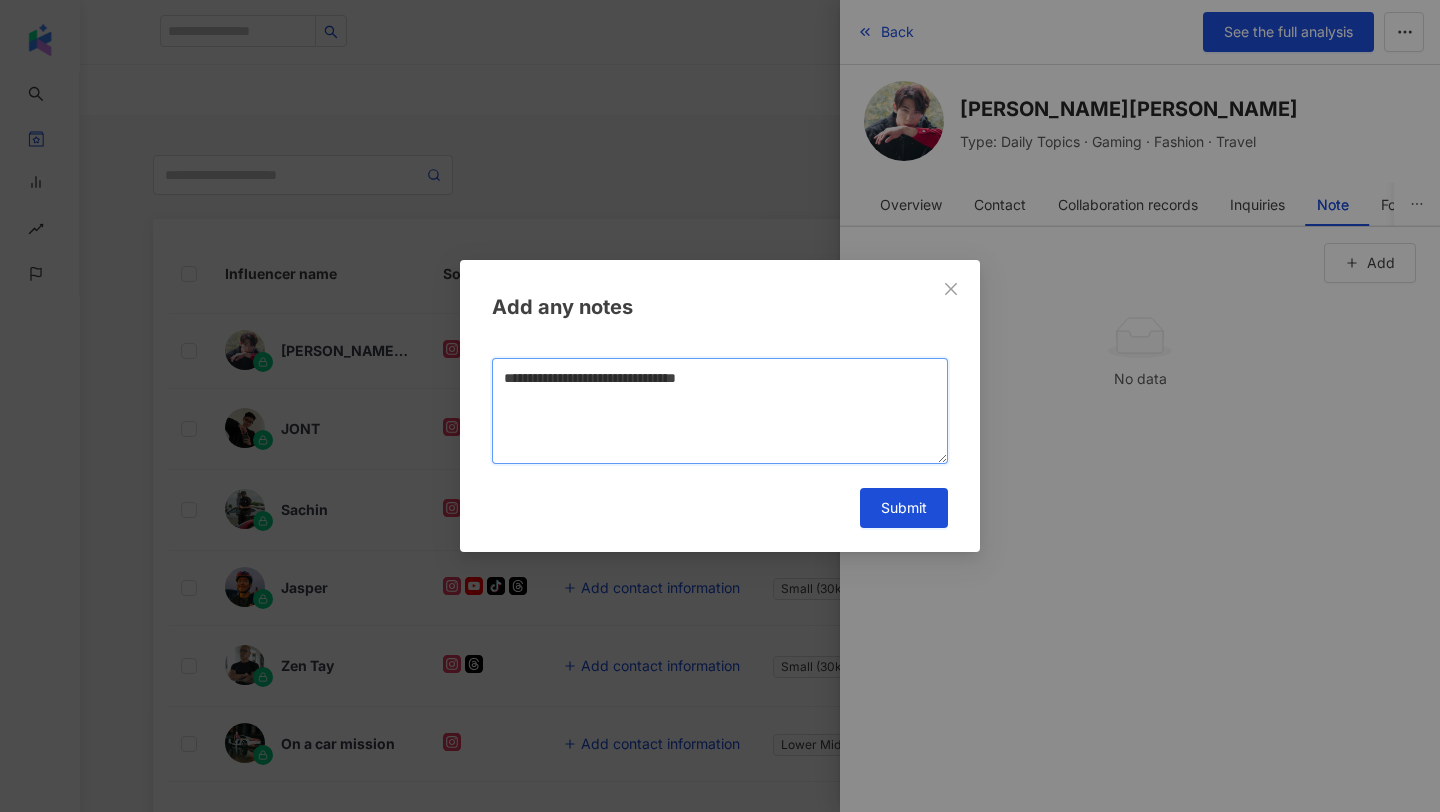 drag, startPoint x: 811, startPoint y: 378, endPoint x: 1070, endPoint y: 789, distance: 485.80038 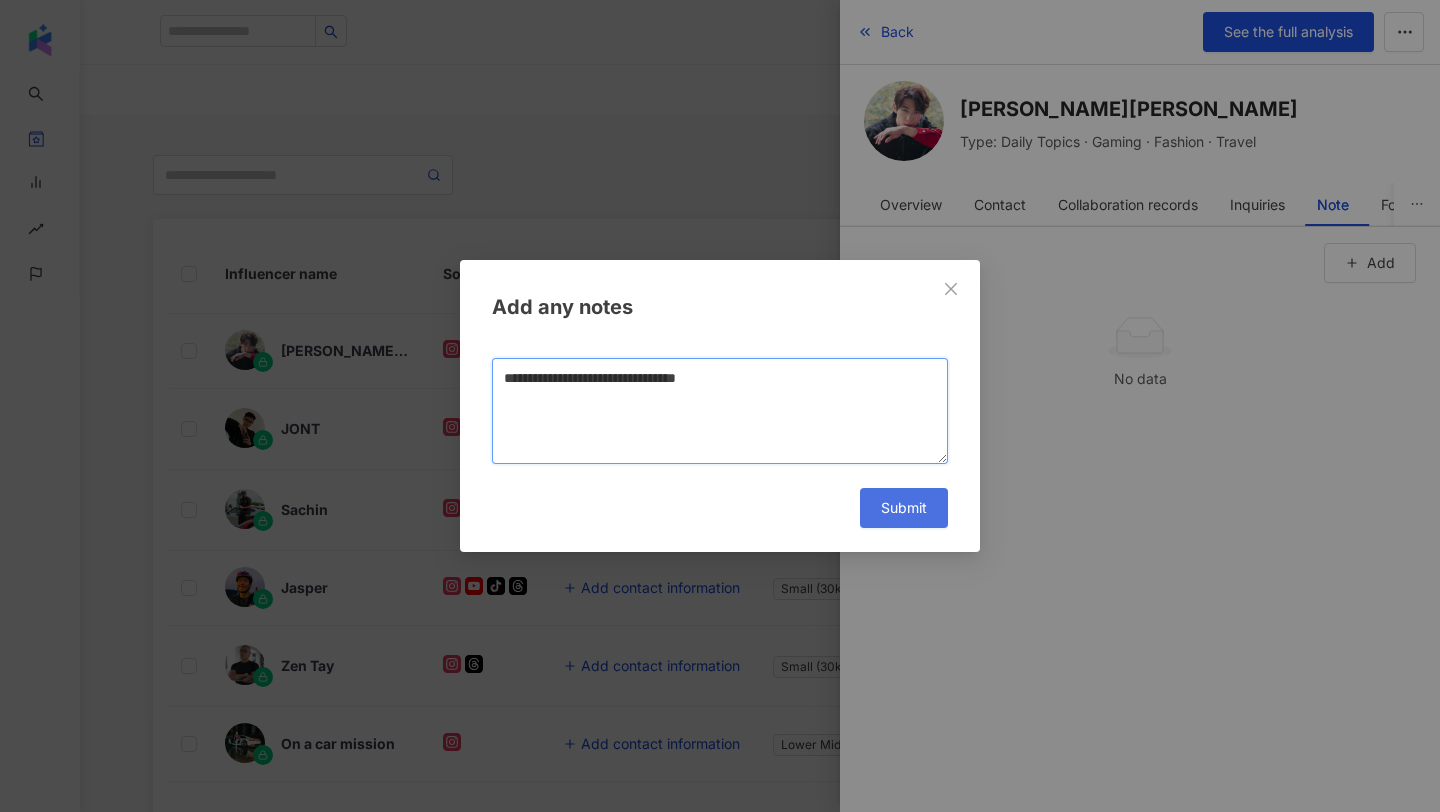 type on "**********" 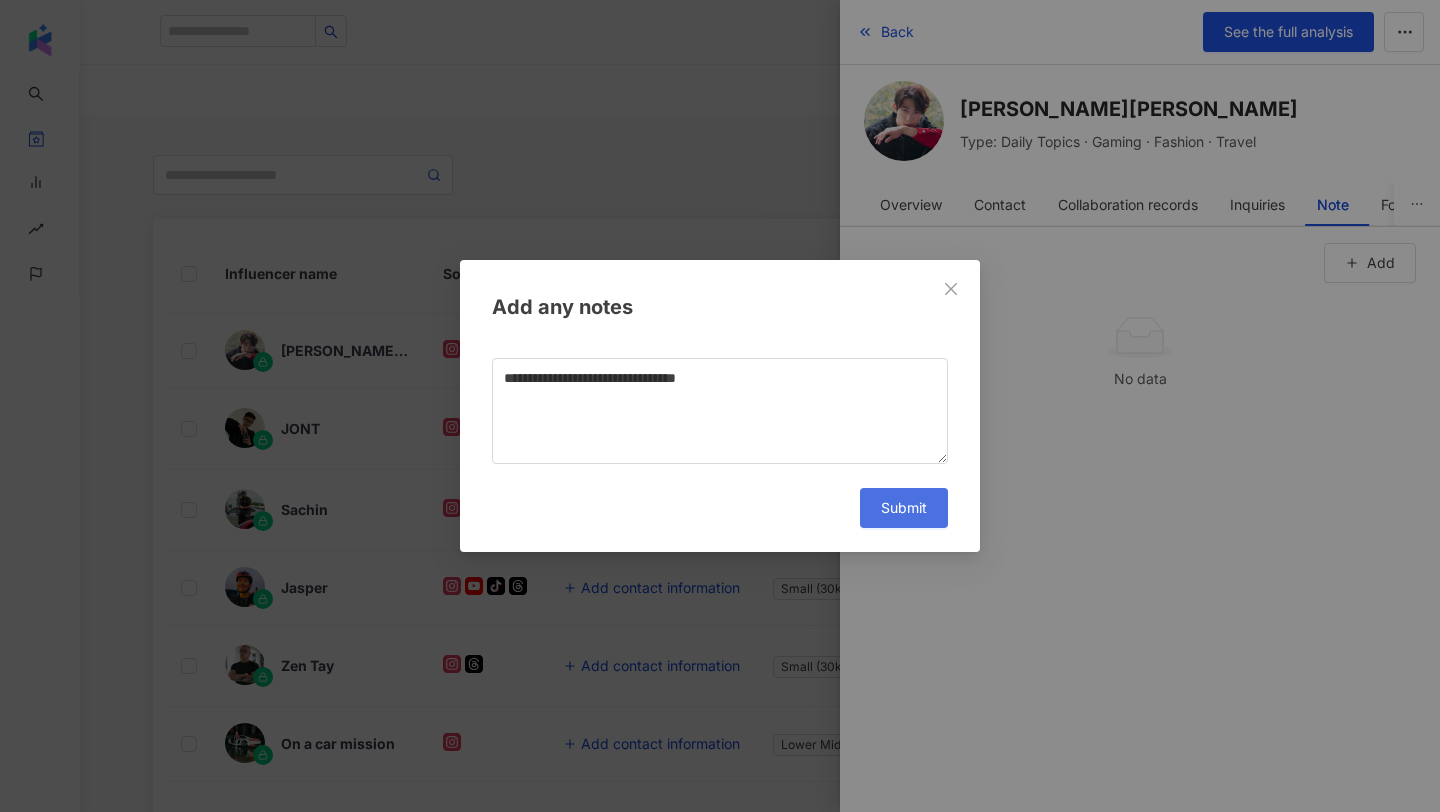 click on "Submit" at bounding box center (904, 508) 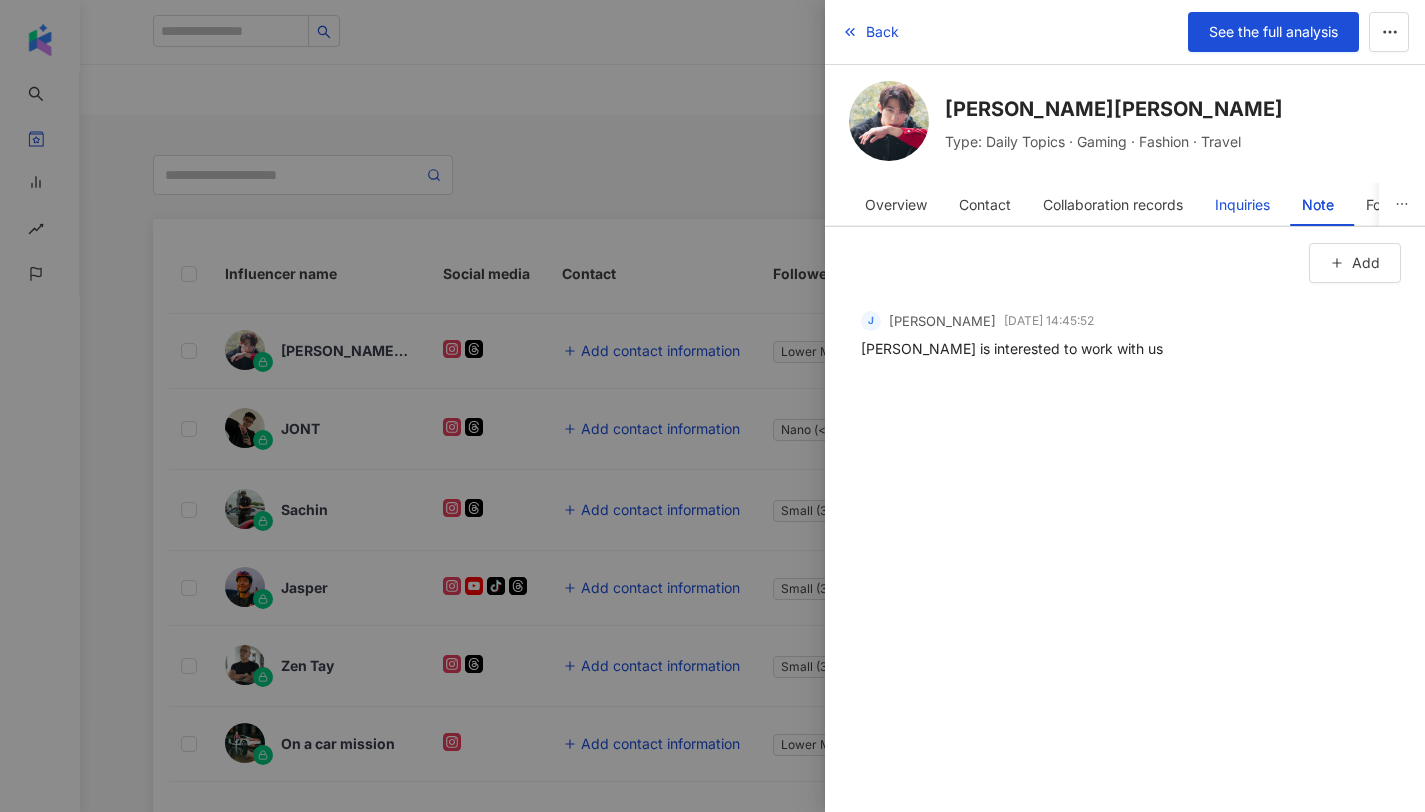 click on "Inquiries" at bounding box center (1242, 205) 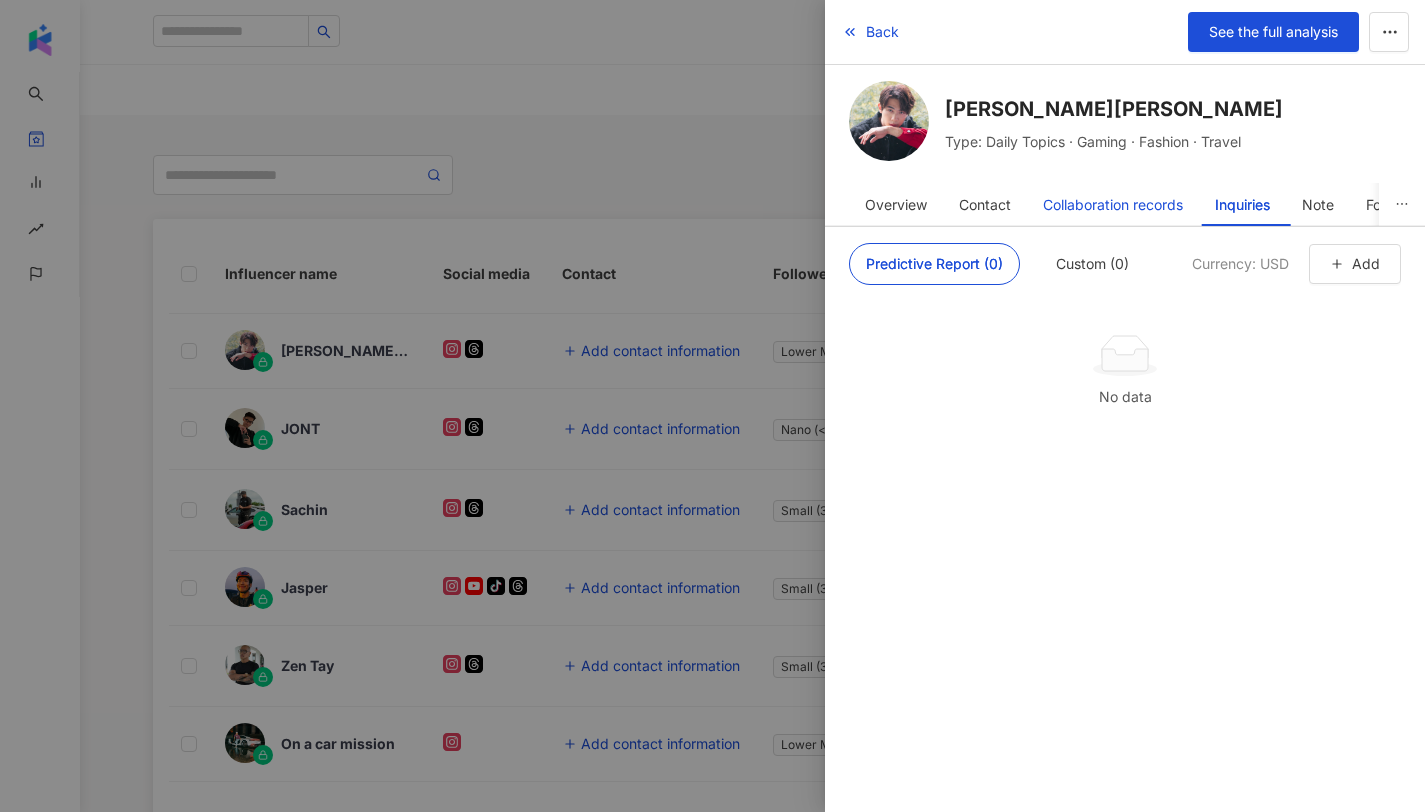 drag, startPoint x: 1143, startPoint y: 196, endPoint x: 1113, endPoint y: 198, distance: 30.066593 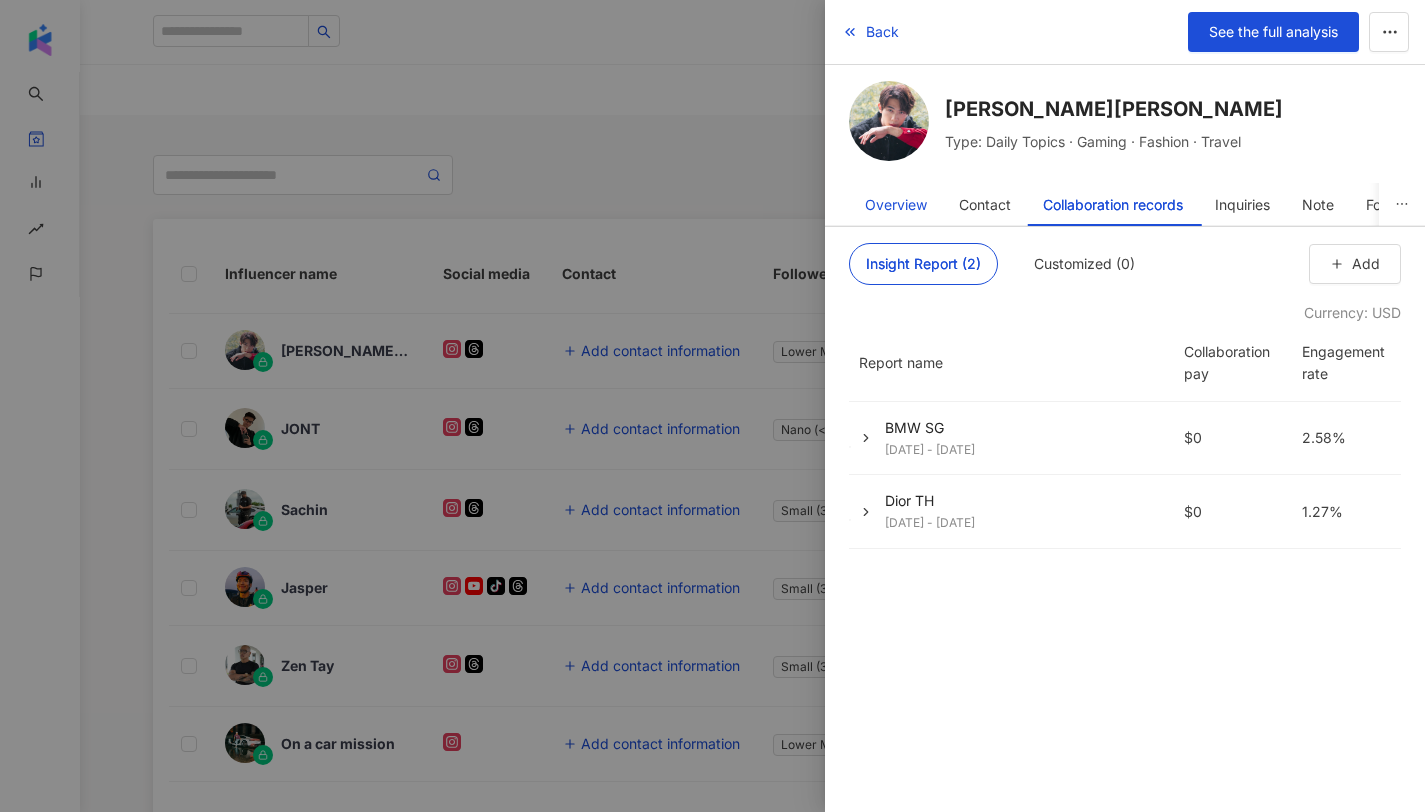 click on "Overview" at bounding box center (896, 205) 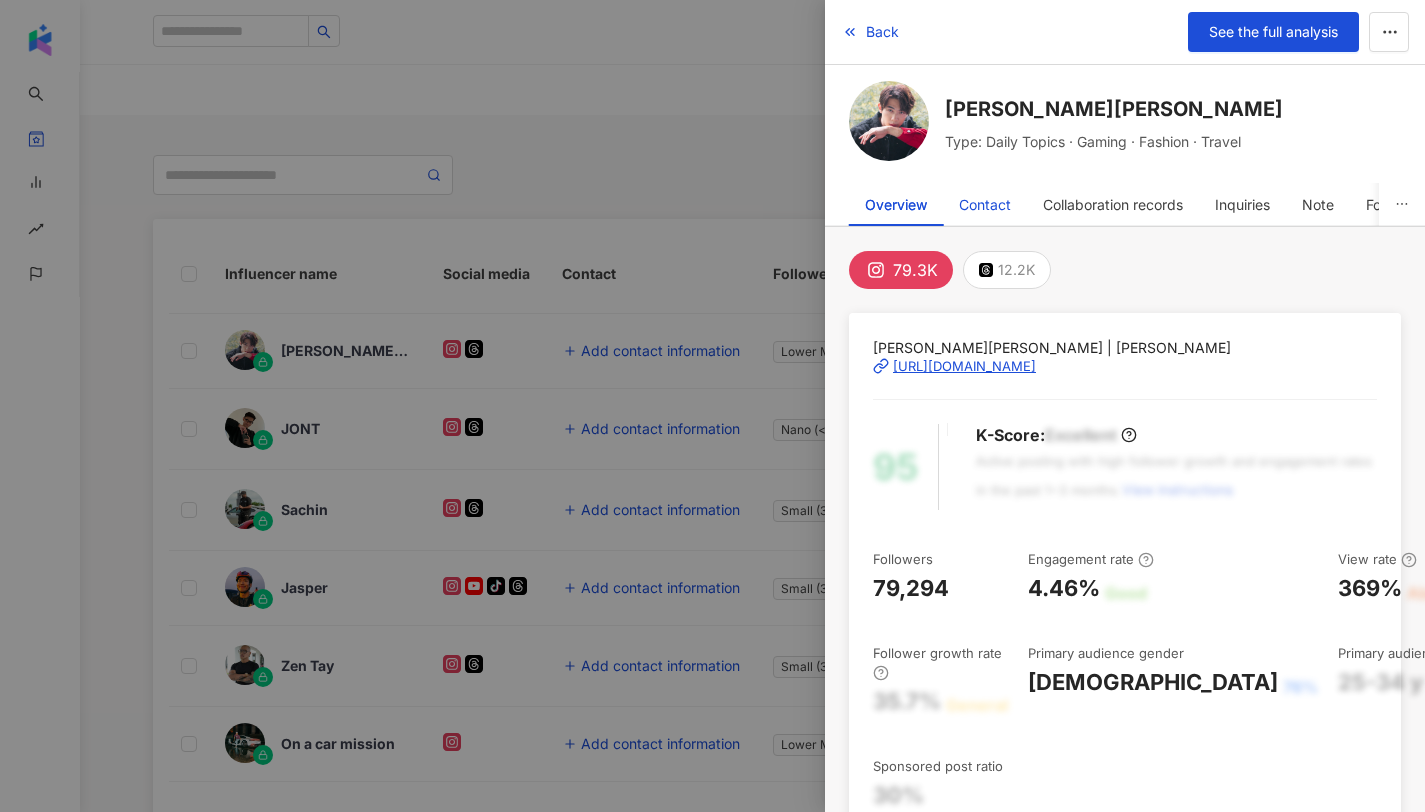 click on "Contact" at bounding box center [985, 205] 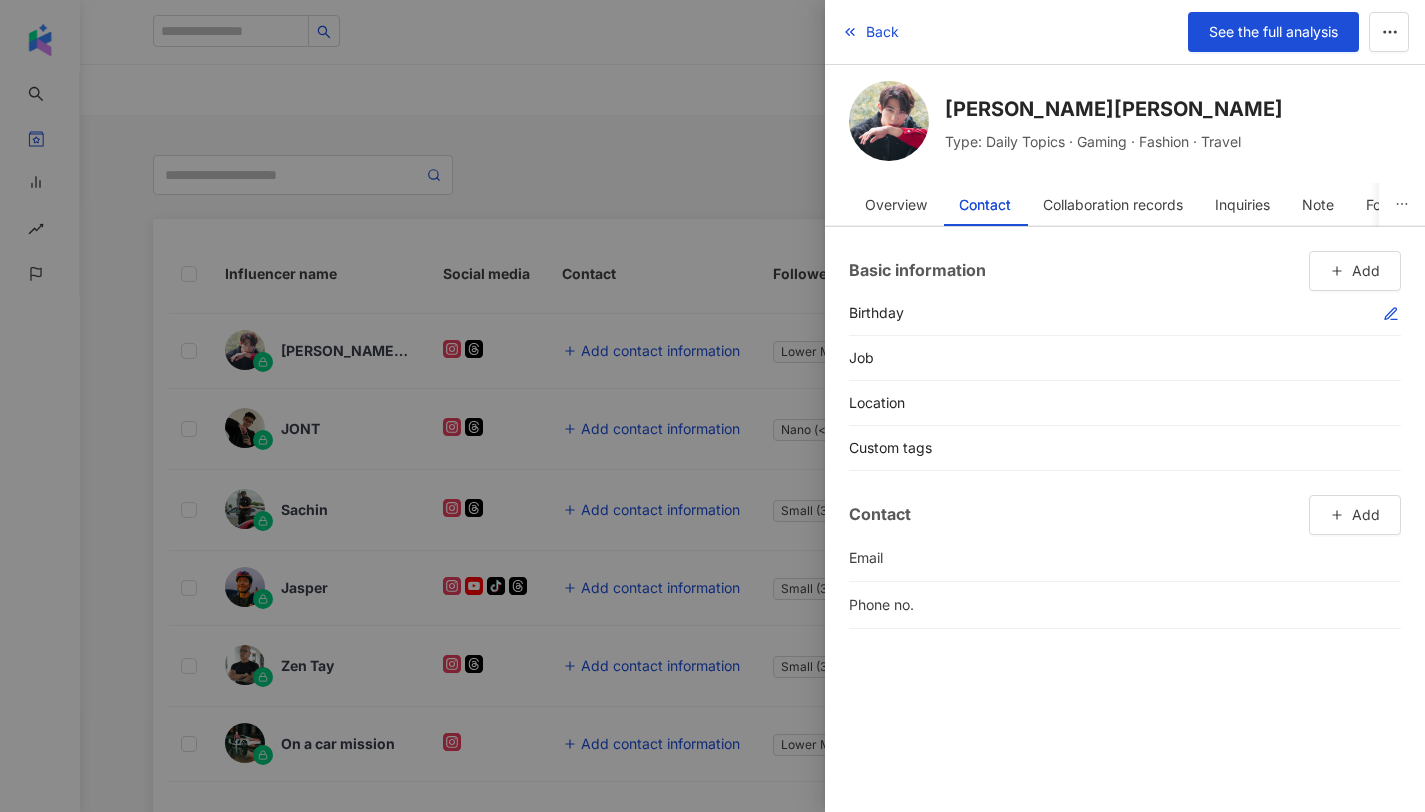 click 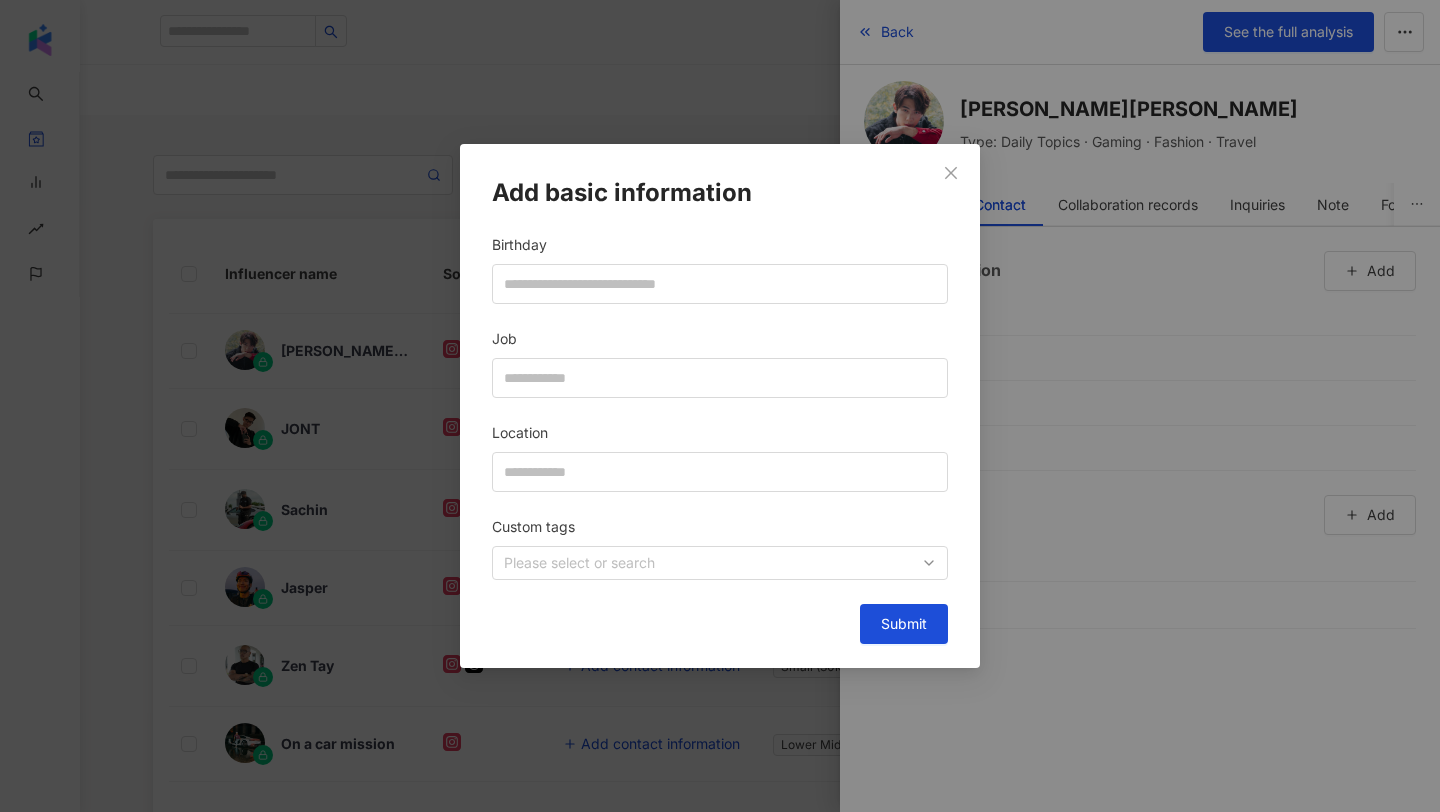 click on "Add basic information Birthday Job Location Custom tags   Please select or search Submit" at bounding box center [720, 406] 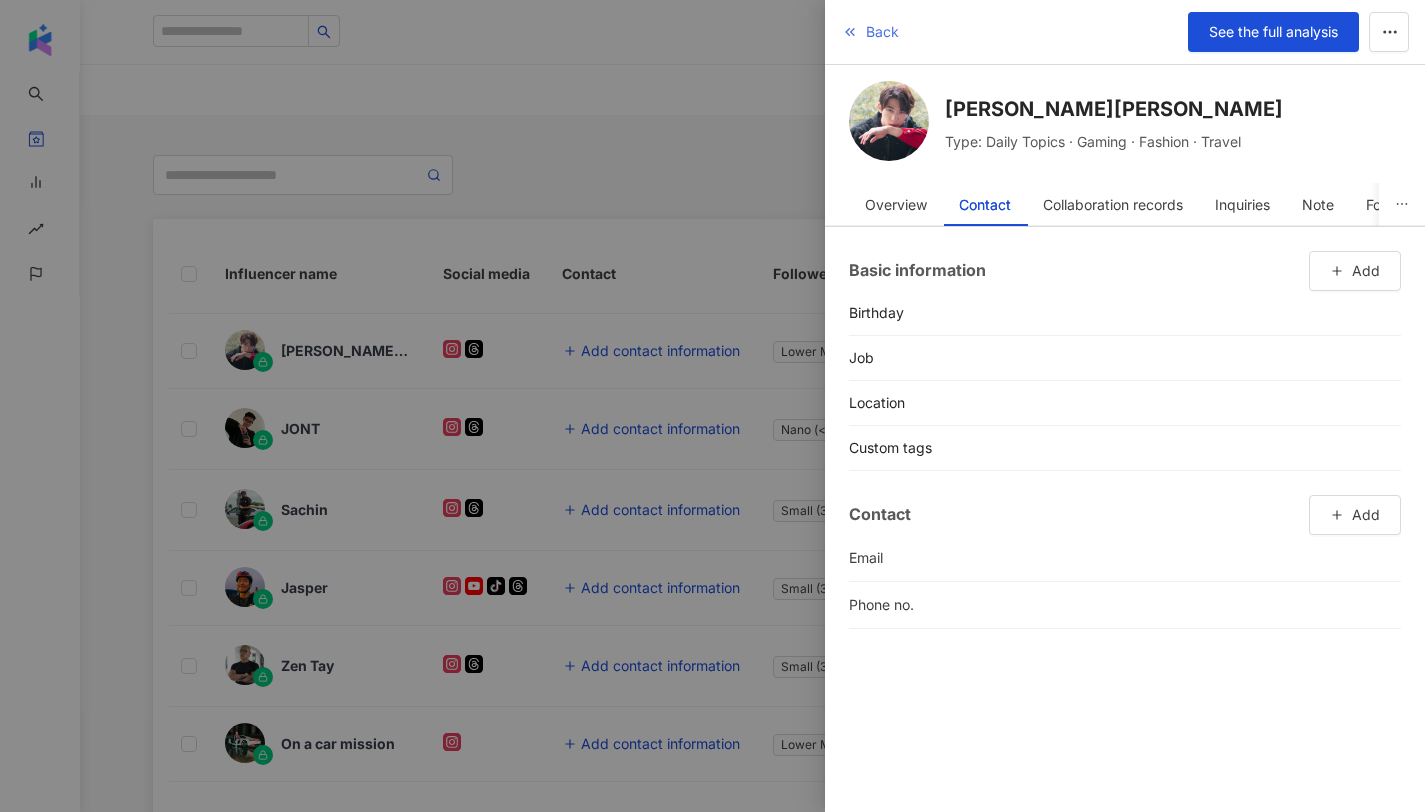 click on "Back" at bounding box center [870, 32] 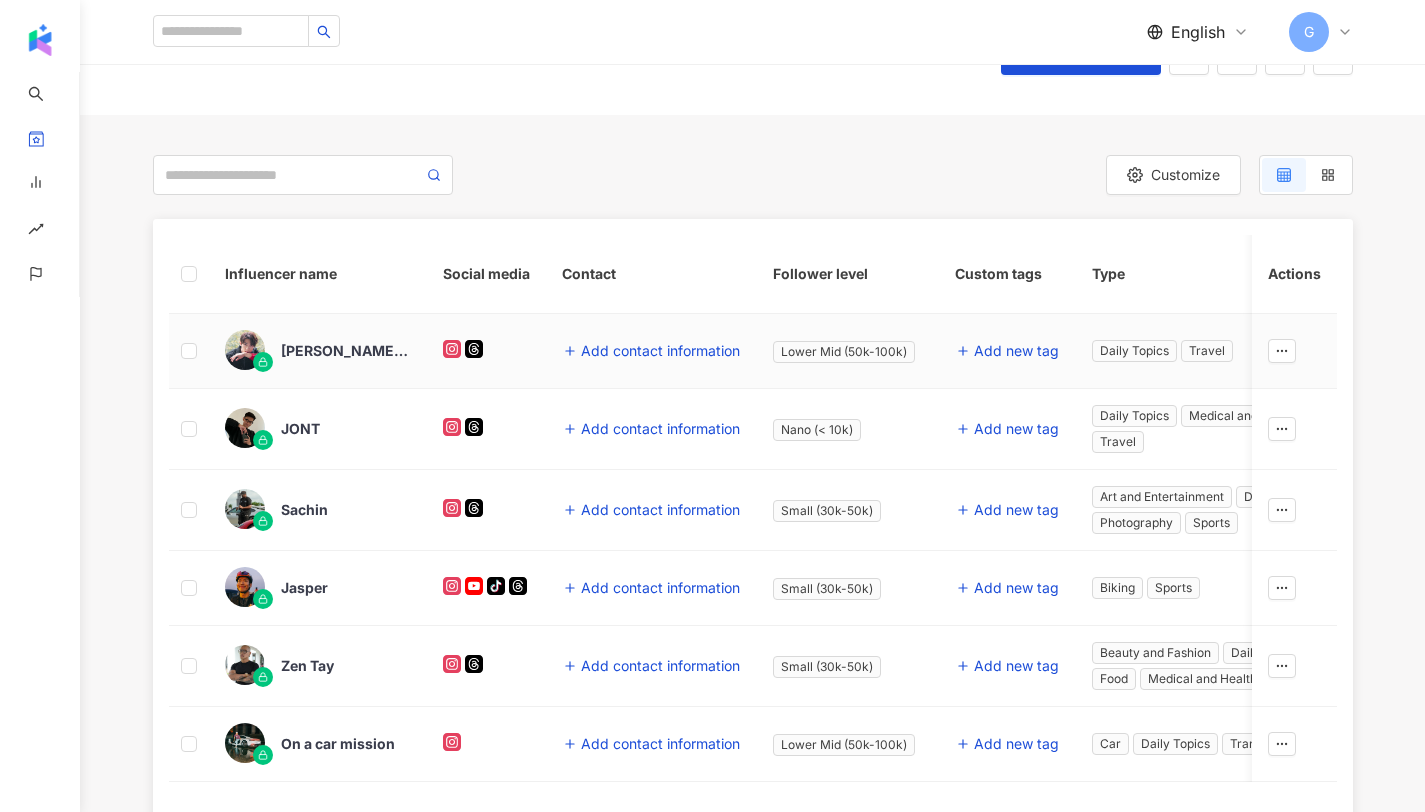 click on "张奕恺 Nick" at bounding box center [346, 351] 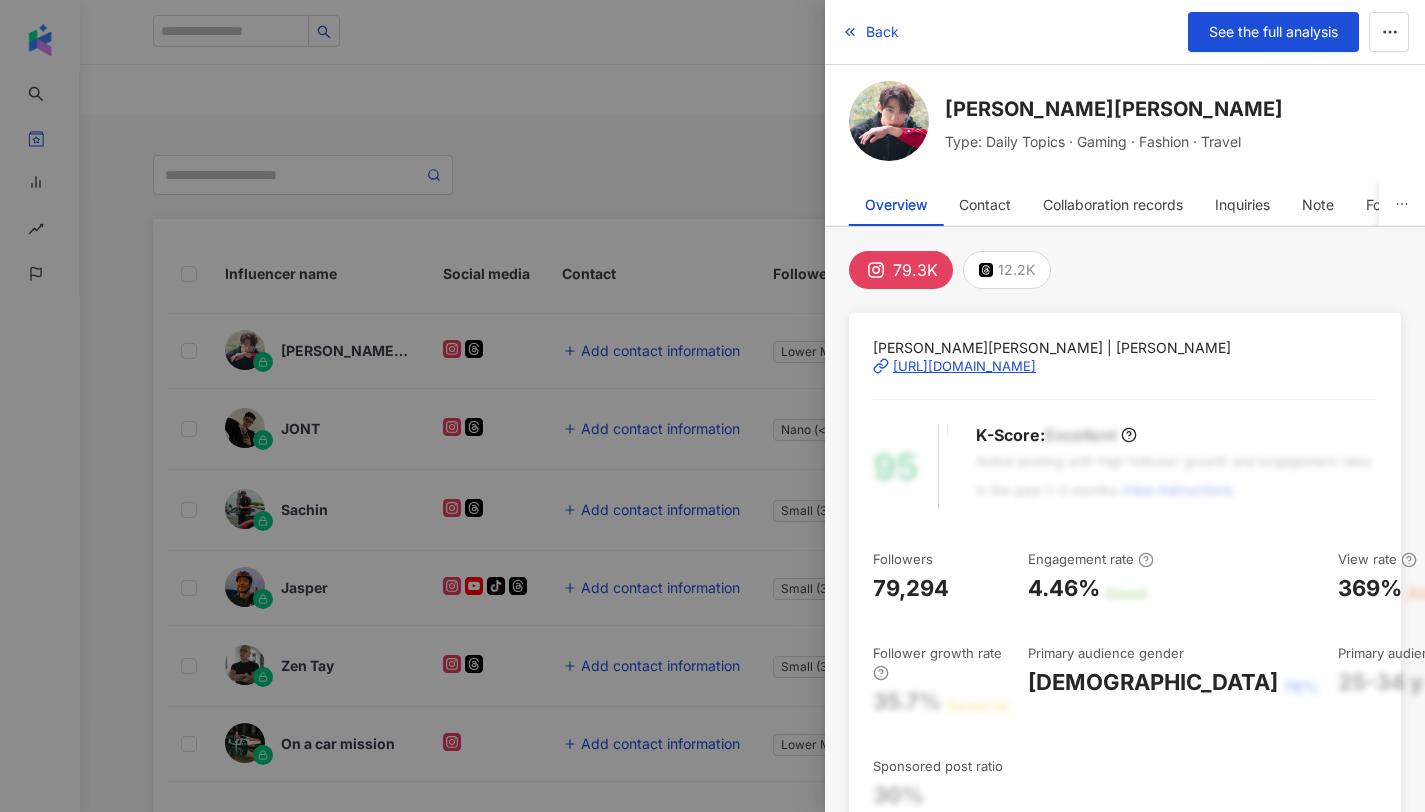 click at bounding box center [712, 406] 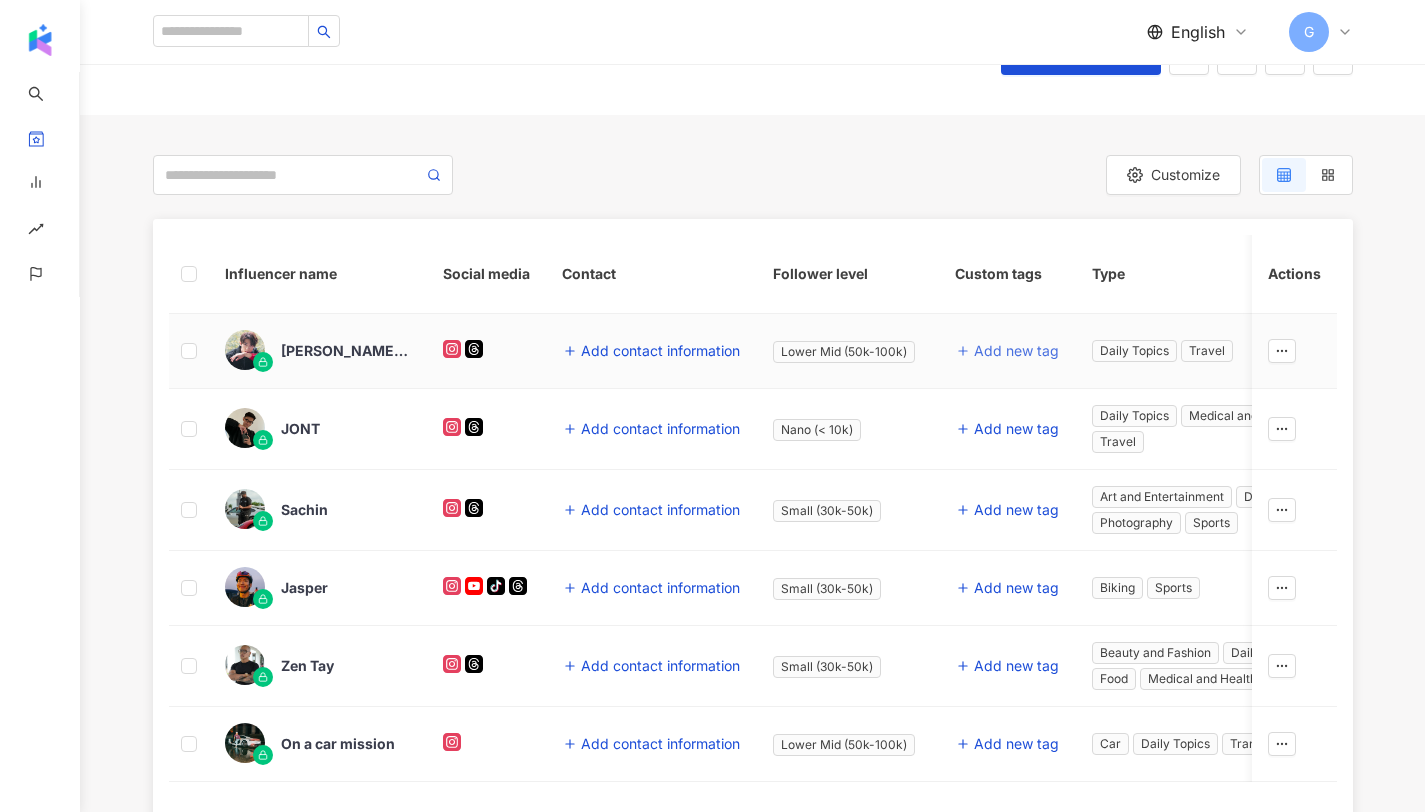 click on "Add new tag" at bounding box center (1016, 351) 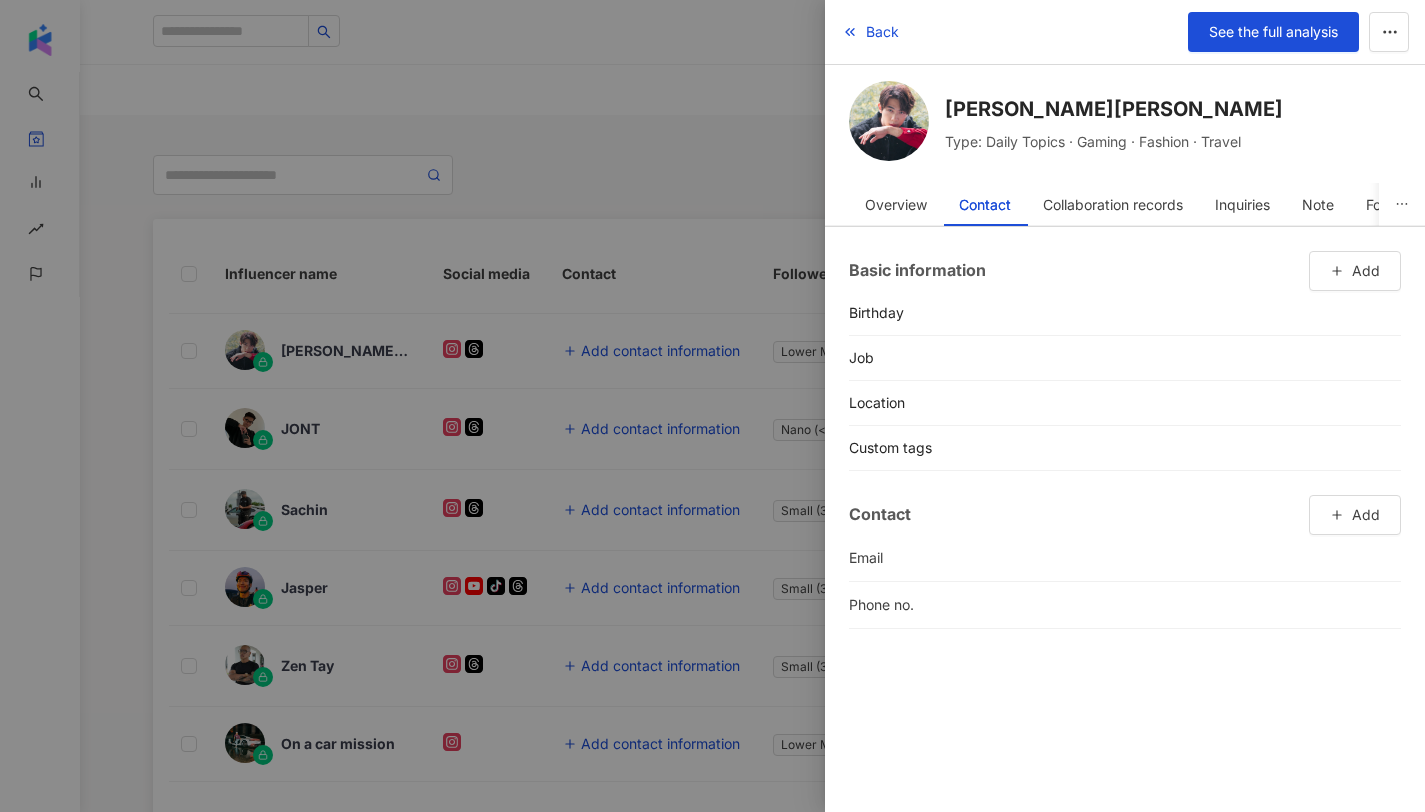 click at bounding box center [712, 406] 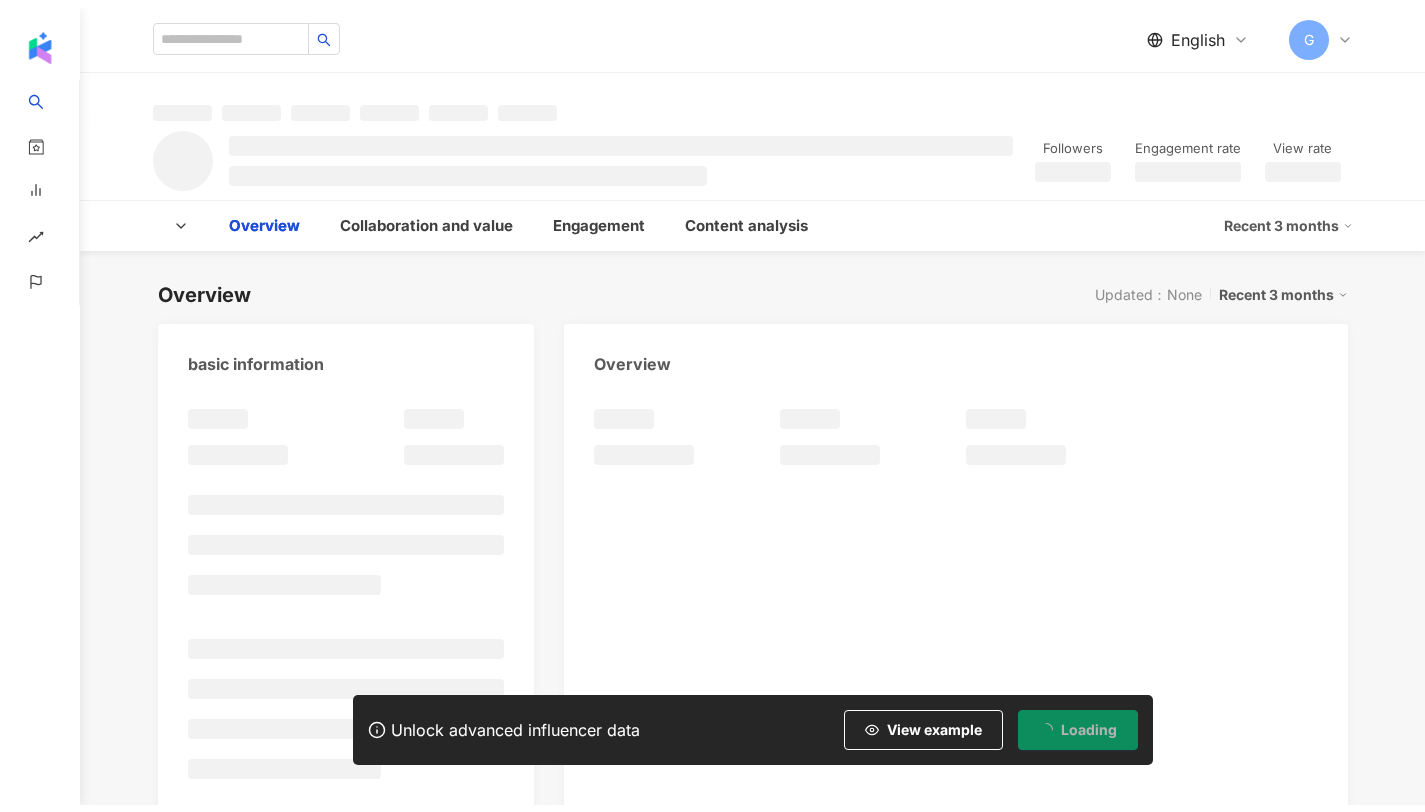 scroll, scrollTop: 12, scrollLeft: 0, axis: vertical 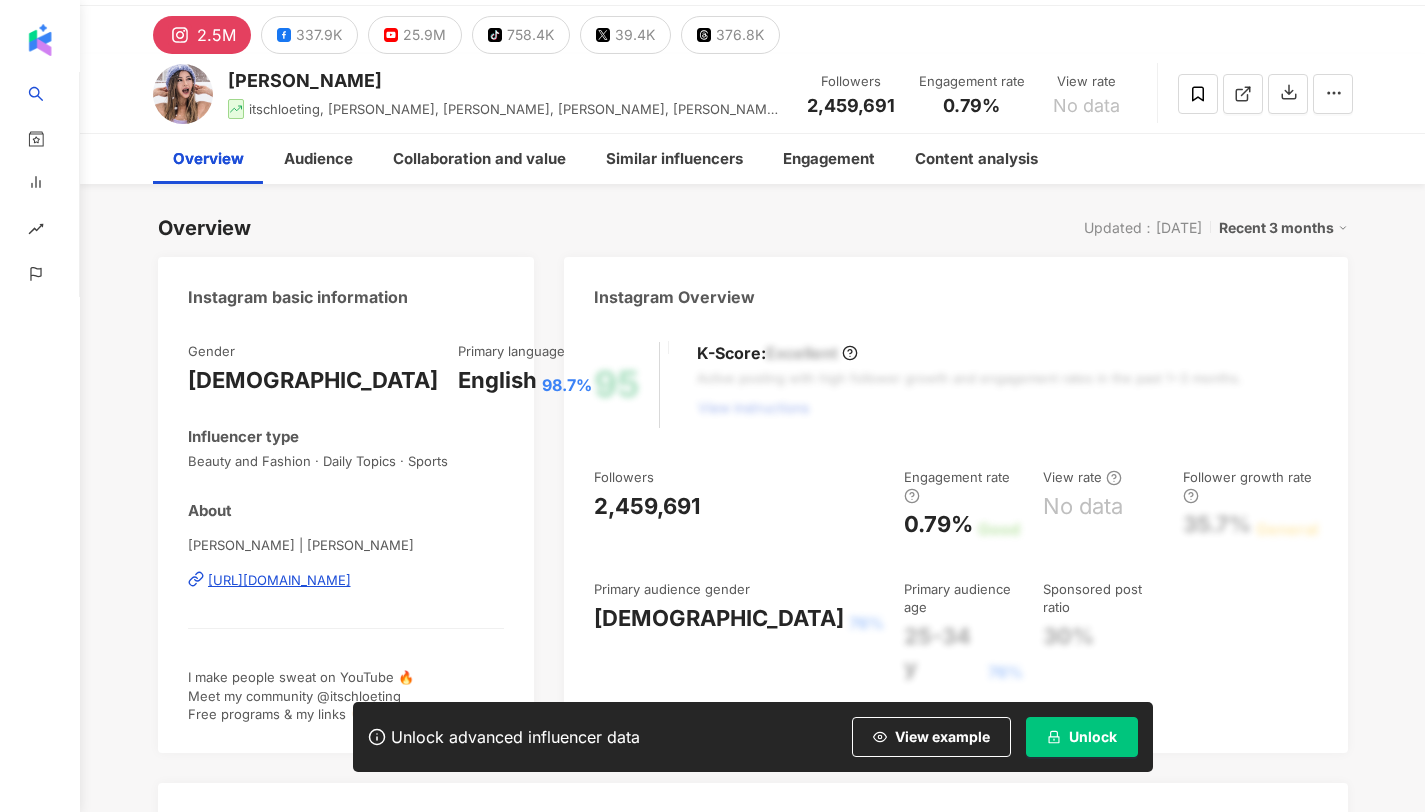 click on "Unlock" at bounding box center (1082, 737) 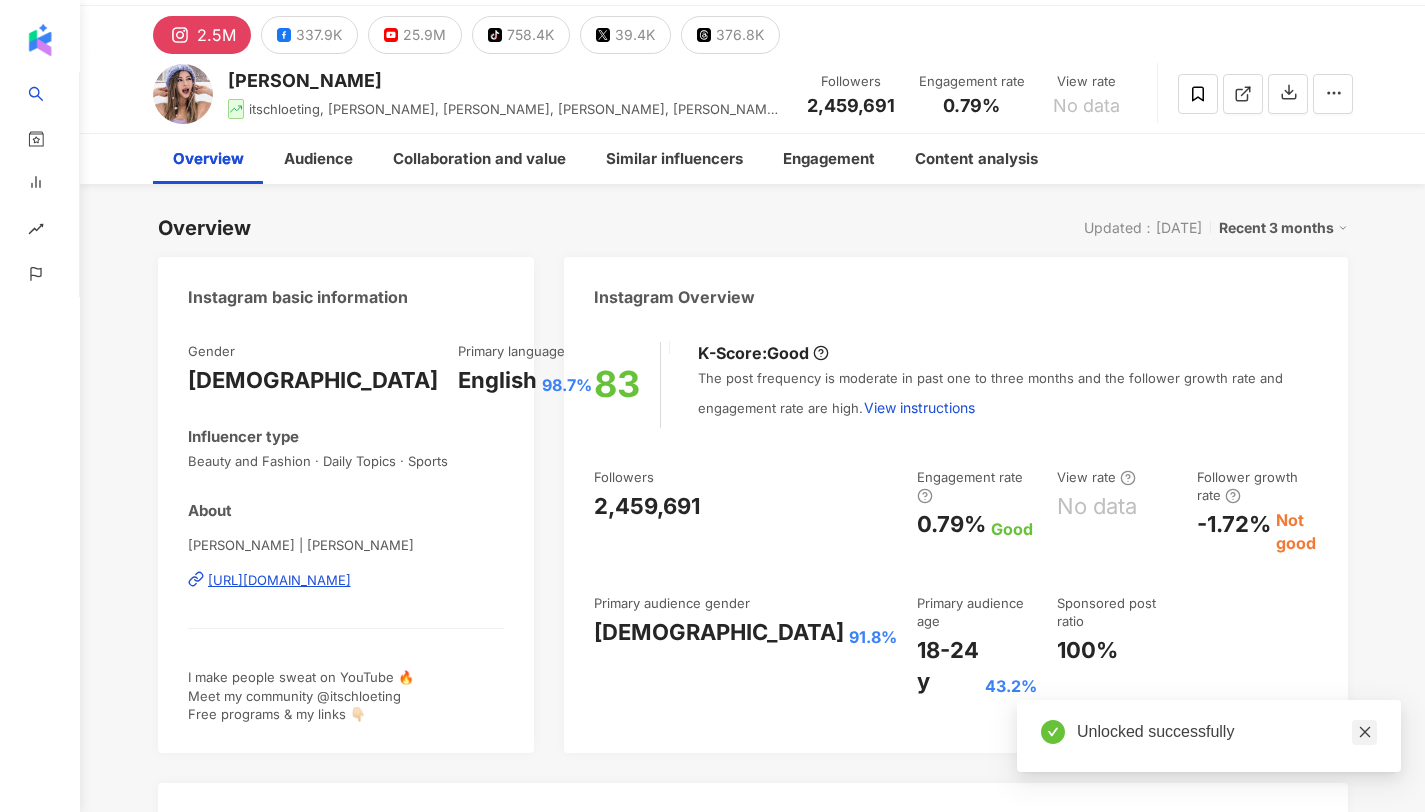 click 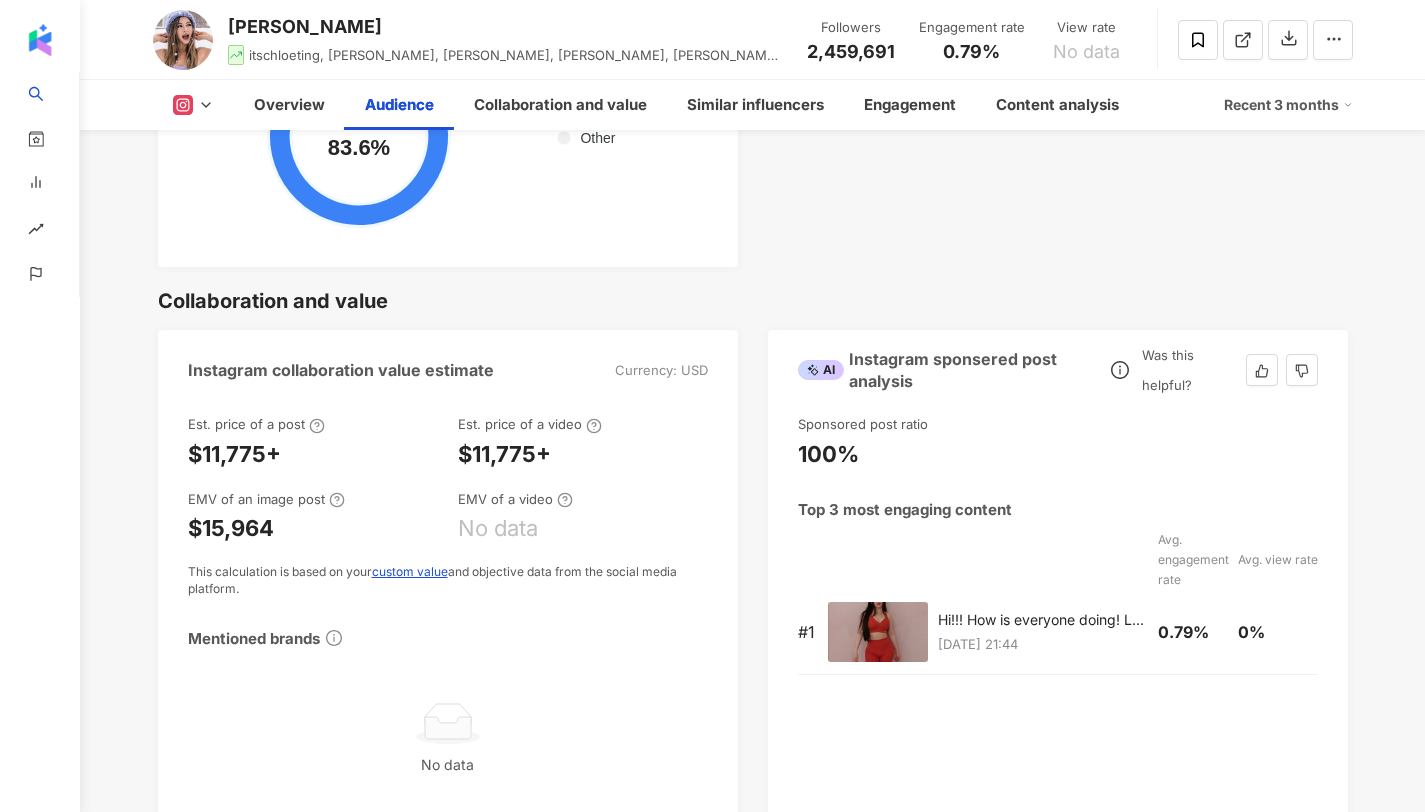 scroll, scrollTop: 2588, scrollLeft: 0, axis: vertical 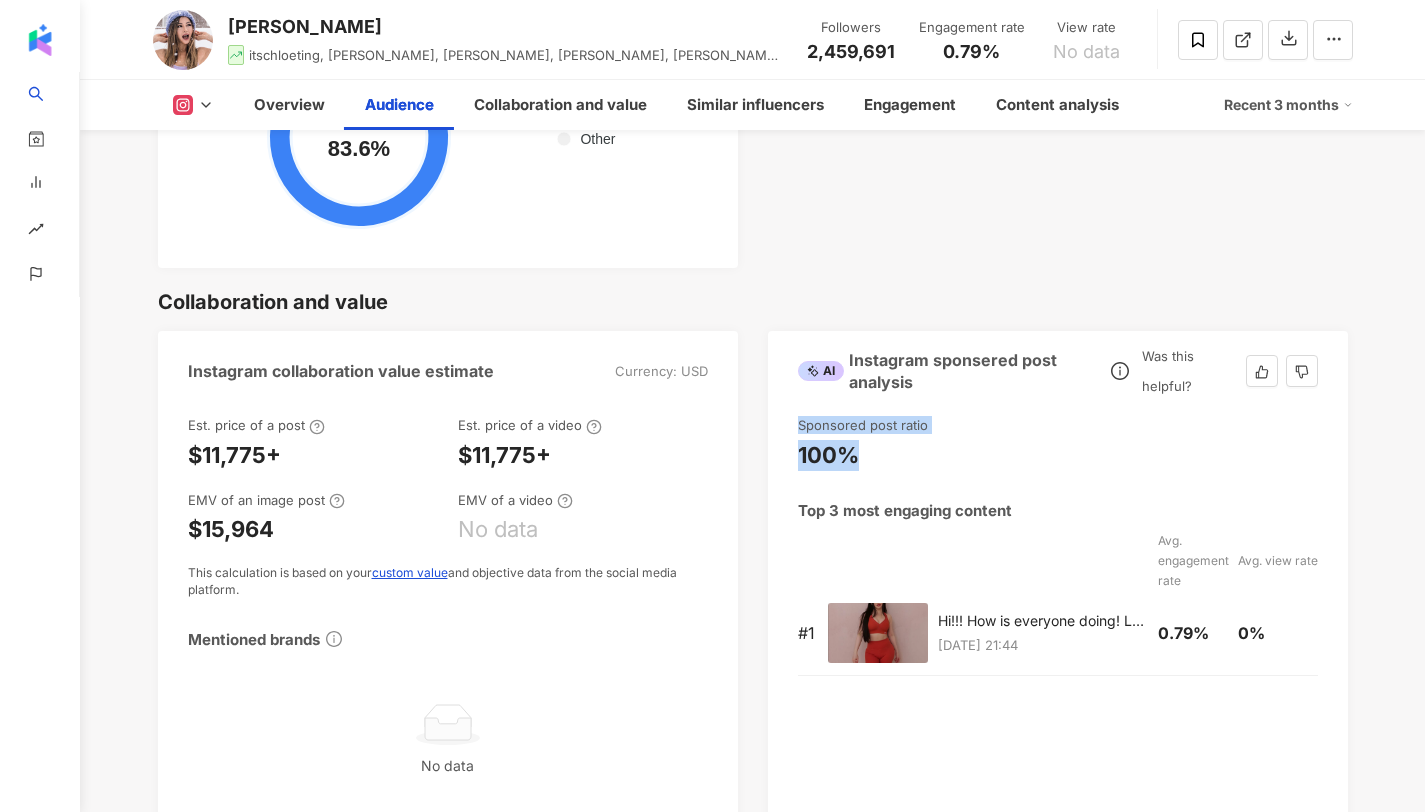 drag, startPoint x: 865, startPoint y: 459, endPoint x: 789, endPoint y: 433, distance: 80.32434 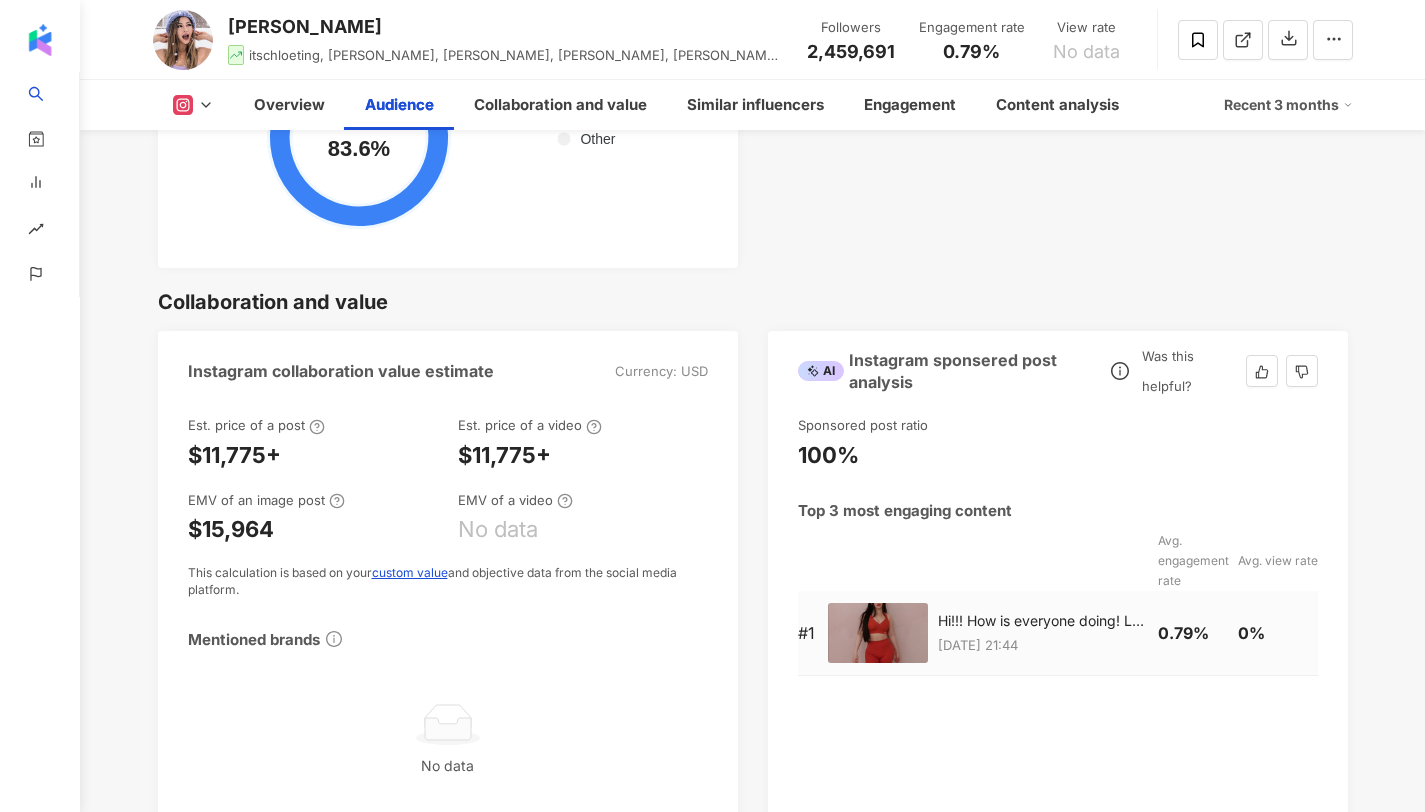 click at bounding box center (883, 633) 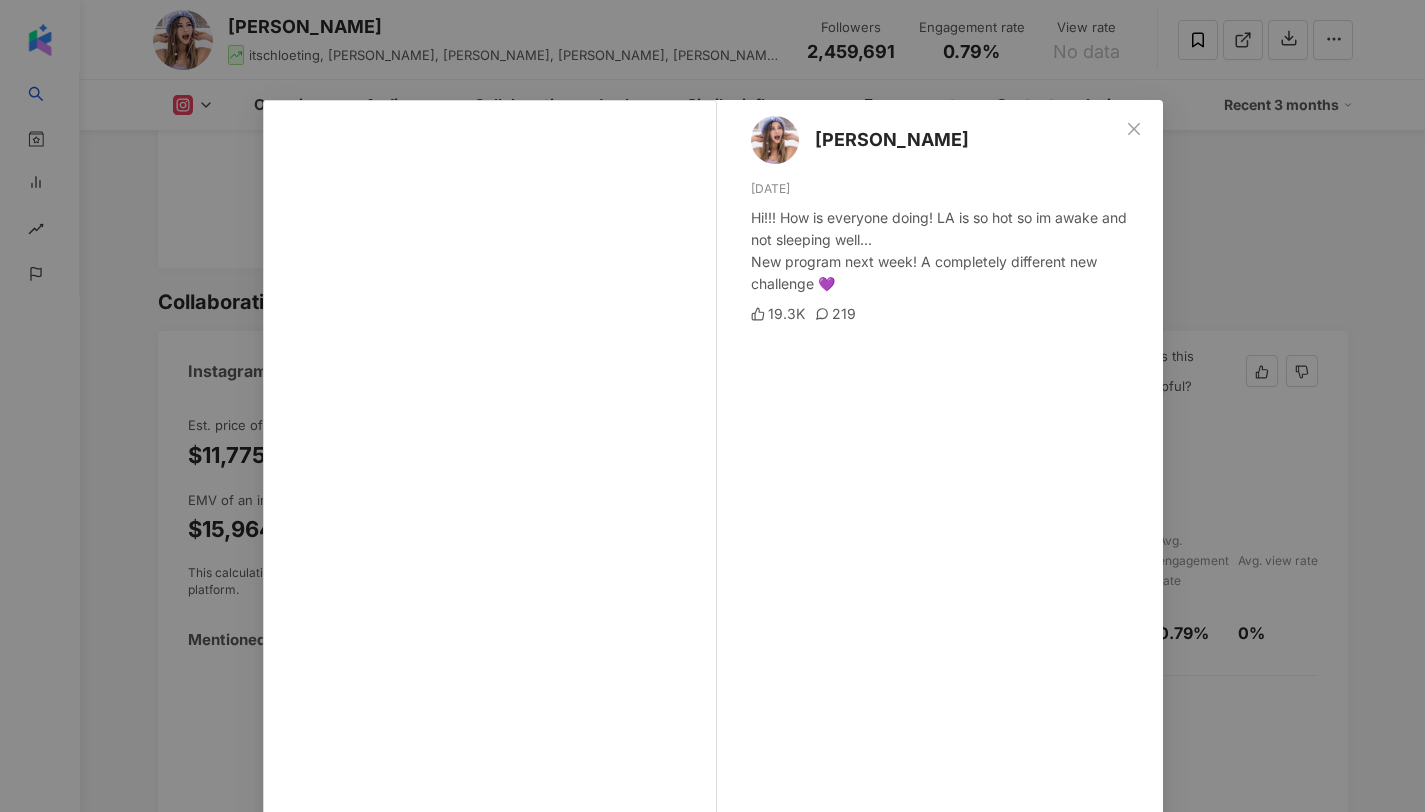 click on "[PERSON_NAME] [DATE] Hi!!! How is everyone doing! LA is so hot so im awake and not sleeping well...
New program next week! A completely different new challenge 💜 19.3K 219 See original" at bounding box center [712, 406] 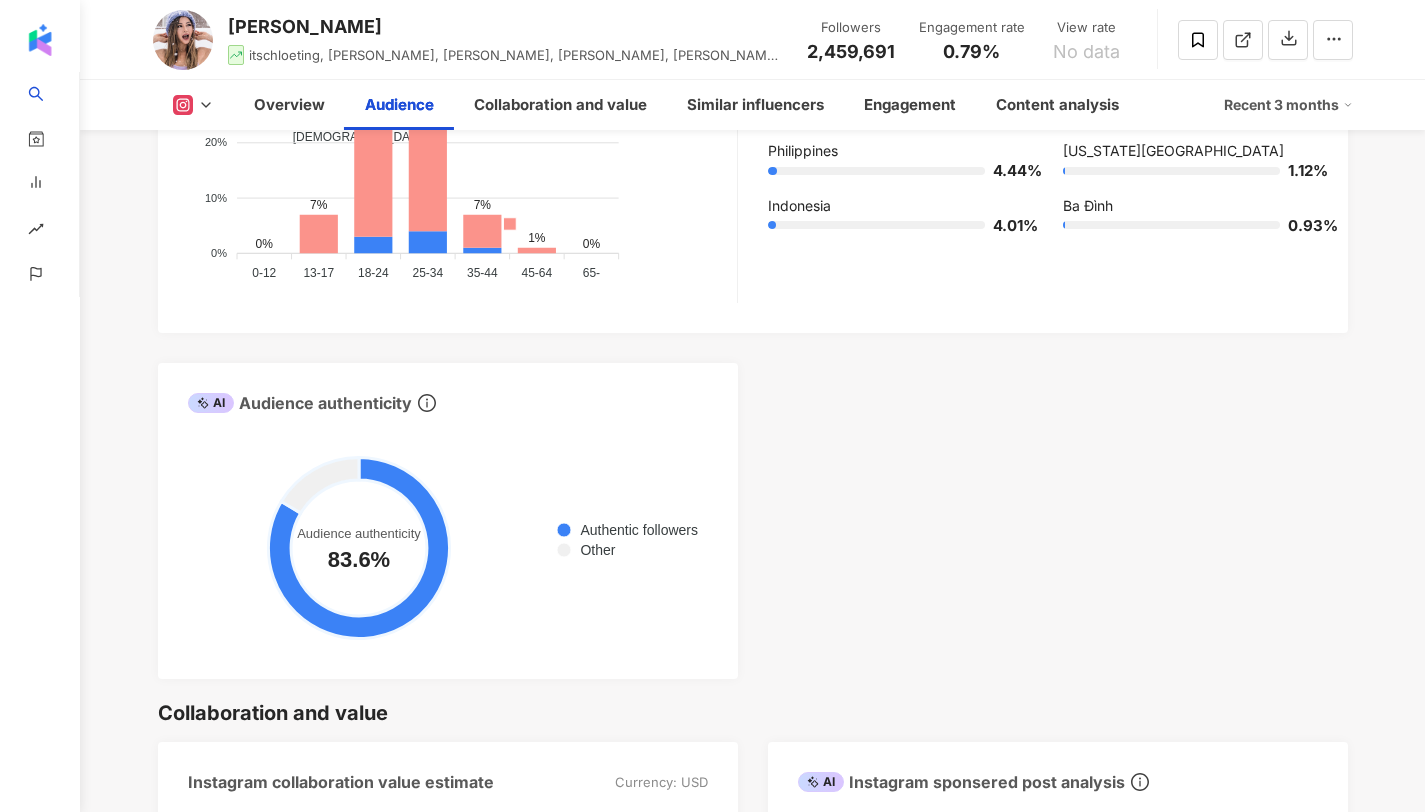 scroll, scrollTop: 2223, scrollLeft: 0, axis: vertical 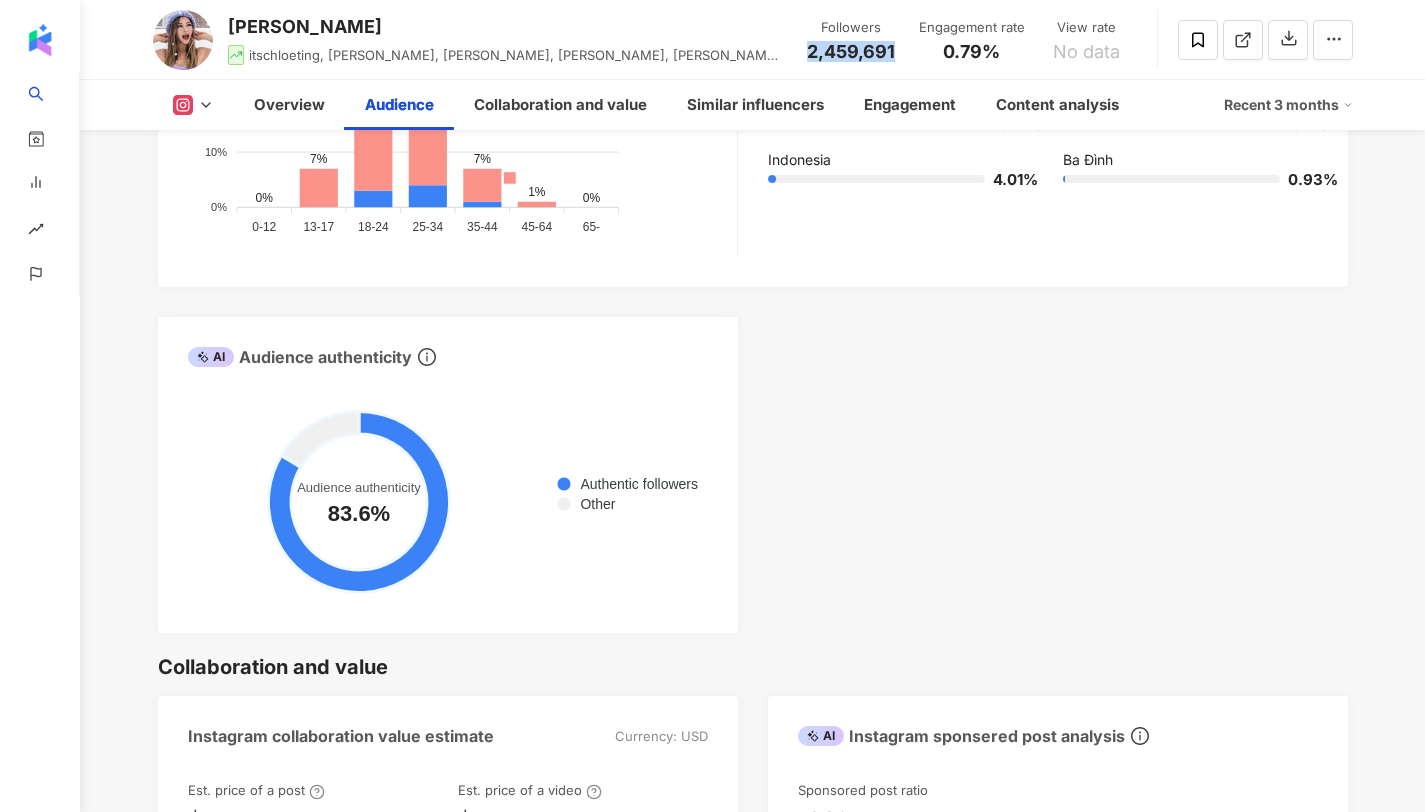 drag, startPoint x: 796, startPoint y: 54, endPoint x: 904, endPoint y: 55, distance: 108.00463 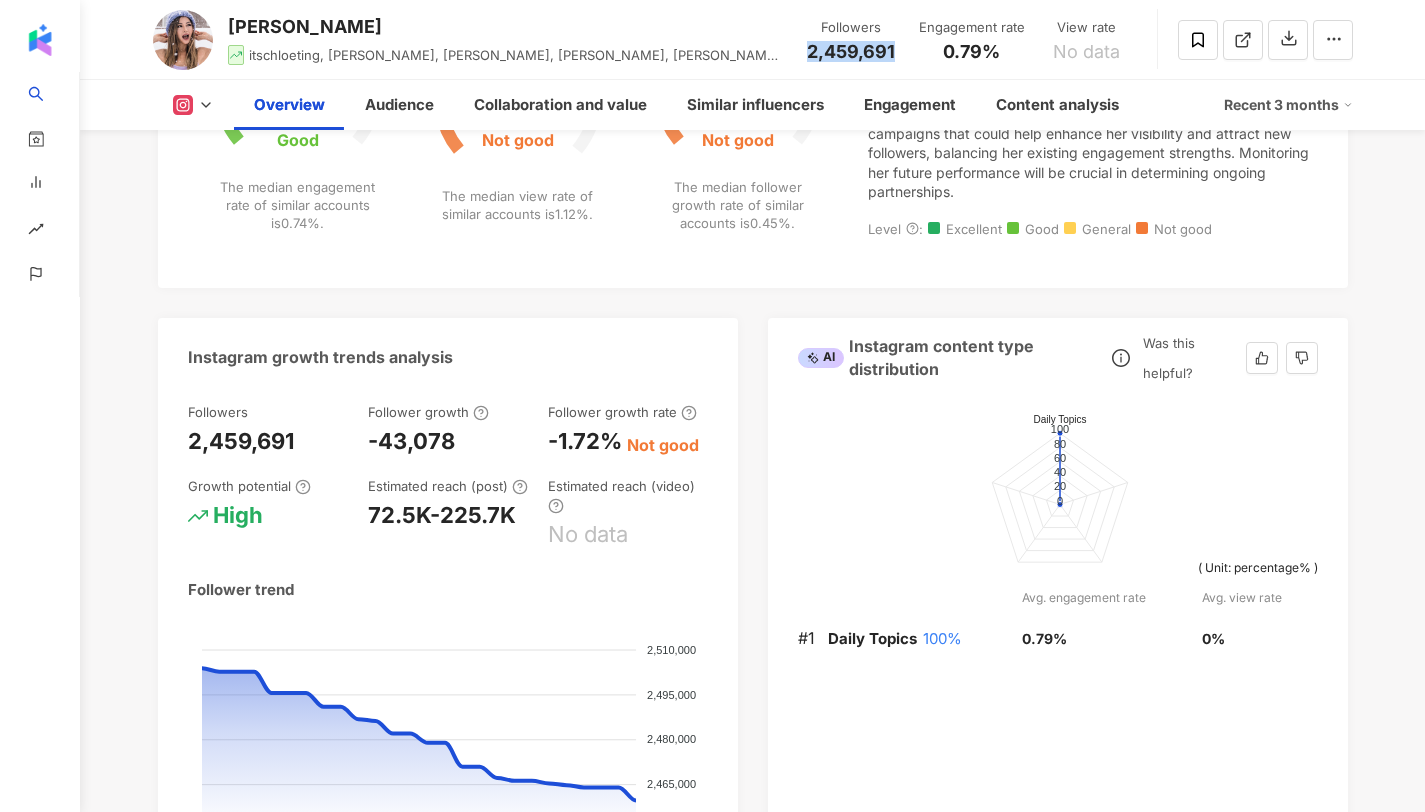 scroll, scrollTop: 1018, scrollLeft: 0, axis: vertical 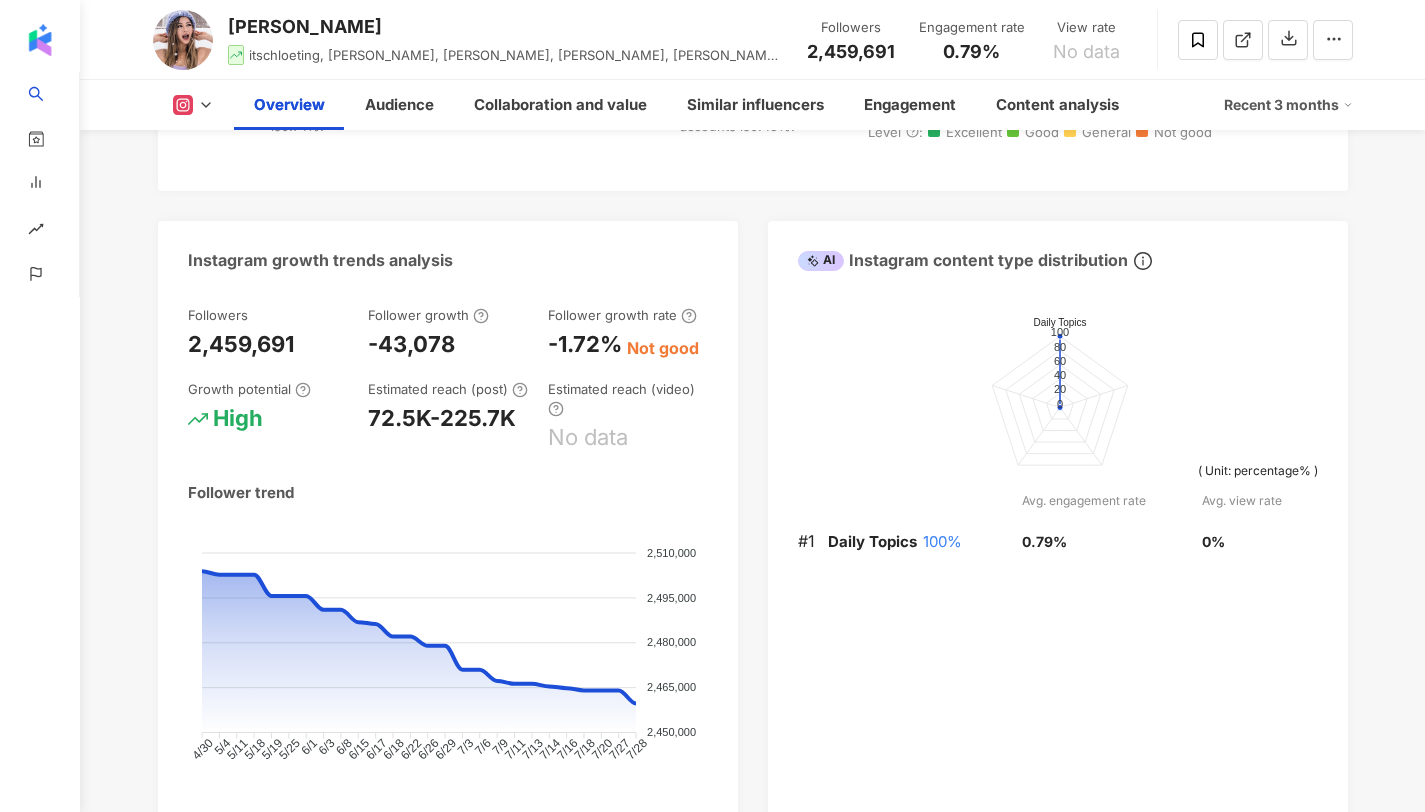 click on "Recent 3 months" at bounding box center [1288, 105] 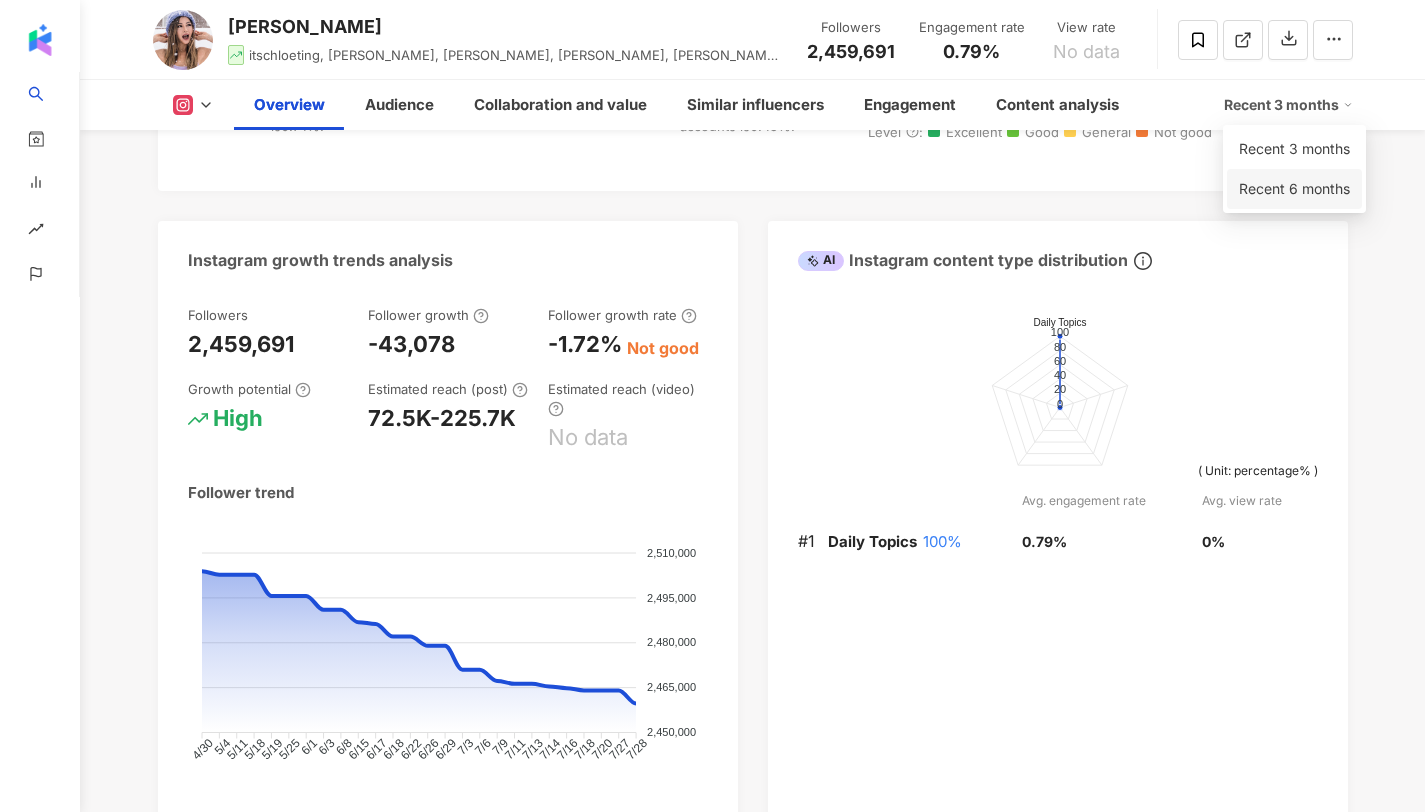 click on "Recent 6 months" at bounding box center [1294, 189] 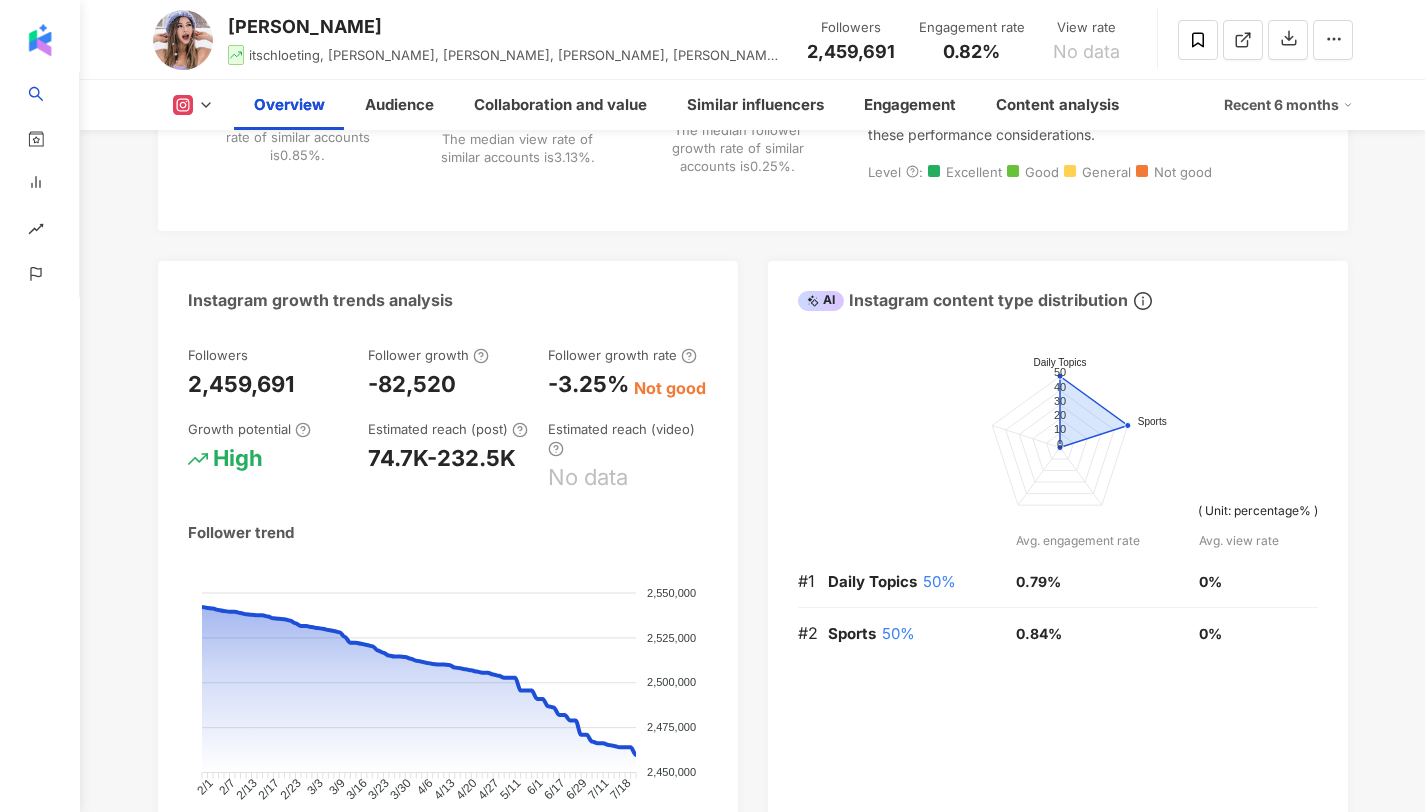 scroll, scrollTop: 1084, scrollLeft: 0, axis: vertical 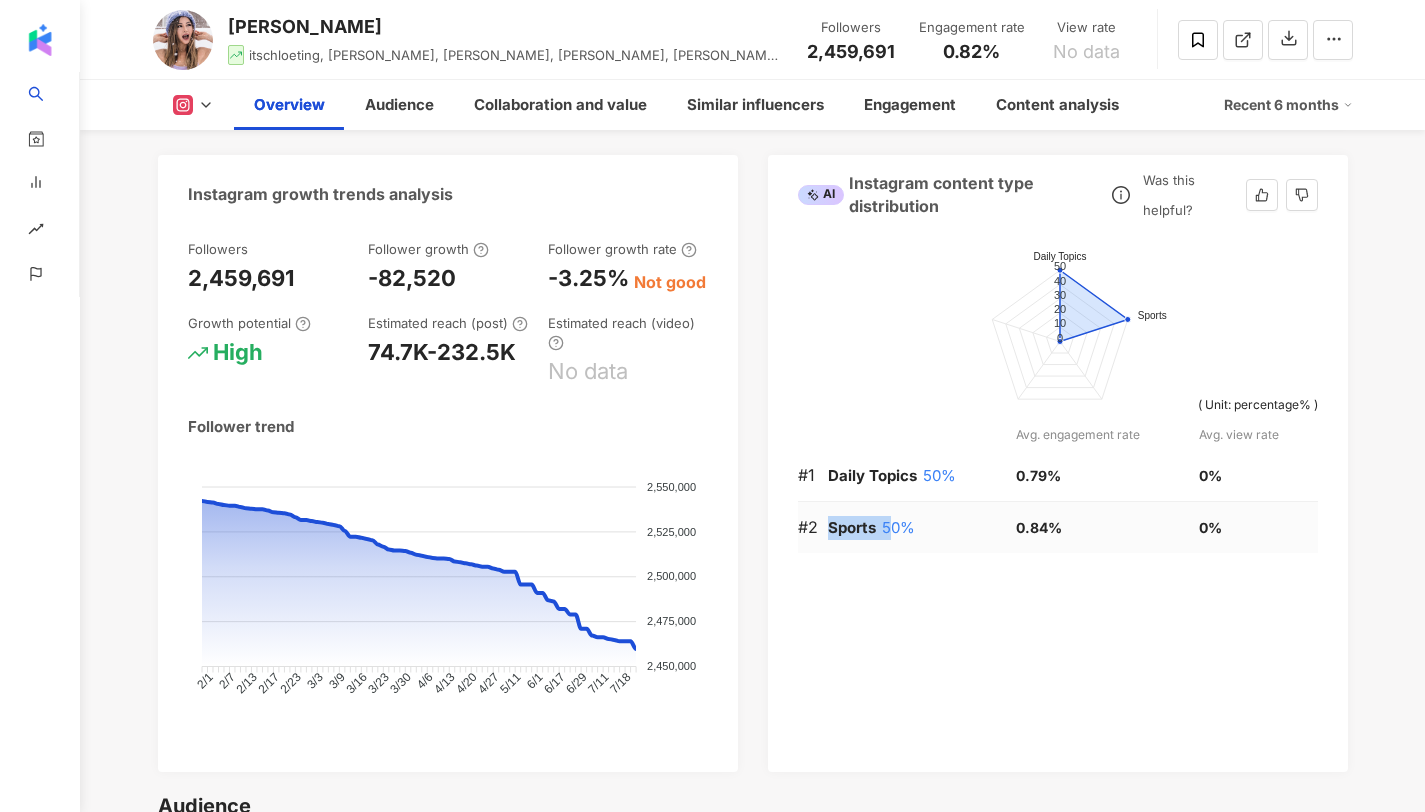drag, startPoint x: 816, startPoint y: 533, endPoint x: 889, endPoint y: 529, distance: 73.109505 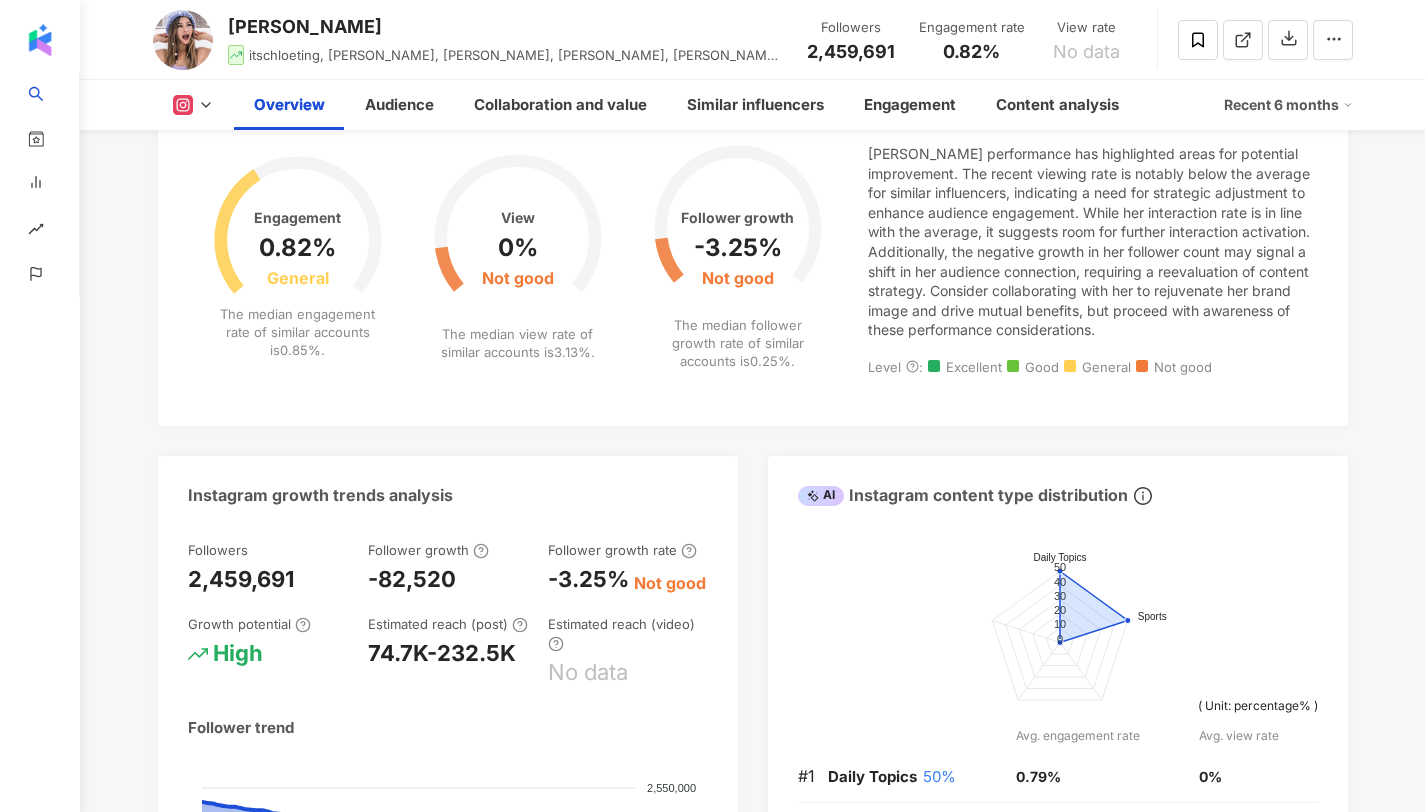 scroll, scrollTop: 1050, scrollLeft: 0, axis: vertical 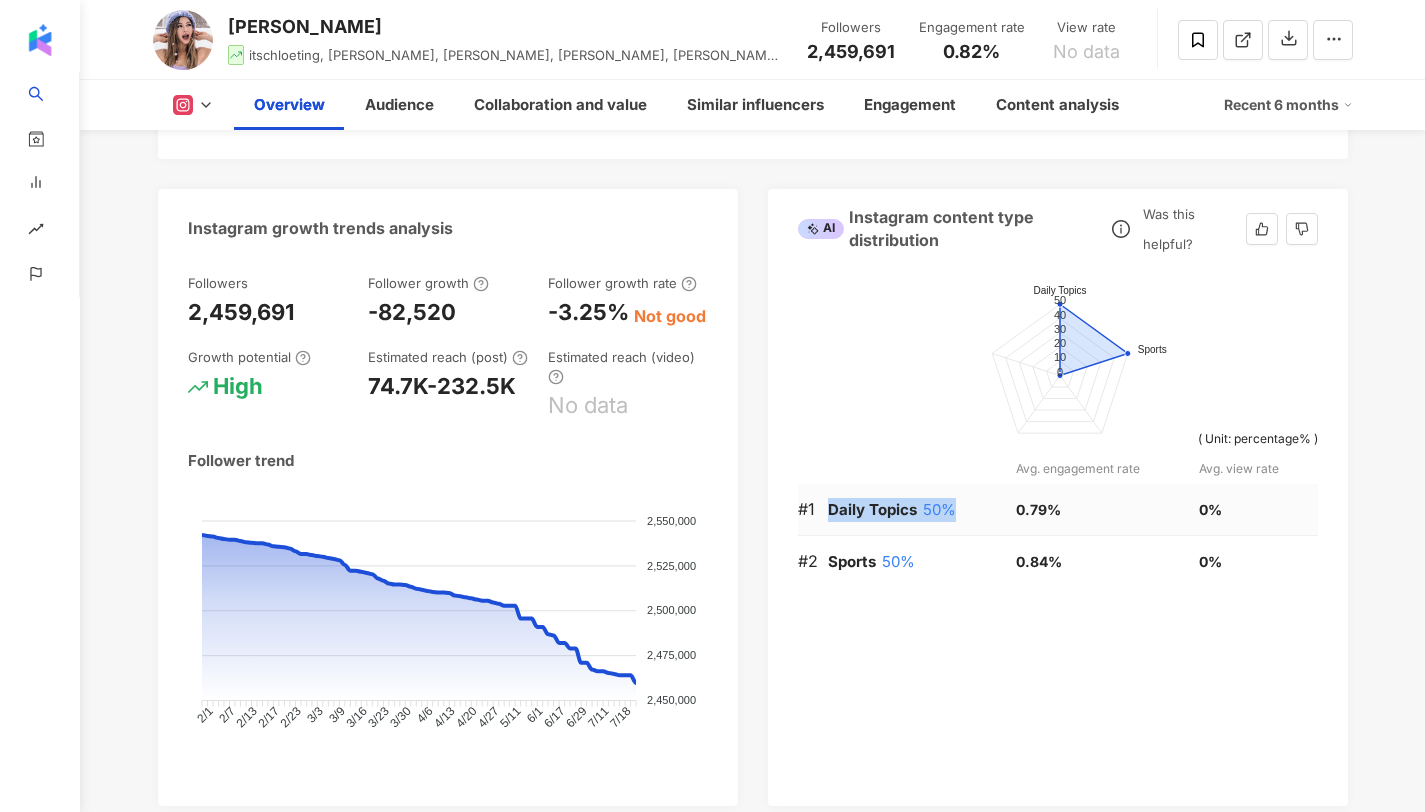 drag, startPoint x: 838, startPoint y: 504, endPoint x: 951, endPoint y: 504, distance: 113 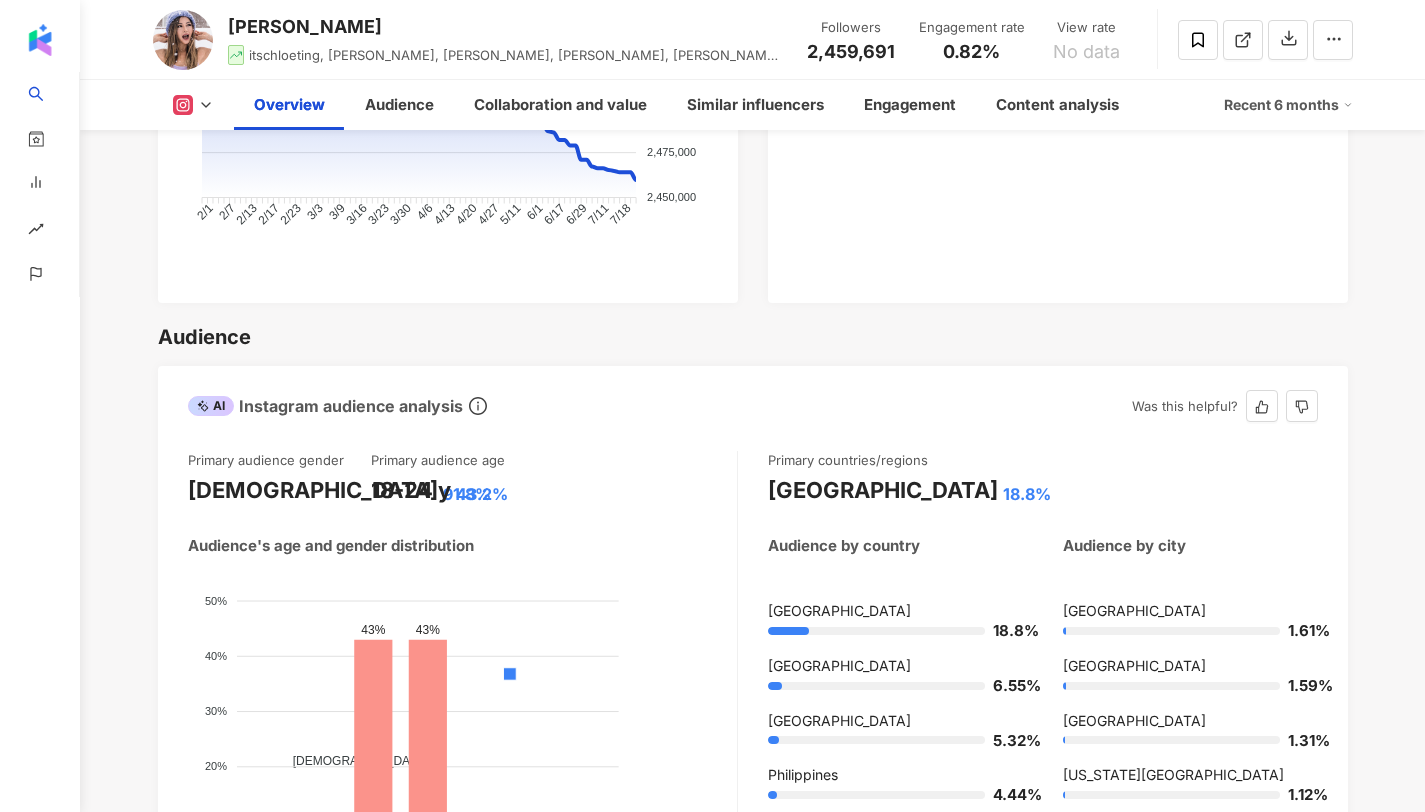 scroll, scrollTop: 1785, scrollLeft: 0, axis: vertical 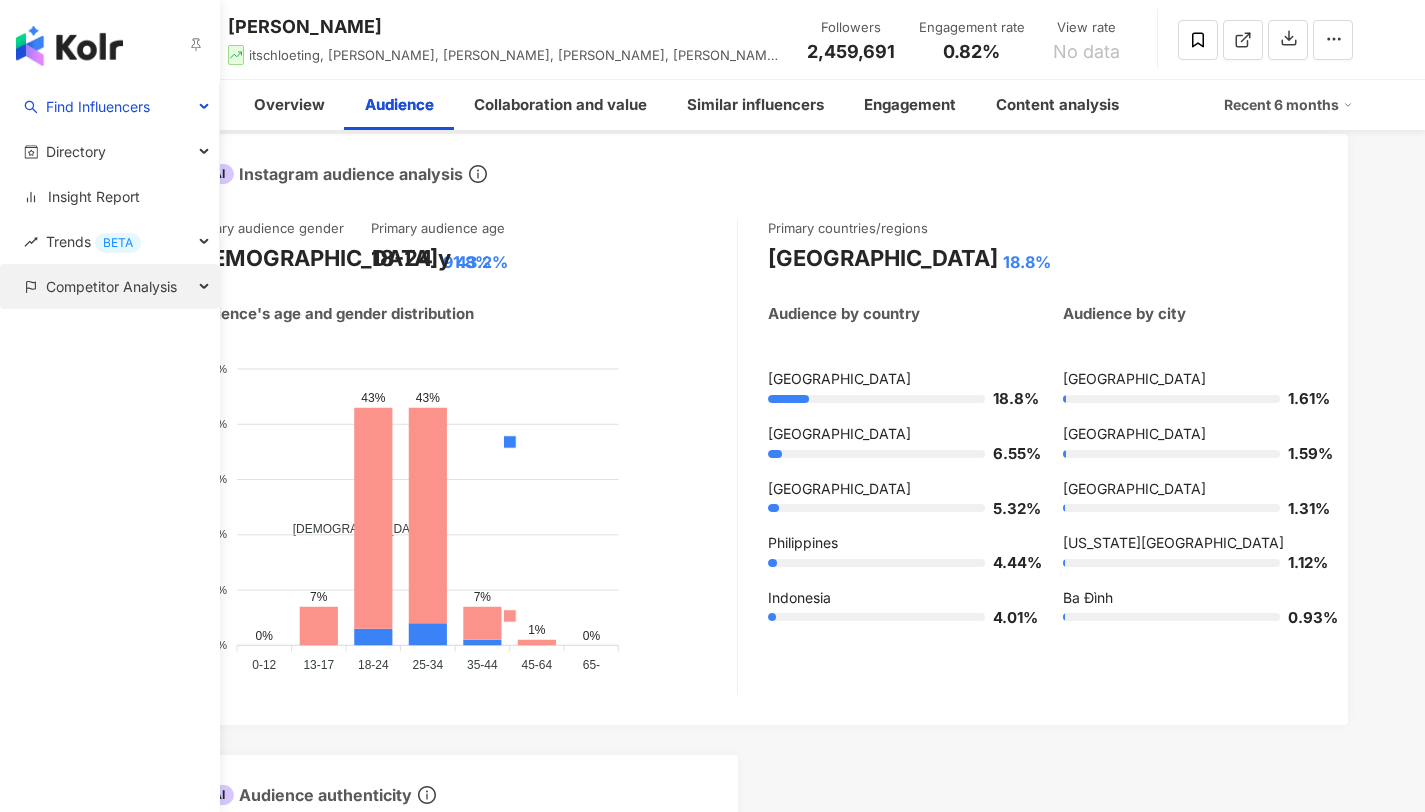 click on "Competitor Analysis" at bounding box center (111, 286) 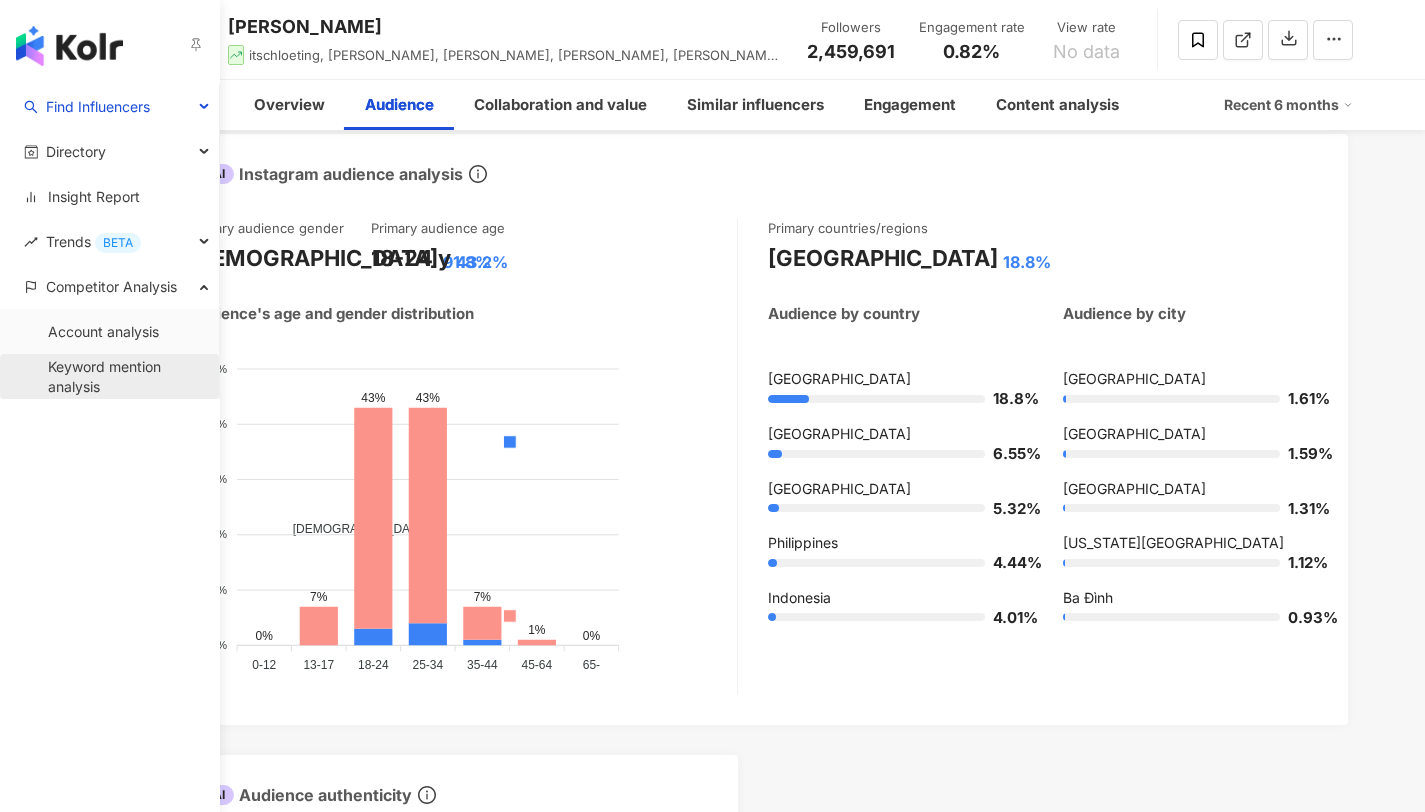 click on "Keyword mention analysis" at bounding box center (125, 376) 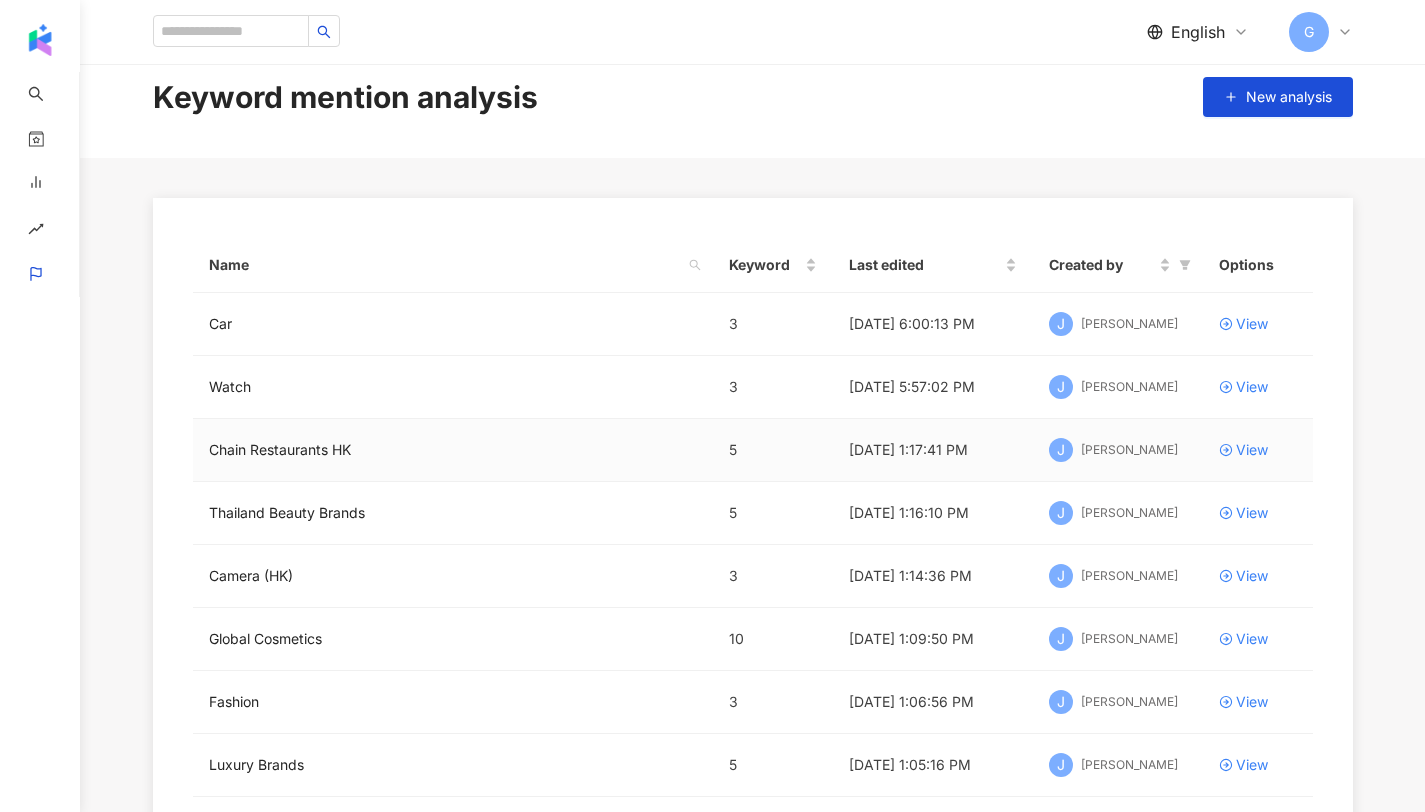 scroll, scrollTop: 157, scrollLeft: 0, axis: vertical 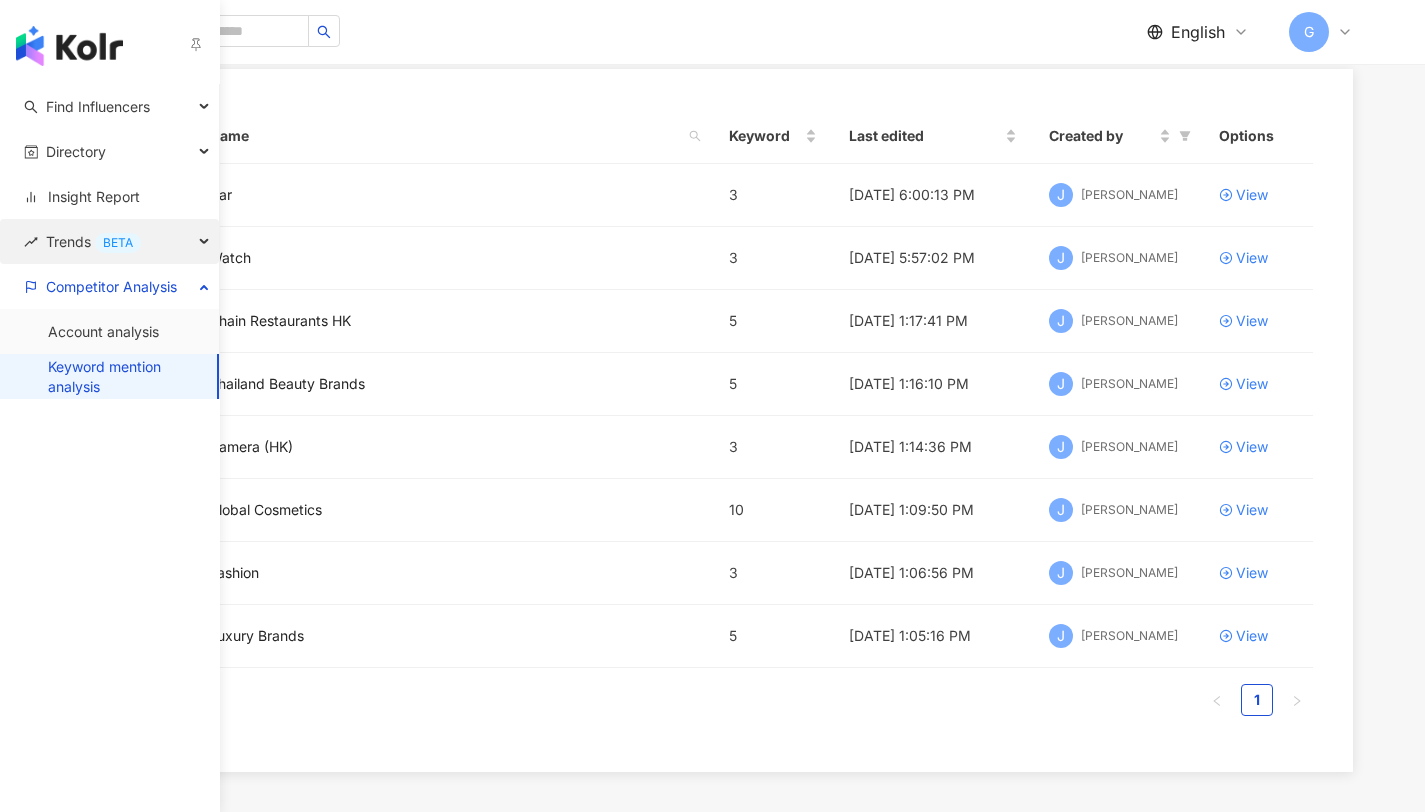 click on "Trends BETA" at bounding box center [93, 241] 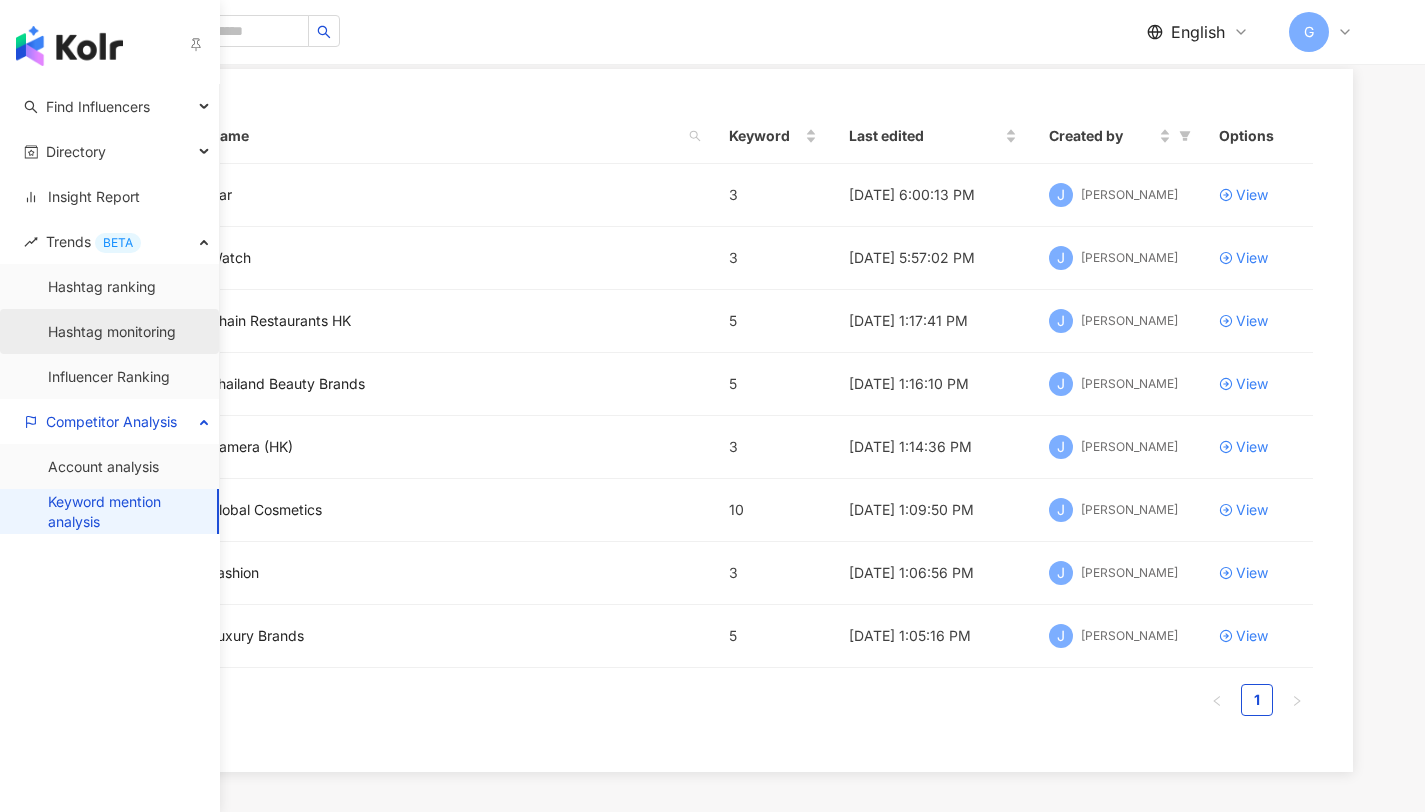 click on "Hashtag monitoring" at bounding box center (112, 332) 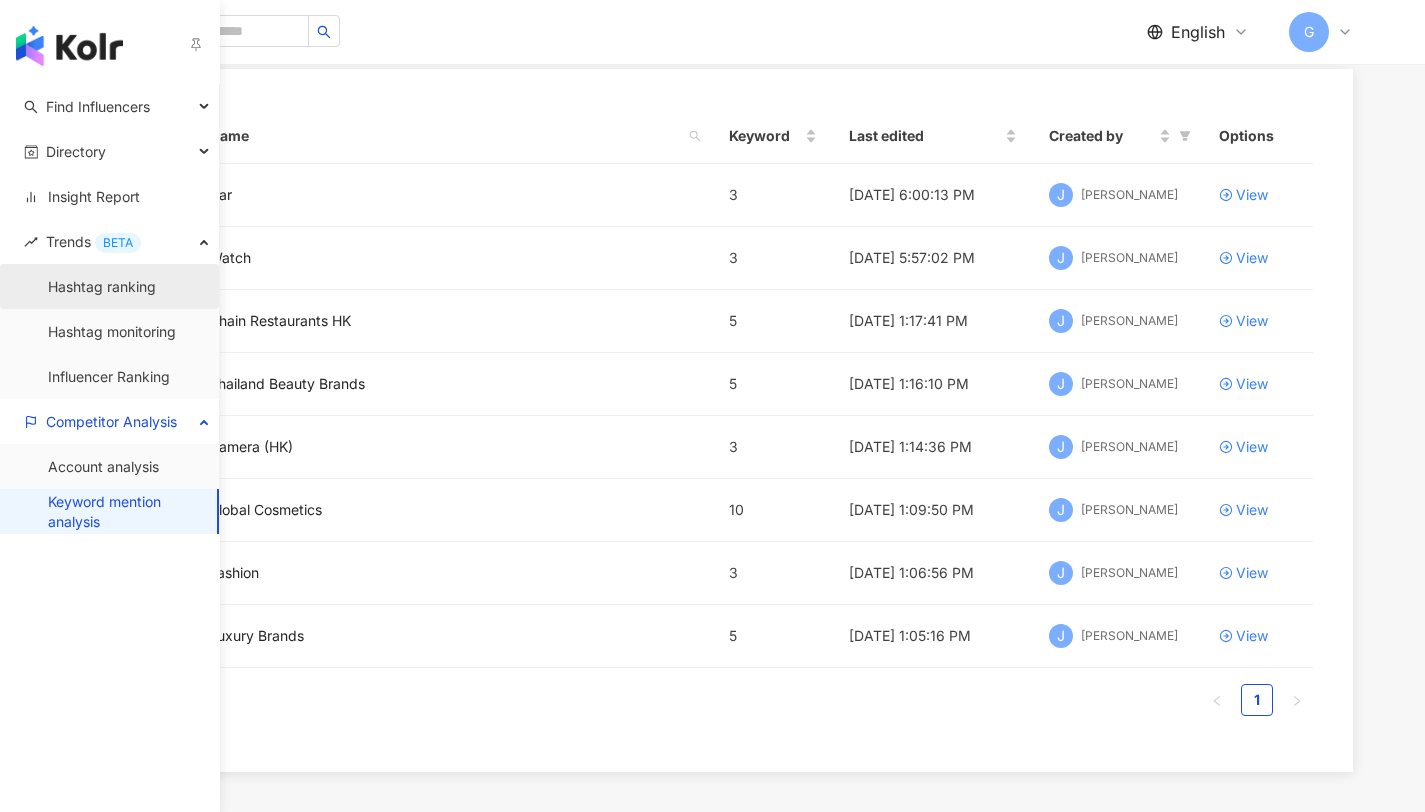 scroll, scrollTop: 0, scrollLeft: 0, axis: both 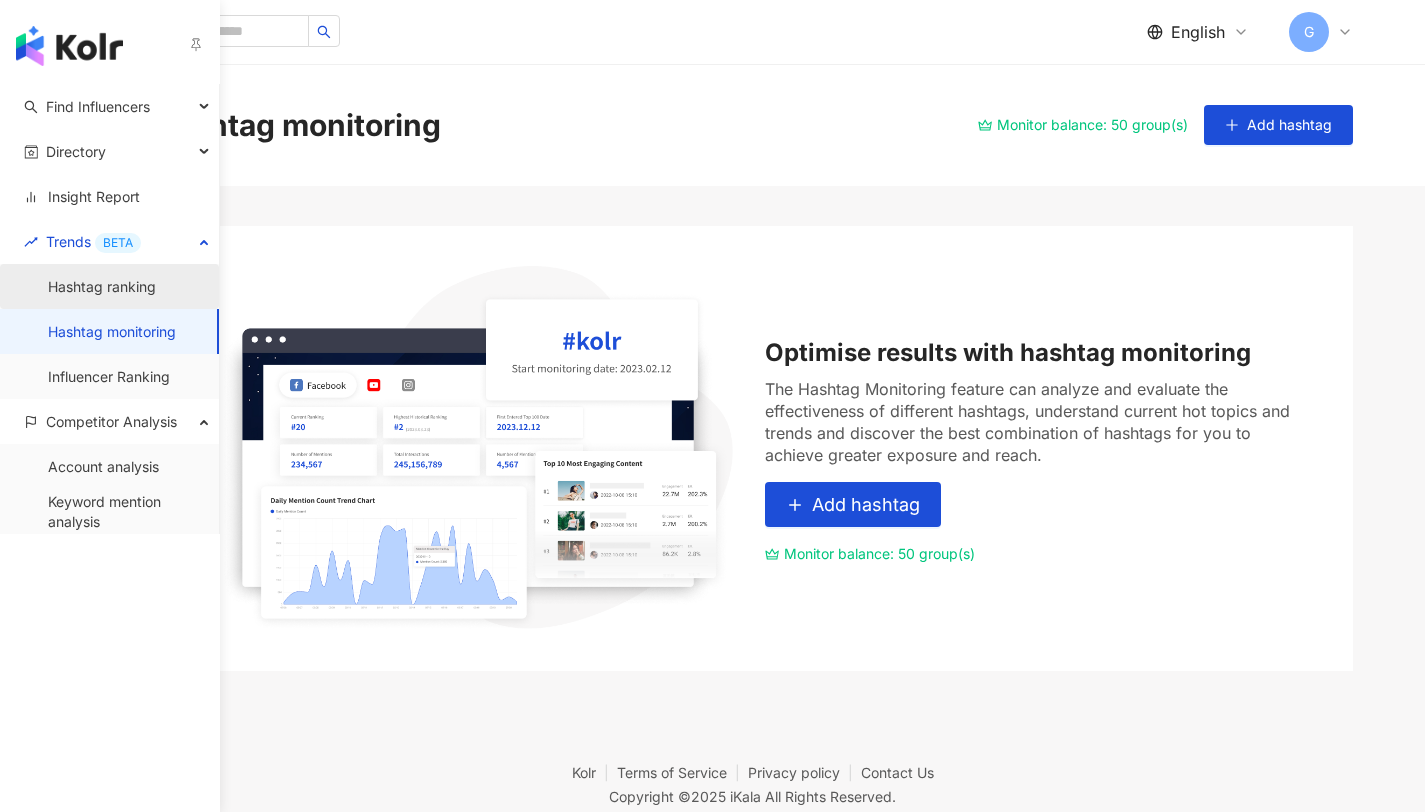click on "Hashtag ranking" at bounding box center (102, 287) 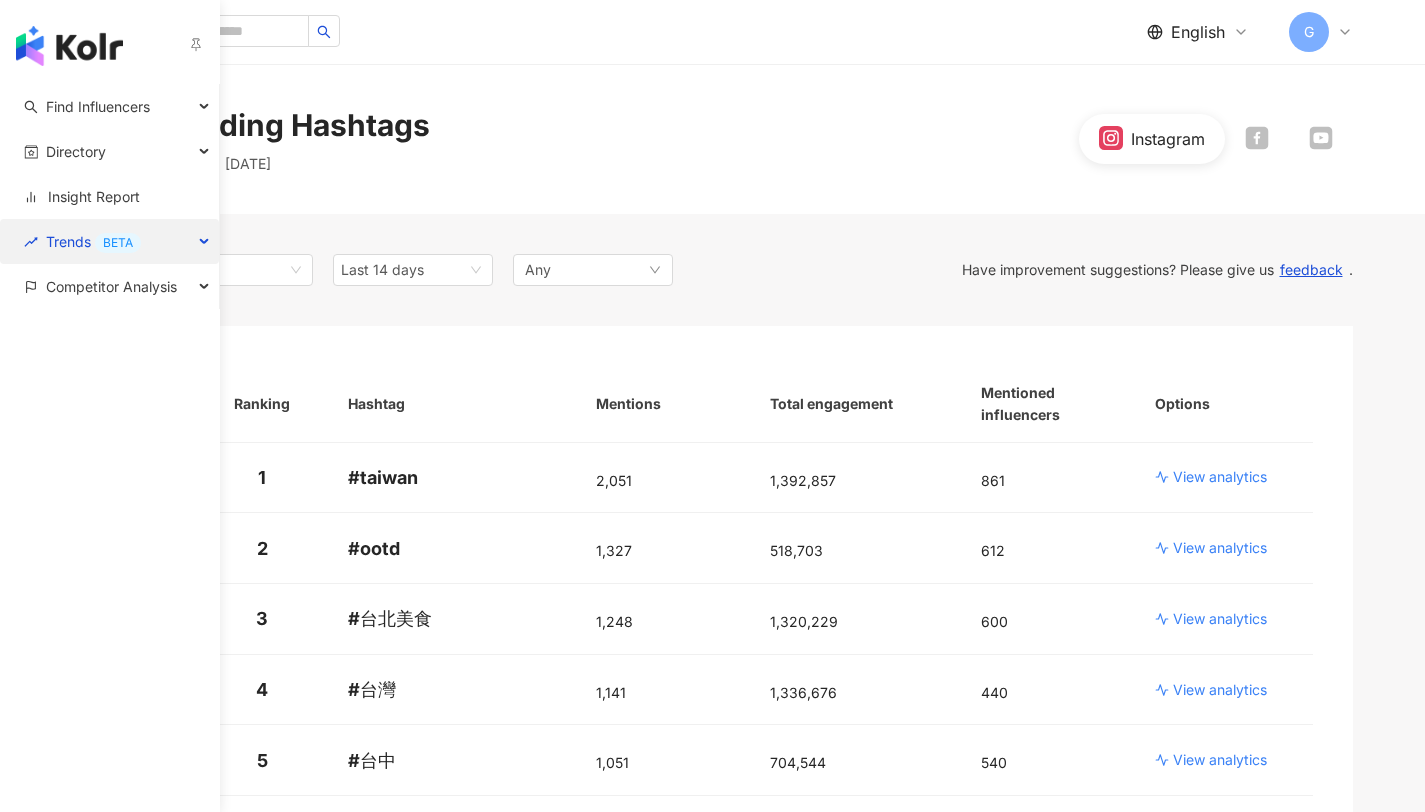 click on "Trends BETA" at bounding box center [93, 241] 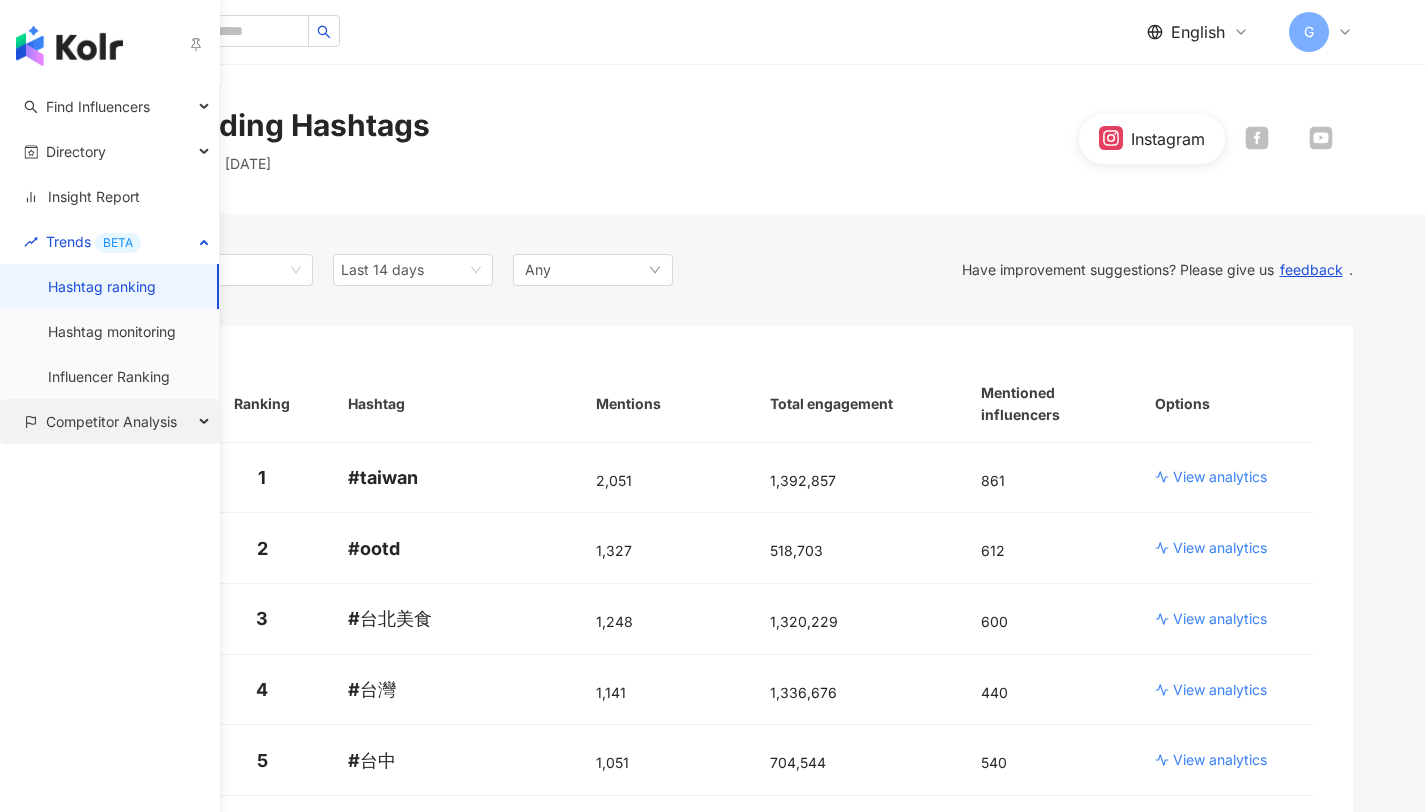 click on "Competitor Analysis" at bounding box center (111, 421) 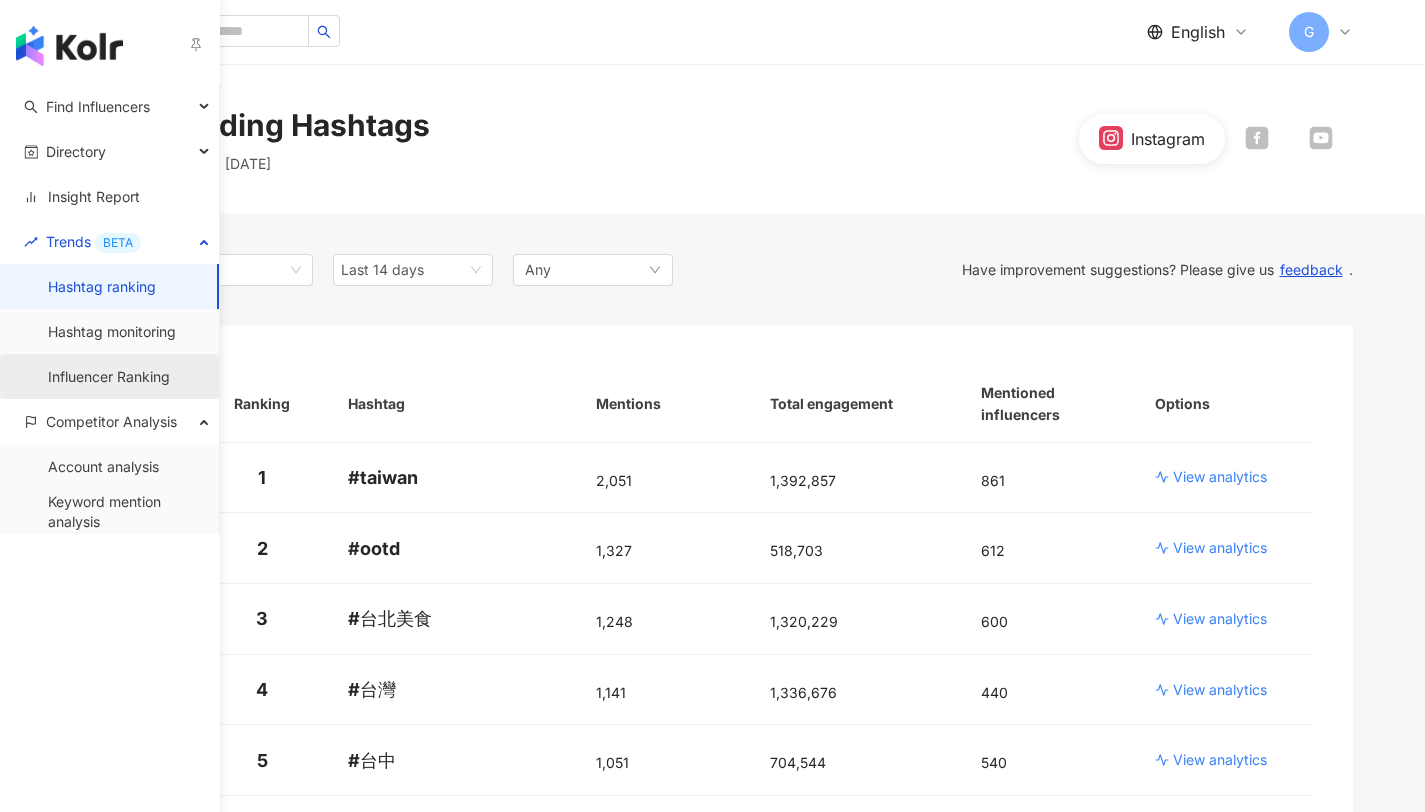 click on "Influencer Ranking" at bounding box center [109, 377] 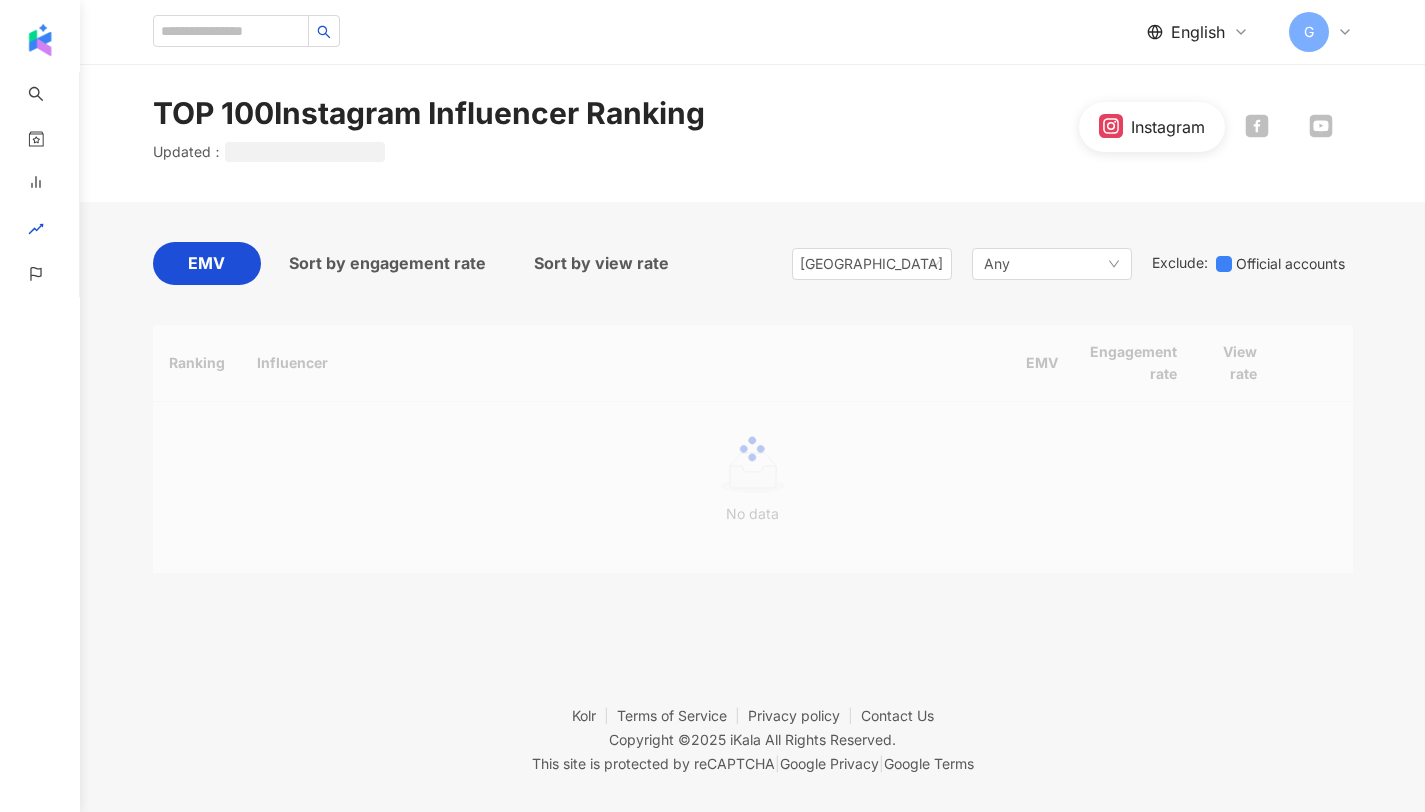 scroll, scrollTop: 22, scrollLeft: 0, axis: vertical 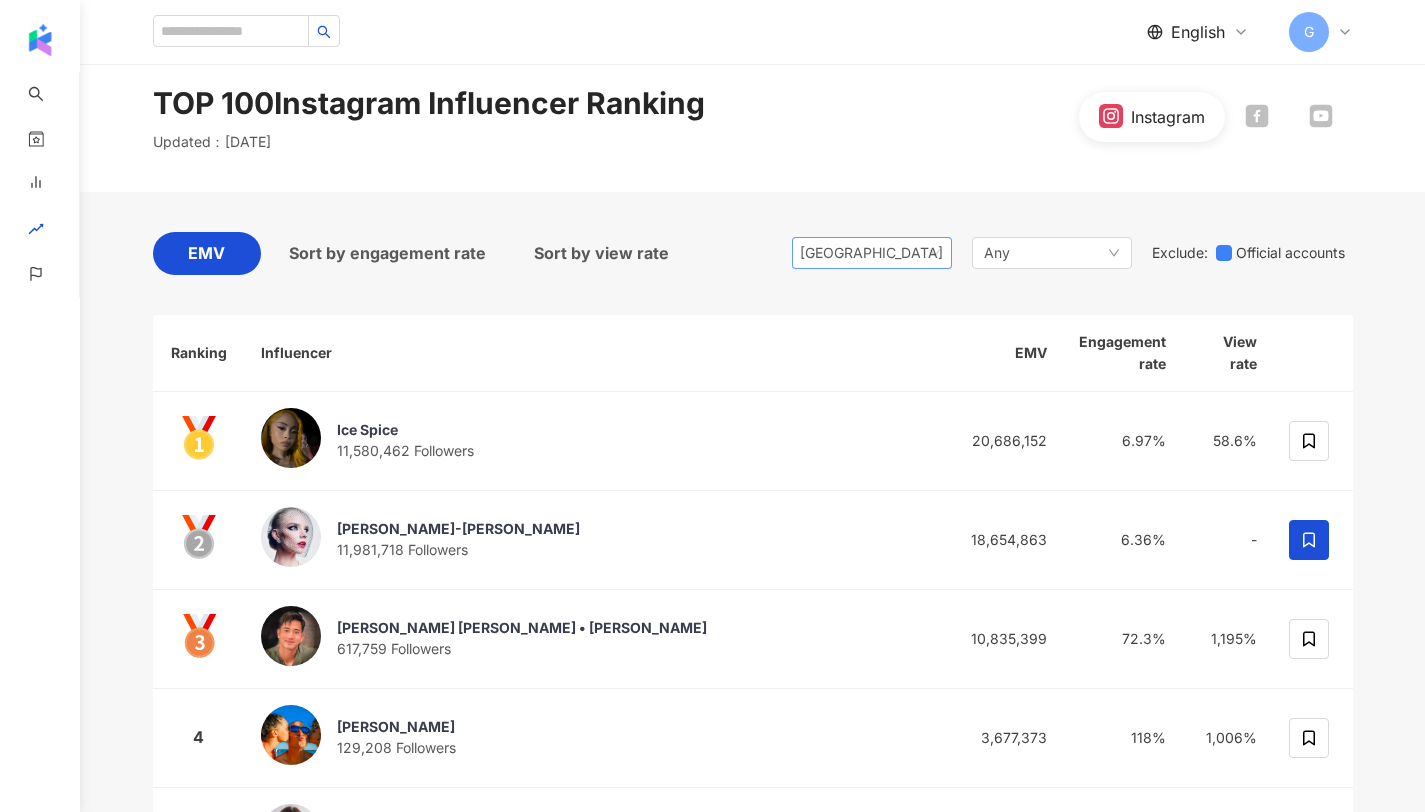 click on "Singapore" at bounding box center (832, 253) 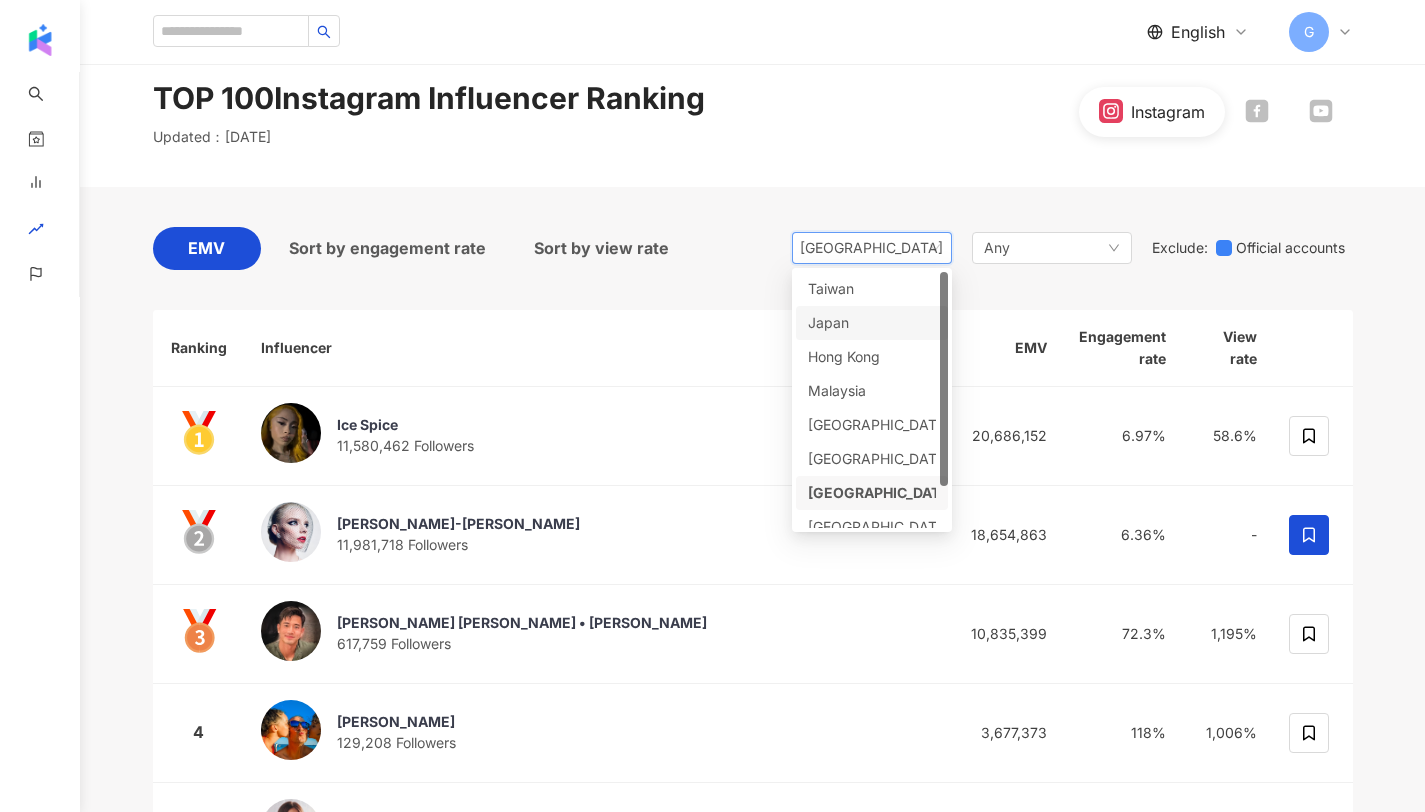 click on "Sort by view rate" at bounding box center (601, 253) 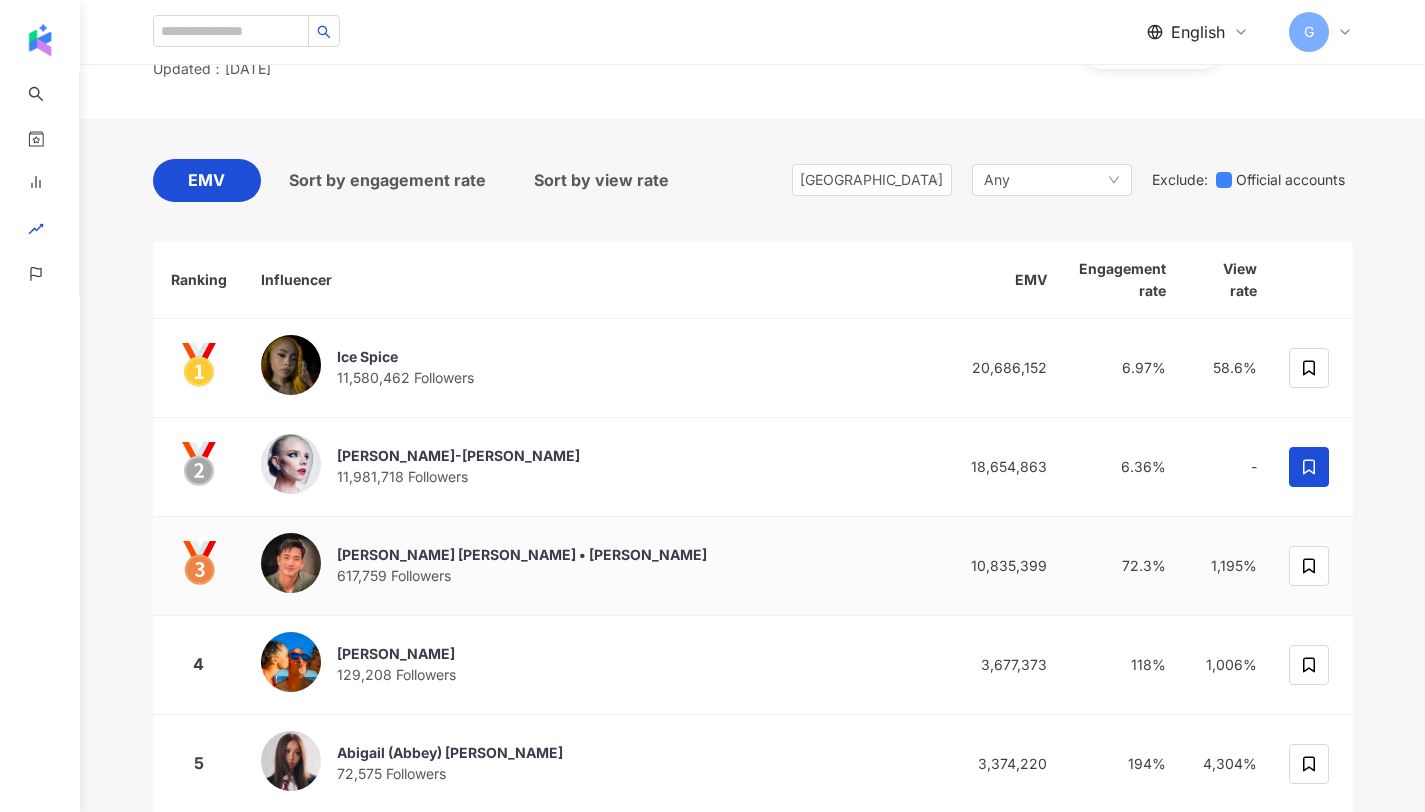 scroll, scrollTop: 0, scrollLeft: 0, axis: both 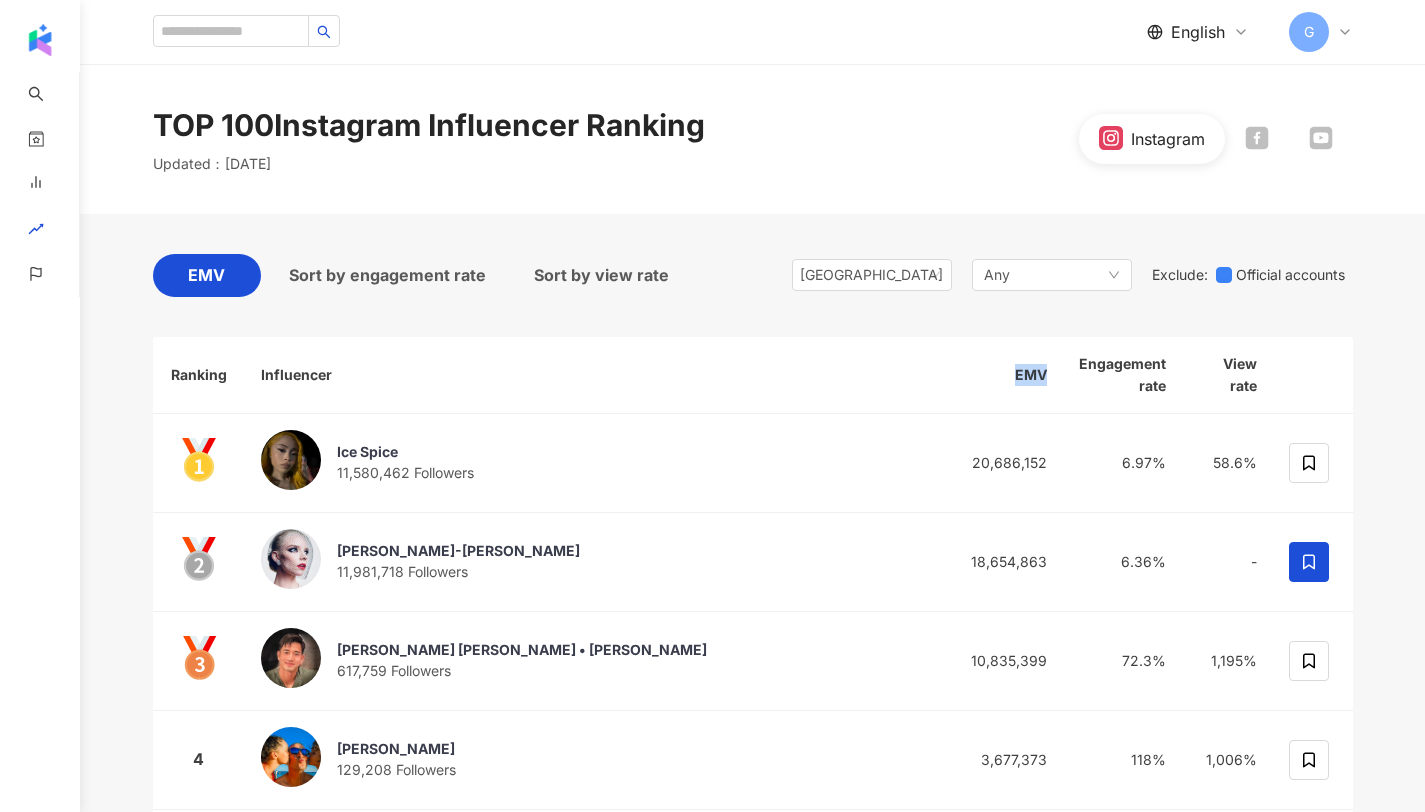 drag, startPoint x: 1002, startPoint y: 373, endPoint x: 1060, endPoint y: 371, distance: 58.034473 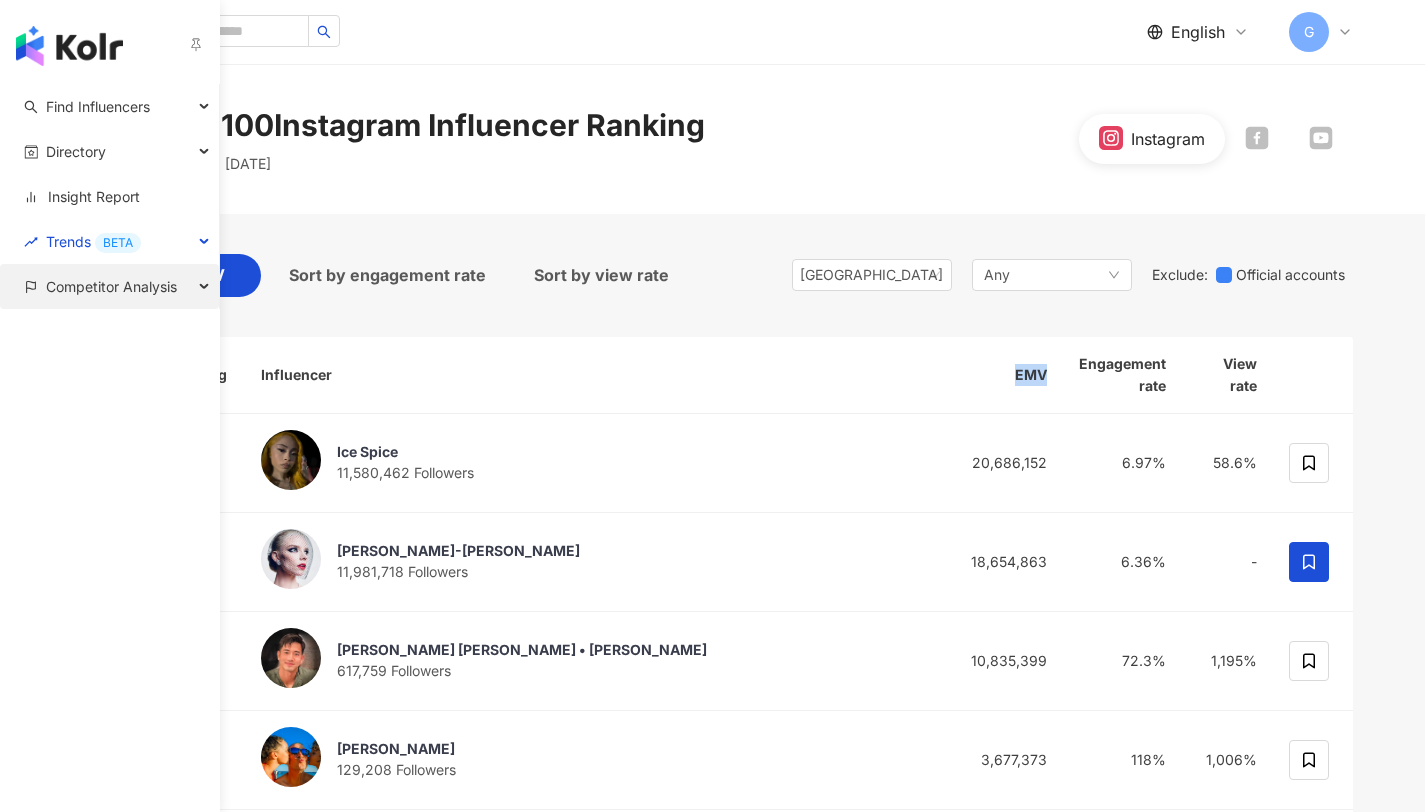 click on "Competitor Analysis" at bounding box center [111, 286] 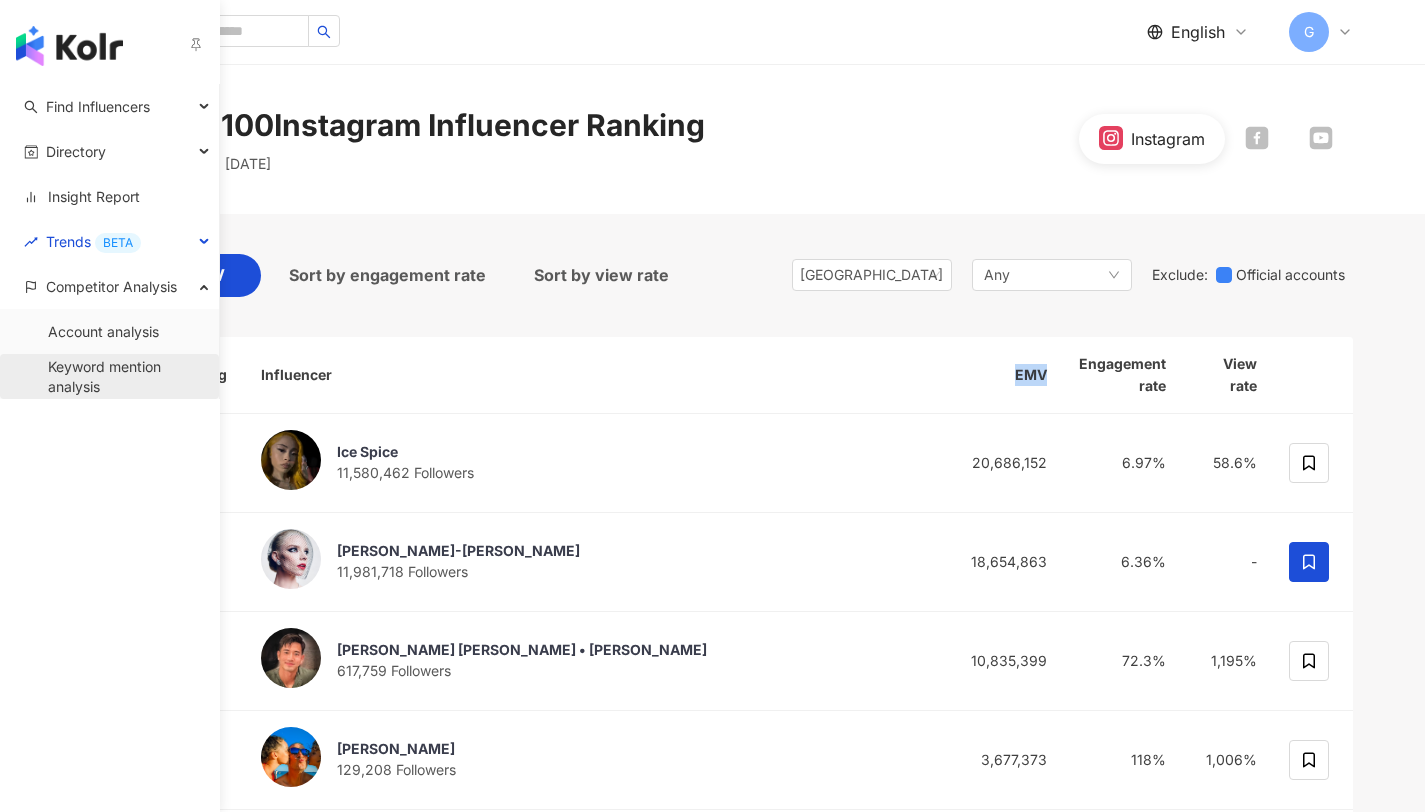 click on "Keyword mention analysis" at bounding box center (125, 376) 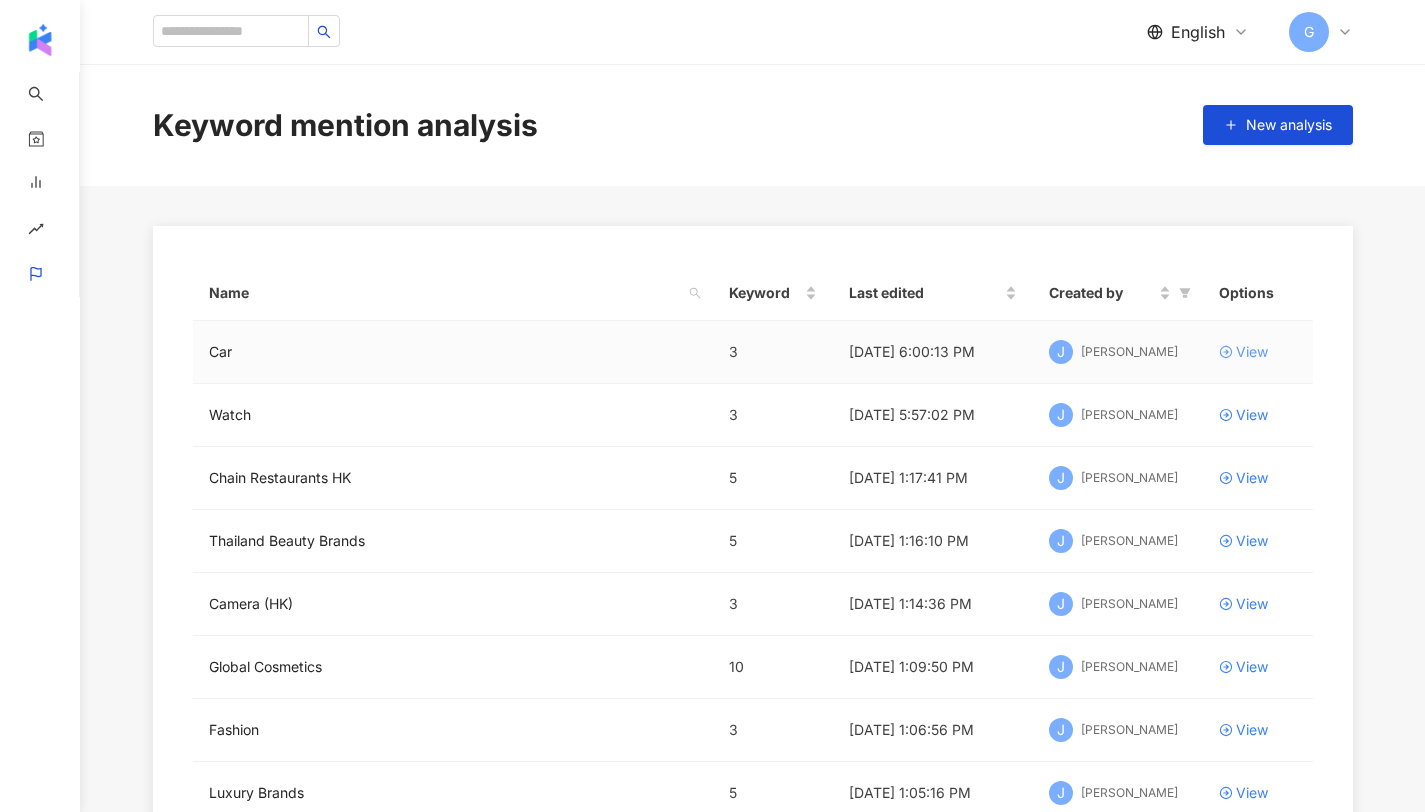 click on "View" at bounding box center (1252, 352) 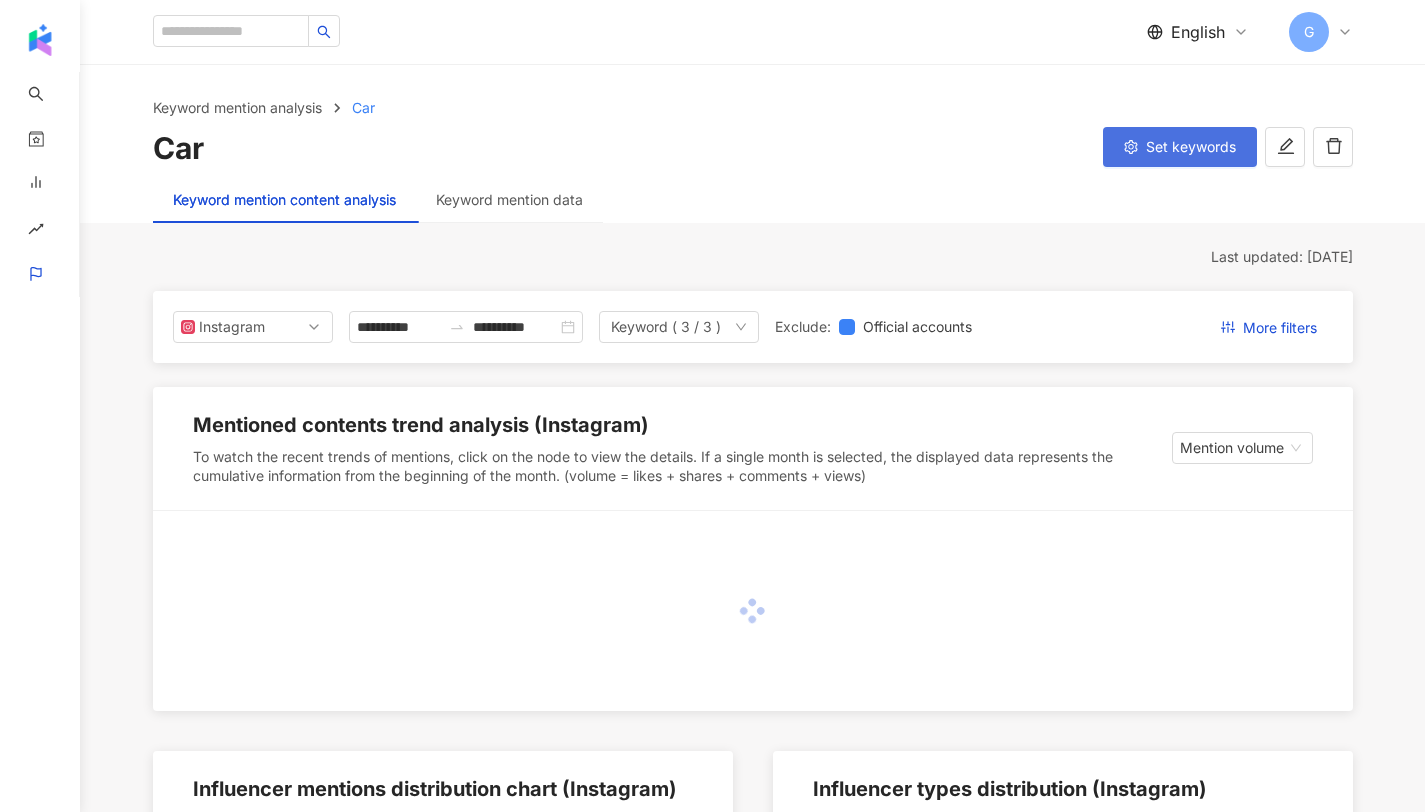 click on "Set keywords" at bounding box center [1191, 147] 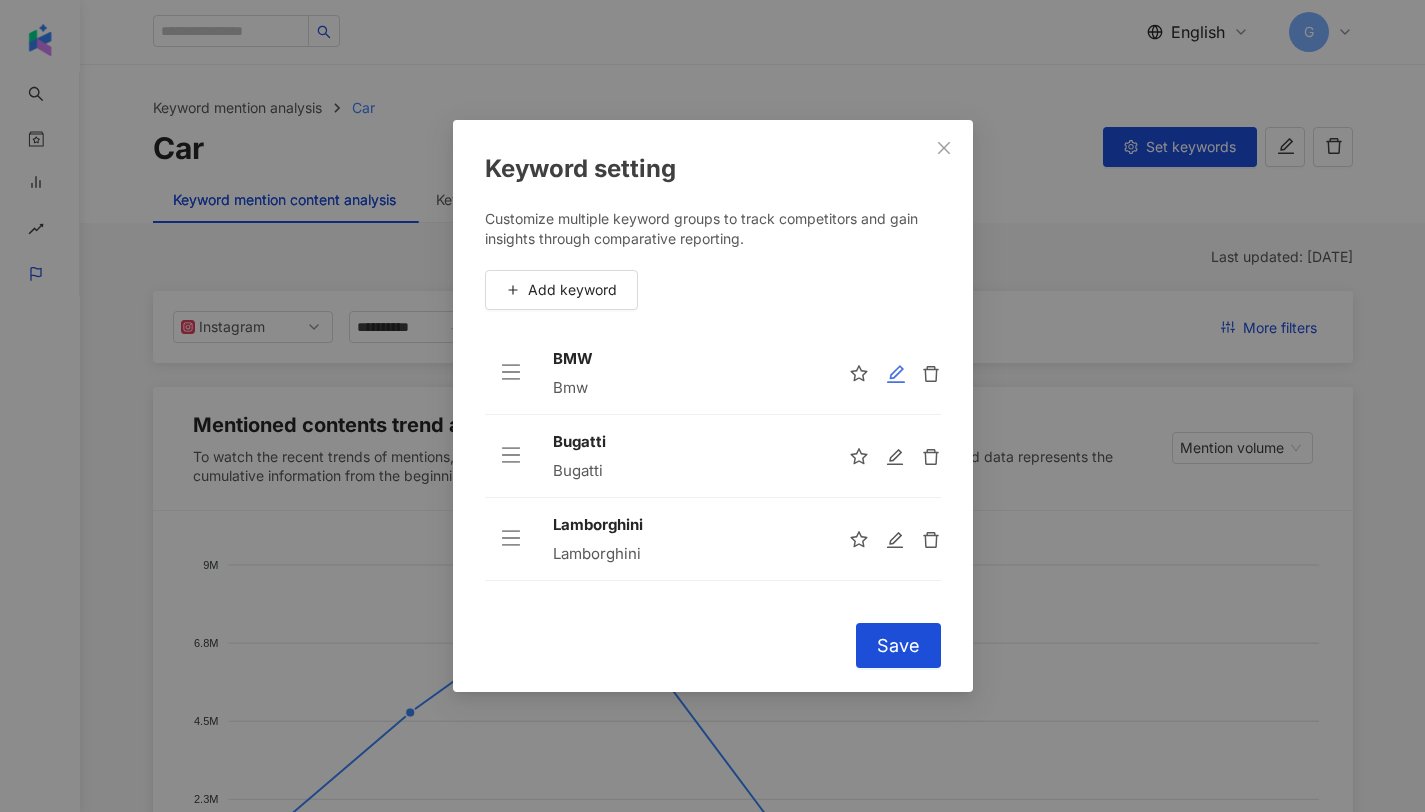 click 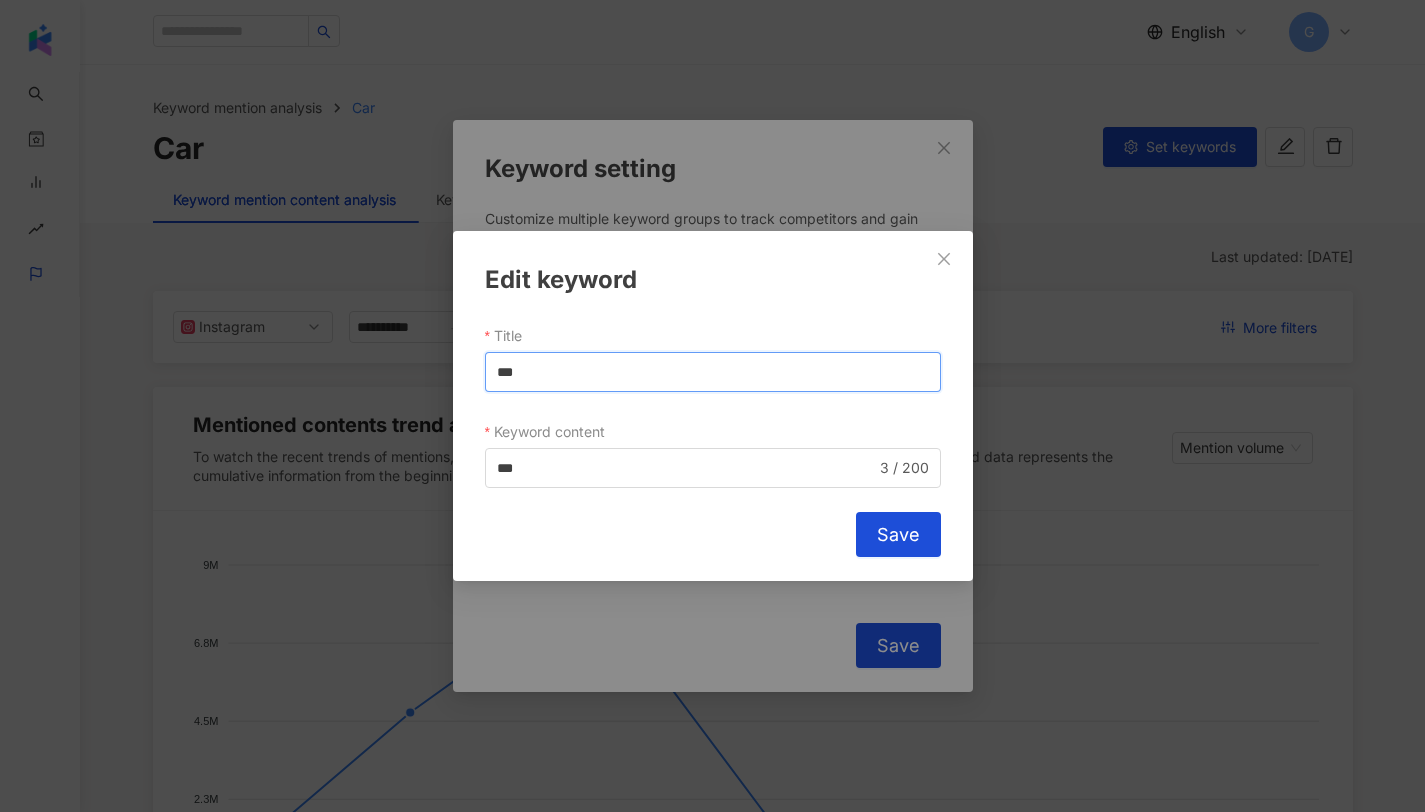 drag, startPoint x: 639, startPoint y: 375, endPoint x: 432, endPoint y: 376, distance: 207.00241 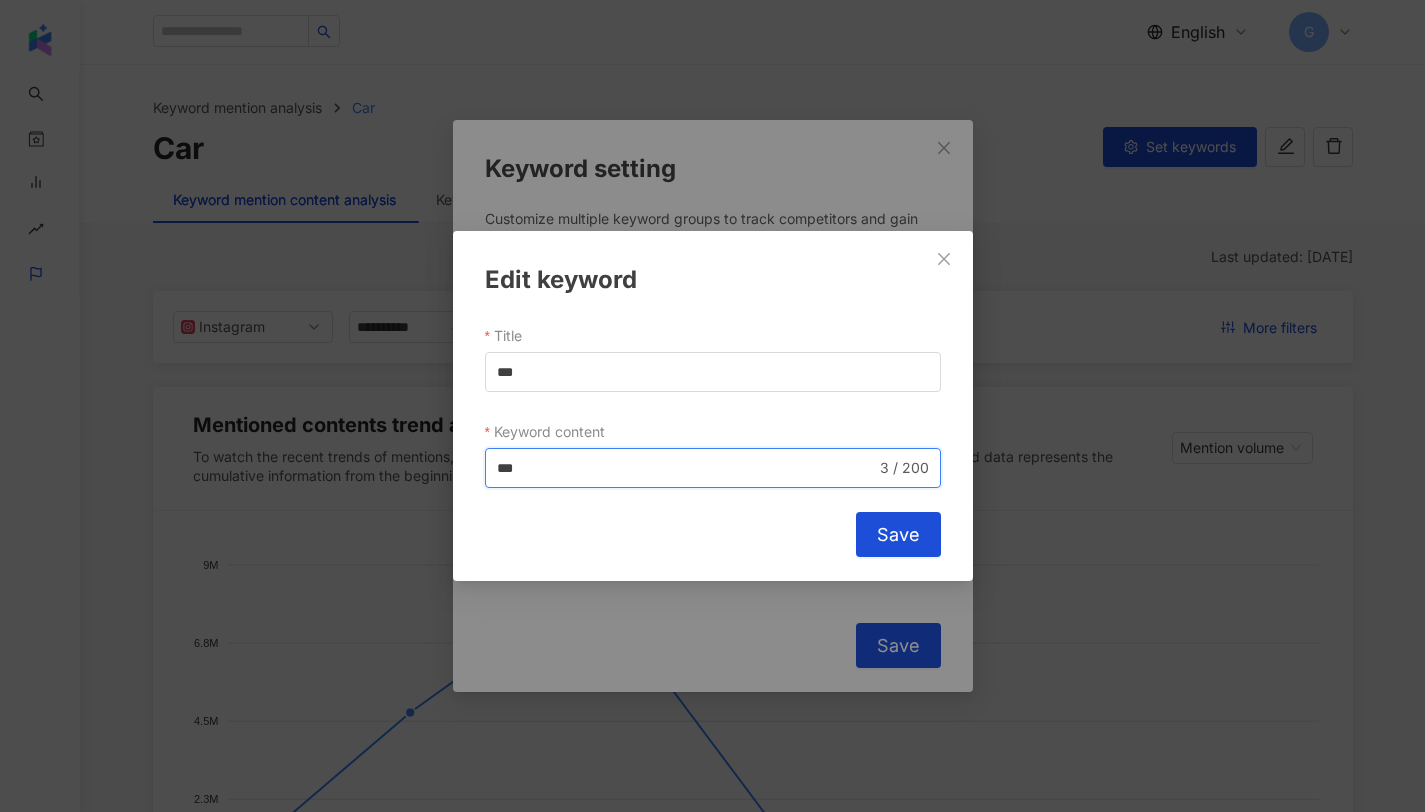 click on "***" at bounding box center [686, 468] 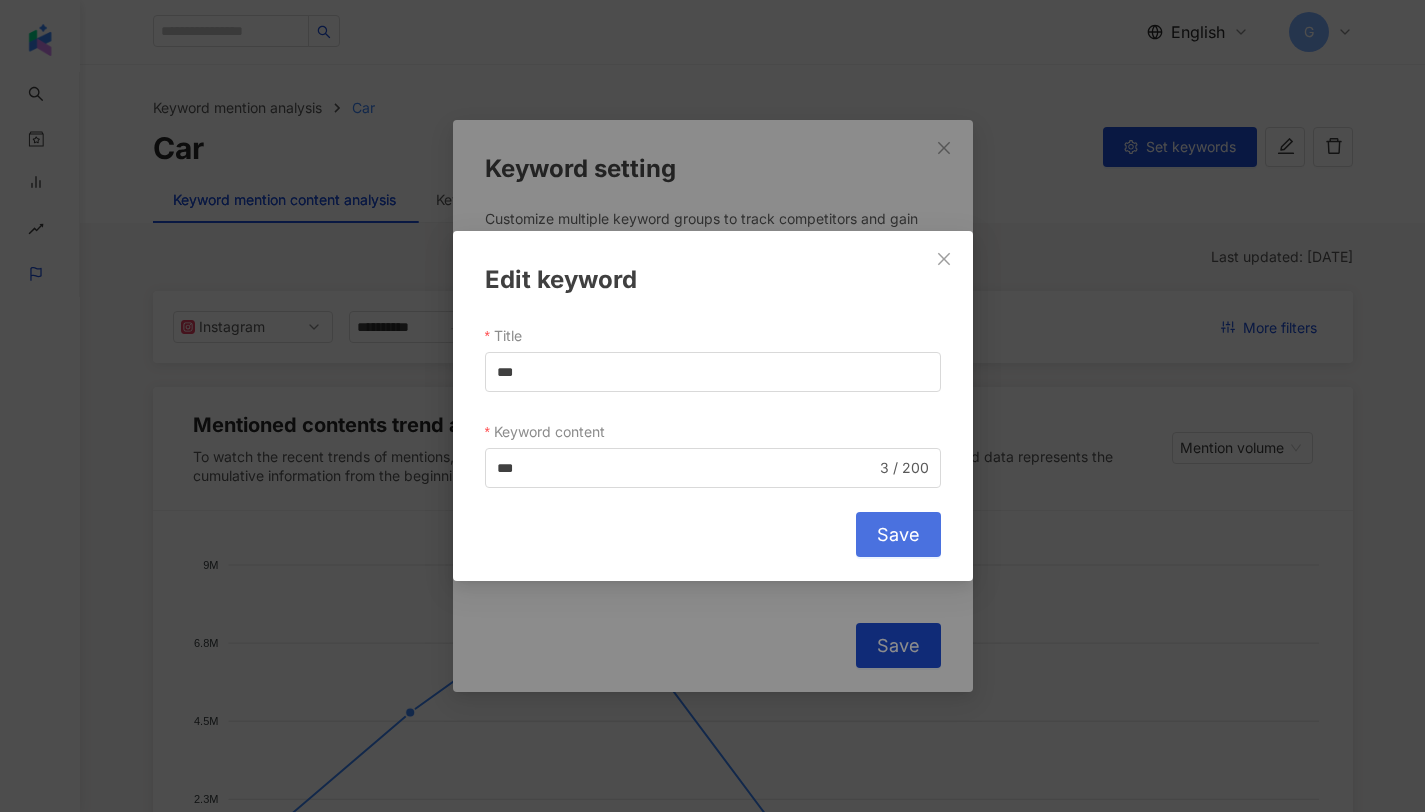 click on "Save" at bounding box center [898, 535] 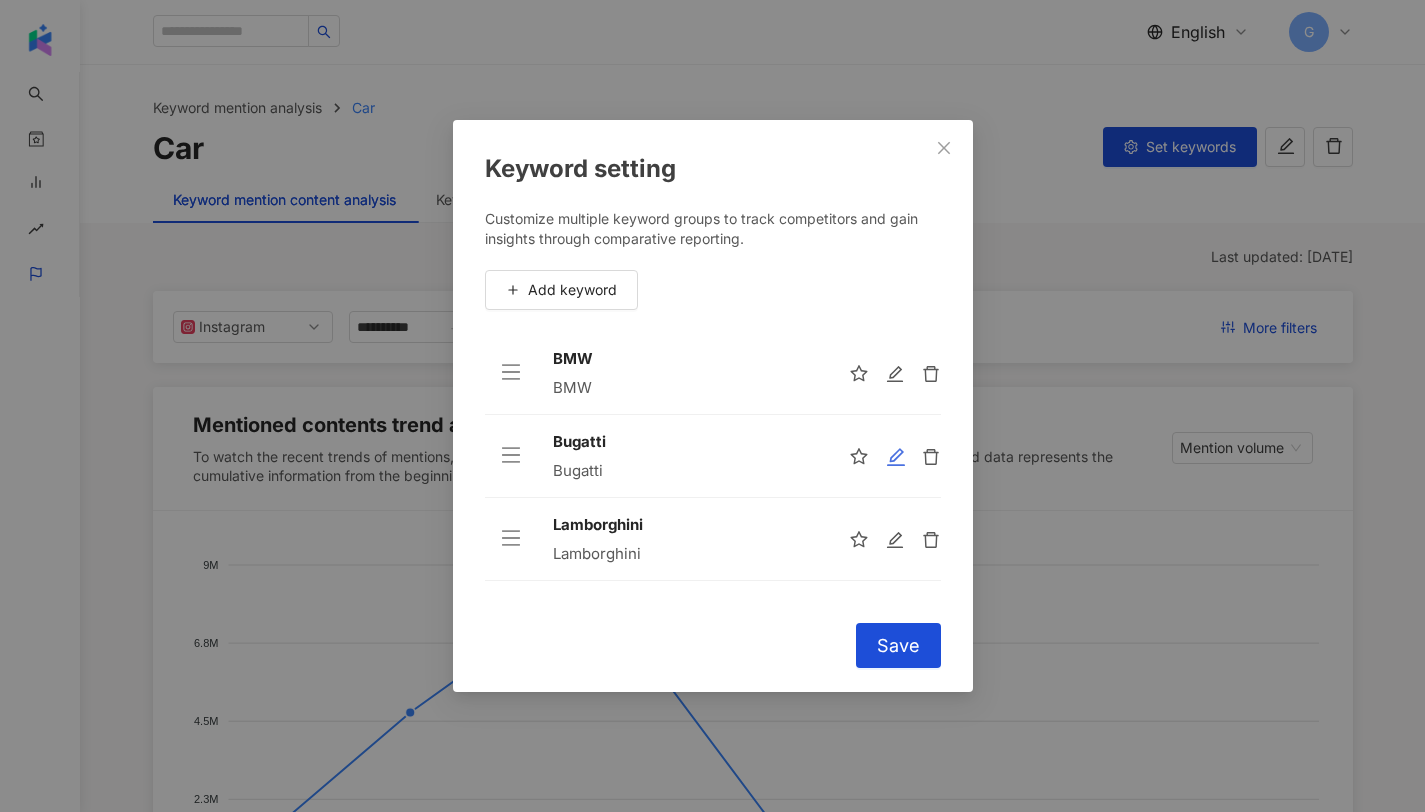 click 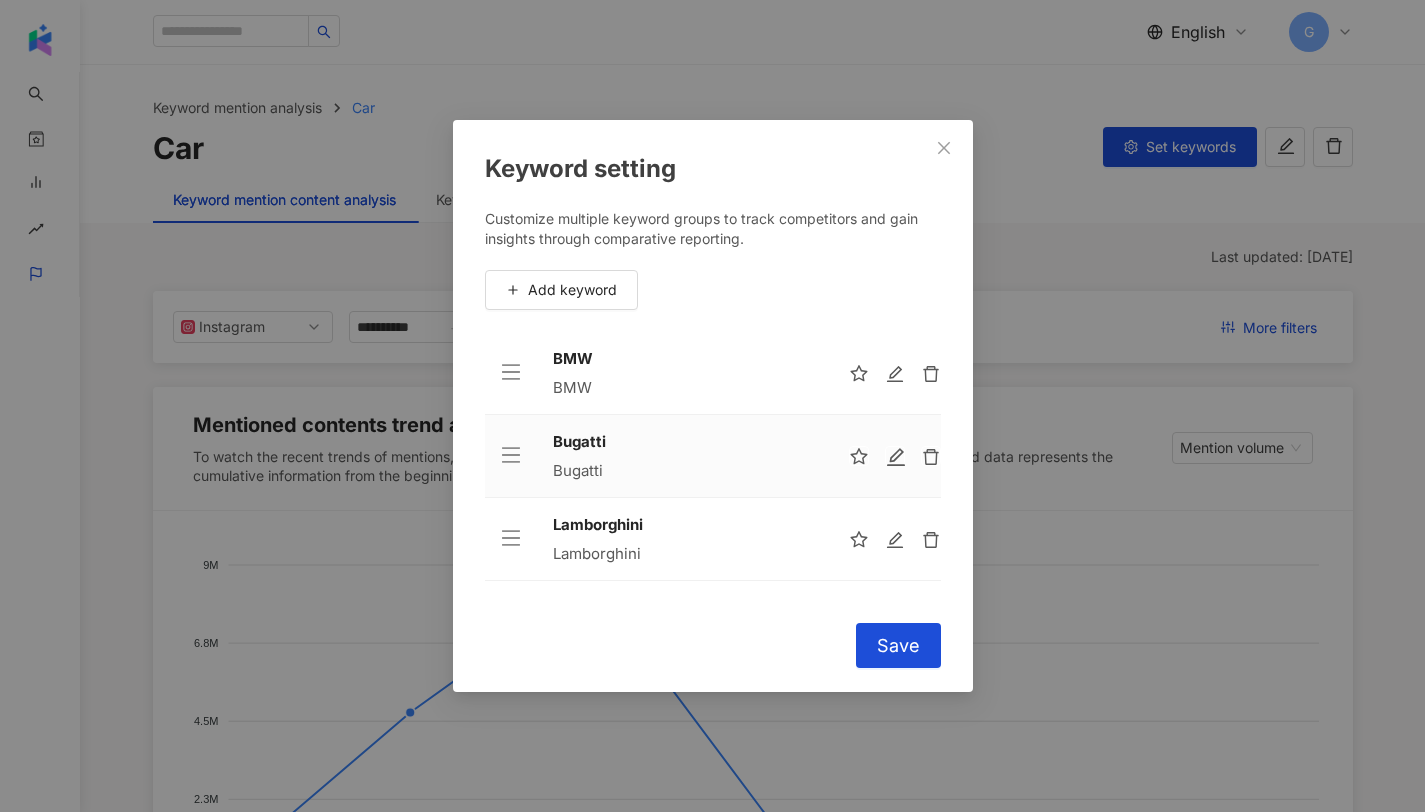 type on "*******" 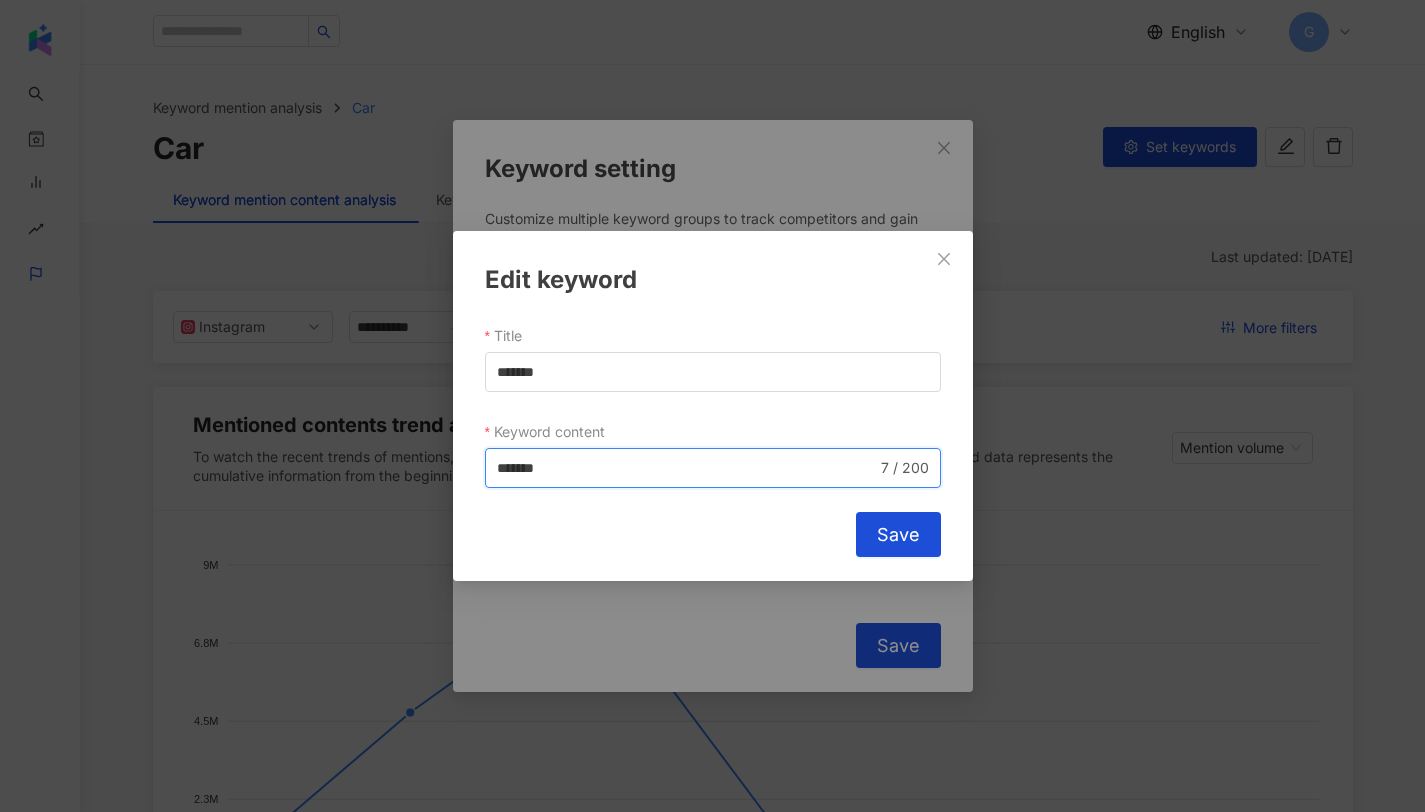 click on "*******" at bounding box center (687, 468) 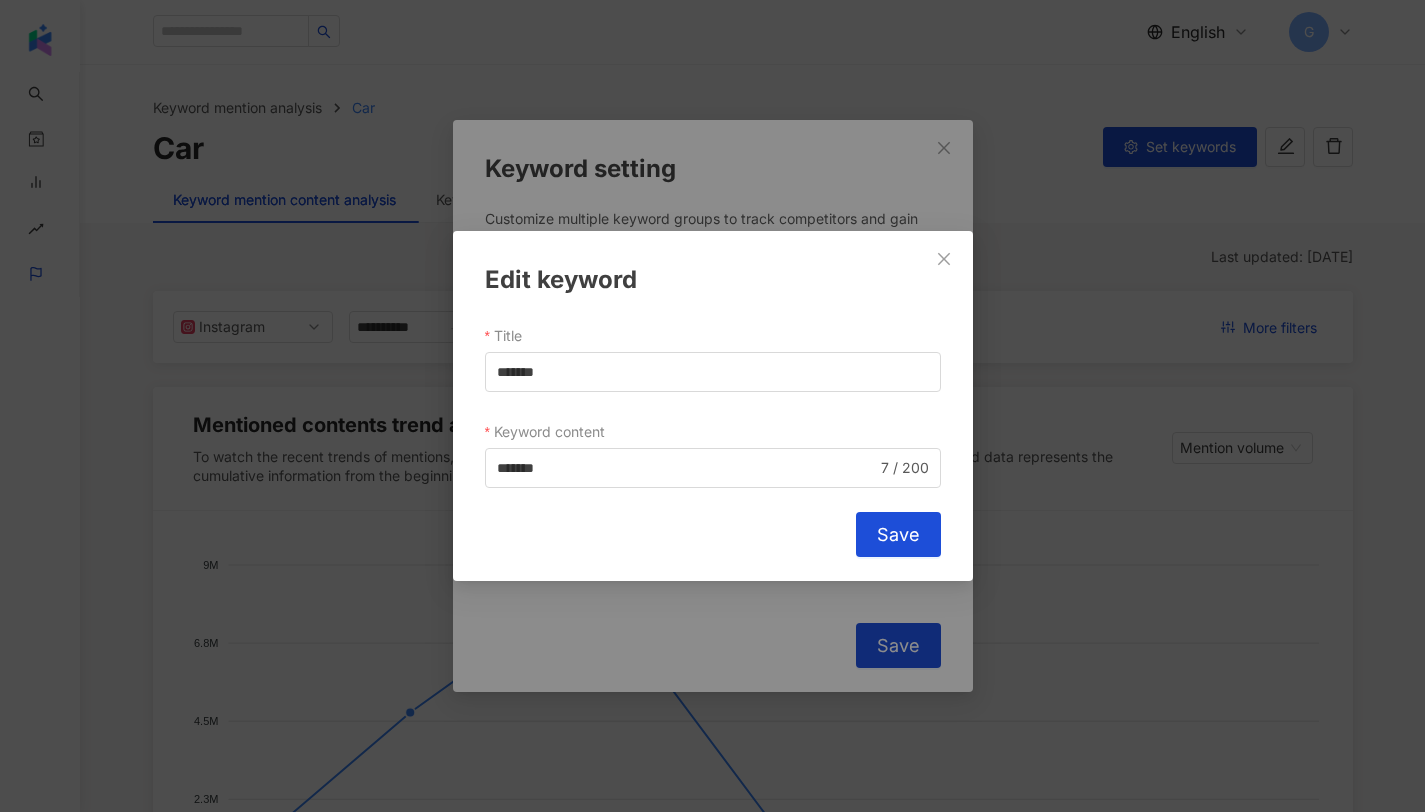 click at bounding box center (944, 259) 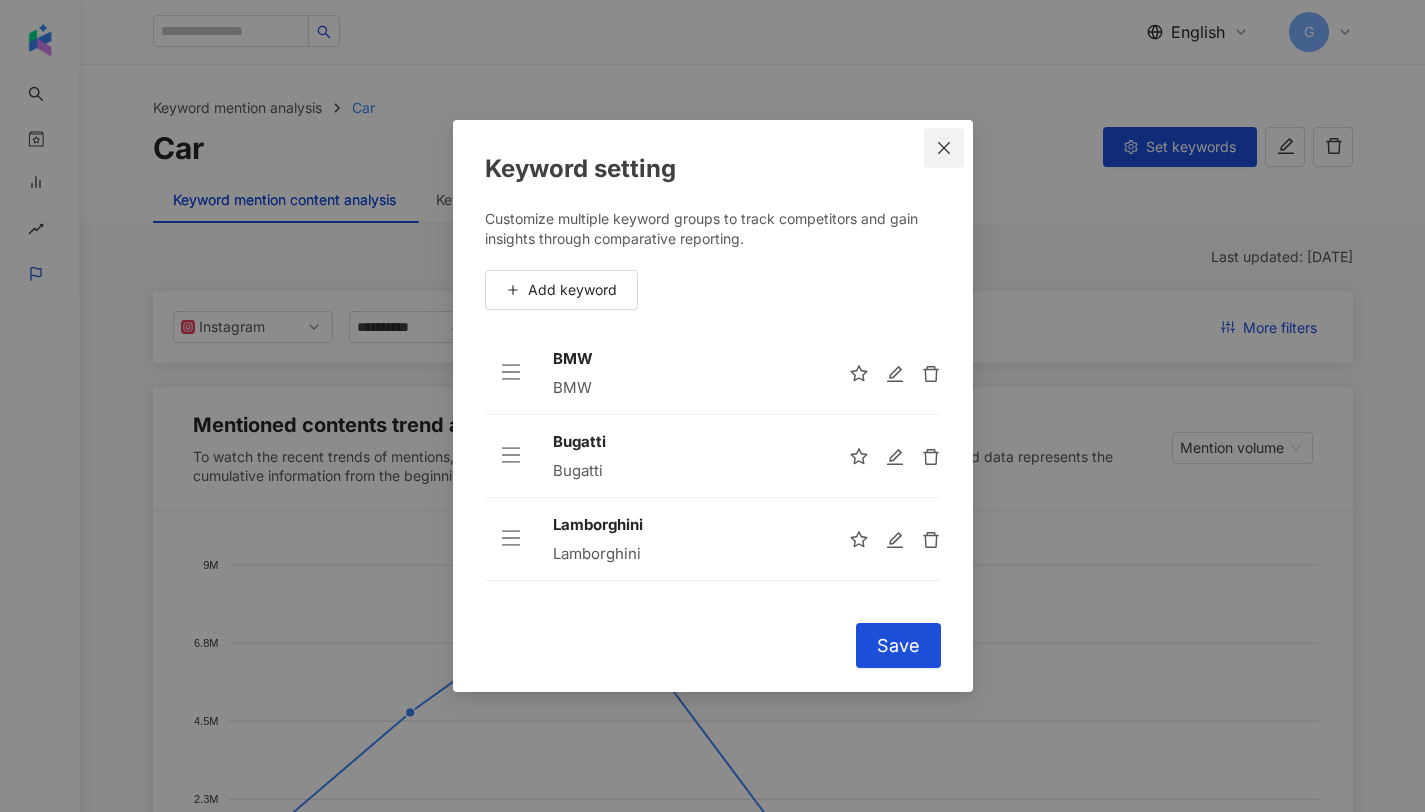 click at bounding box center [944, 148] 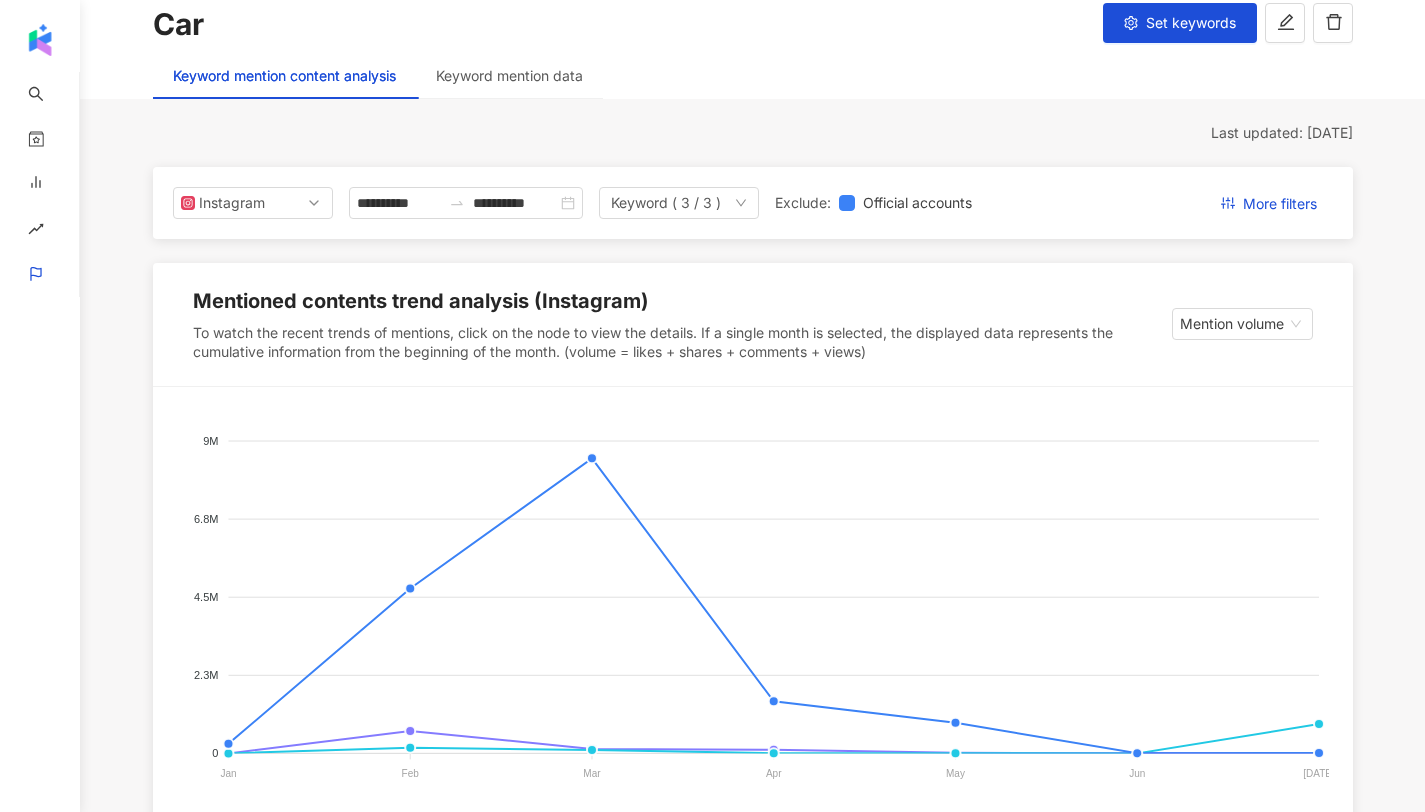 scroll, scrollTop: 175, scrollLeft: 0, axis: vertical 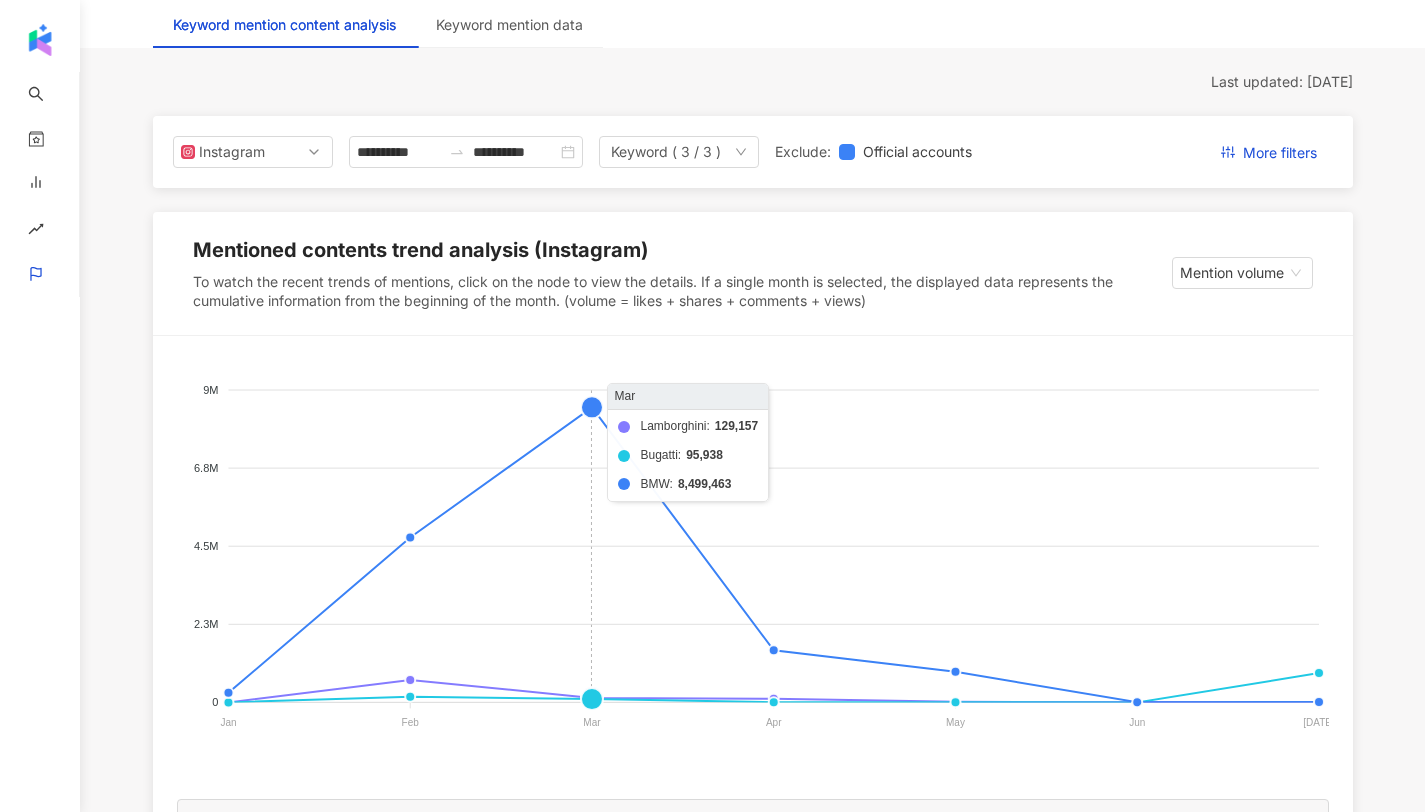click on "Lamborghini Bugatti BMW" 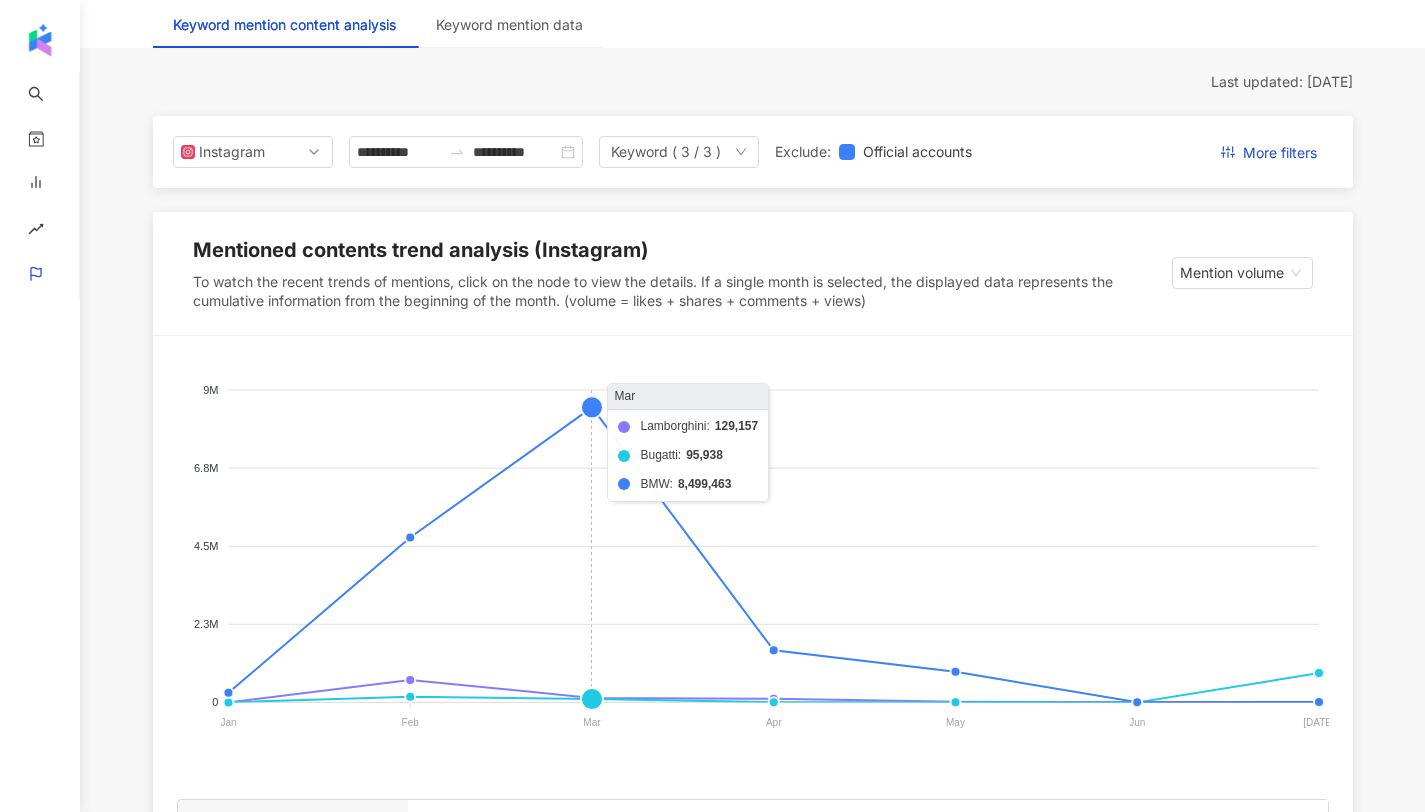scroll, scrollTop: 0, scrollLeft: 0, axis: both 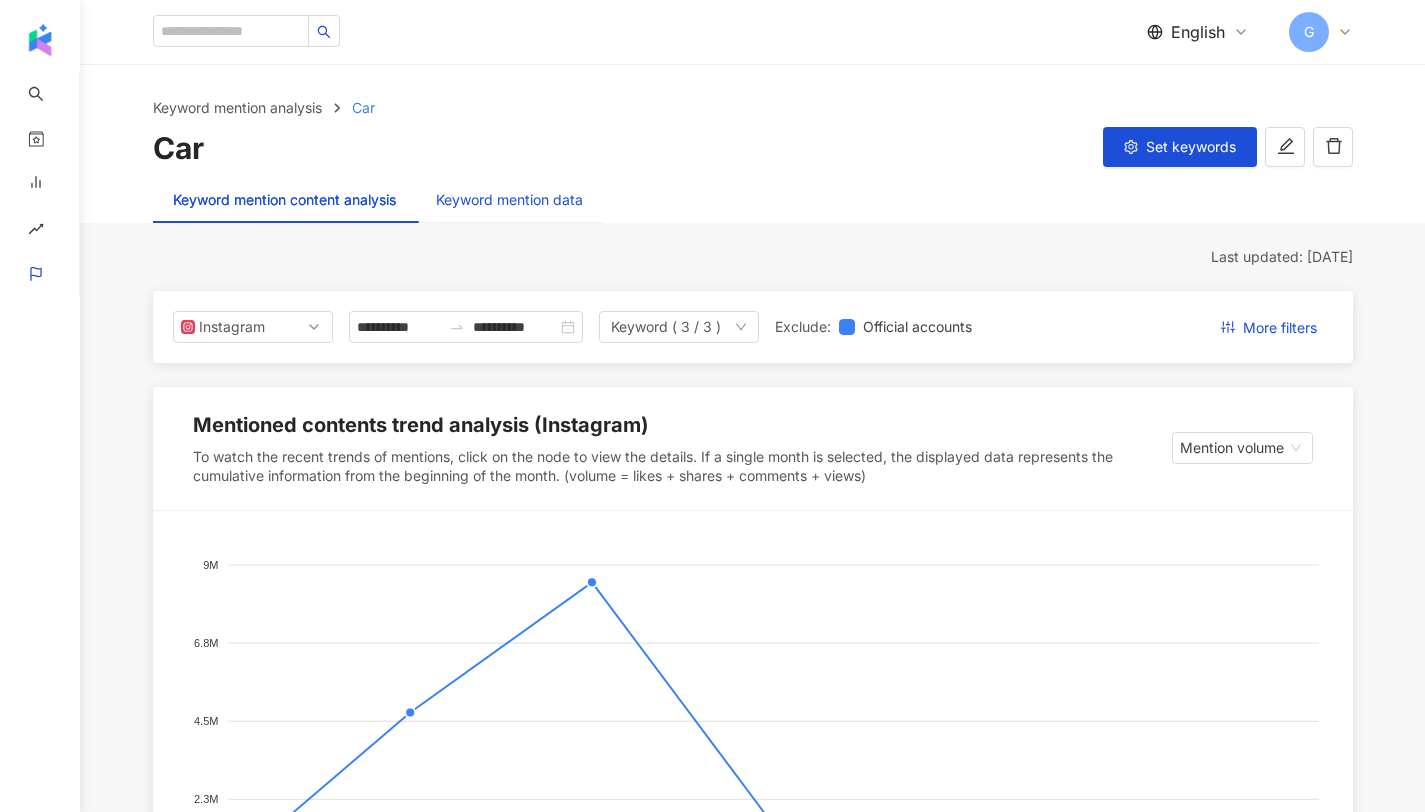 click on "Keyword mention data" at bounding box center (509, 200) 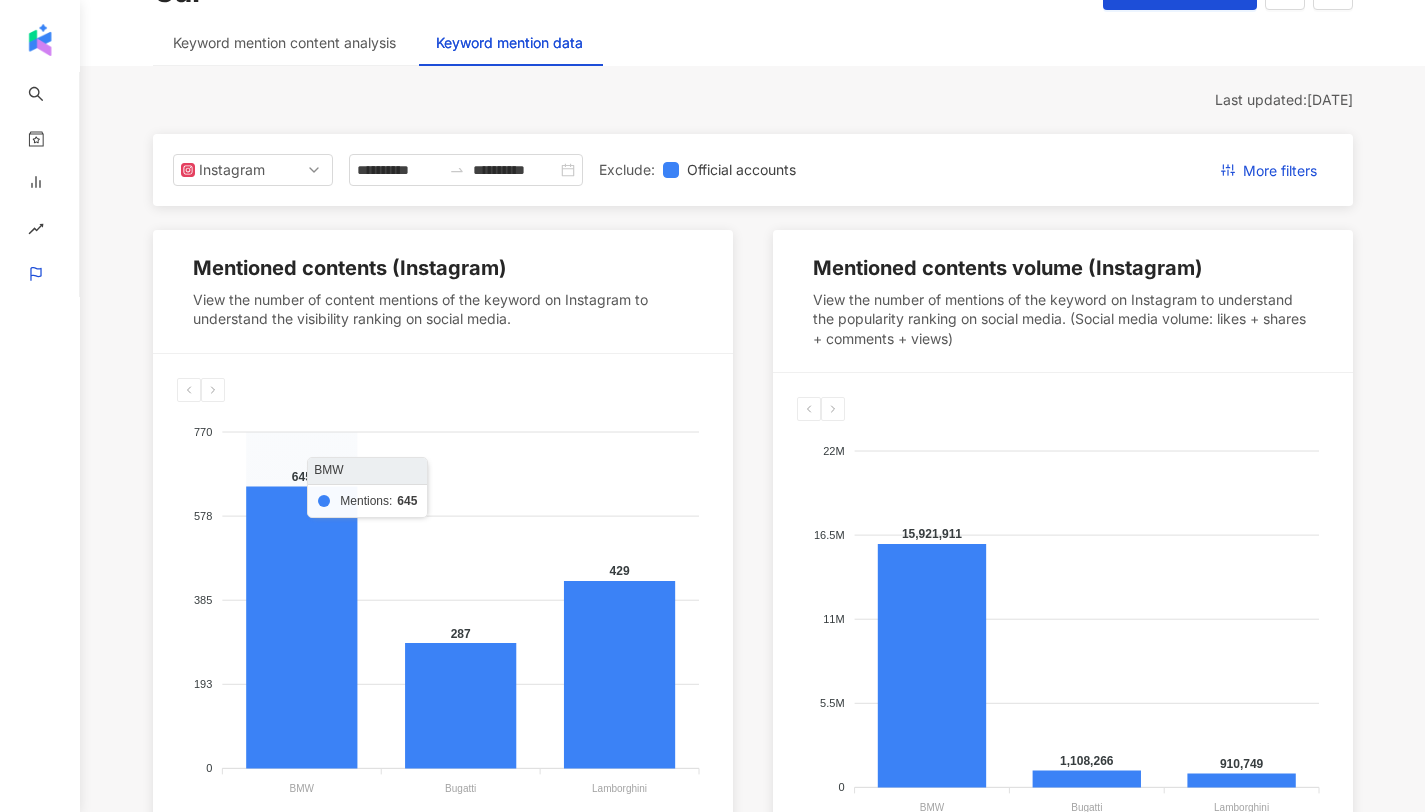 scroll, scrollTop: 117, scrollLeft: 0, axis: vertical 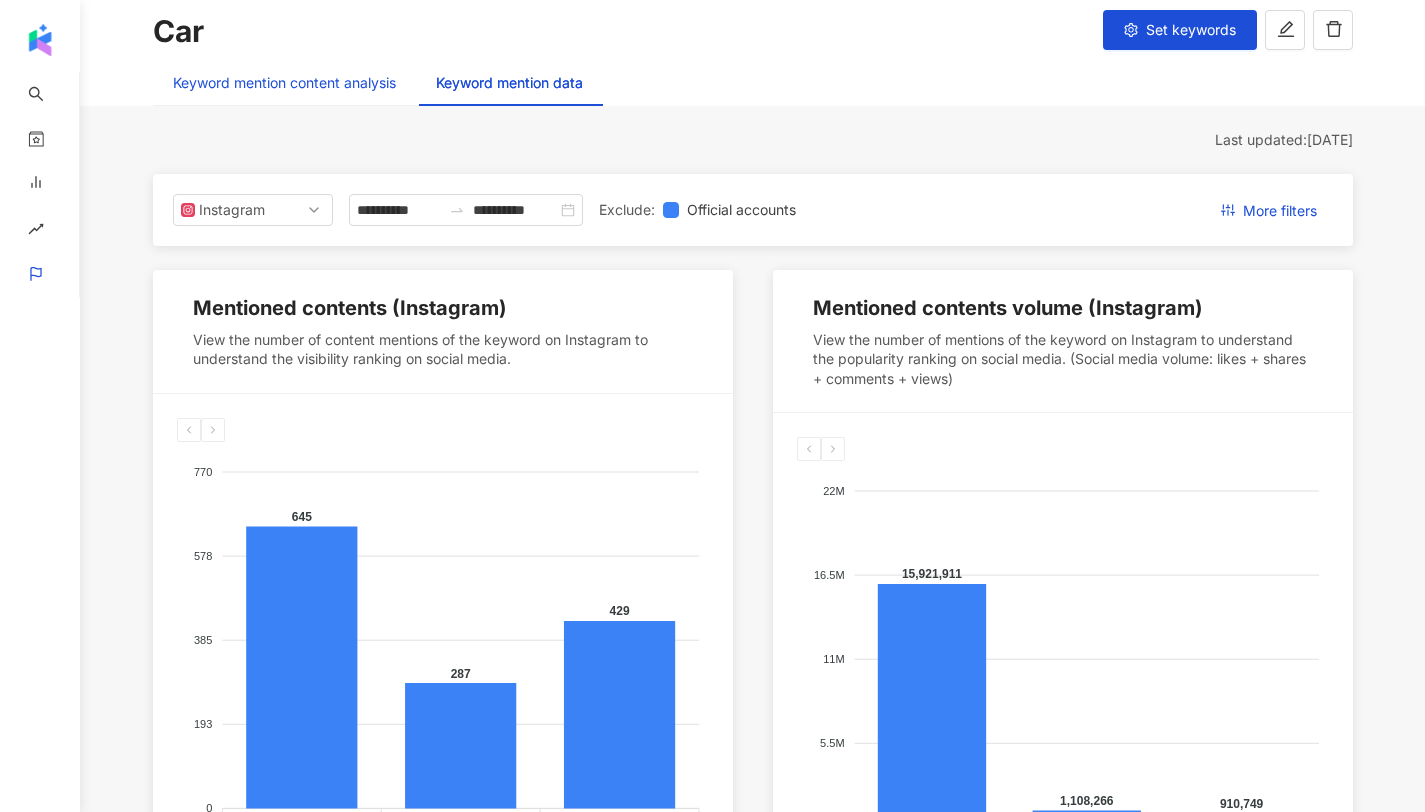 click on "Keyword mention content analysis" at bounding box center (284, 83) 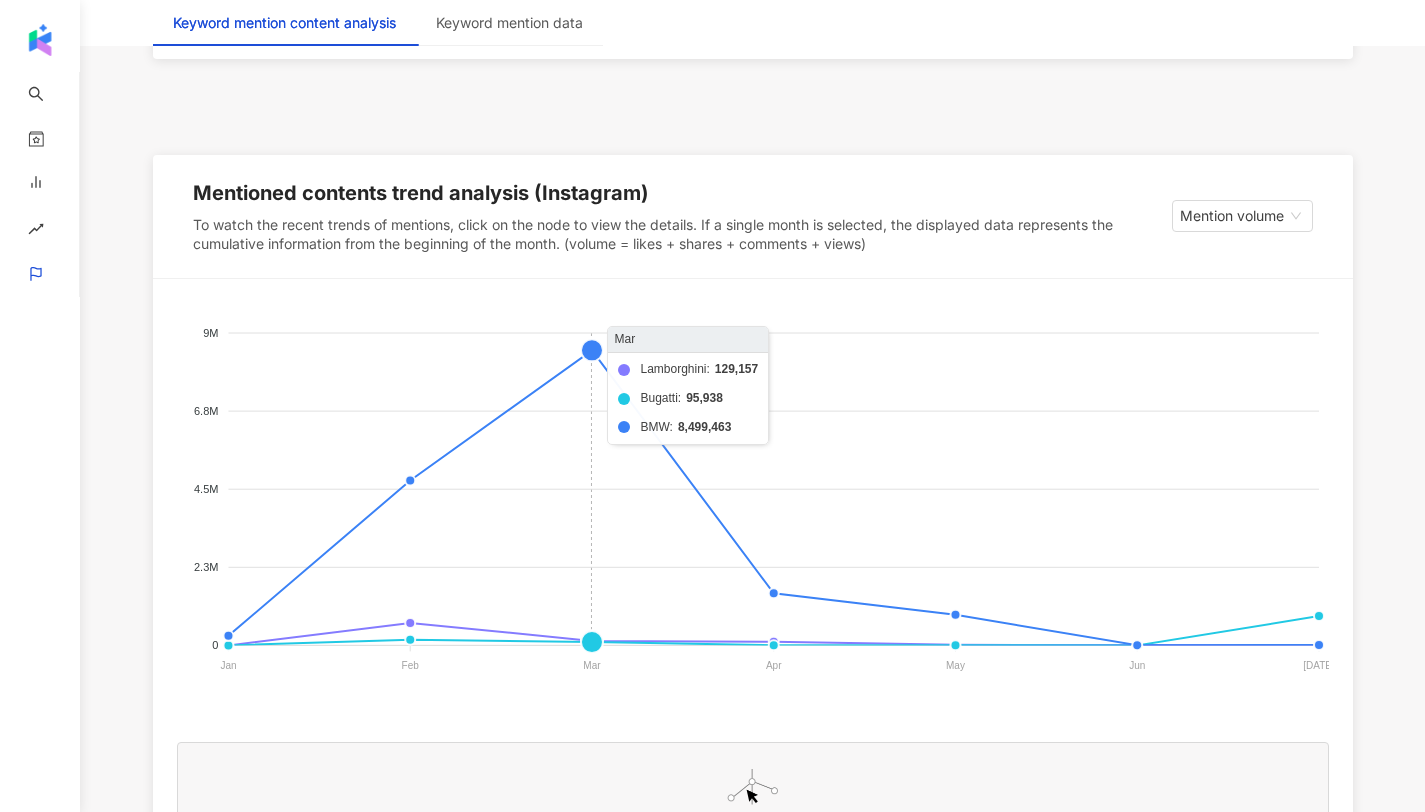 scroll, scrollTop: 279, scrollLeft: 0, axis: vertical 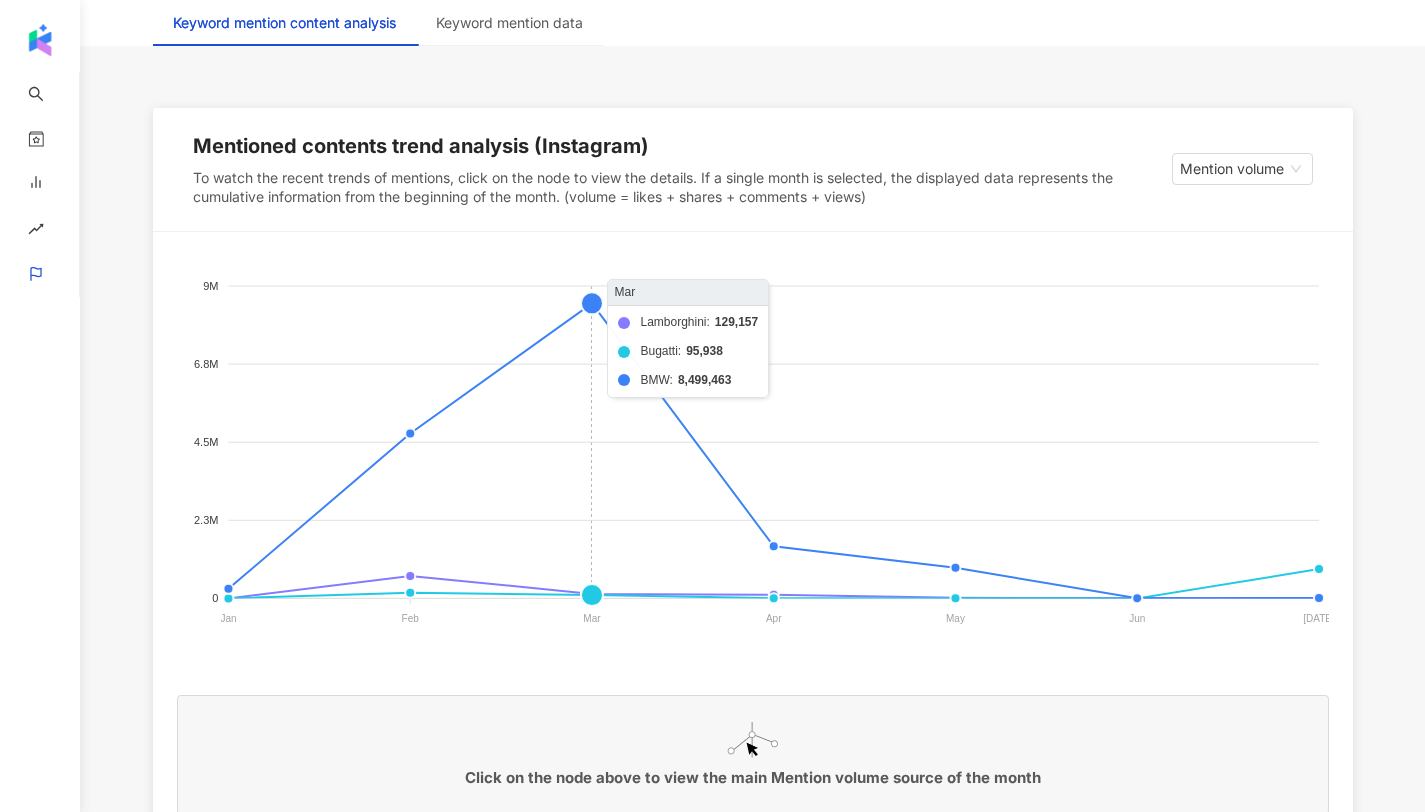 click on "Lamborghini Bugatti BMW" 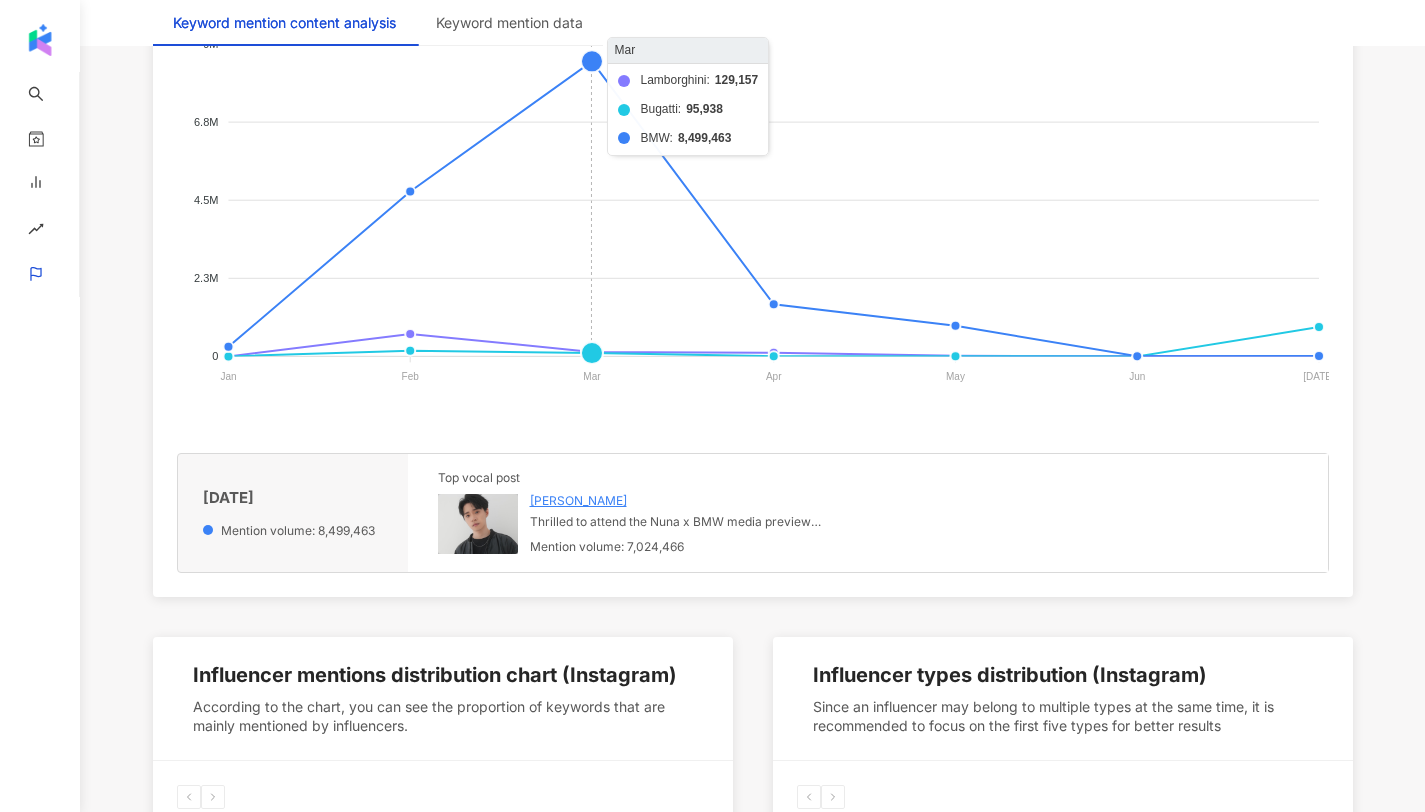 scroll, scrollTop: 669, scrollLeft: 0, axis: vertical 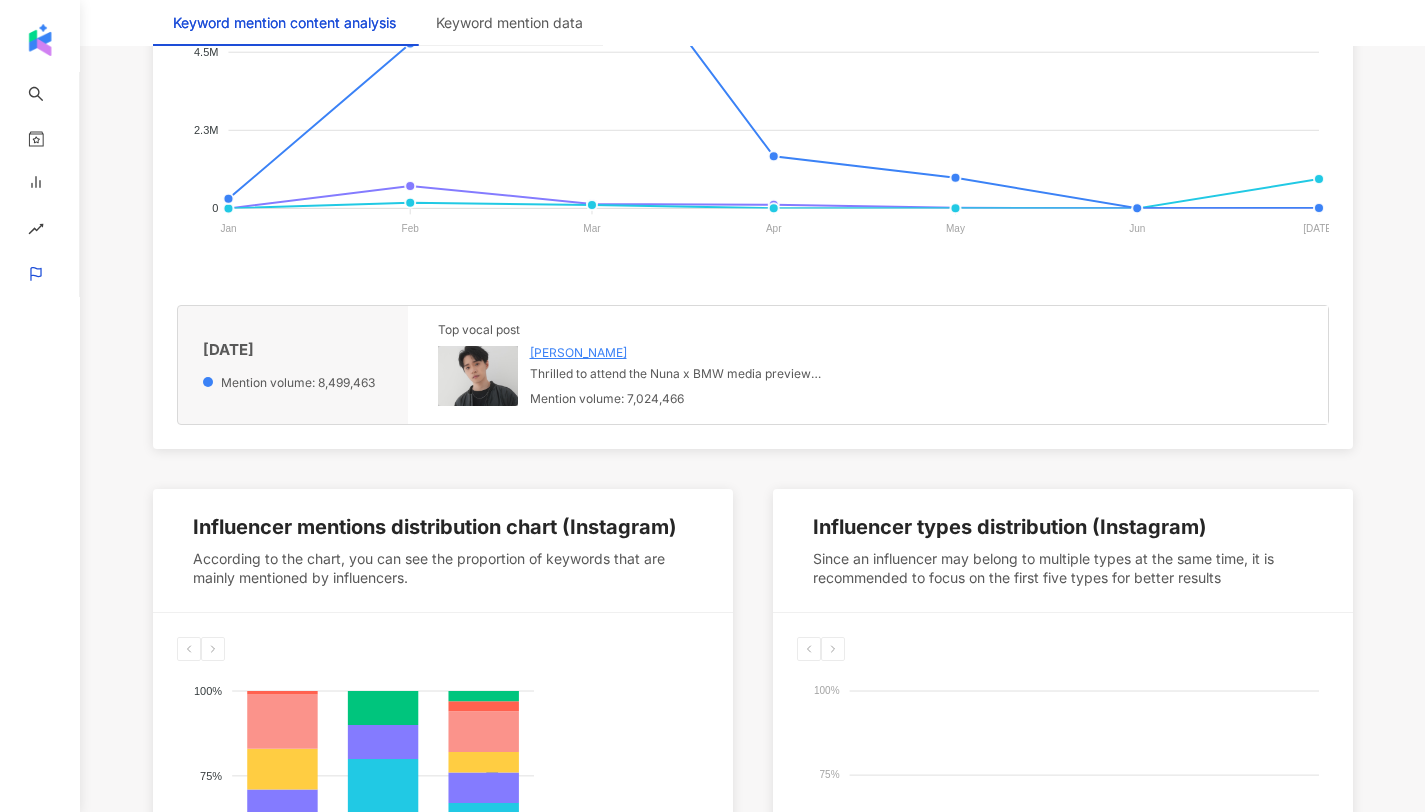 click at bounding box center (478, 376) 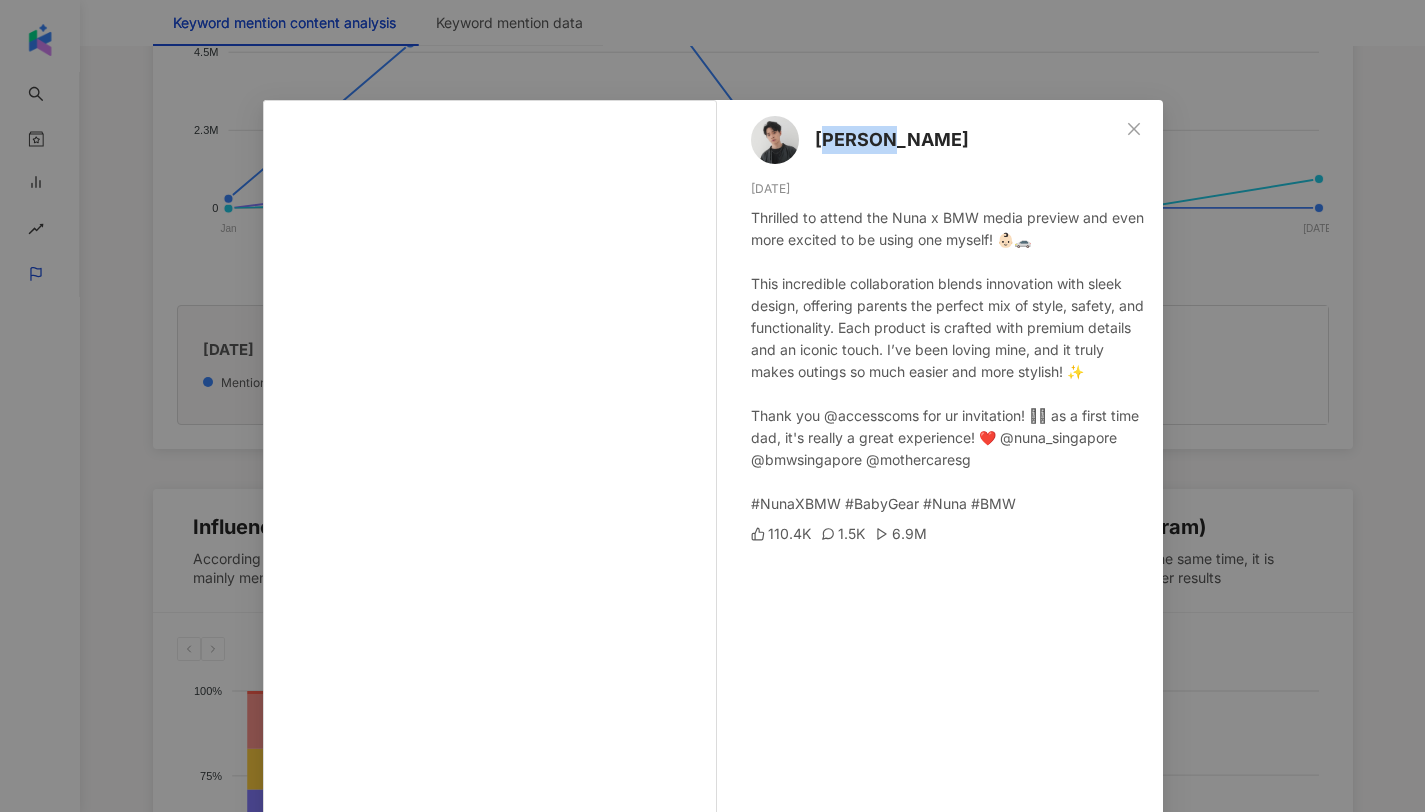 drag, startPoint x: 884, startPoint y: 156, endPoint x: 819, endPoint y: 146, distance: 65.76473 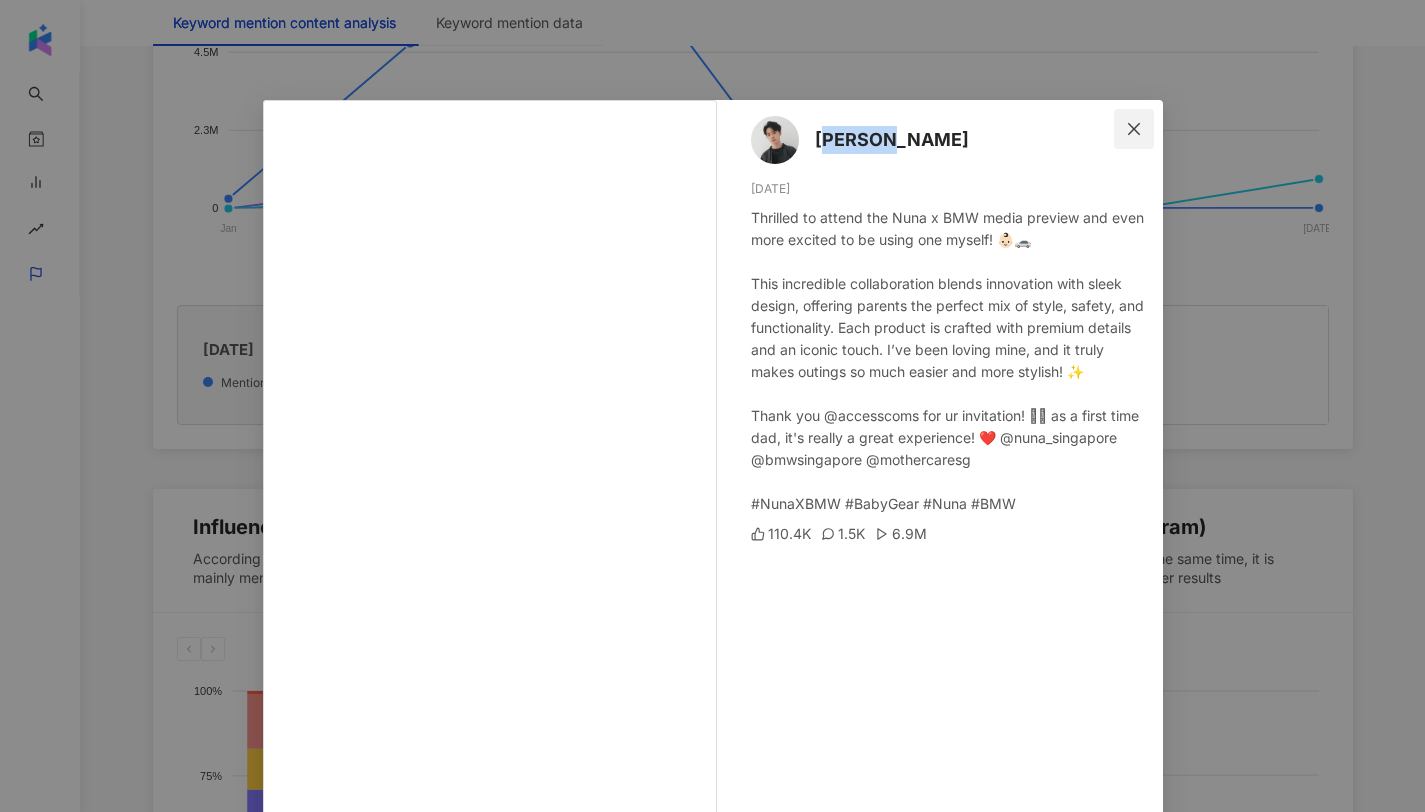click 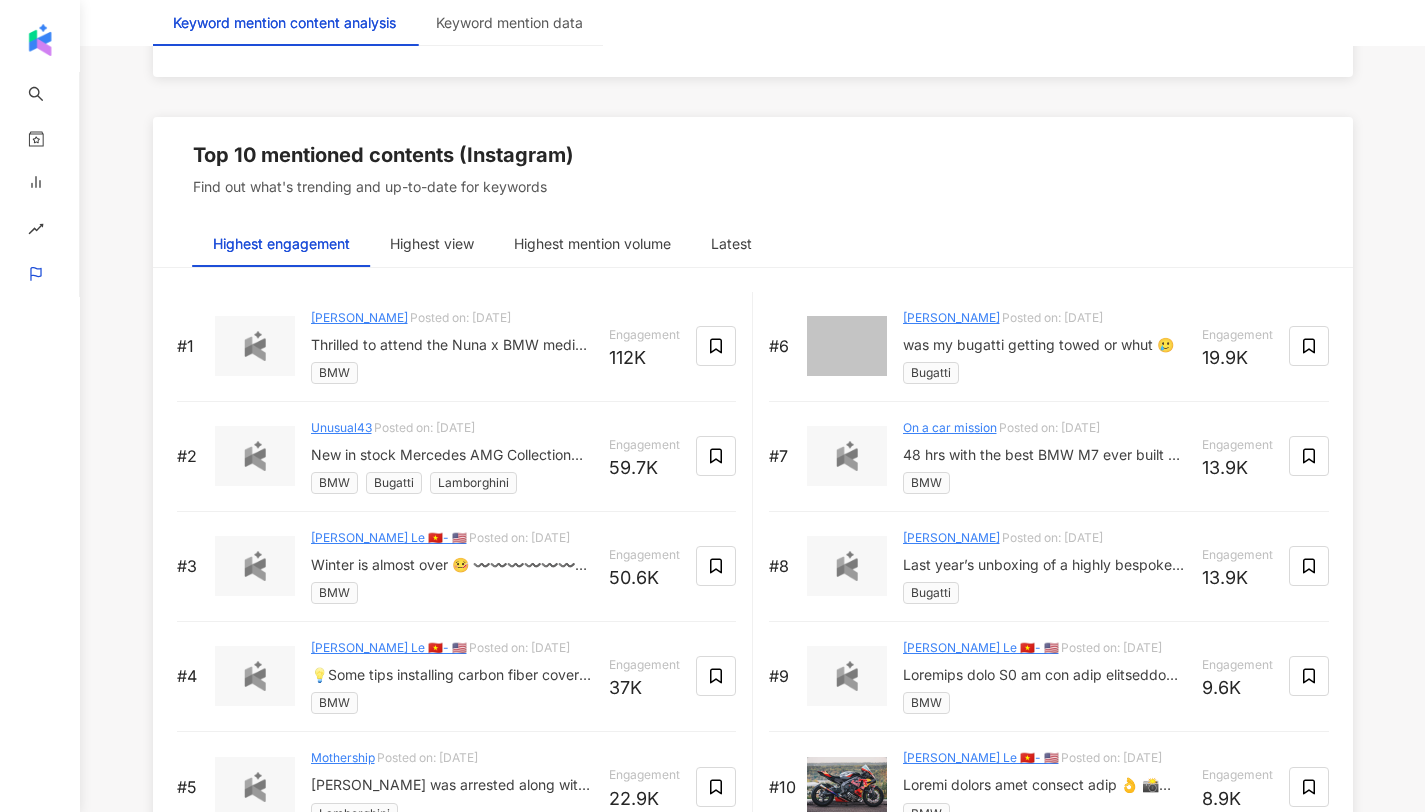 scroll, scrollTop: 3171, scrollLeft: 0, axis: vertical 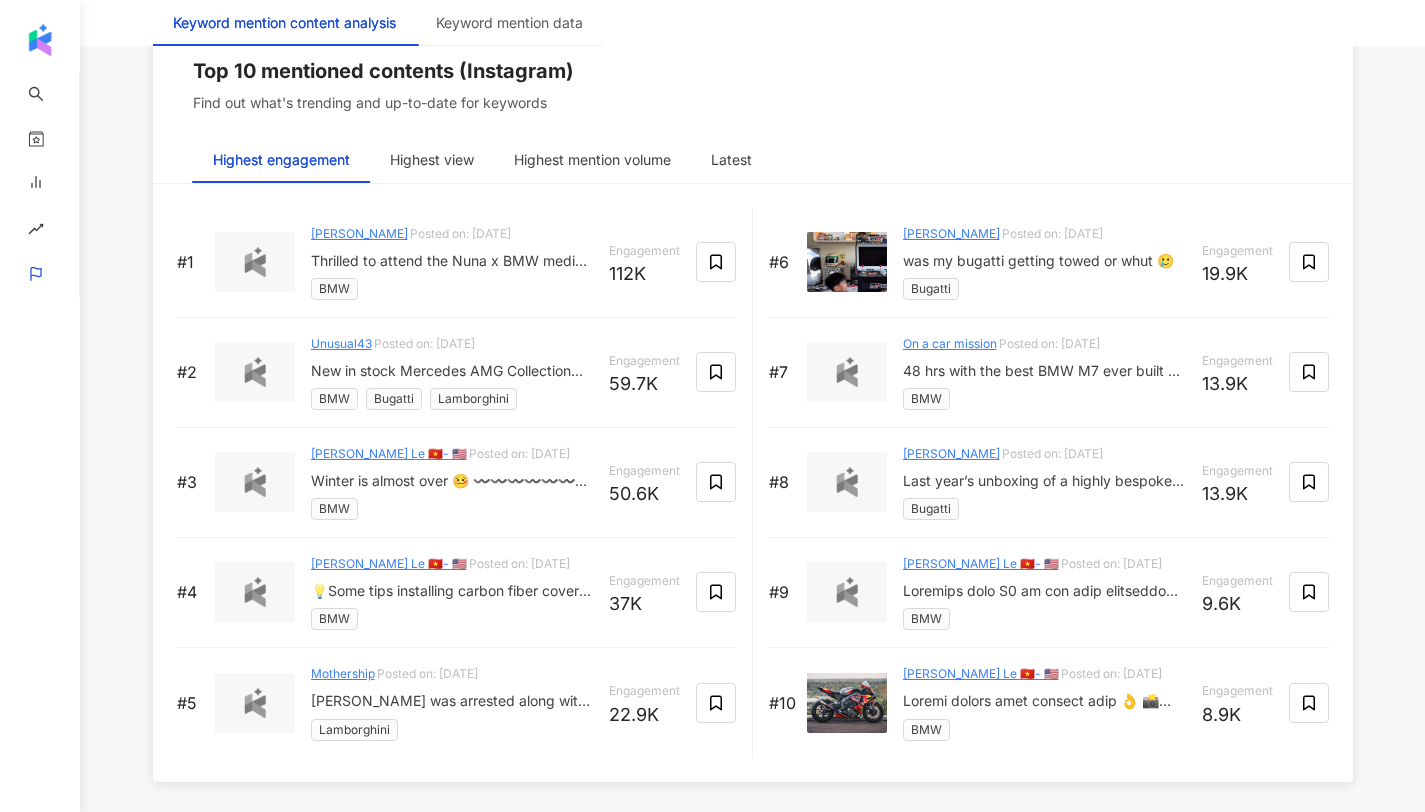 click at bounding box center [847, 262] 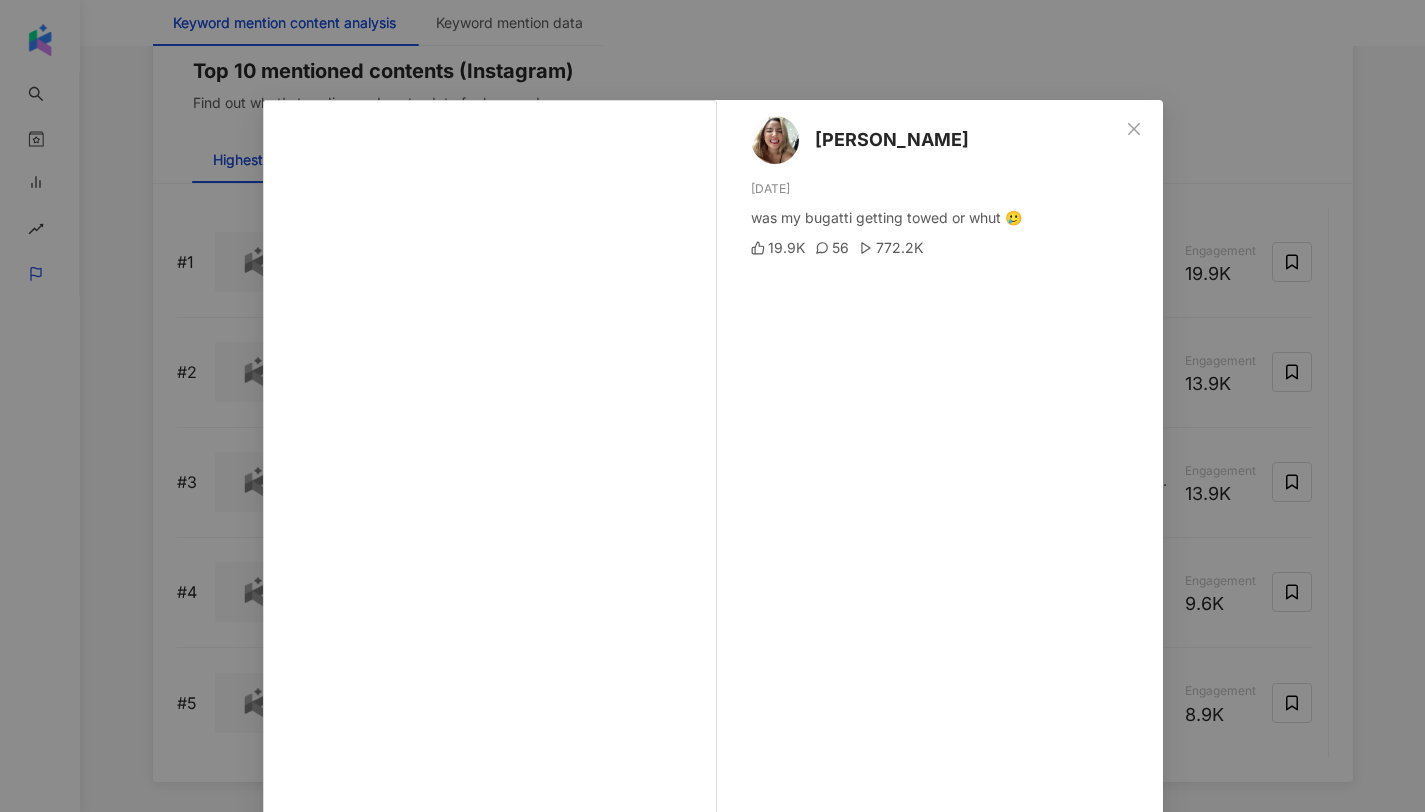 click on "Naomi Neo 7/13/25 was my bugatti getting towed or whut 🥲 19.9K 56 772.2K" at bounding box center (945, 458) 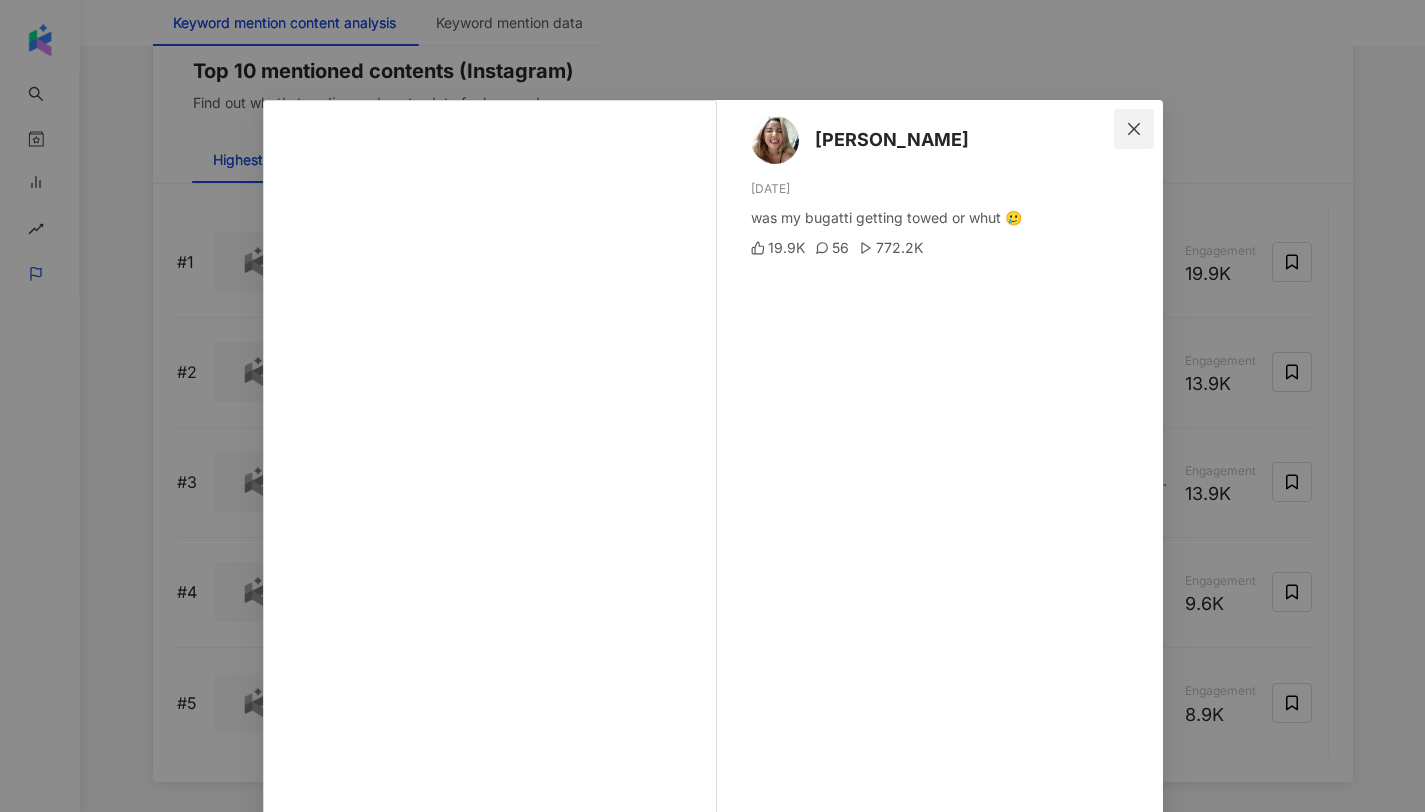 click at bounding box center [1134, 129] 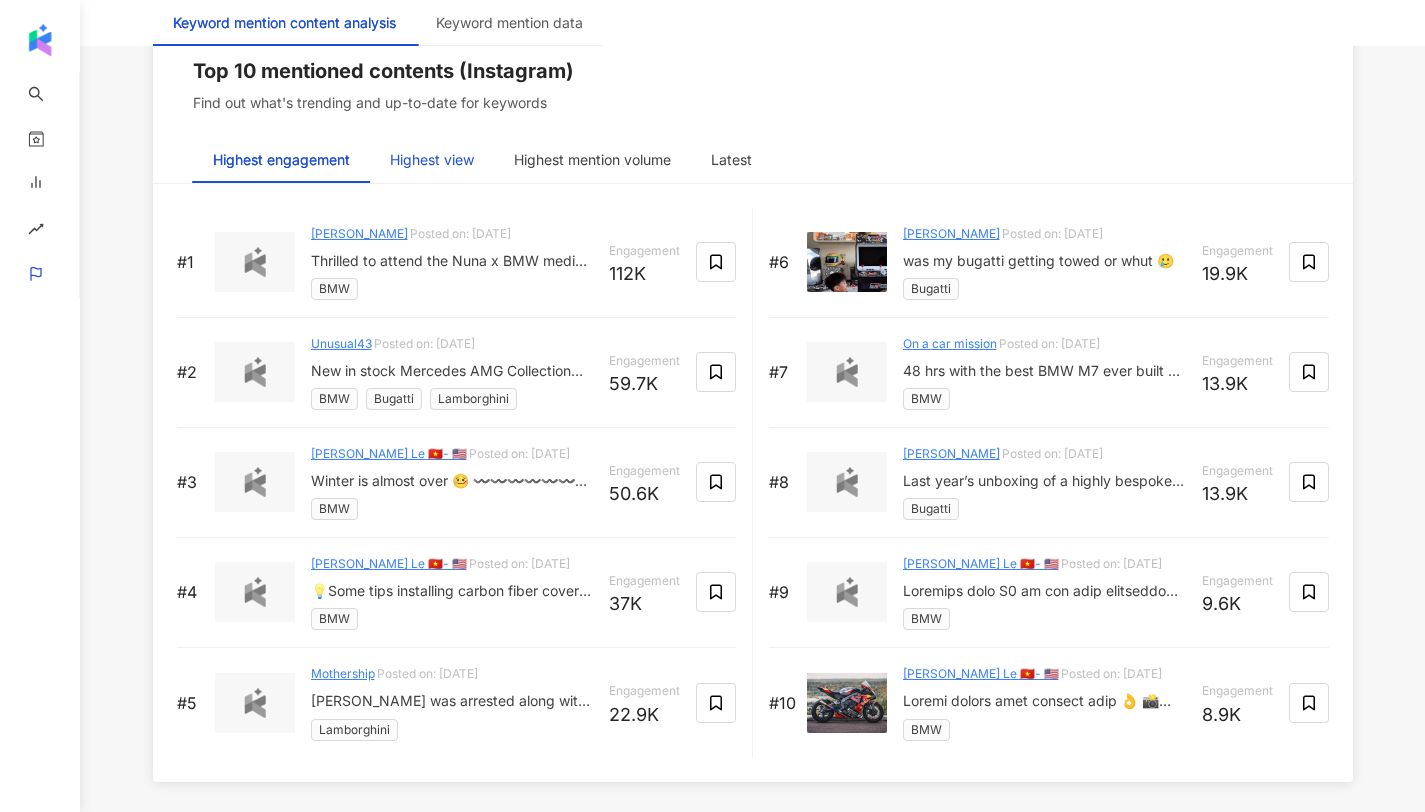 click on "Highest view" at bounding box center (432, 160) 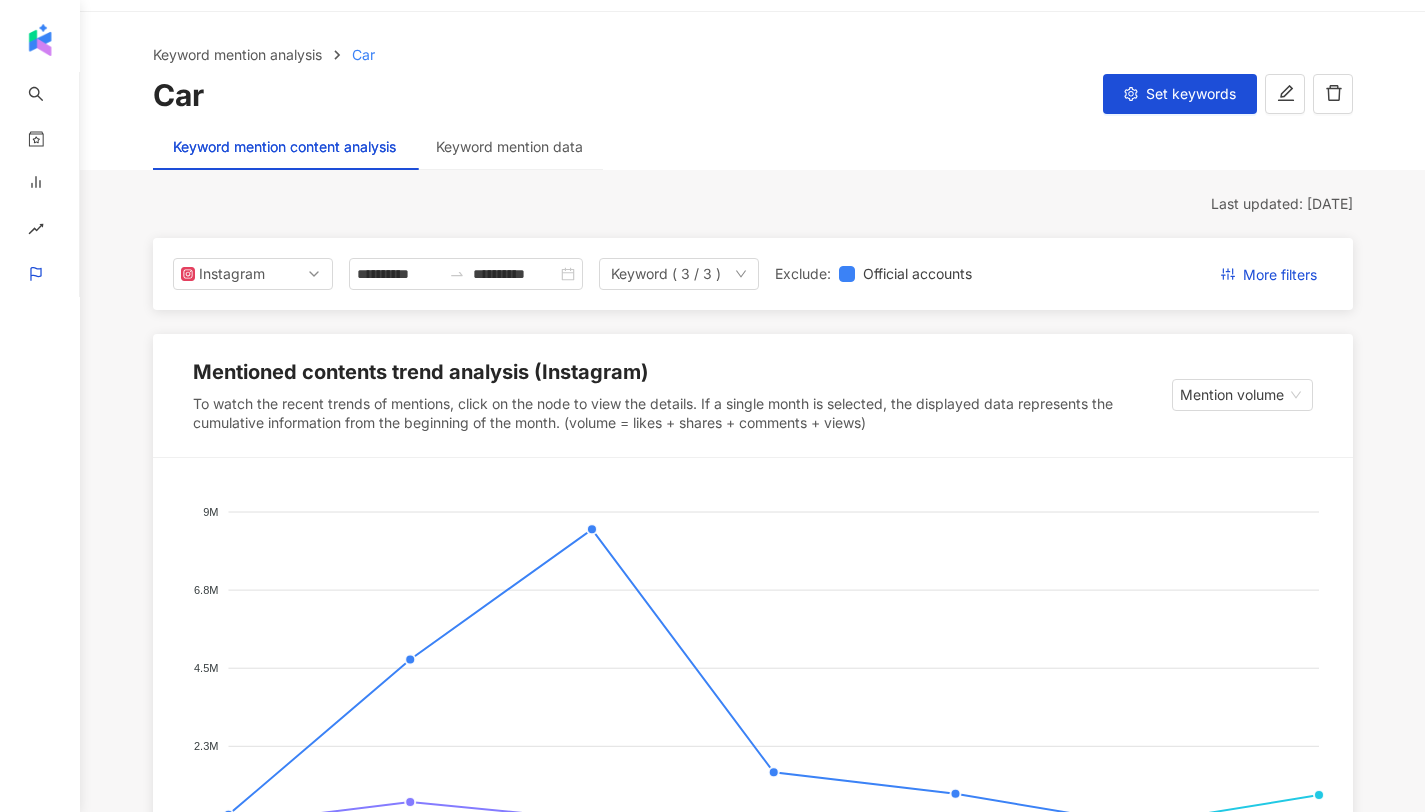 scroll, scrollTop: 226, scrollLeft: 0, axis: vertical 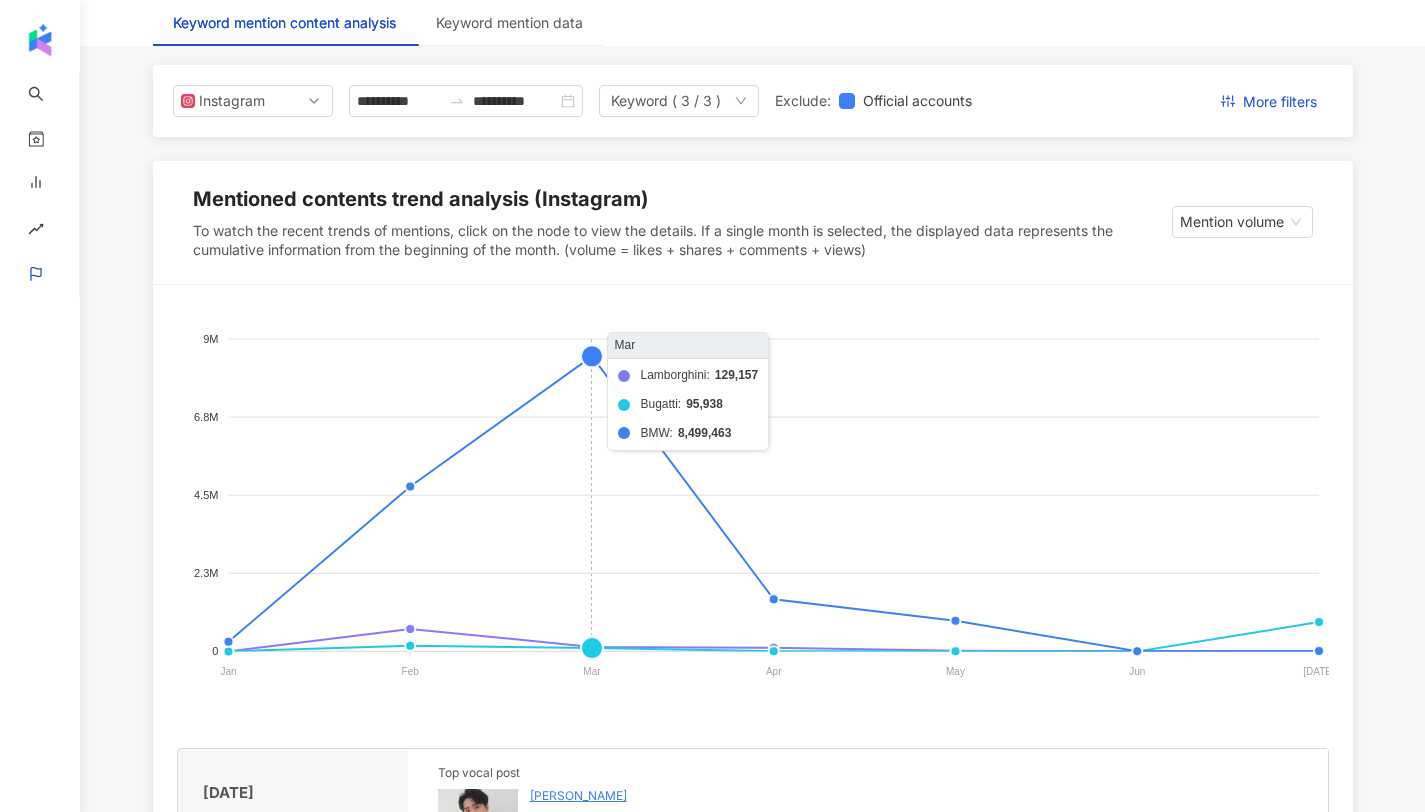 click on "Lamborghini Bugatti BMW" 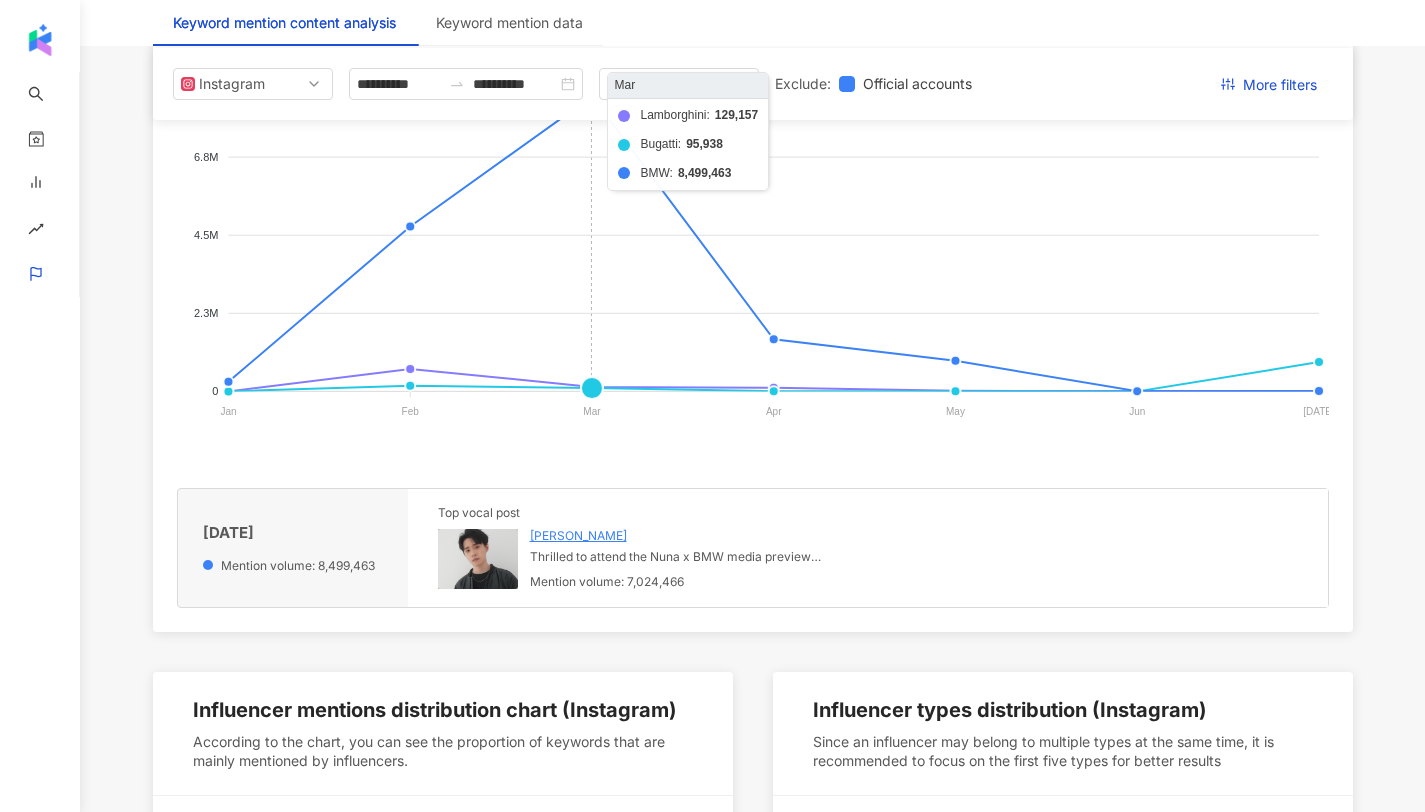 scroll, scrollTop: 632, scrollLeft: 0, axis: vertical 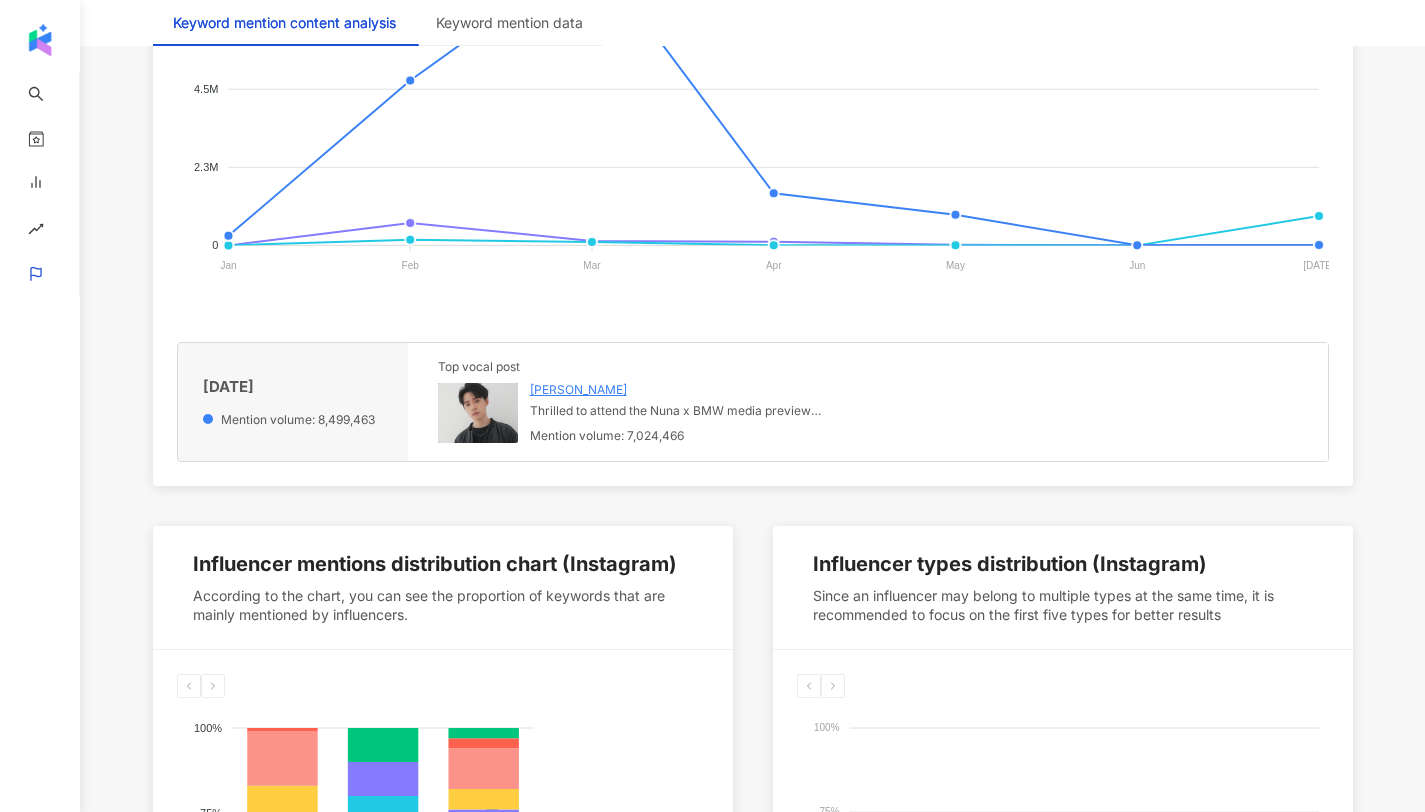 click at bounding box center [478, 413] 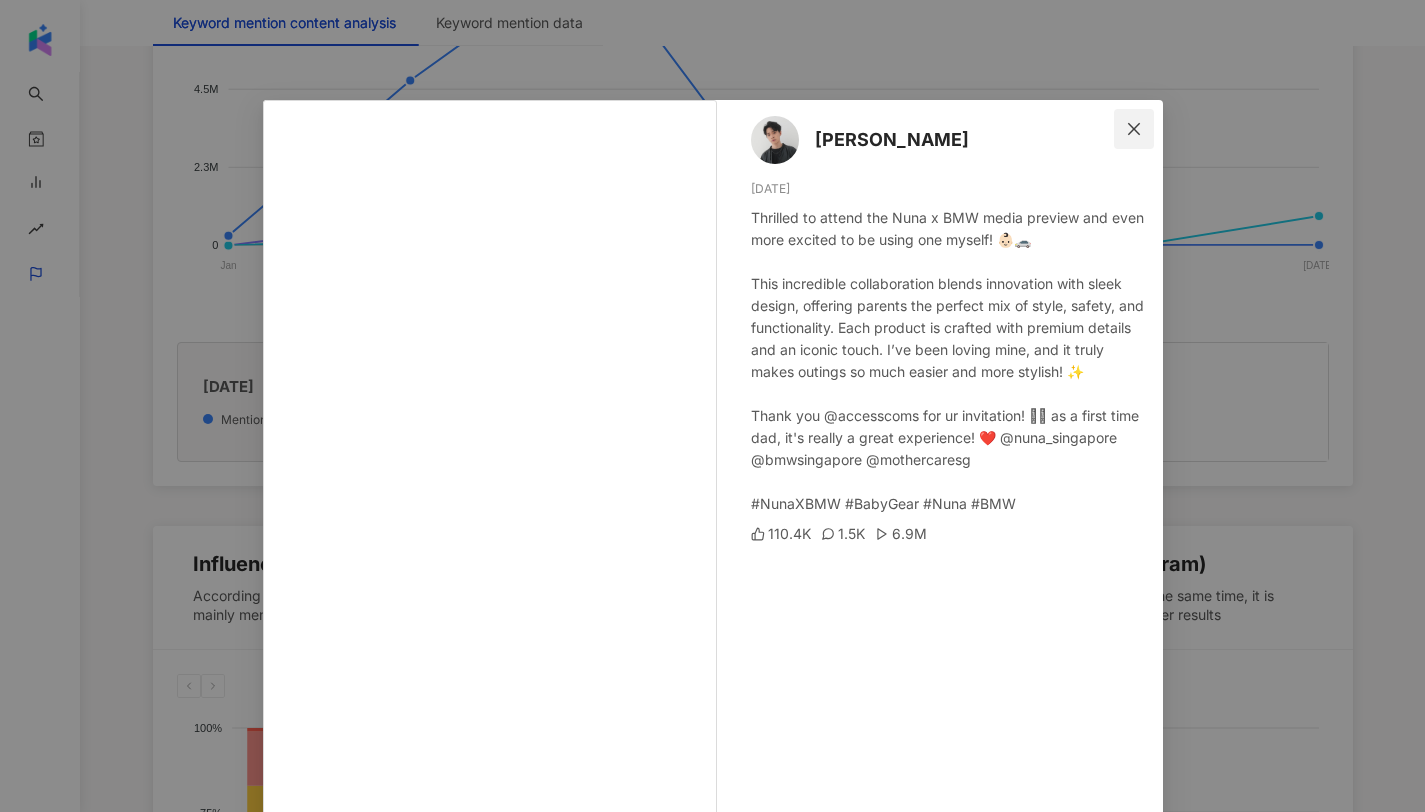 click at bounding box center (1134, 129) 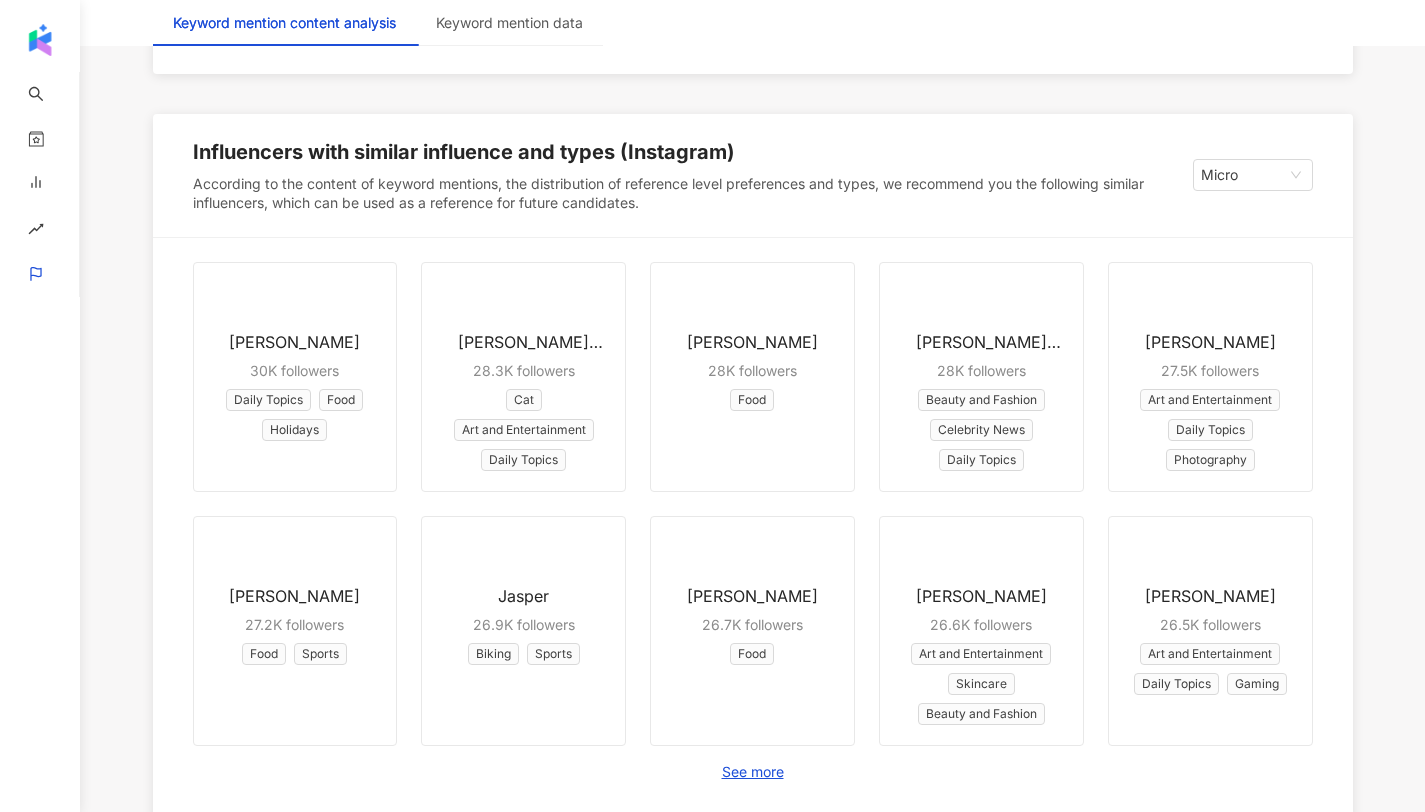 scroll, scrollTop: 2489, scrollLeft: 0, axis: vertical 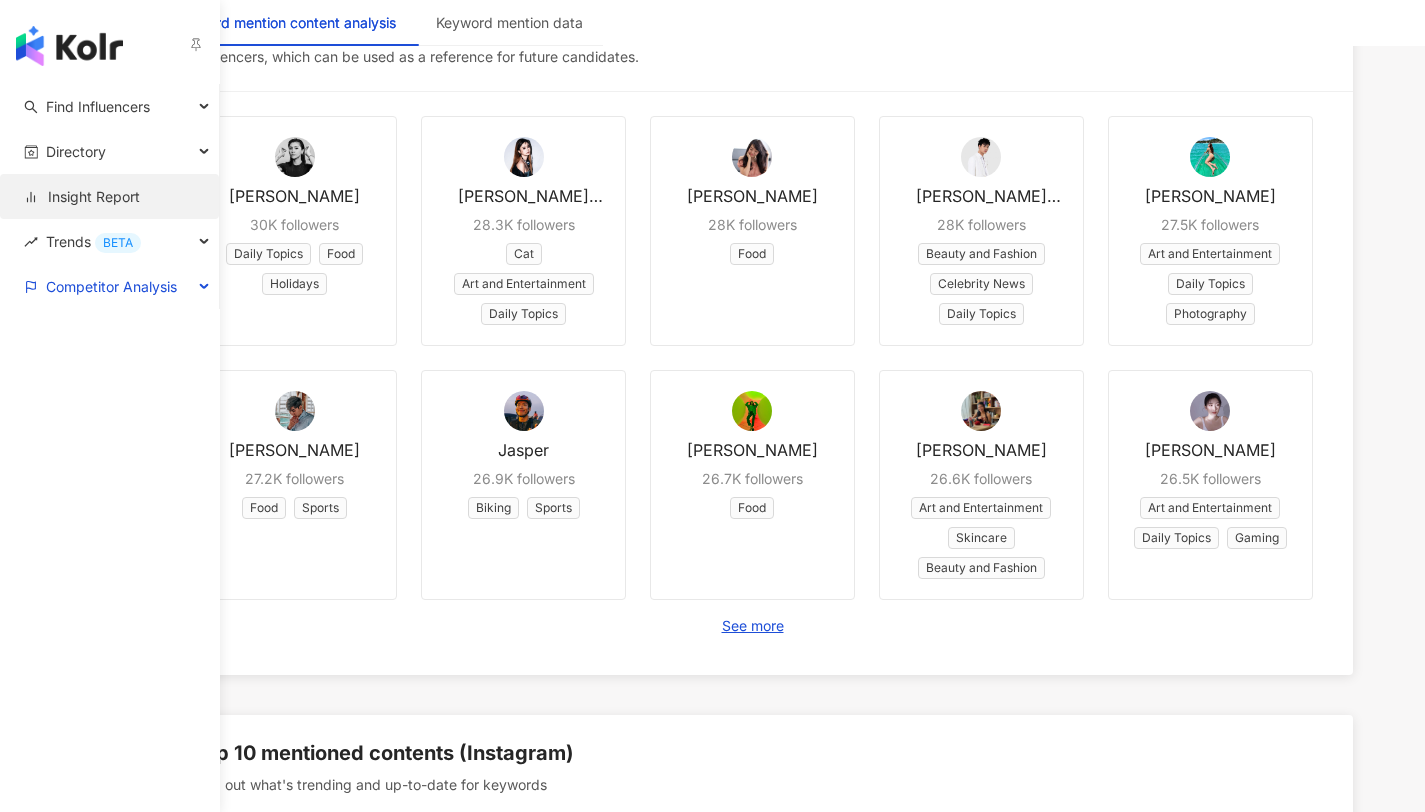 click on "Insight Report" at bounding box center [82, 197] 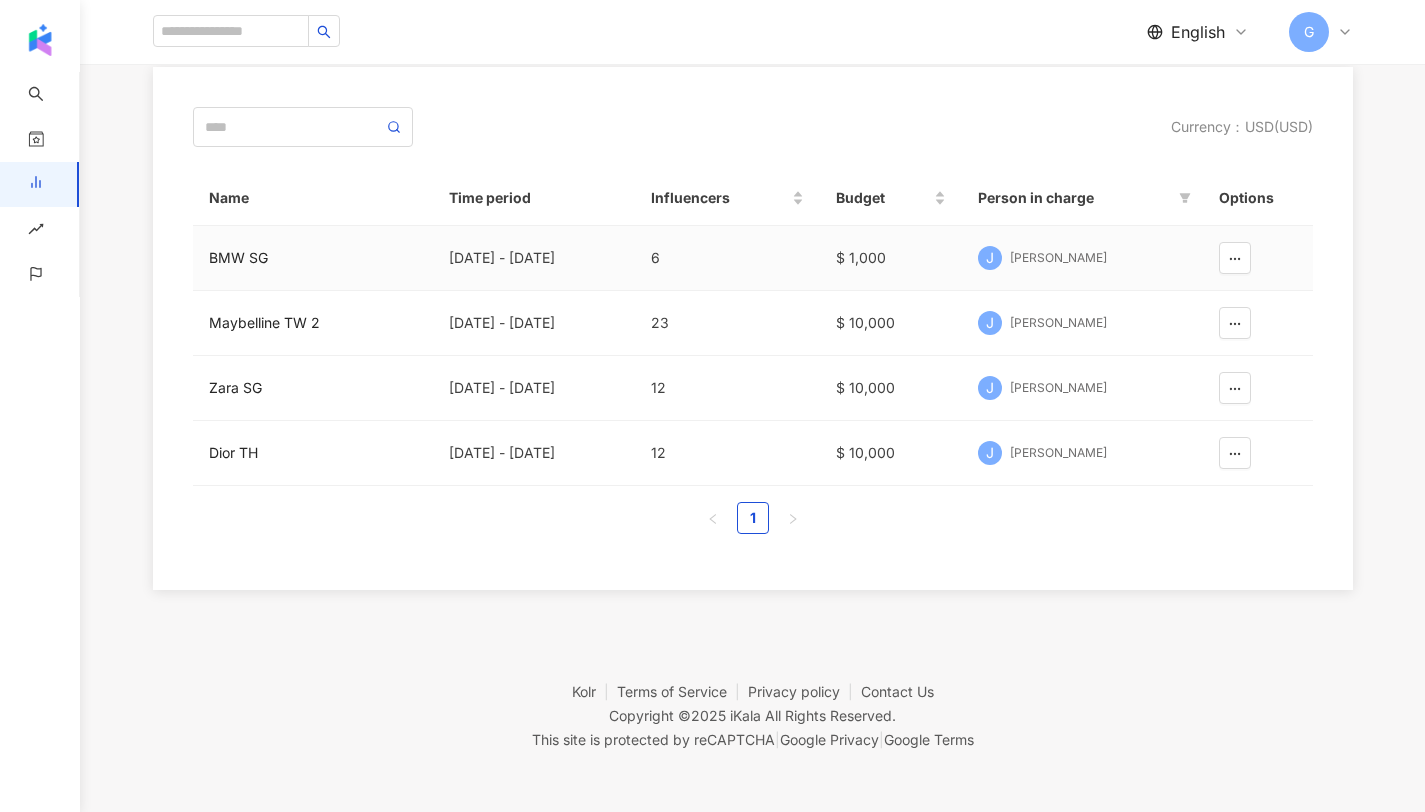 scroll, scrollTop: 0, scrollLeft: 0, axis: both 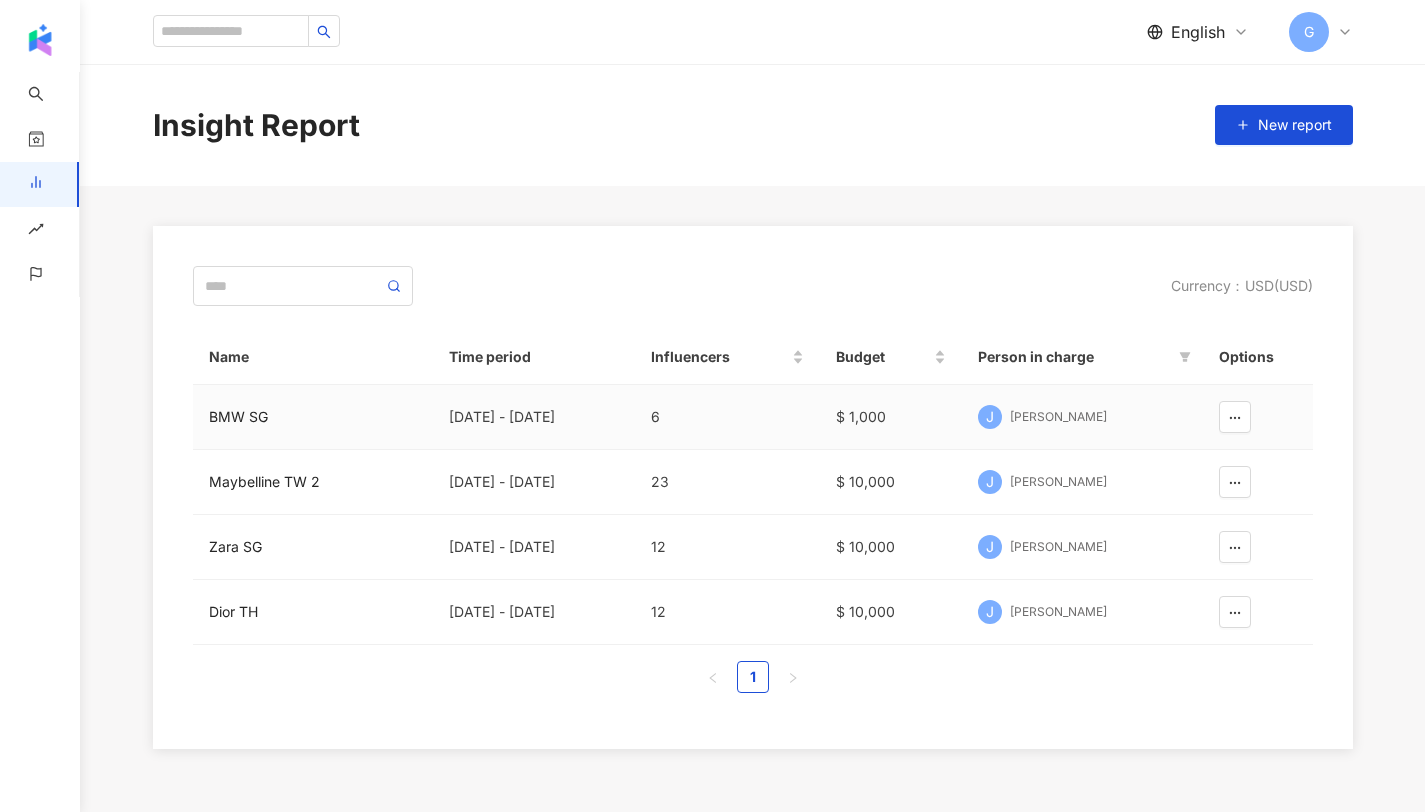 click on "BMW SG" at bounding box center (313, 417) 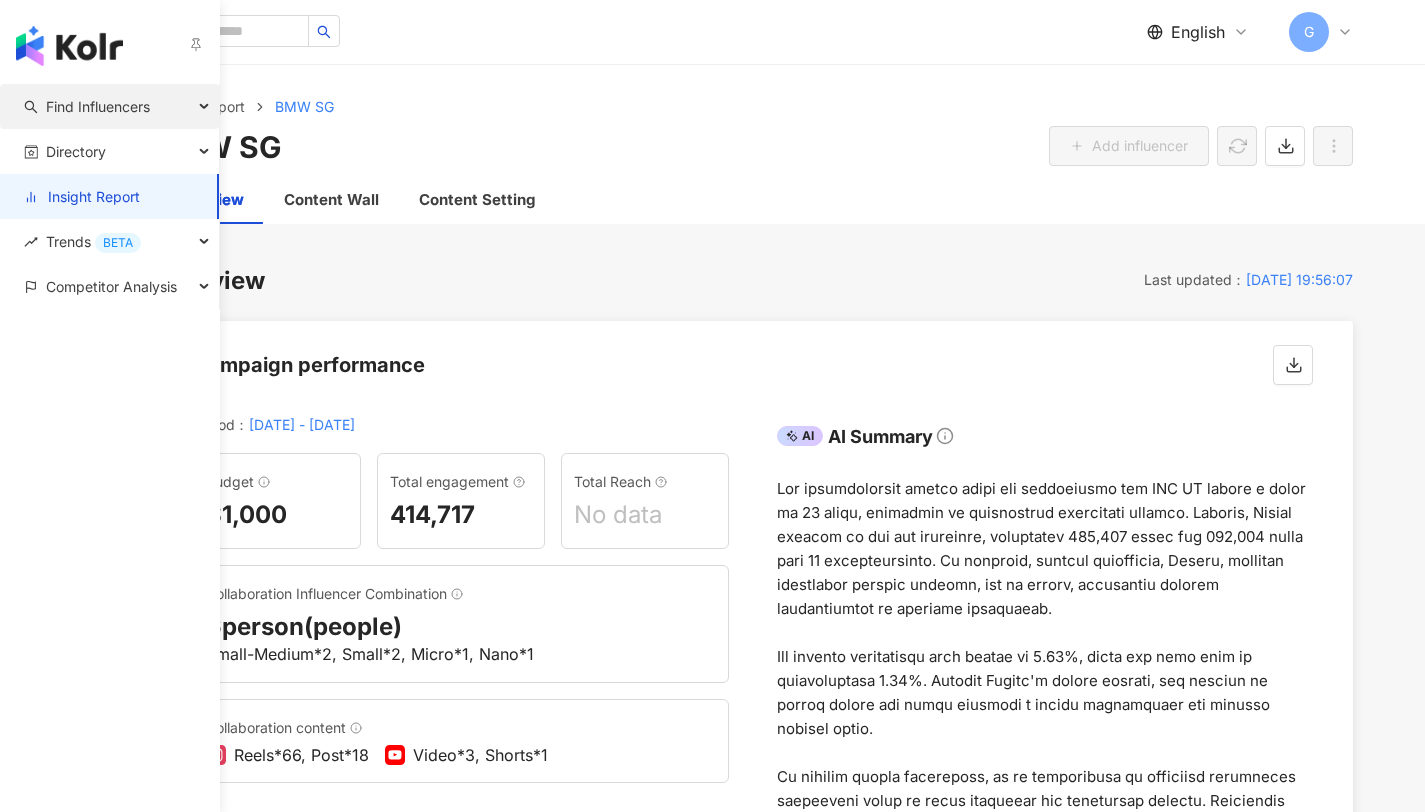 click on "Find Influencers" at bounding box center (109, 106) 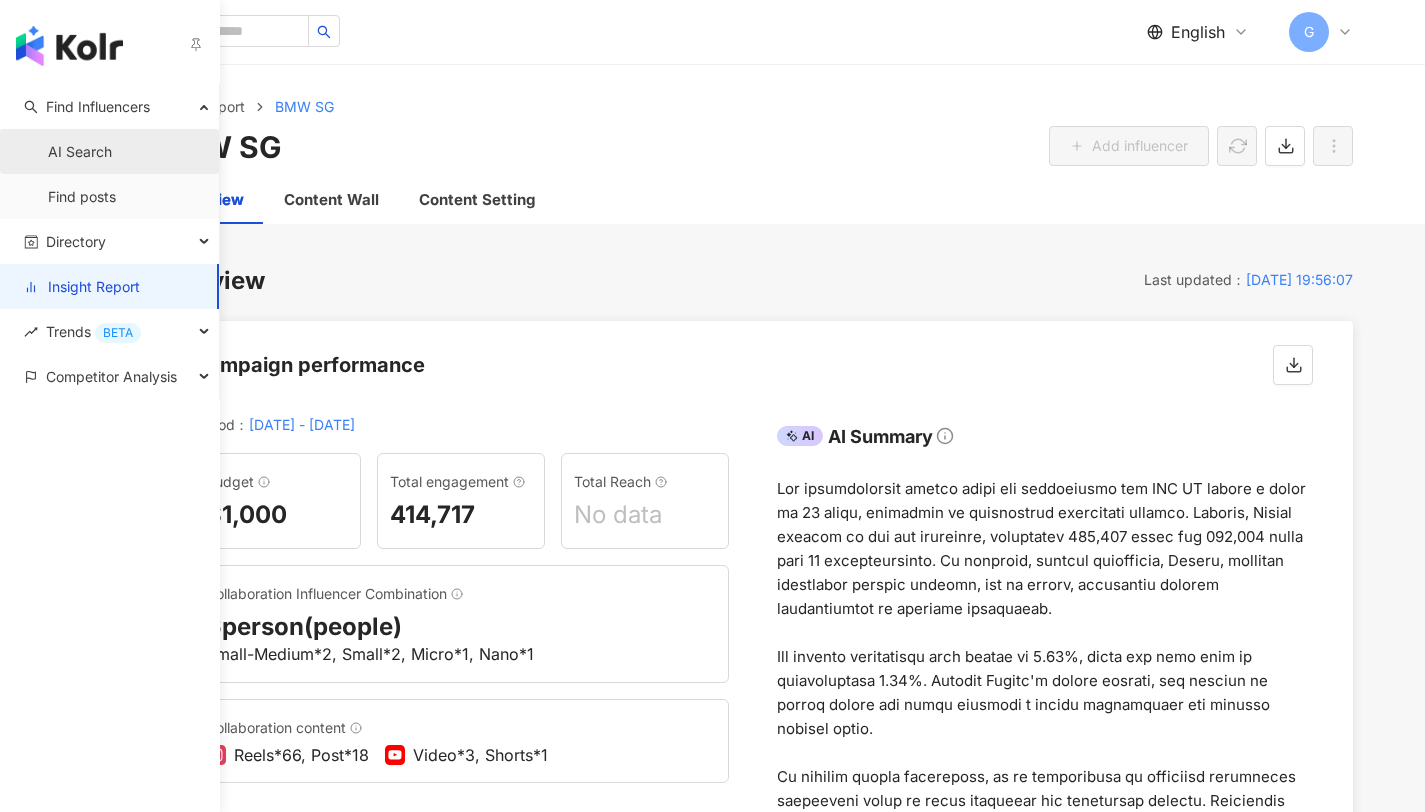 click on "AI Search" at bounding box center [80, 152] 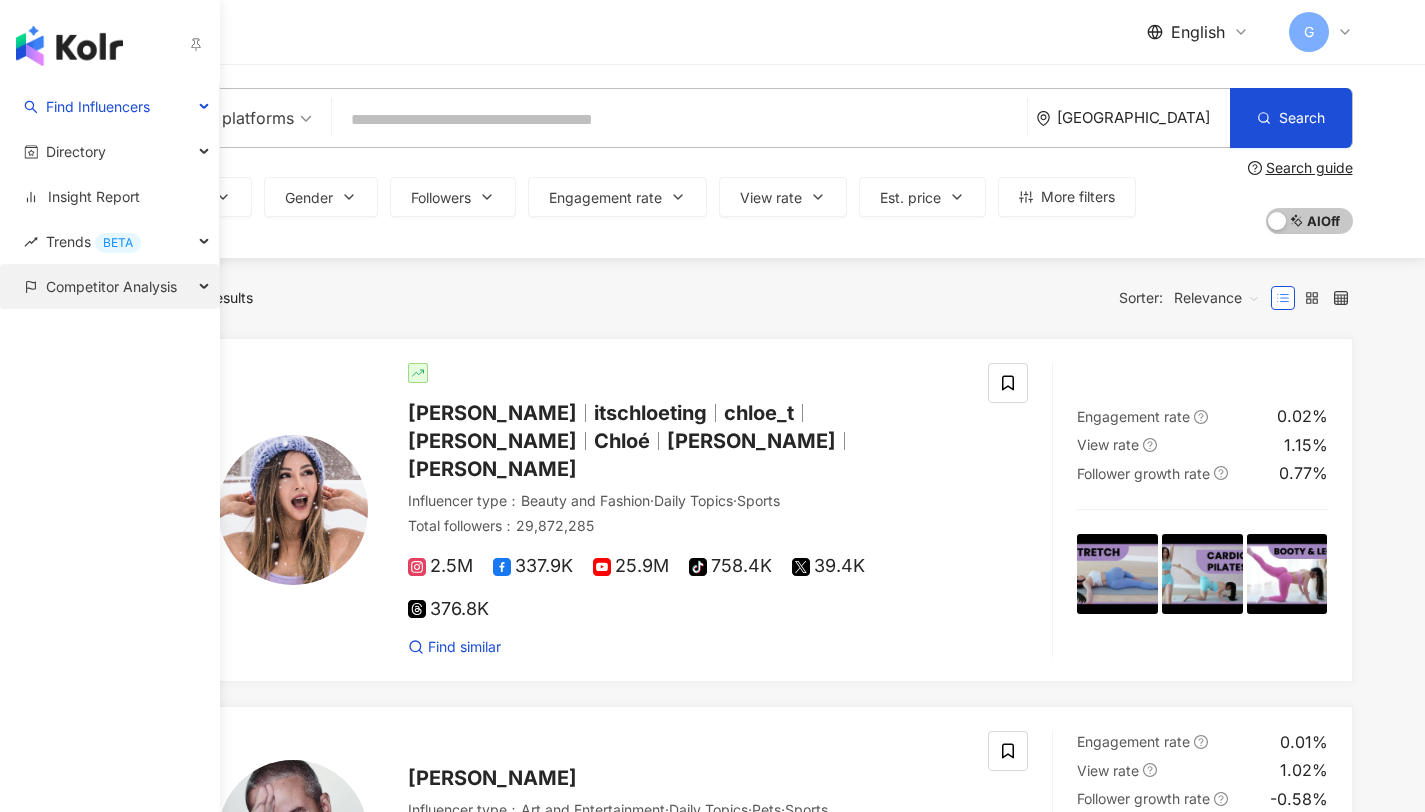 click on "Competitor Analysis" at bounding box center (111, 286) 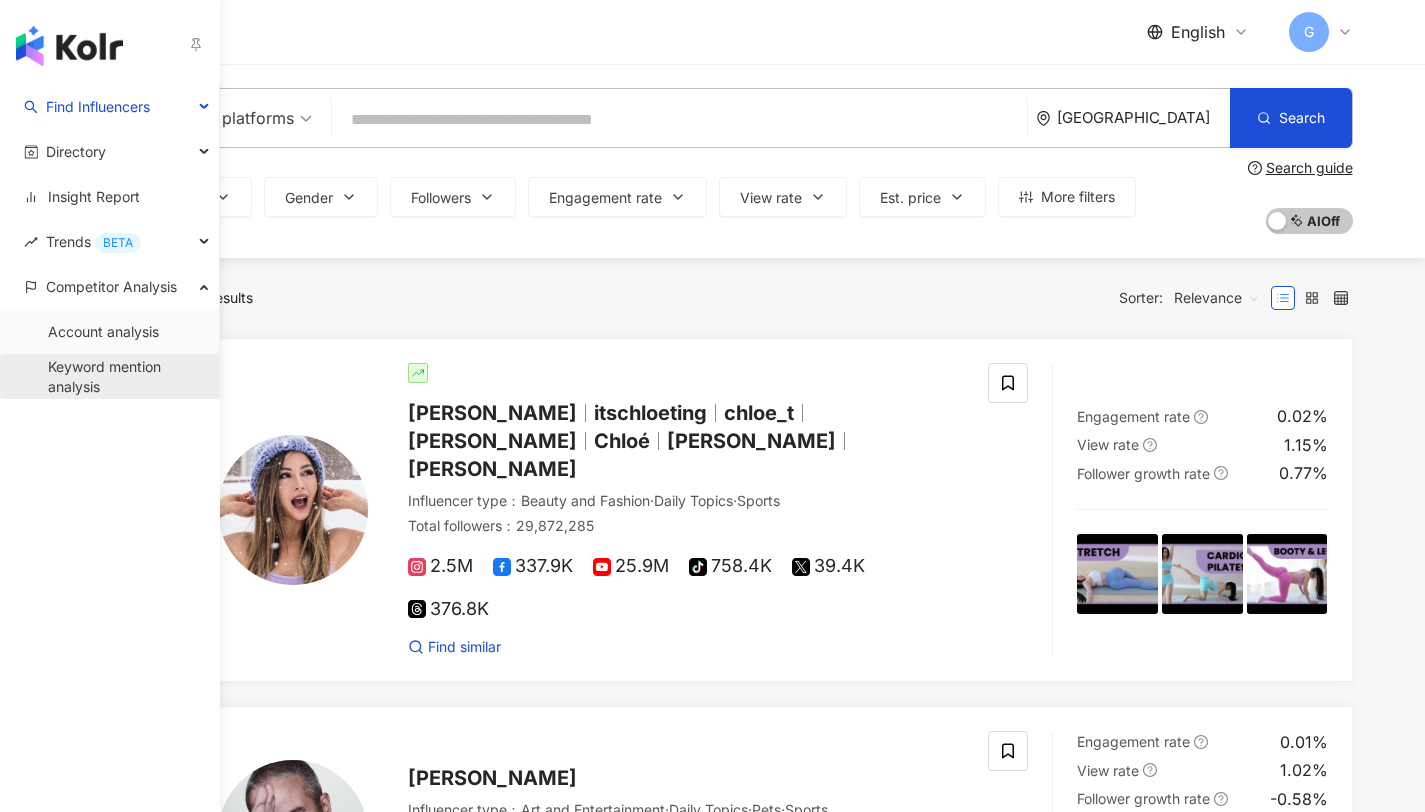 click on "Keyword mention analysis" at bounding box center (125, 376) 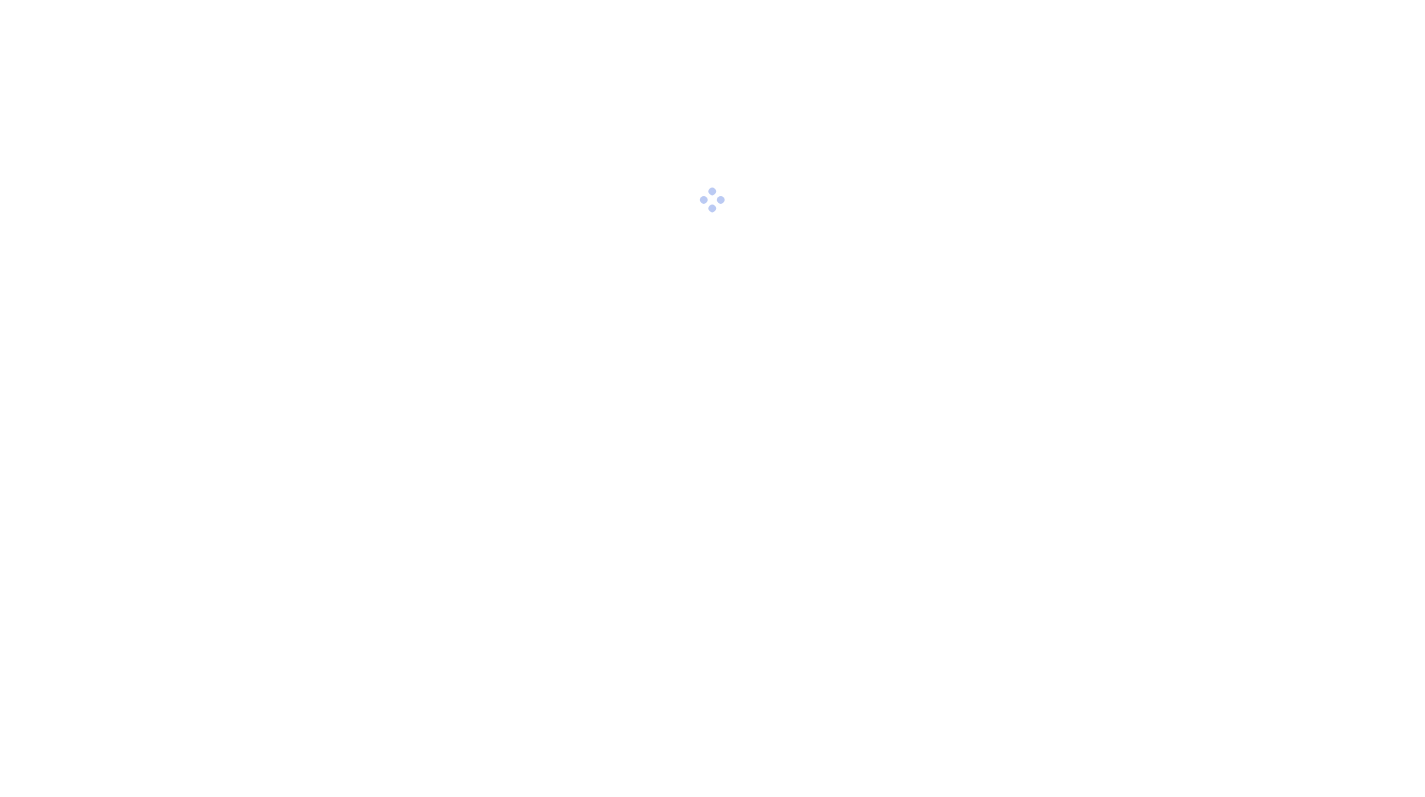 scroll, scrollTop: 0, scrollLeft: 0, axis: both 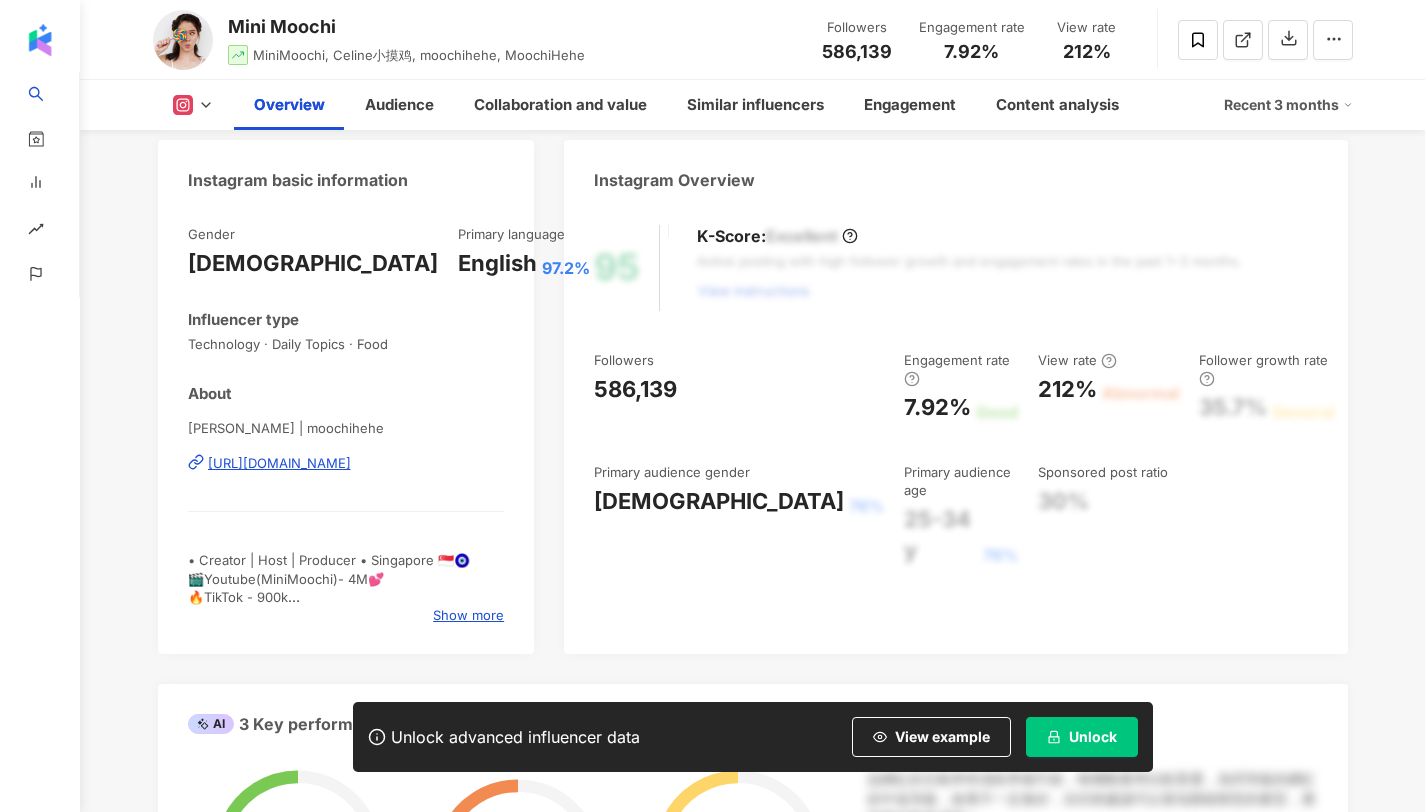 click on "[PERSON_NAME] | moochihehe [URL][DOMAIN_NAME]" at bounding box center (346, 477) 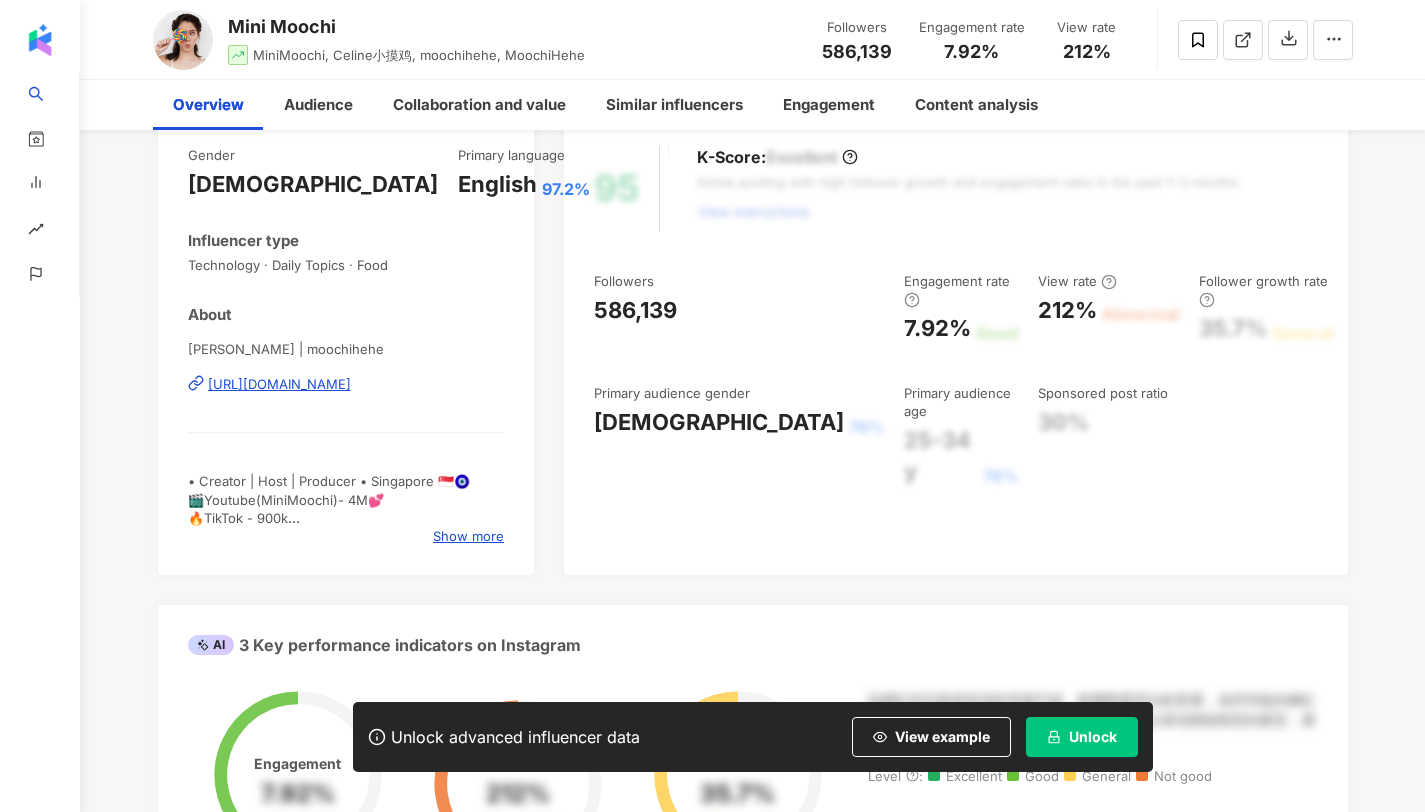 scroll, scrollTop: 0, scrollLeft: 0, axis: both 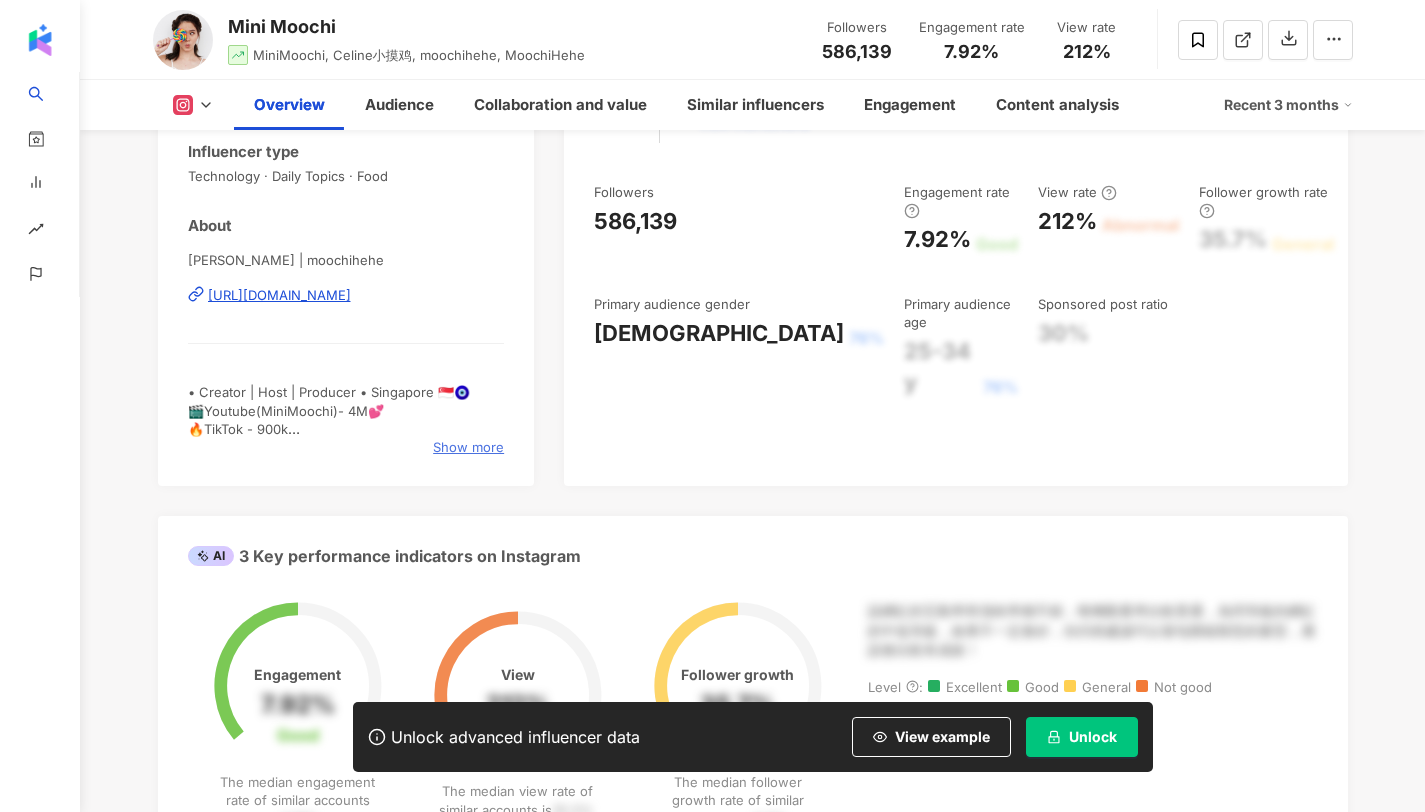 click on "Show more" at bounding box center (468, 447) 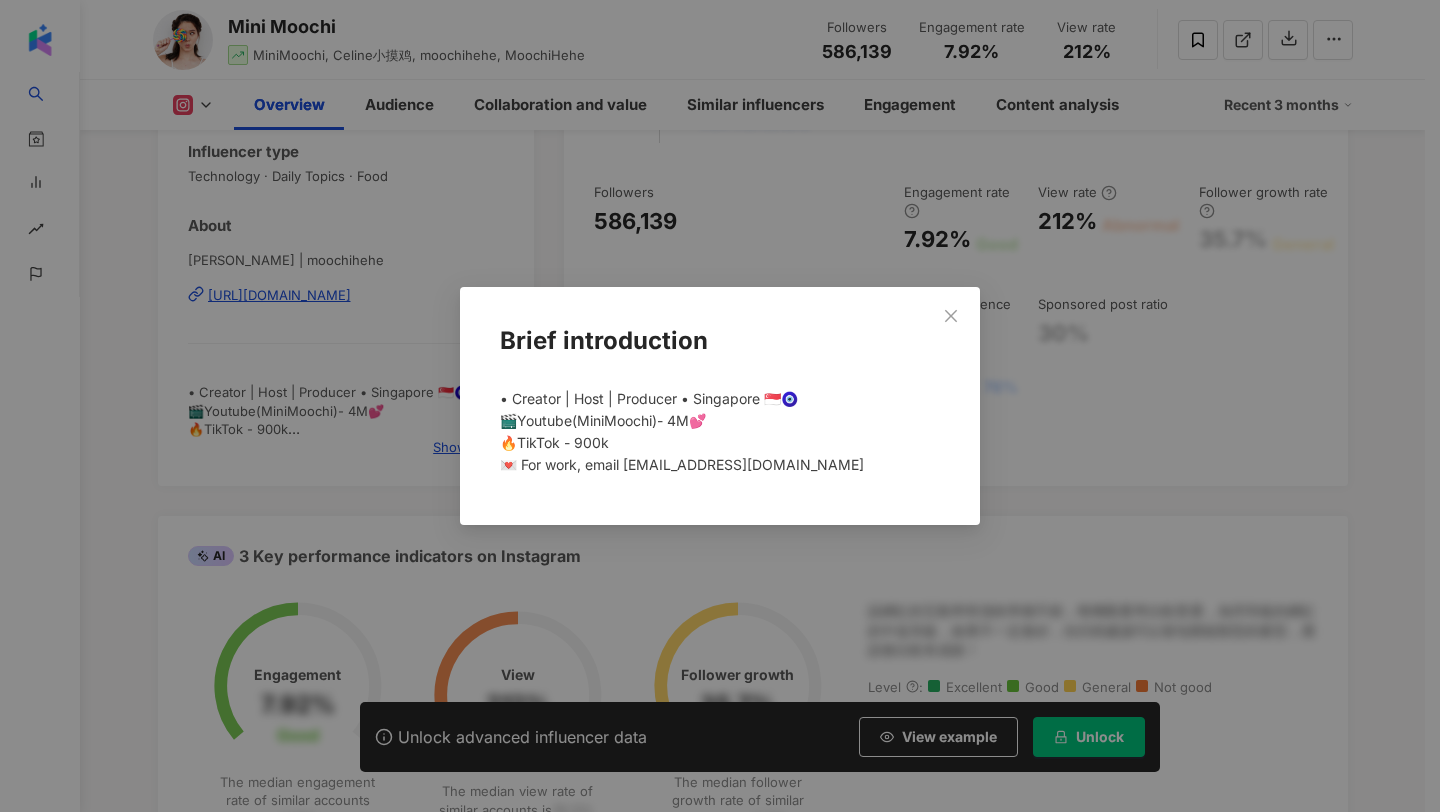 click on "Brief introduction • Creator | Host | Producer • Singapore 🇸🇬🧿
🎬Youtube(MiniMoochi)- 4M💕
🔥TikTok - 900k
💌 For work, email [EMAIL_ADDRESS][DOMAIN_NAME]" at bounding box center (720, 406) 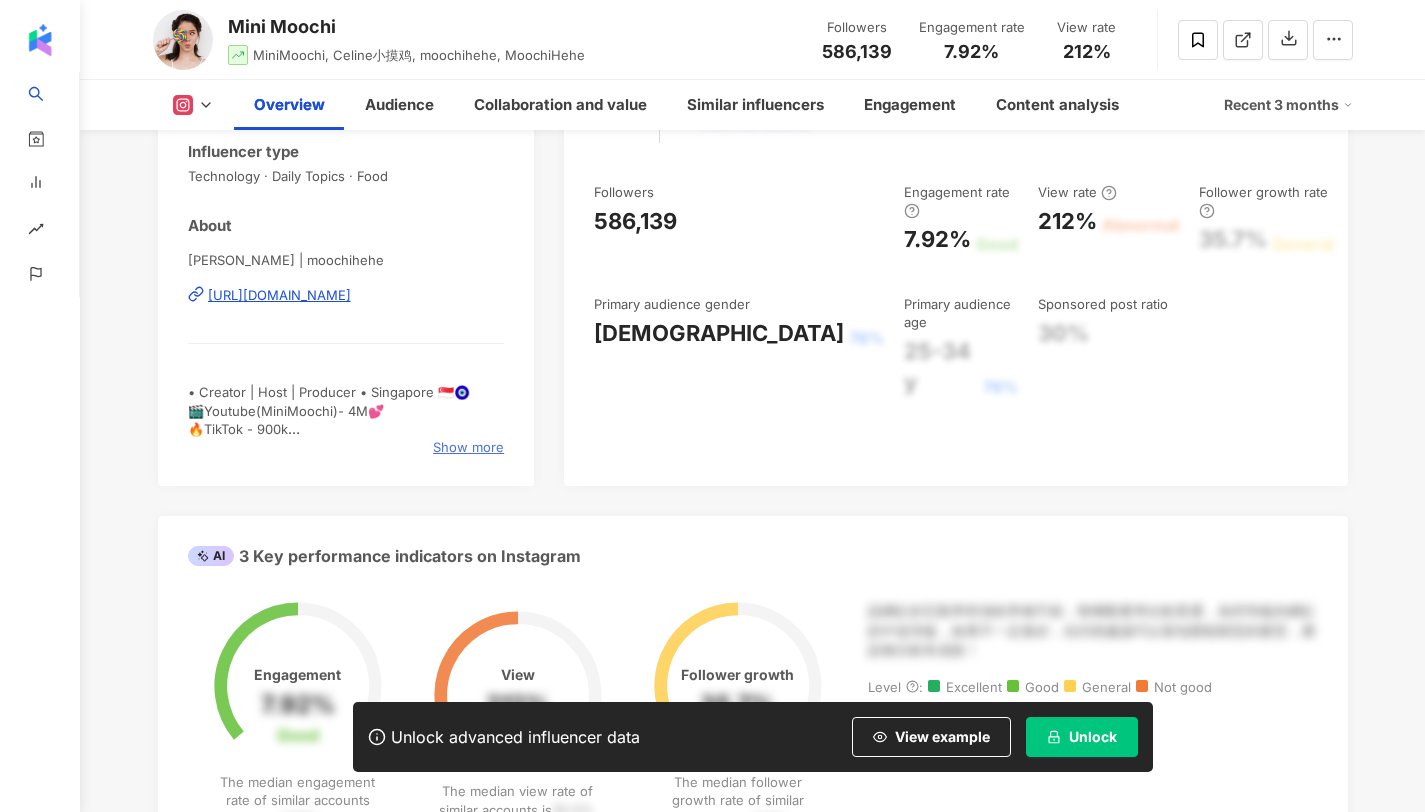 click on "Show more" at bounding box center (468, 447) 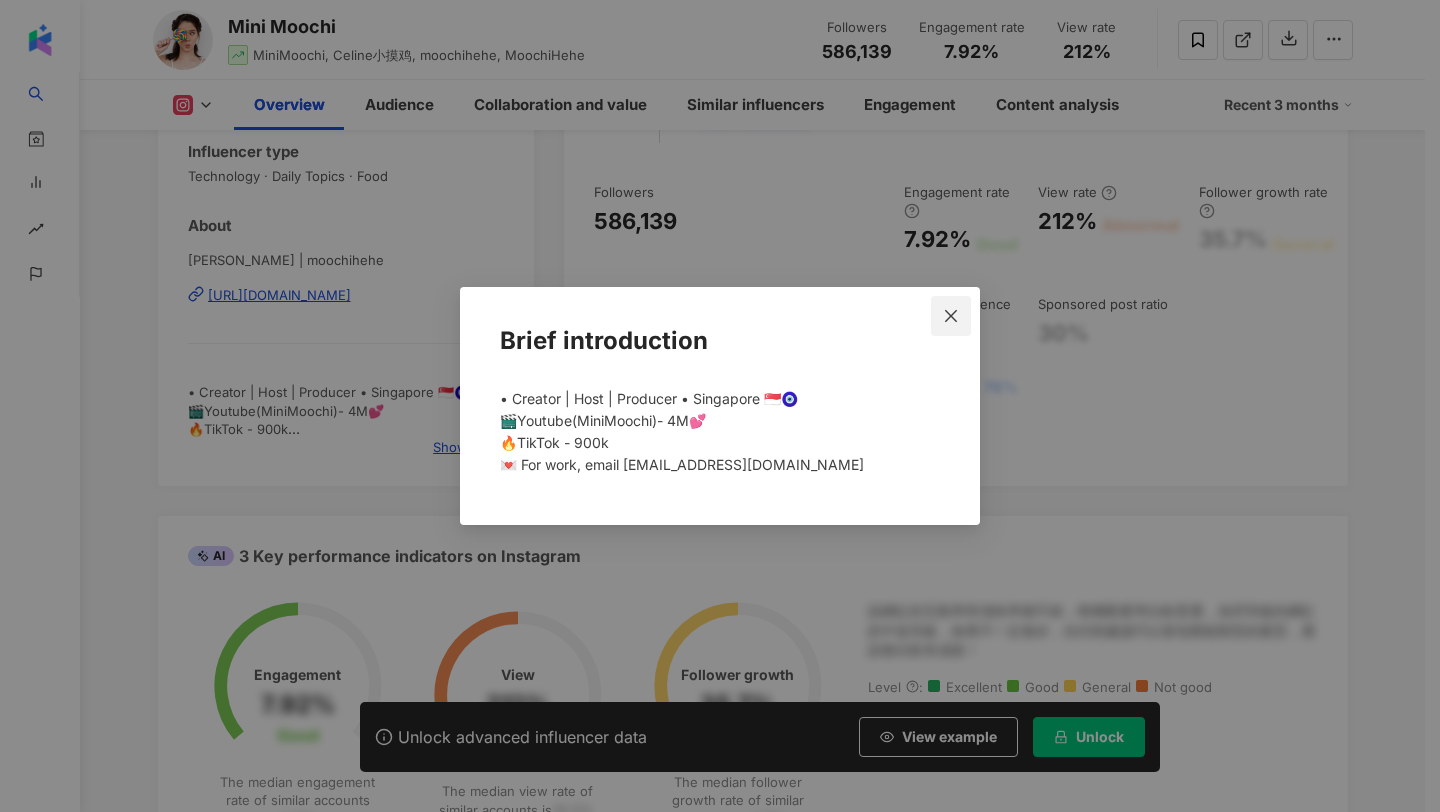 click at bounding box center [951, 316] 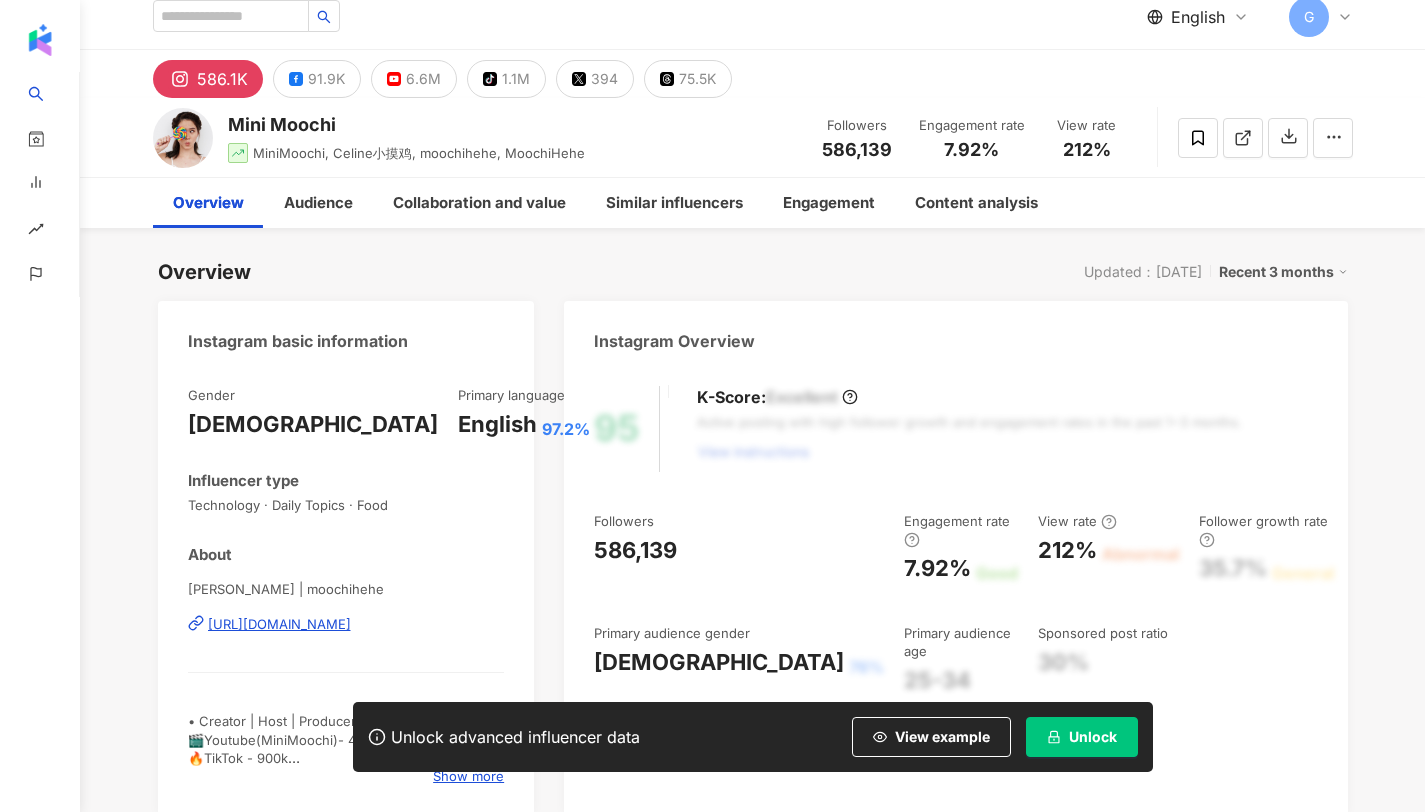 scroll, scrollTop: 0, scrollLeft: 0, axis: both 